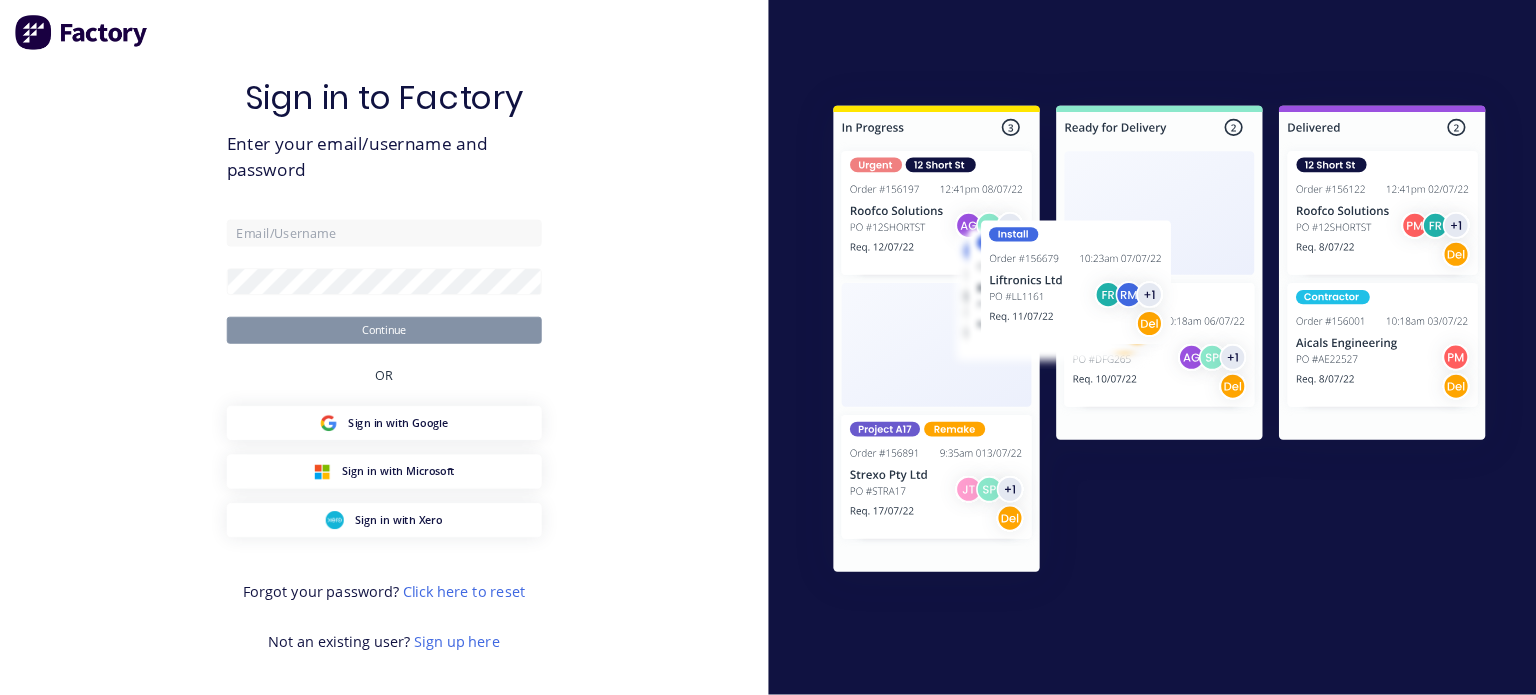 scroll, scrollTop: 0, scrollLeft: 0, axis: both 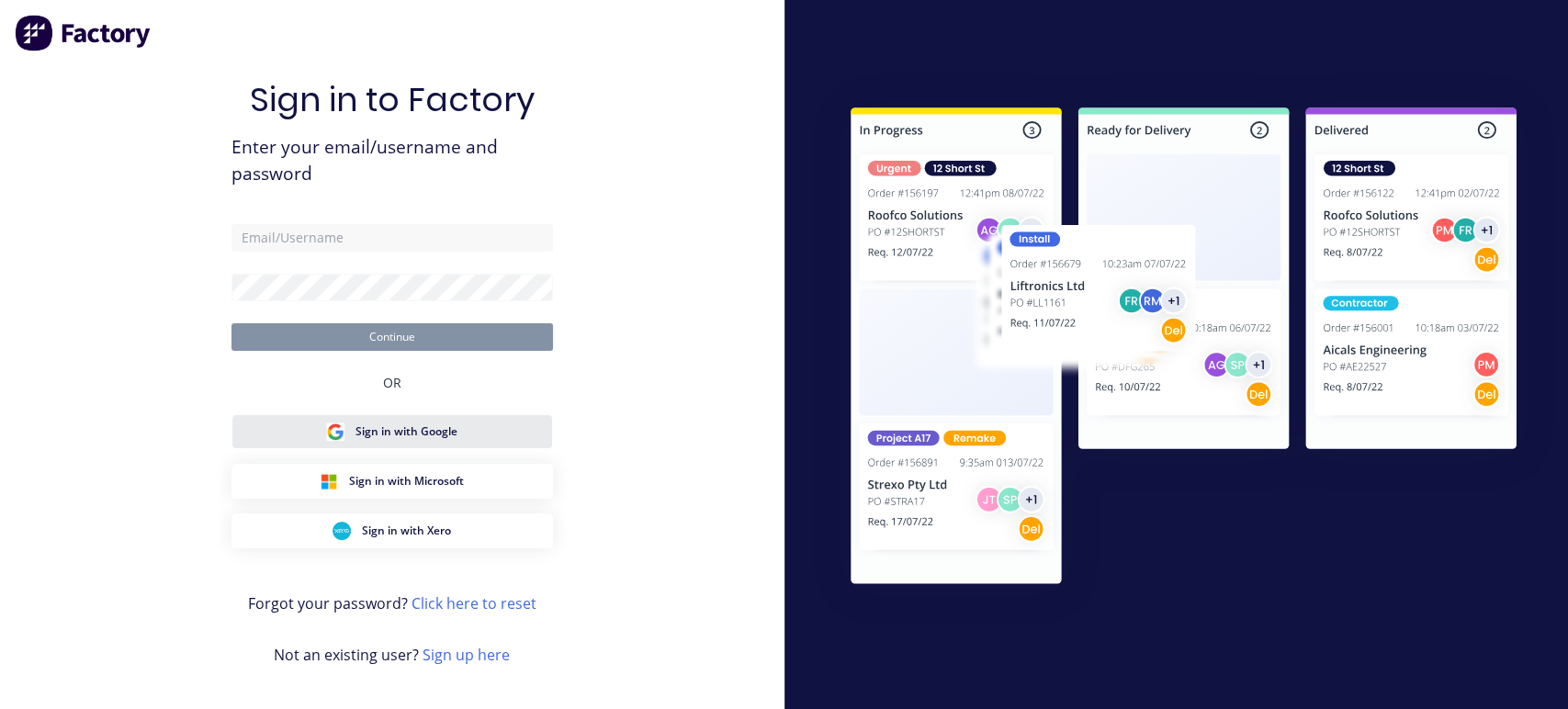 click on "Sign in with Google" at bounding box center [406, 432] 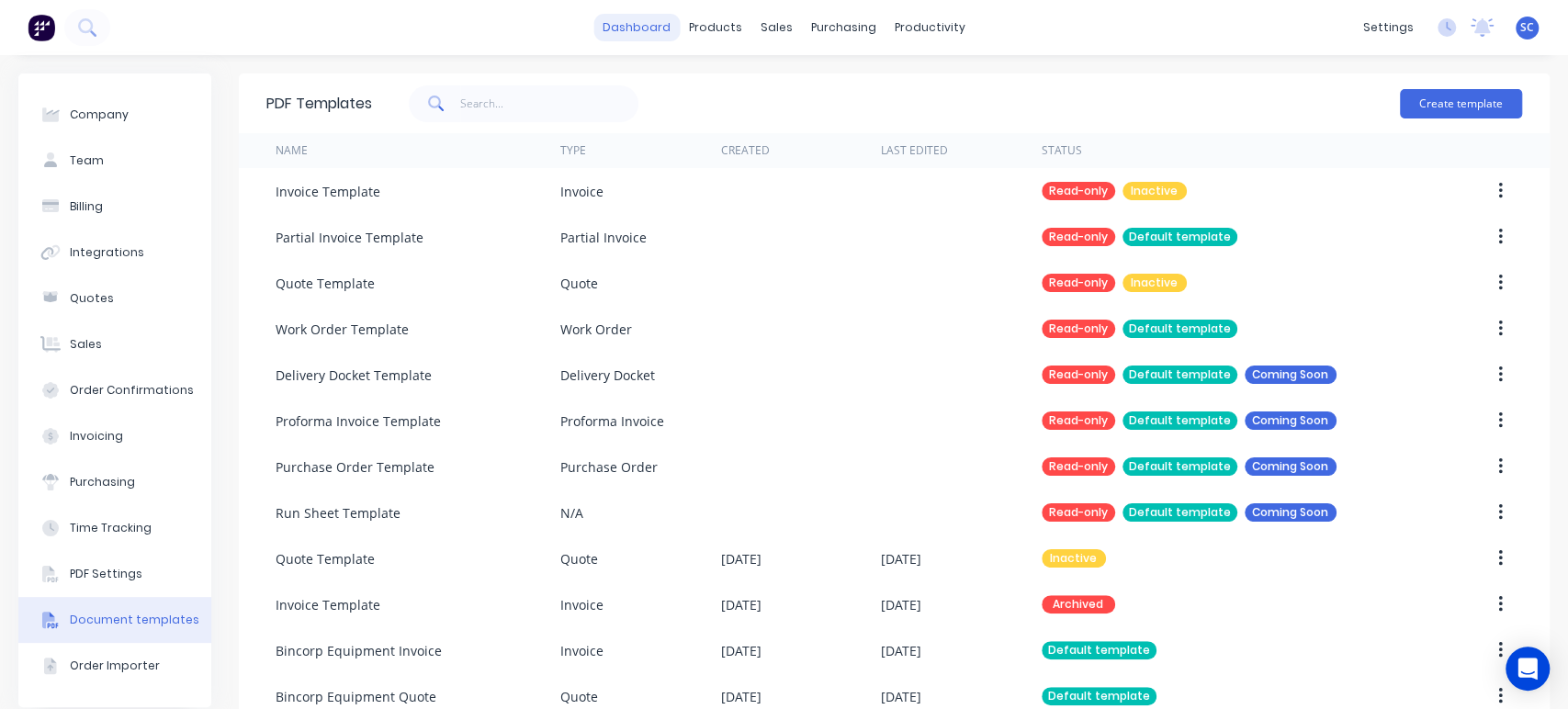 click on "dashboard" at bounding box center (637, 28) 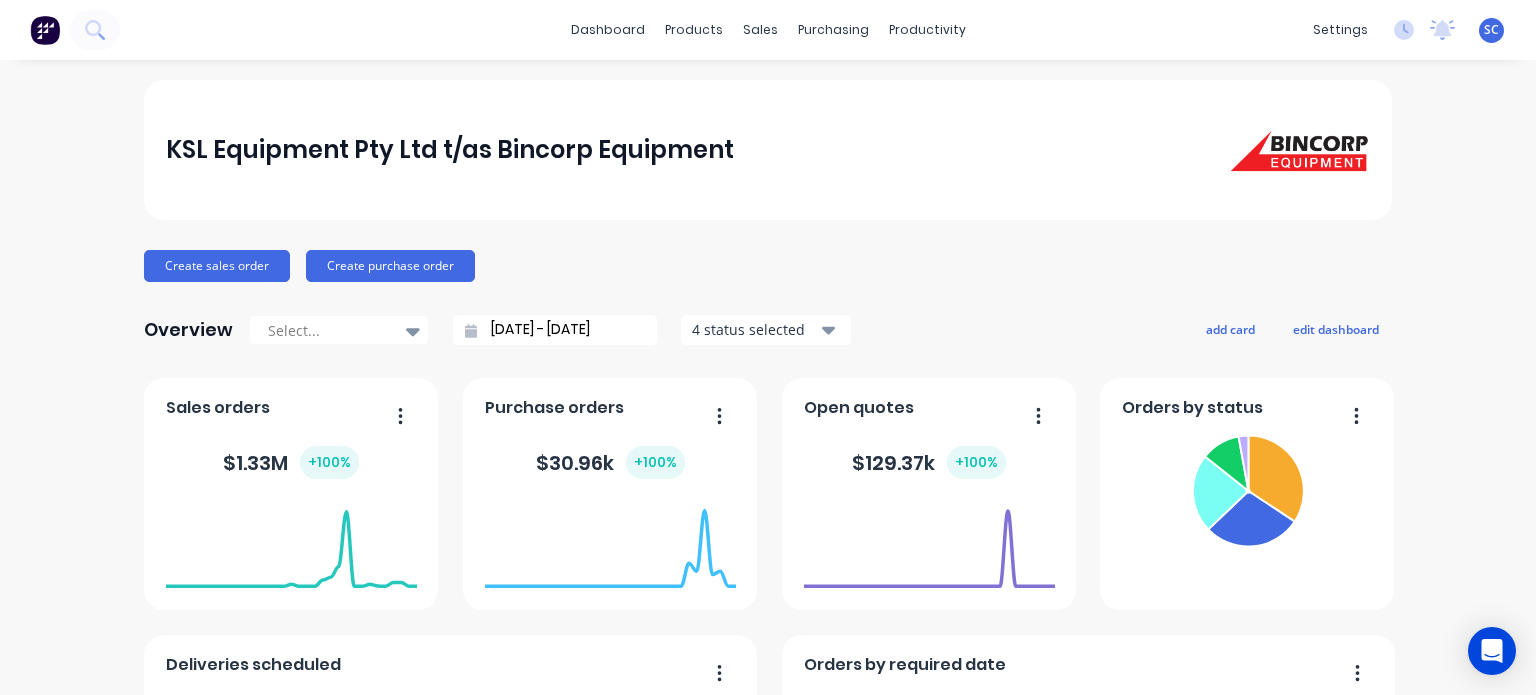 click on "settings No new notifications Mark all as read You have no notifications SC KSL Equipment Pty Ltd t/as Bin... Shaira Canoza Administrator Profile Sign out" at bounding box center (1419, 30) 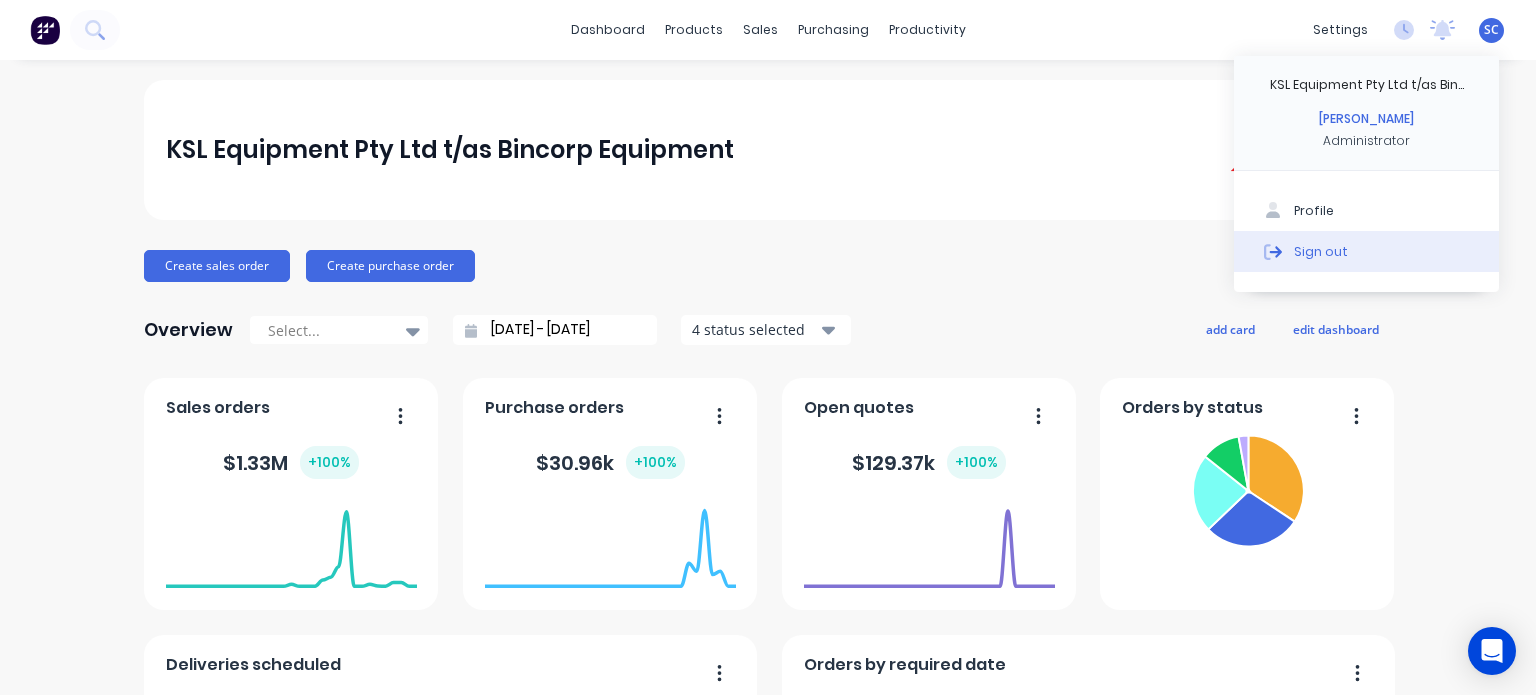 click on "Sign out" at bounding box center [1366, 251] 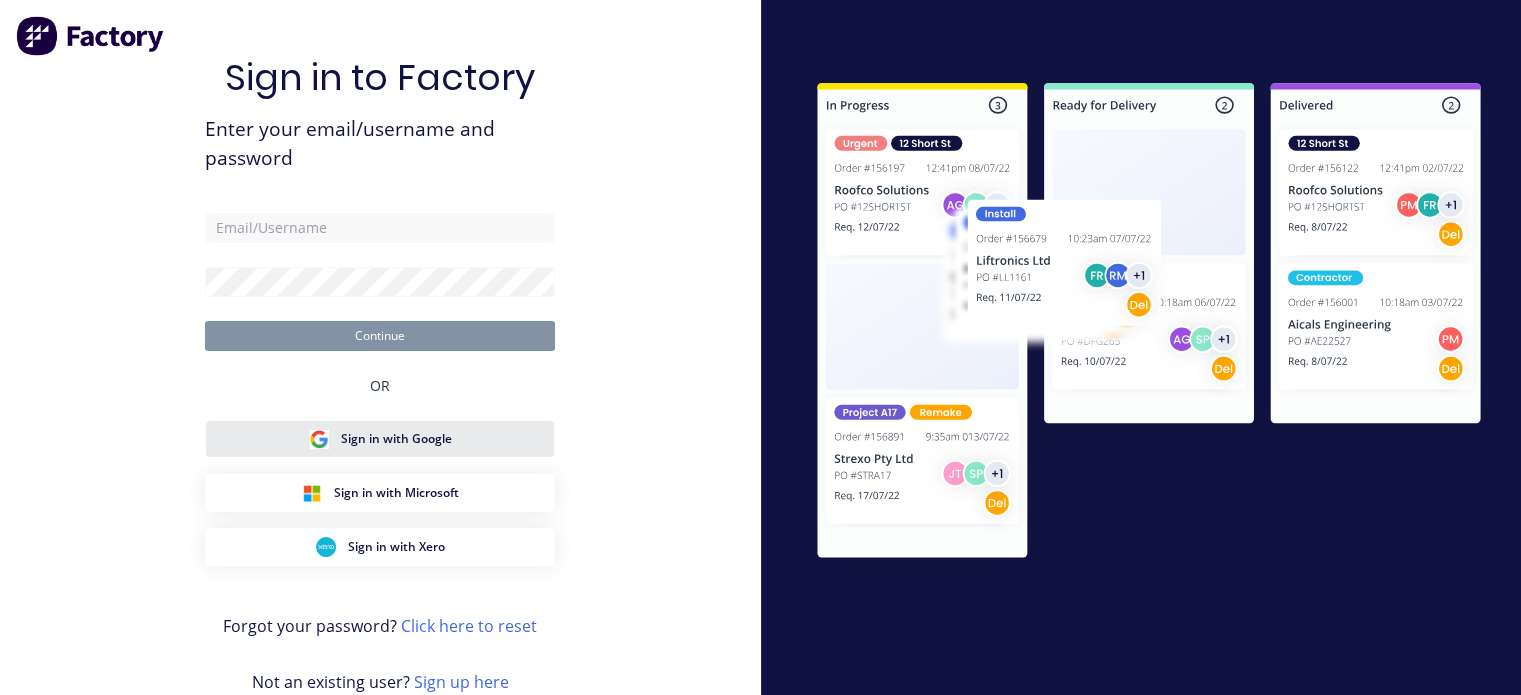 click on "Sign in with Google" at bounding box center (380, 439) 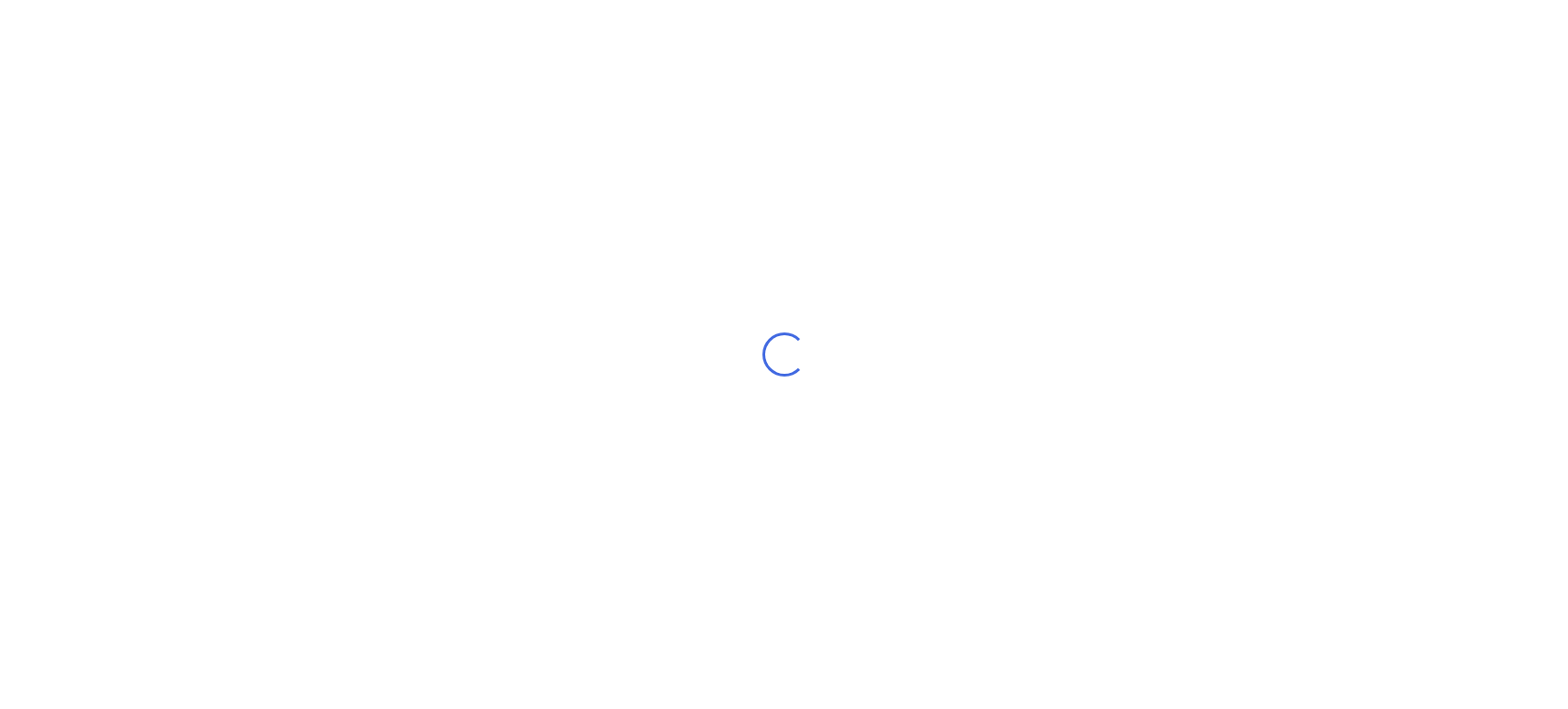 scroll, scrollTop: 0, scrollLeft: 0, axis: both 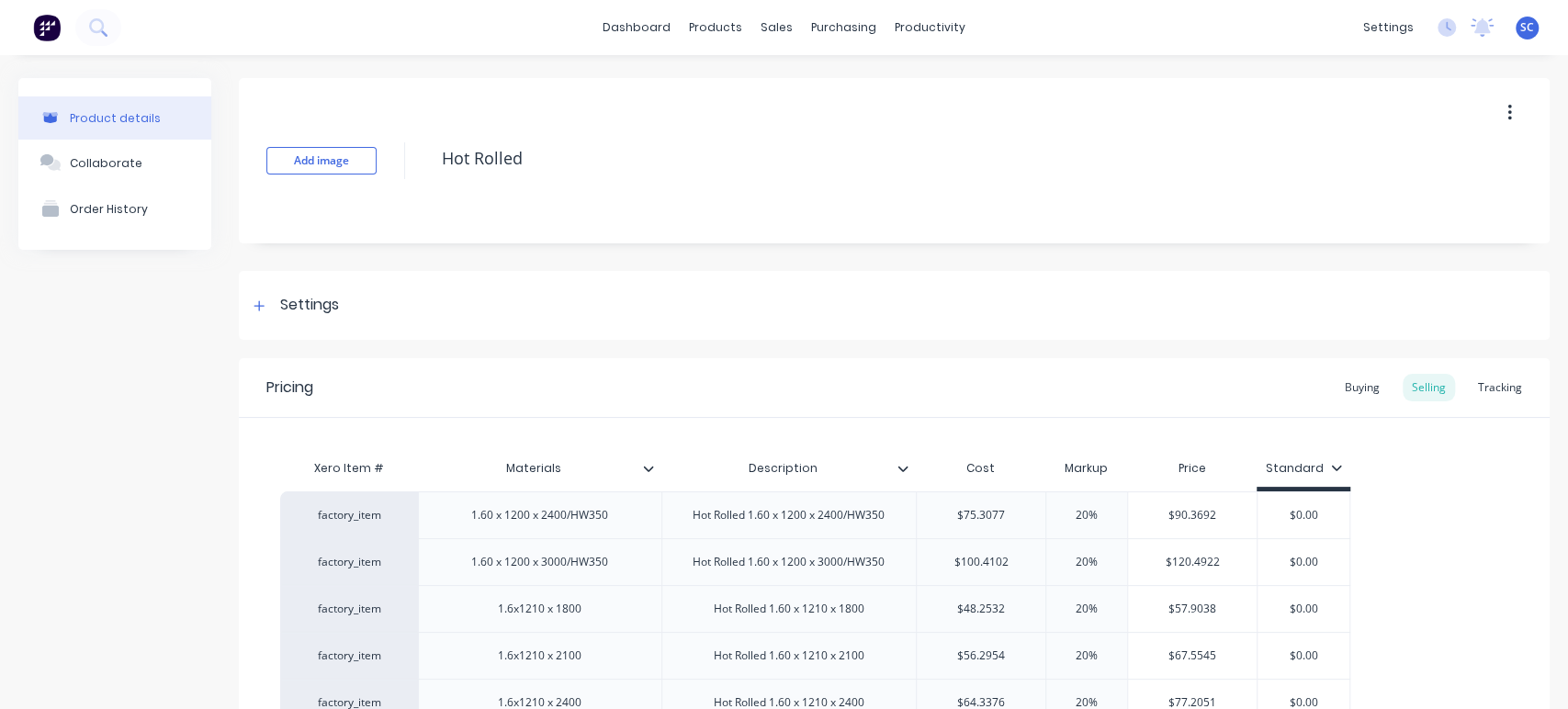type on "x" 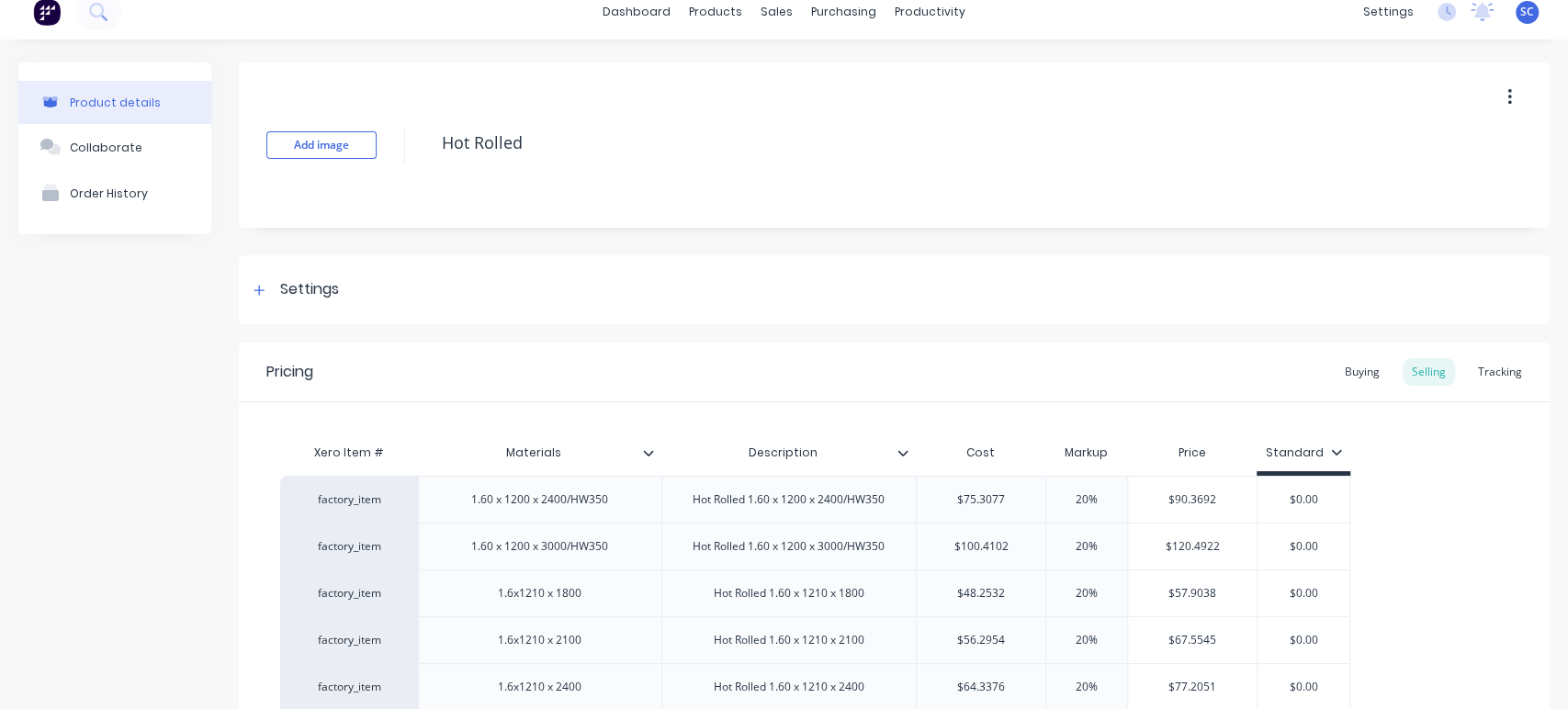 scroll, scrollTop: 0, scrollLeft: 0, axis: both 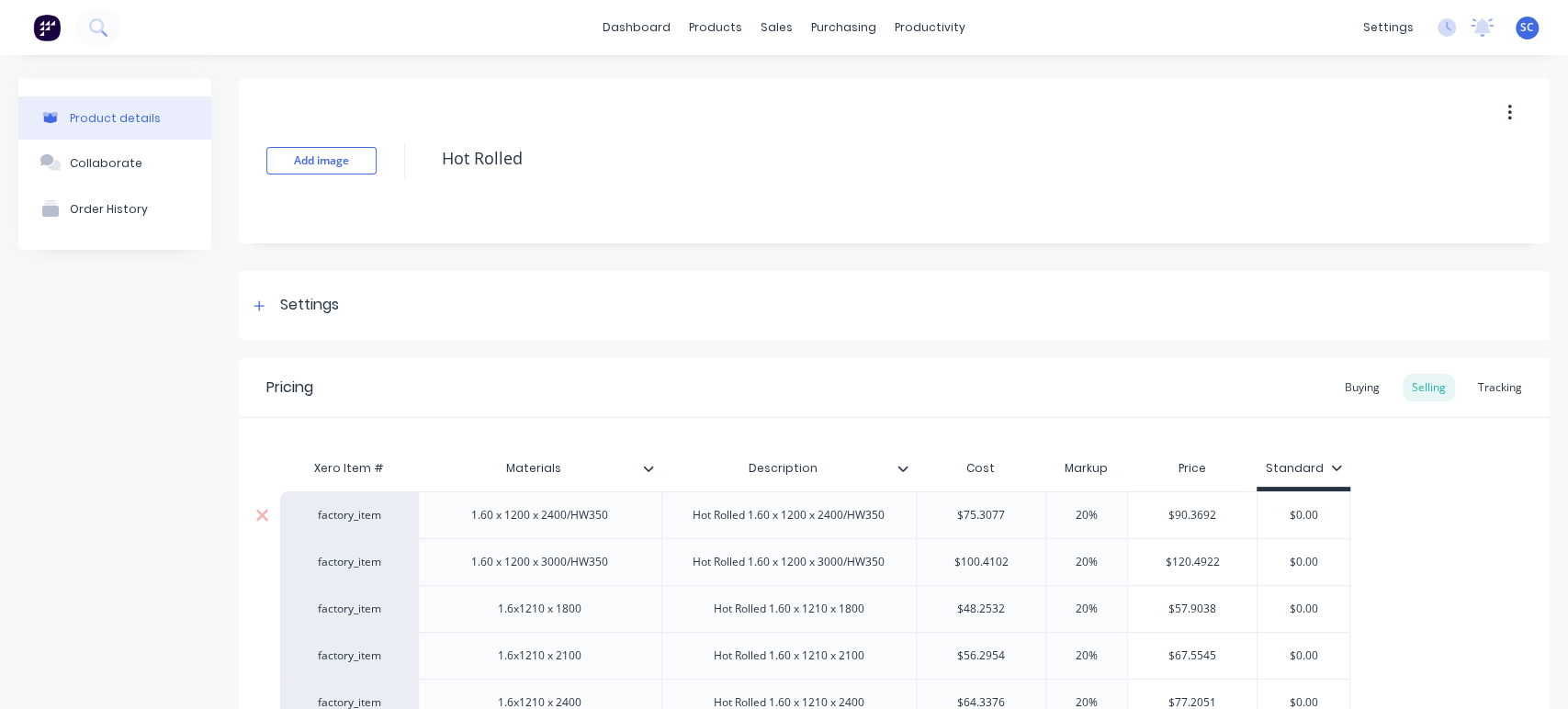 click on "$0.00" at bounding box center [1303, 515] 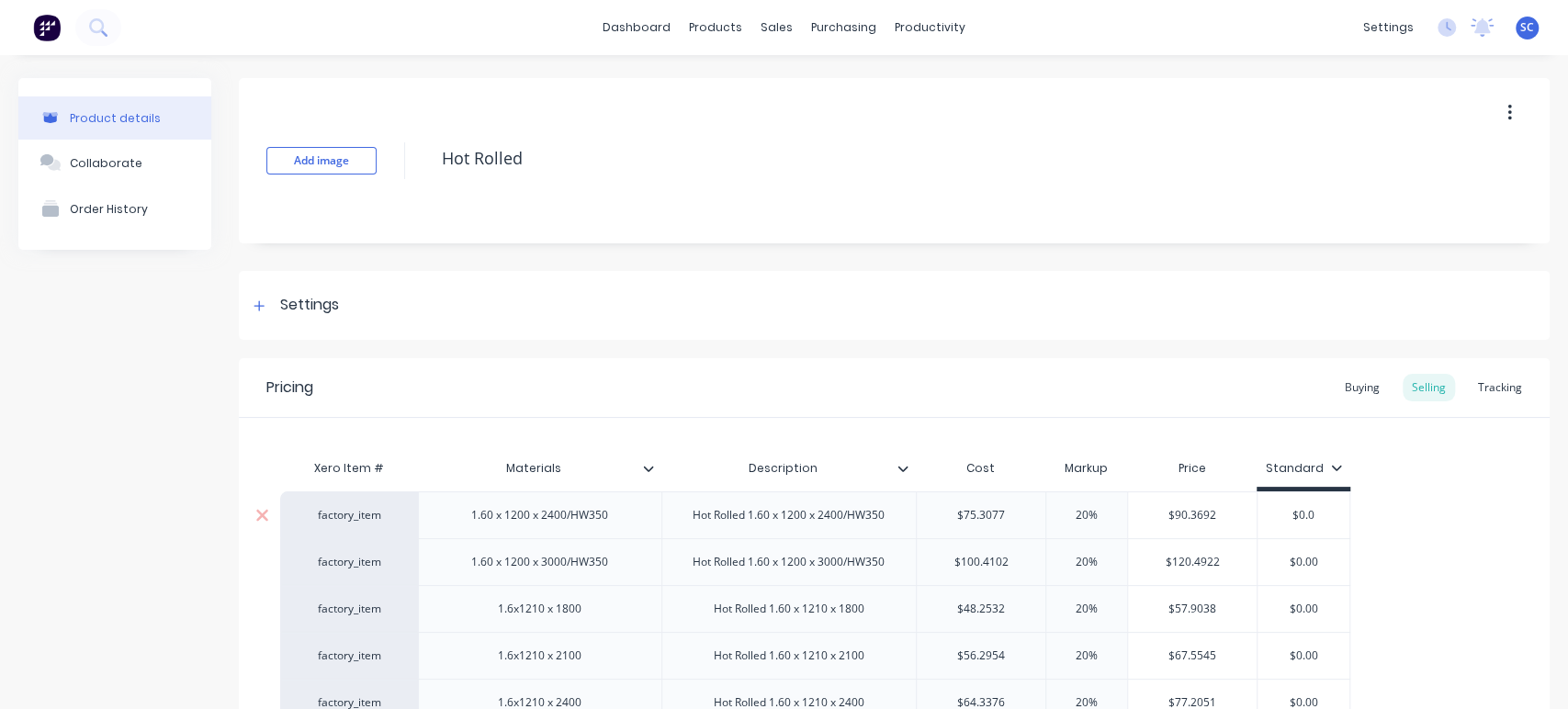 type on "$0." 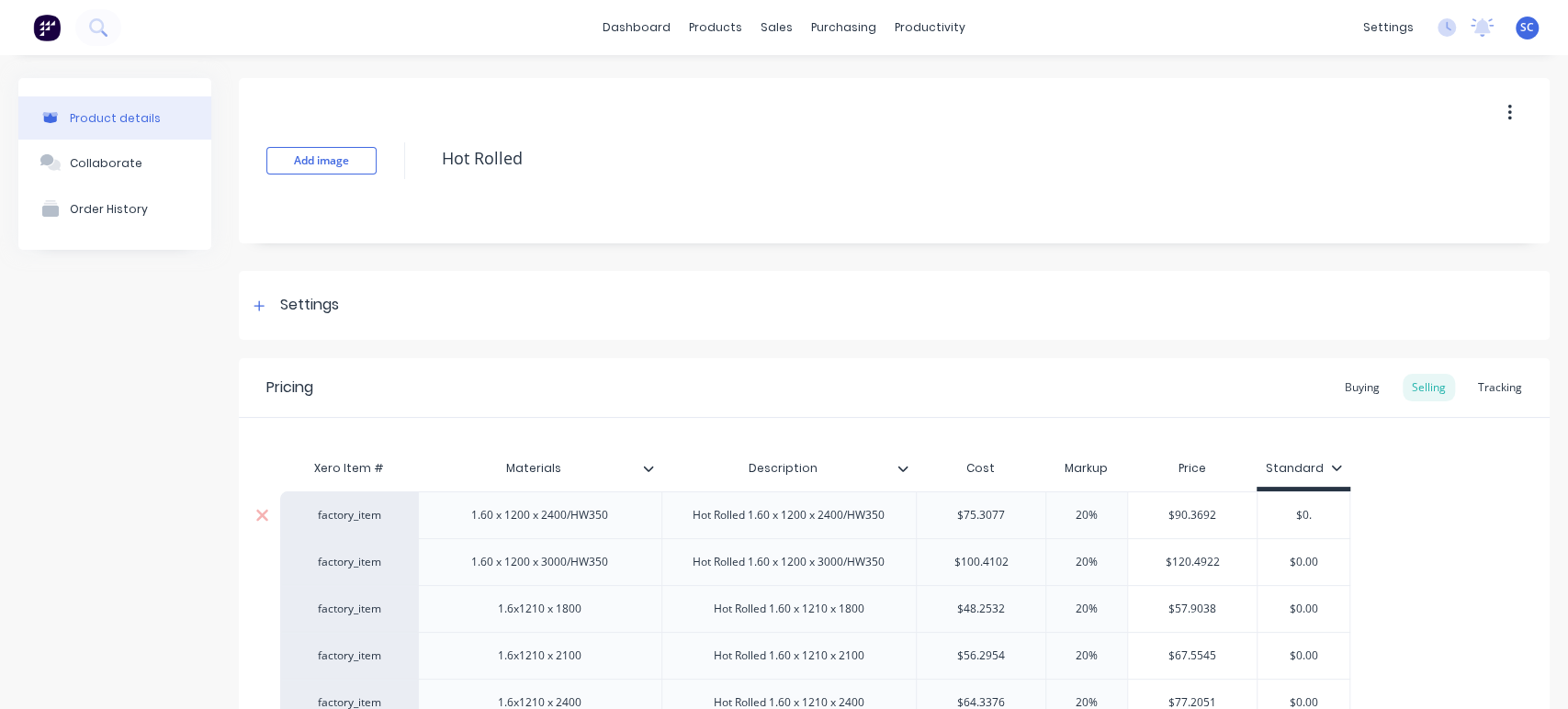 type on "x" 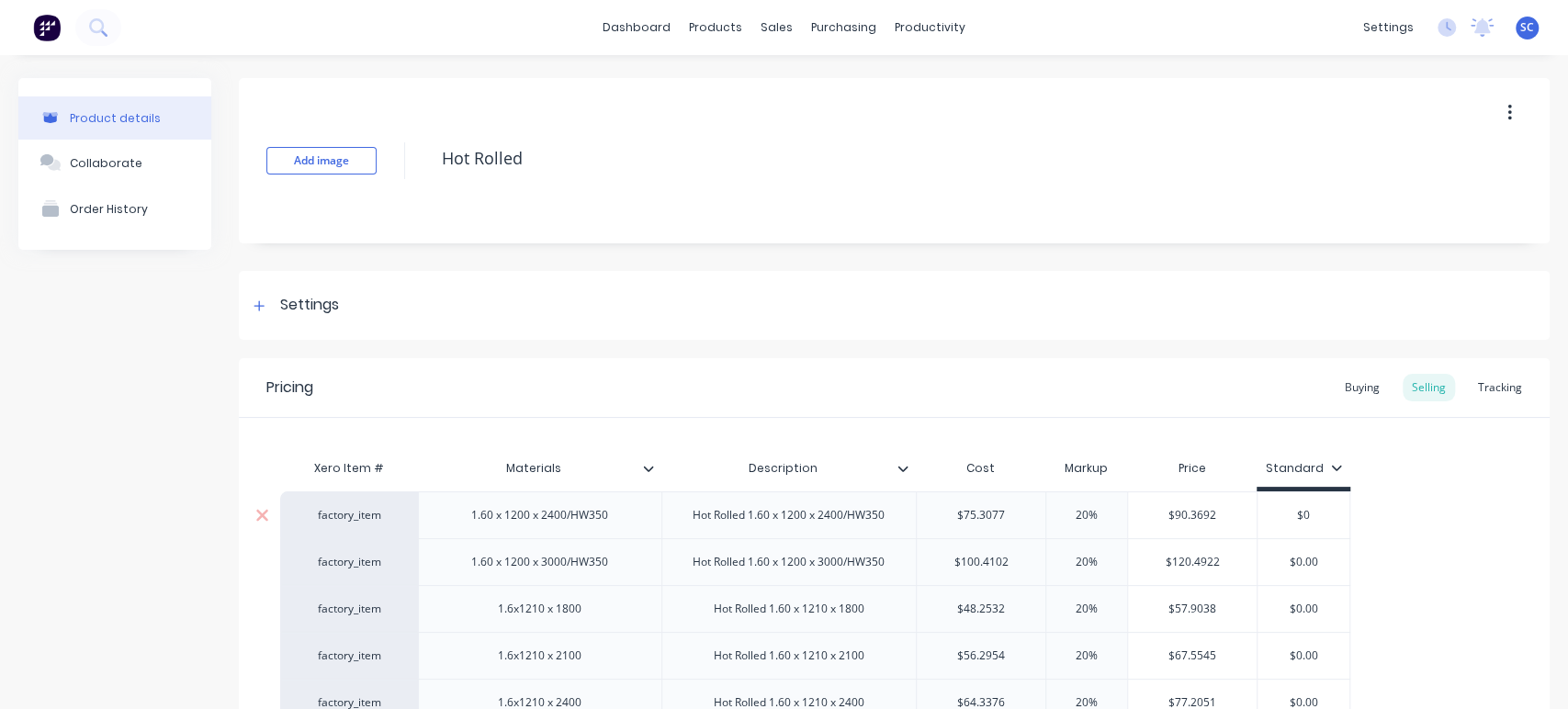 type on "x" 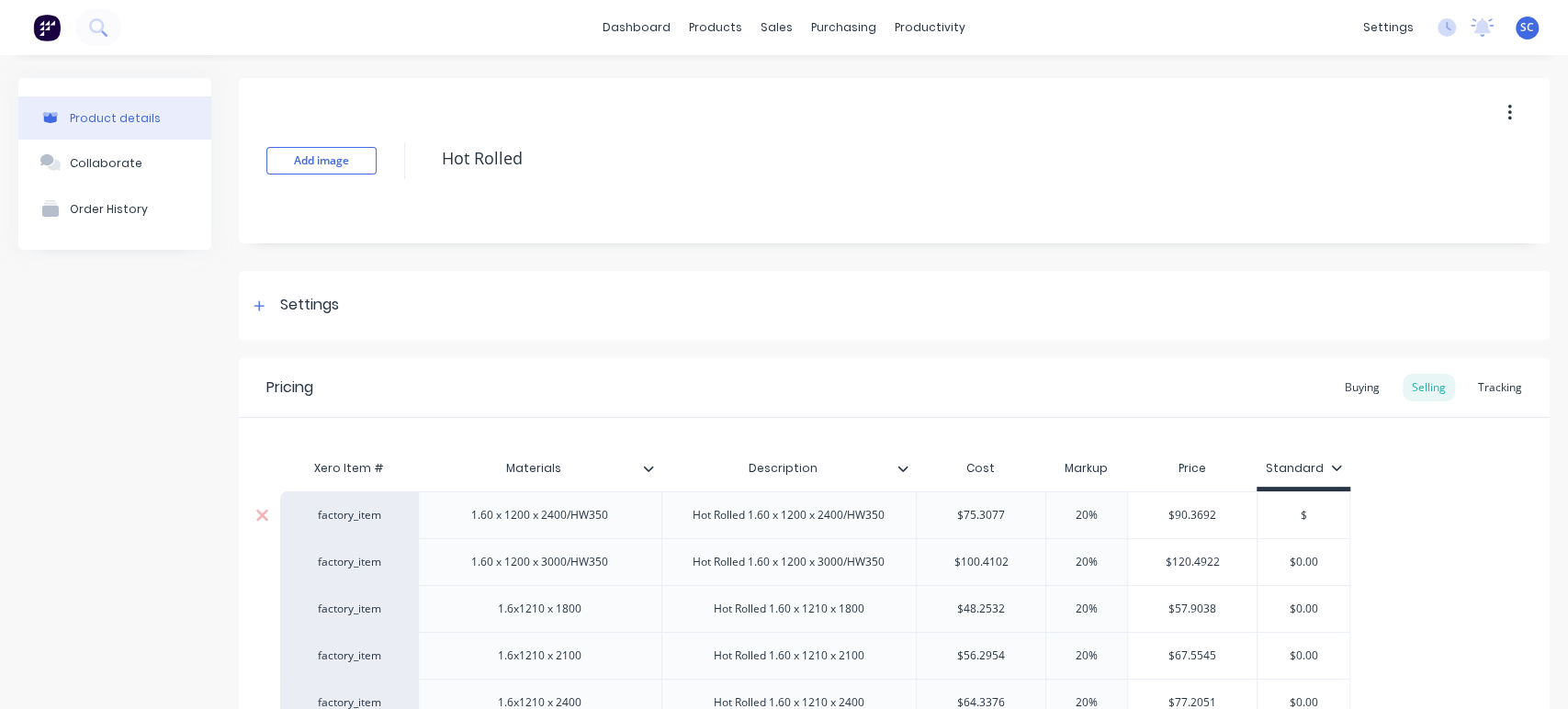 type on "$9" 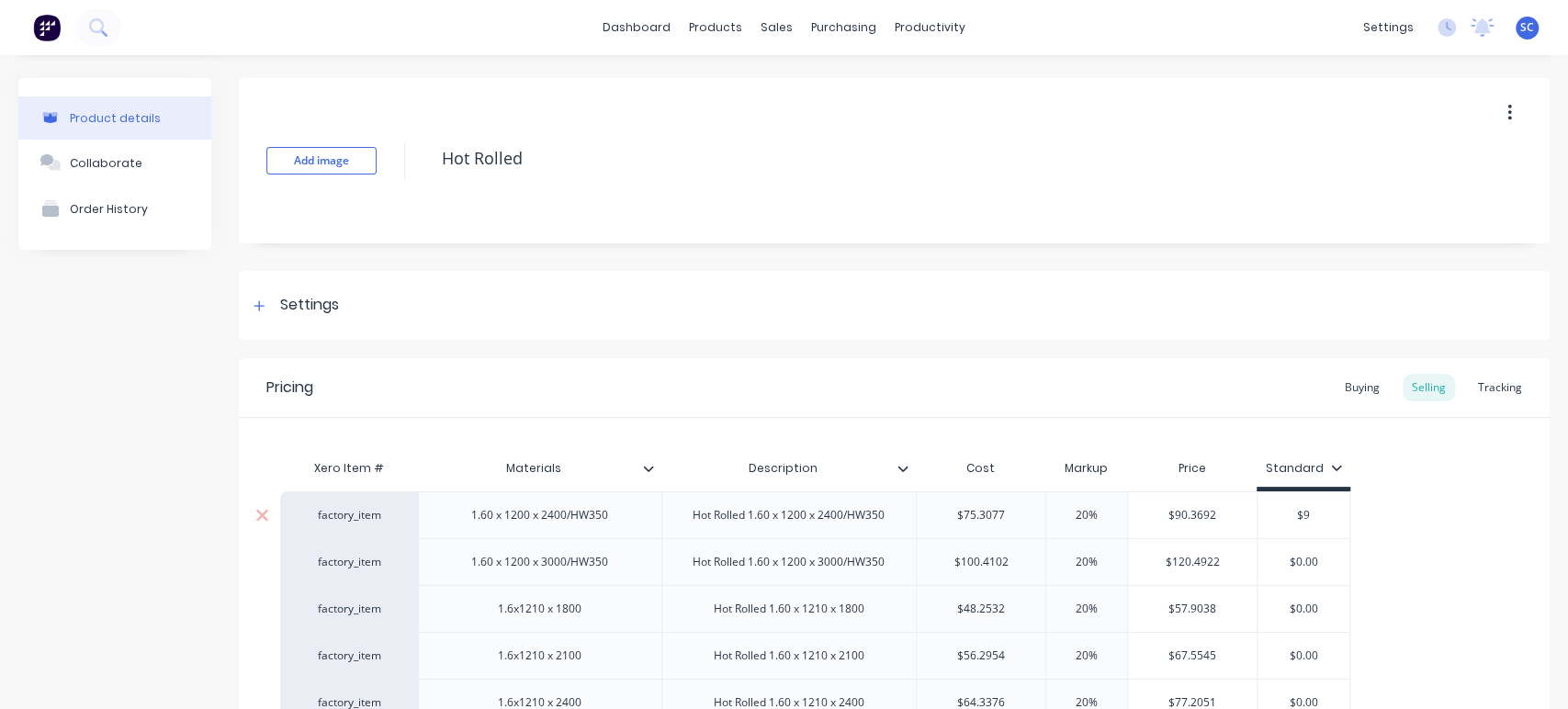 type on "x" 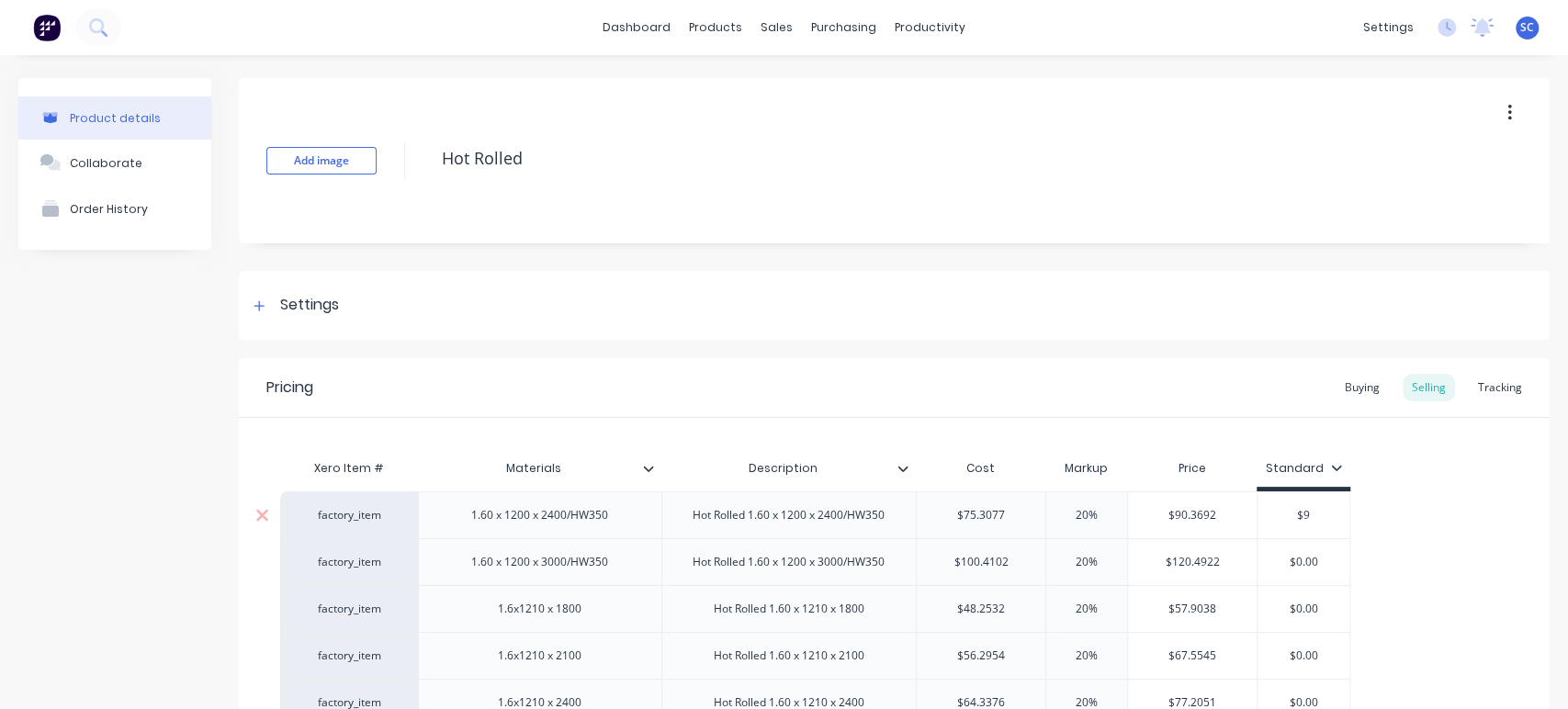 type on "$90" 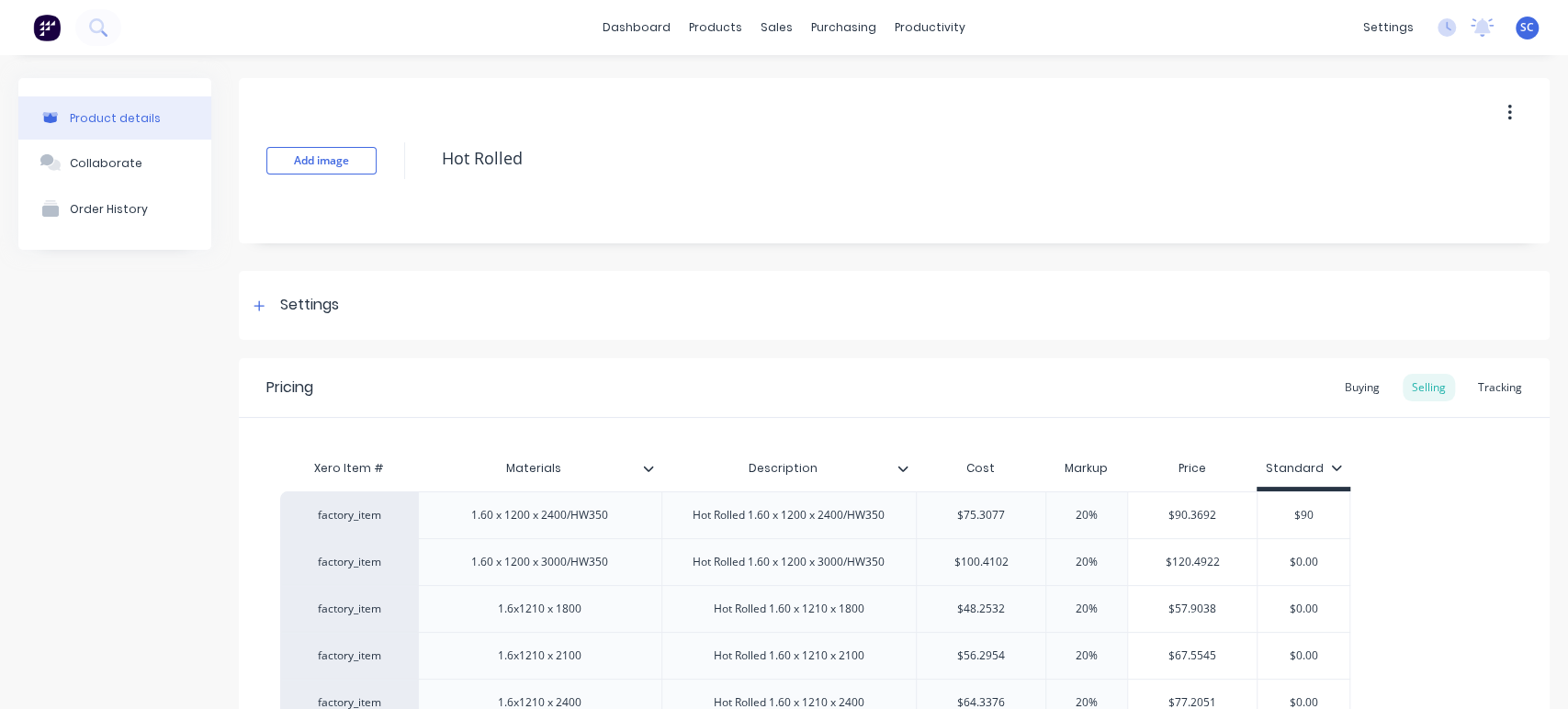 type on "x" 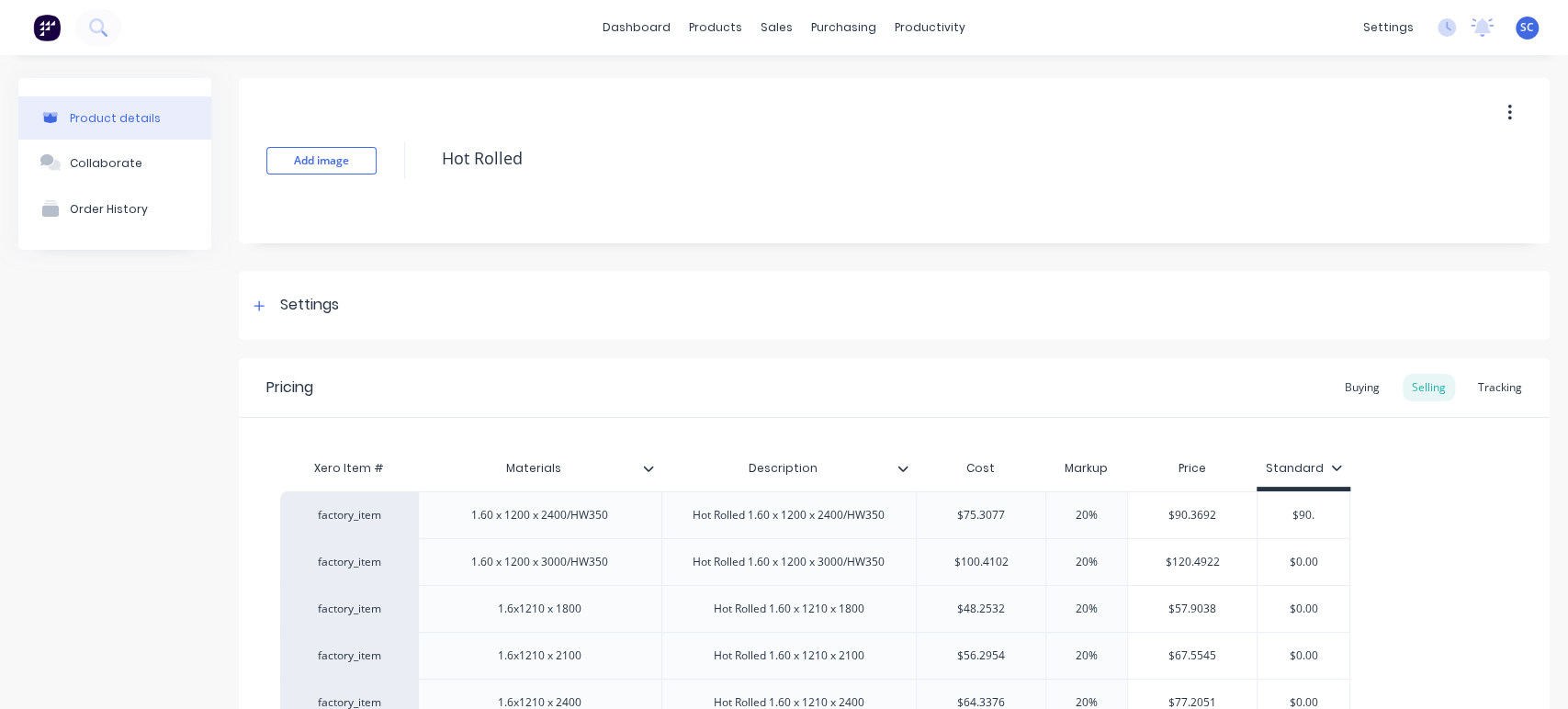 type on "$90.3" 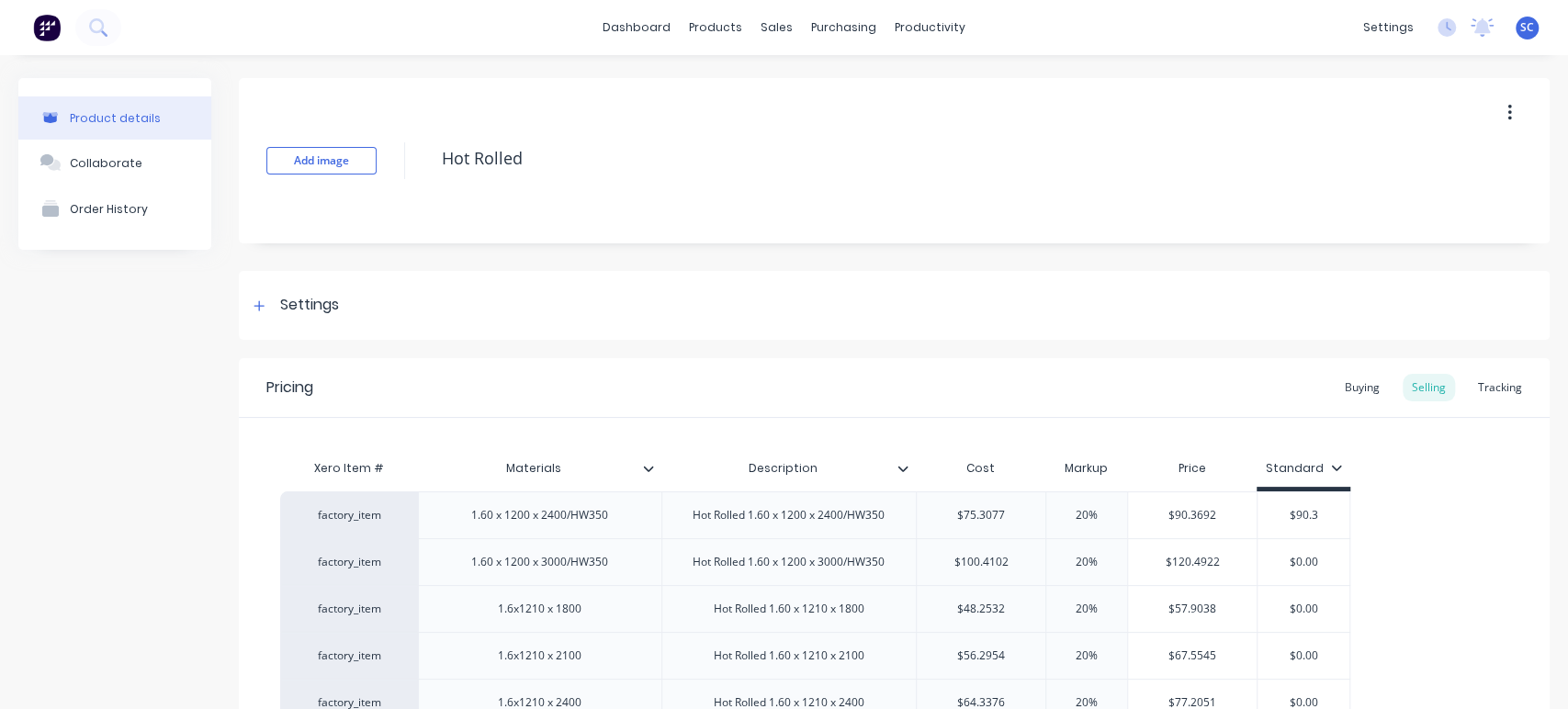 type on "x" 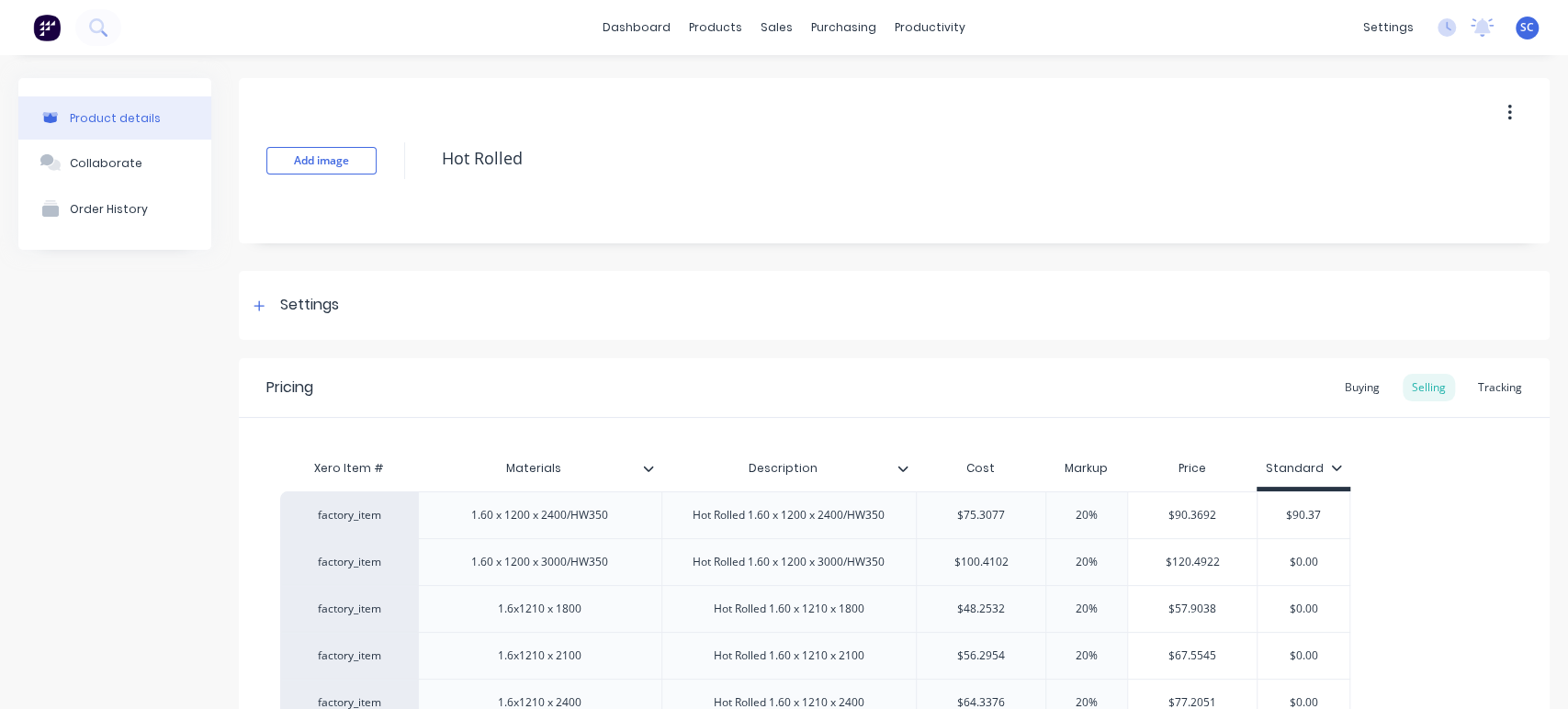 type on "x" 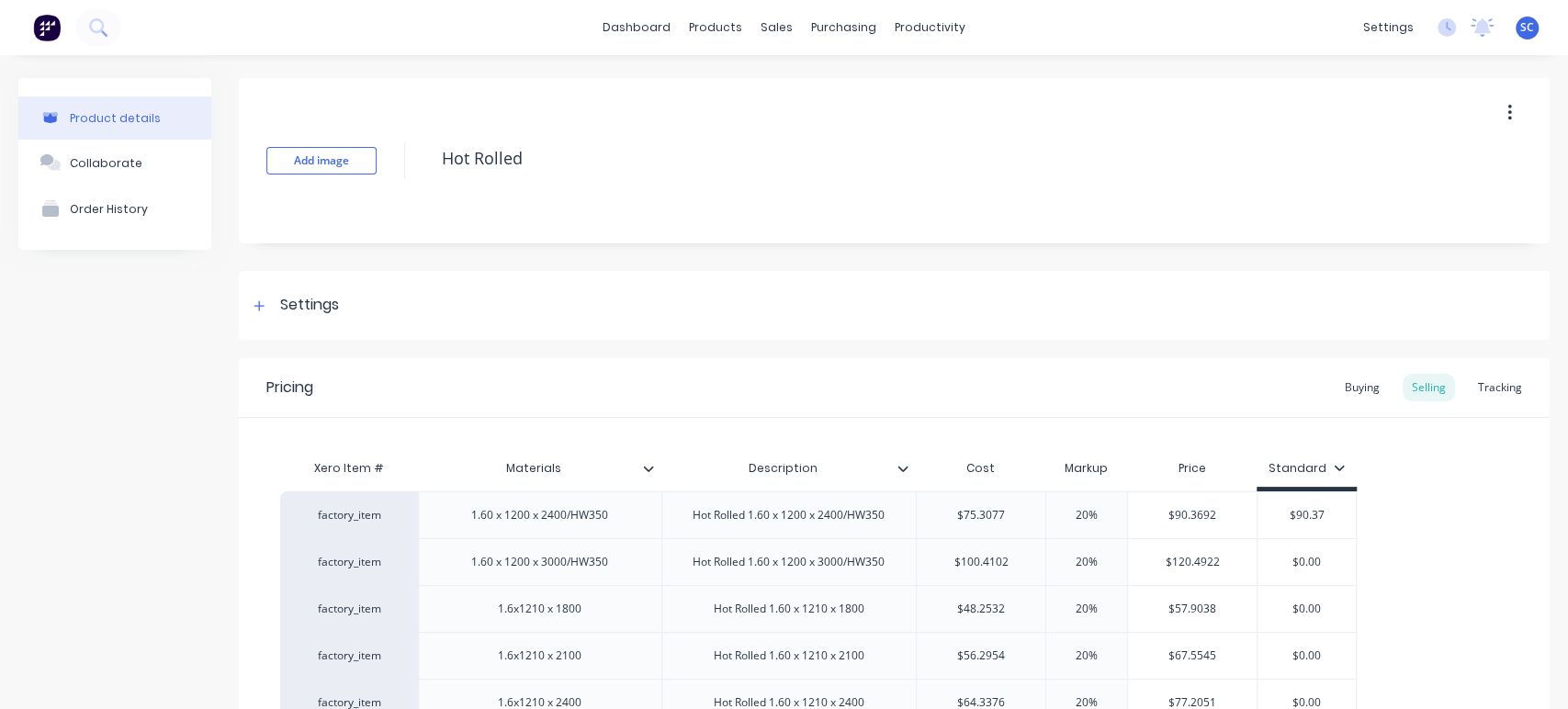 scroll, scrollTop: 109, scrollLeft: 0, axis: vertical 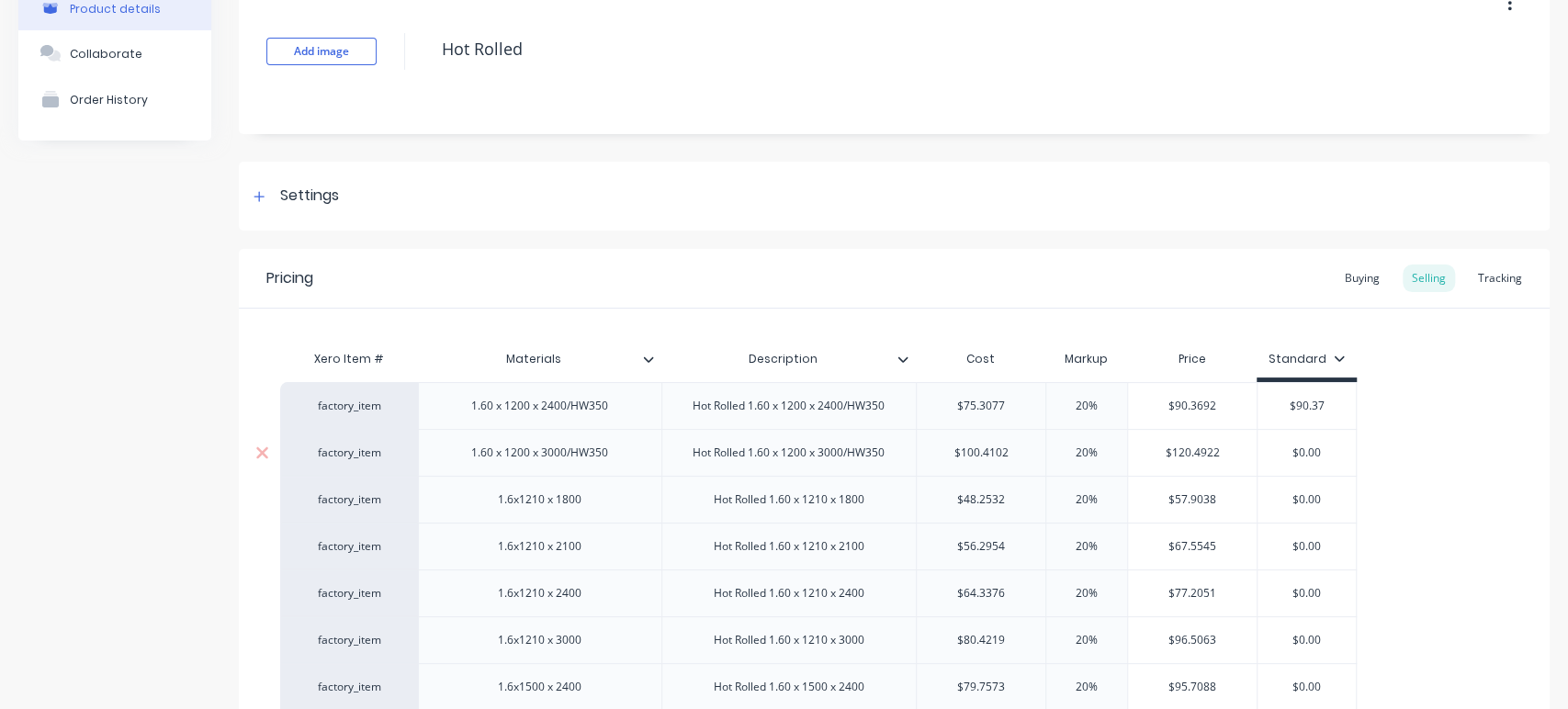 click on "$0.00" at bounding box center (1306, 453) 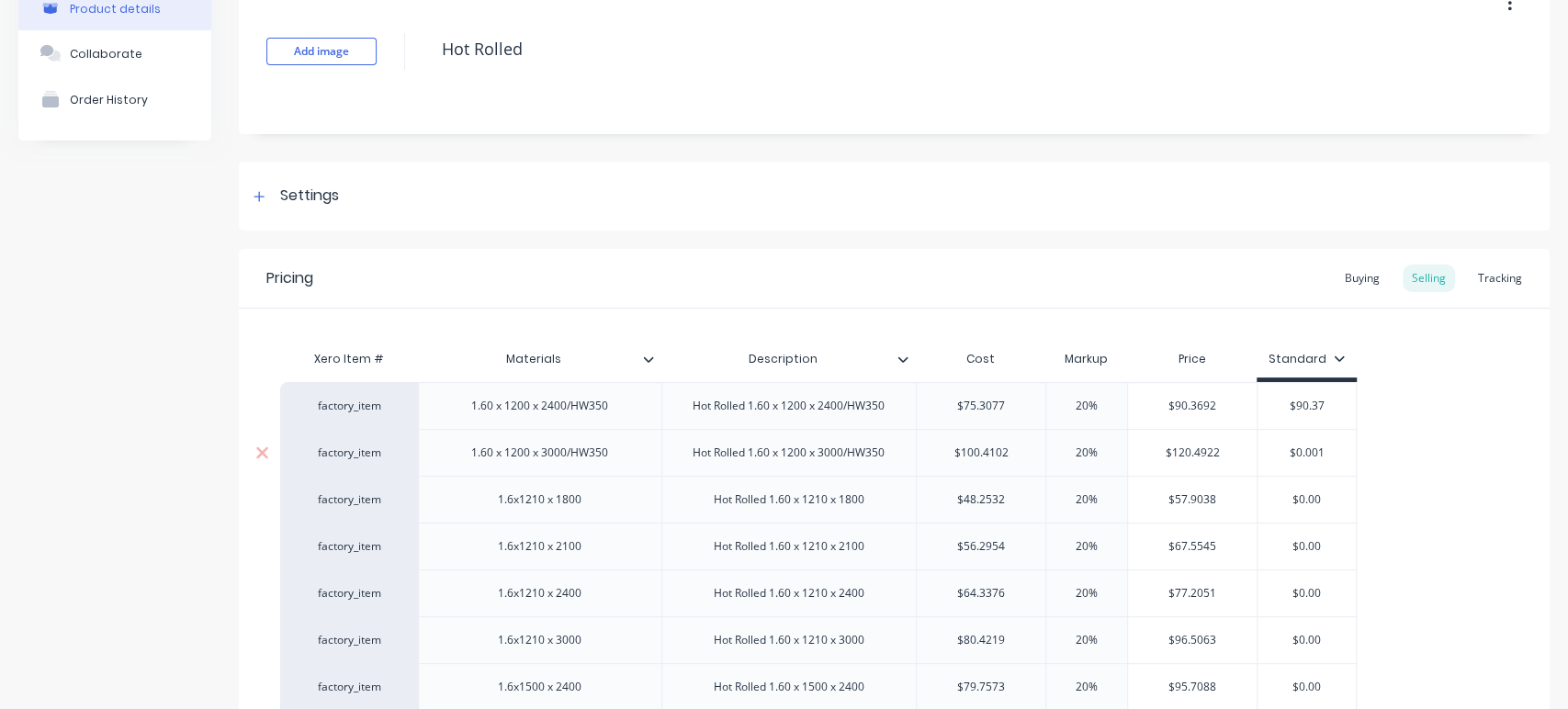 type on "x" 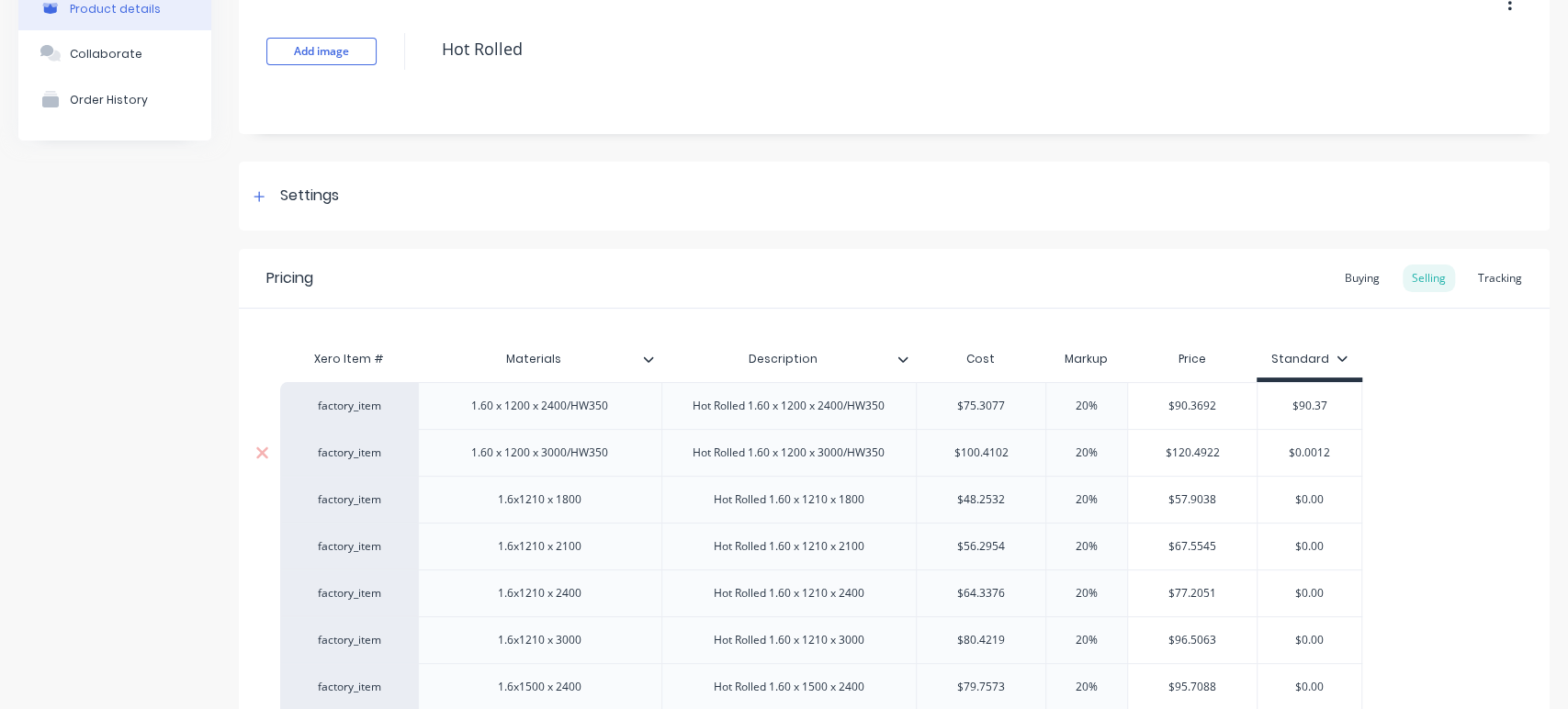 type on "x" 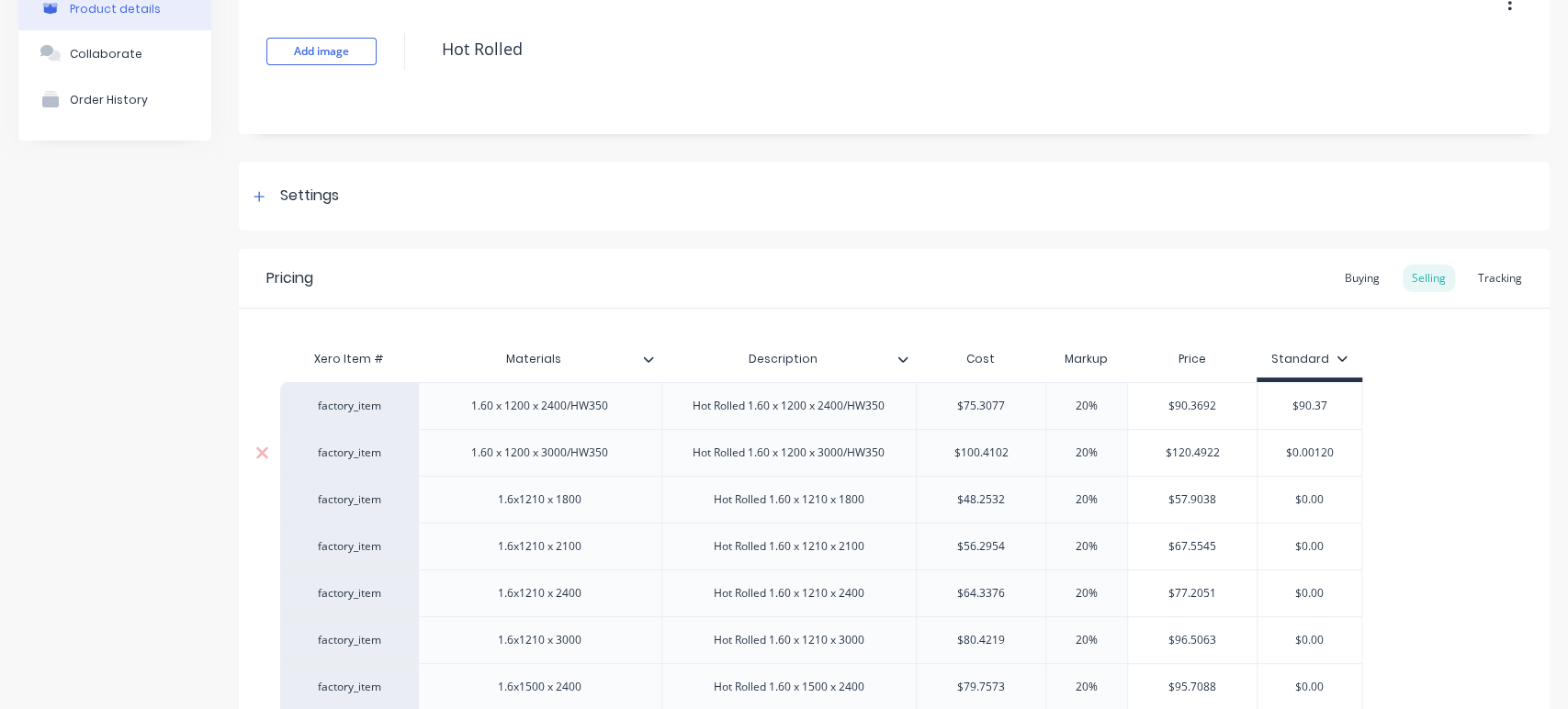 type on "x" 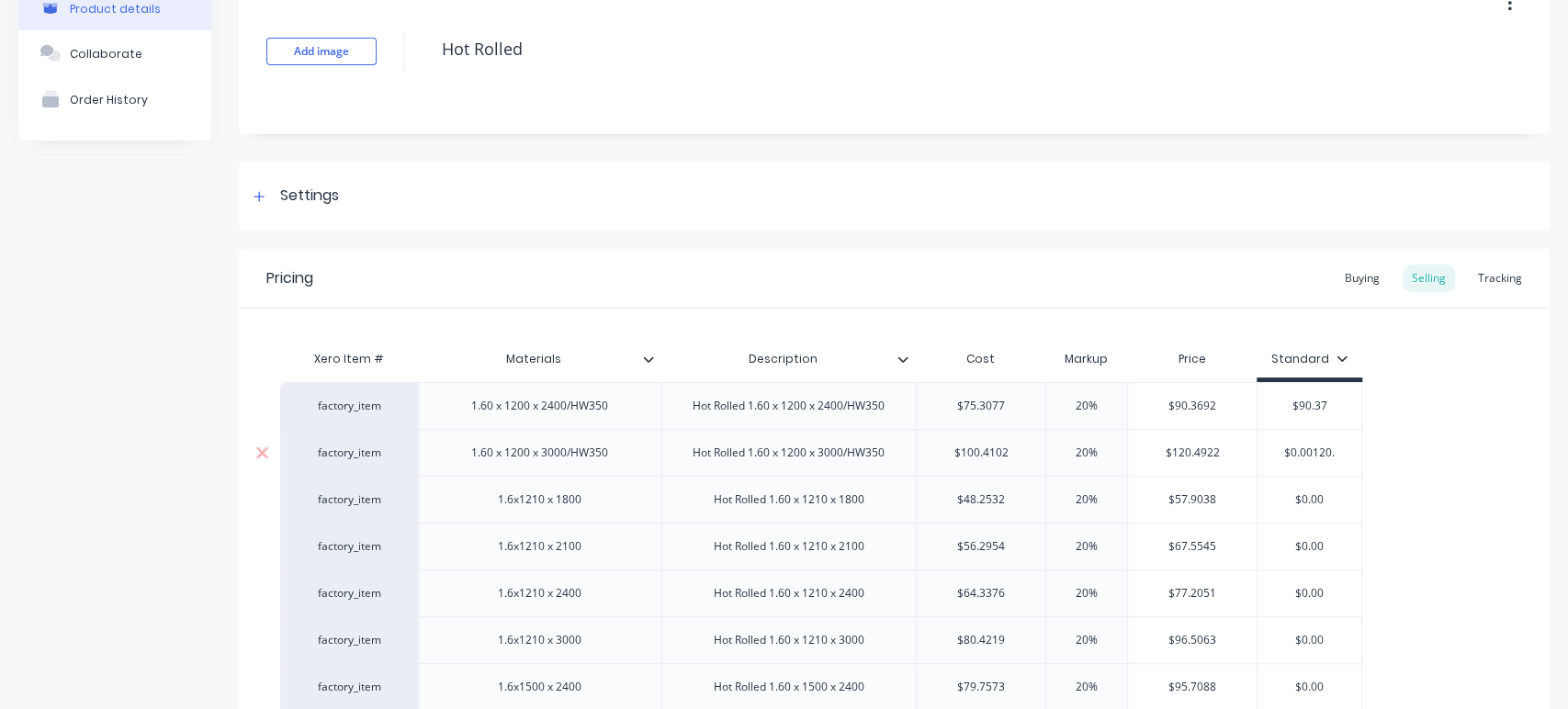 type on "x" 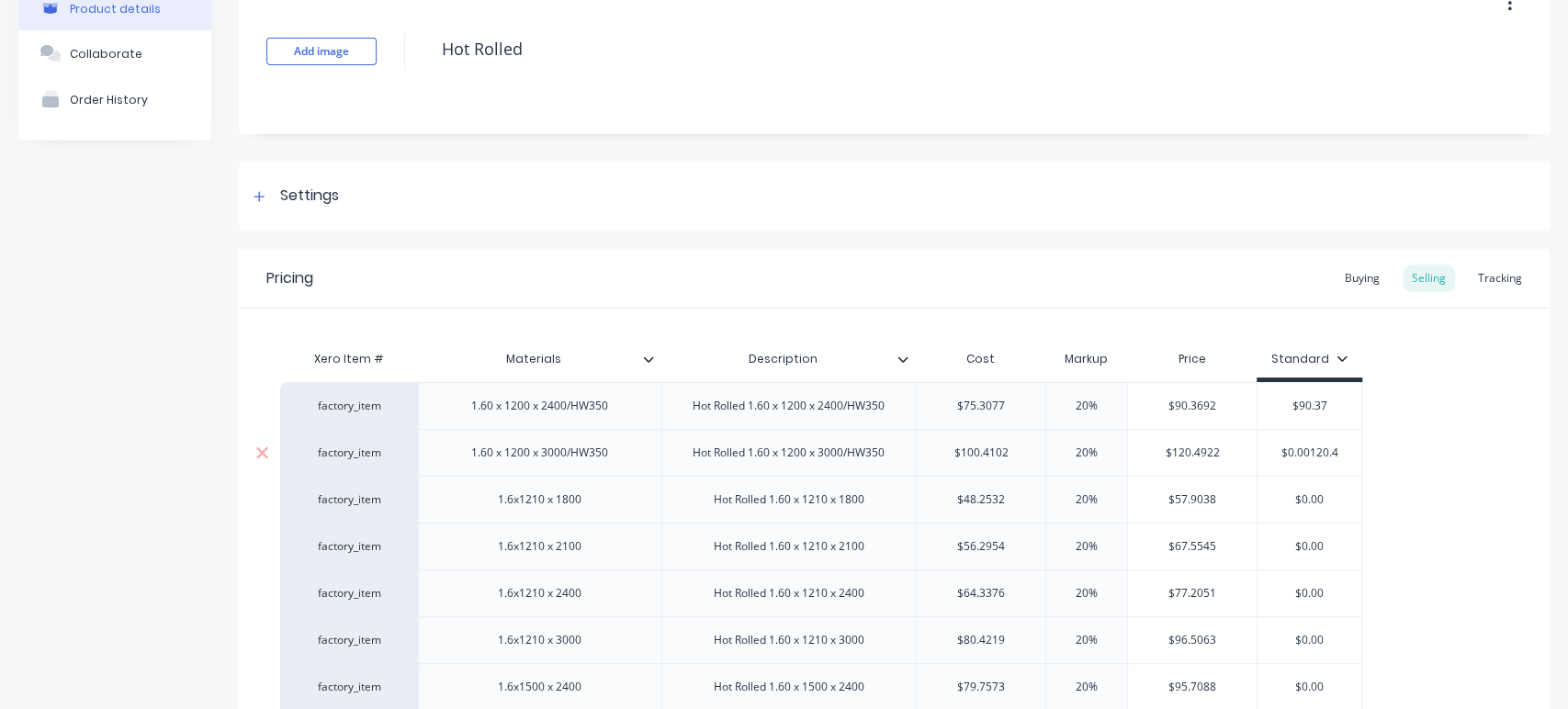 type on "x" 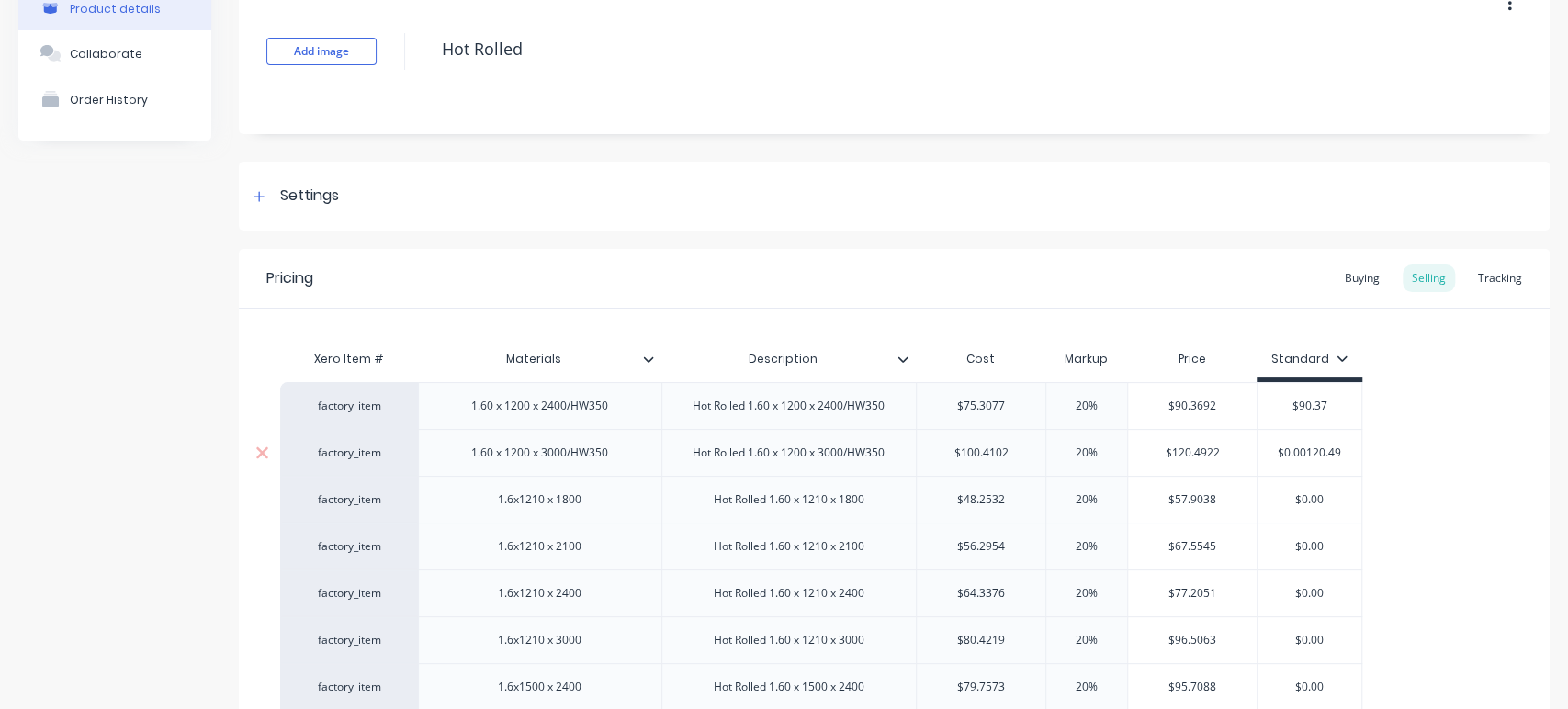 type on "x" 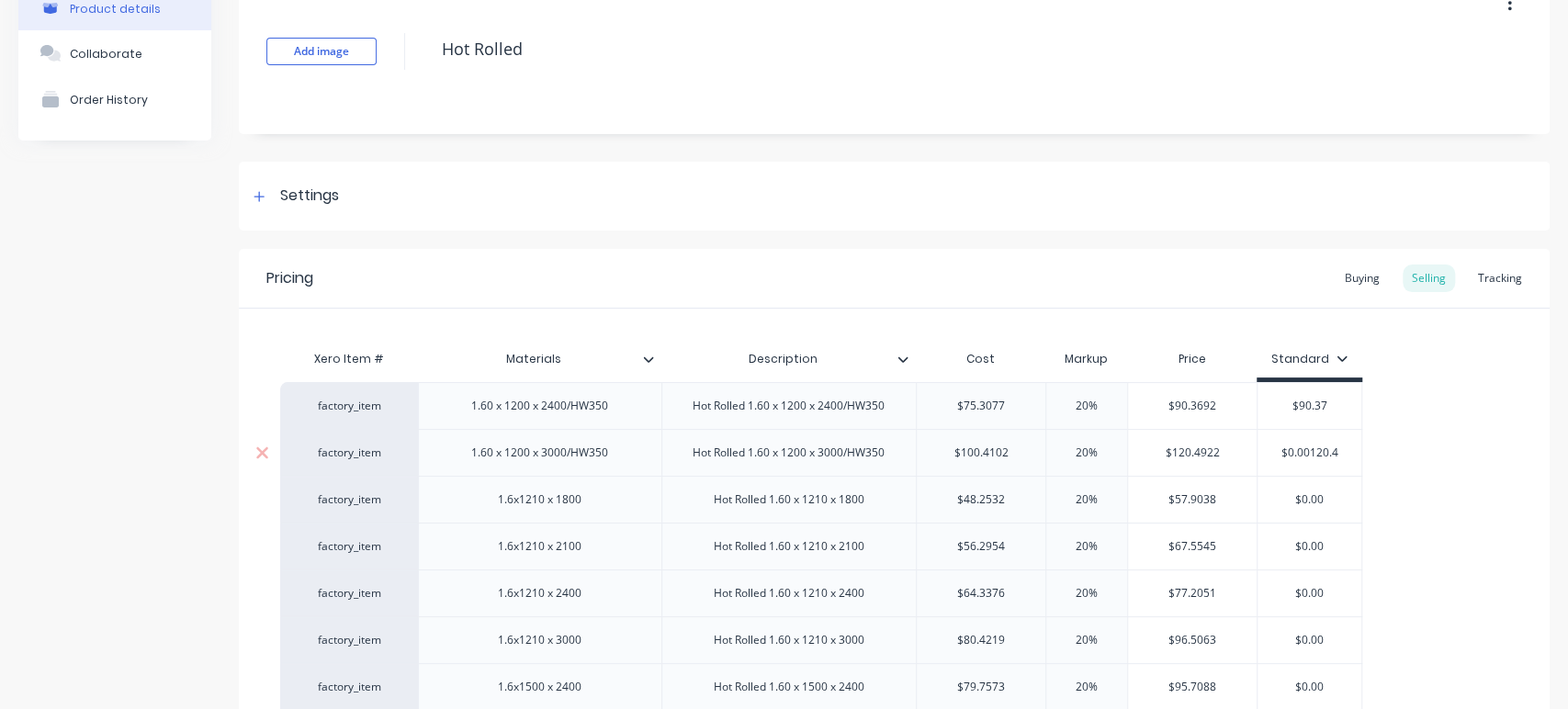 type on "x" 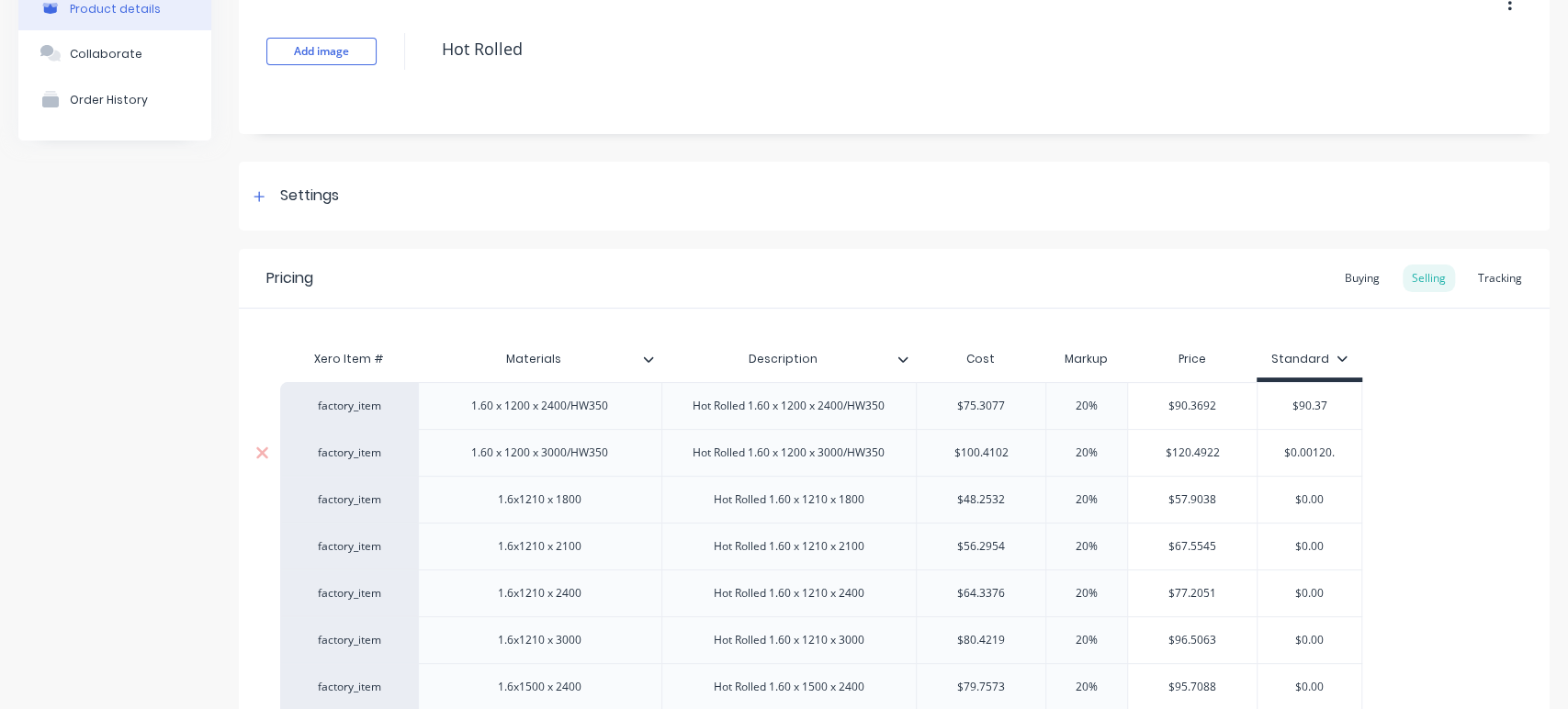 type on "$0.00120" 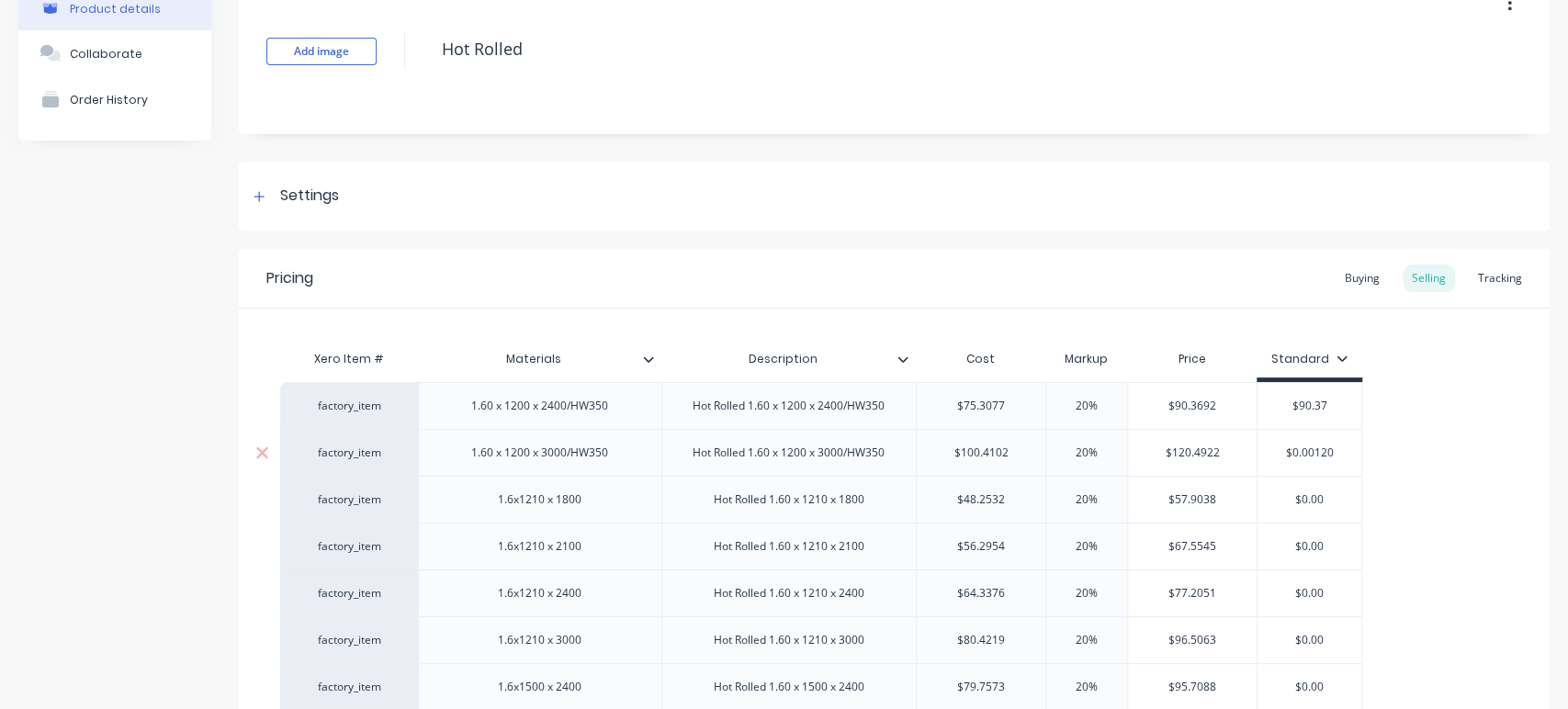 type on "x" 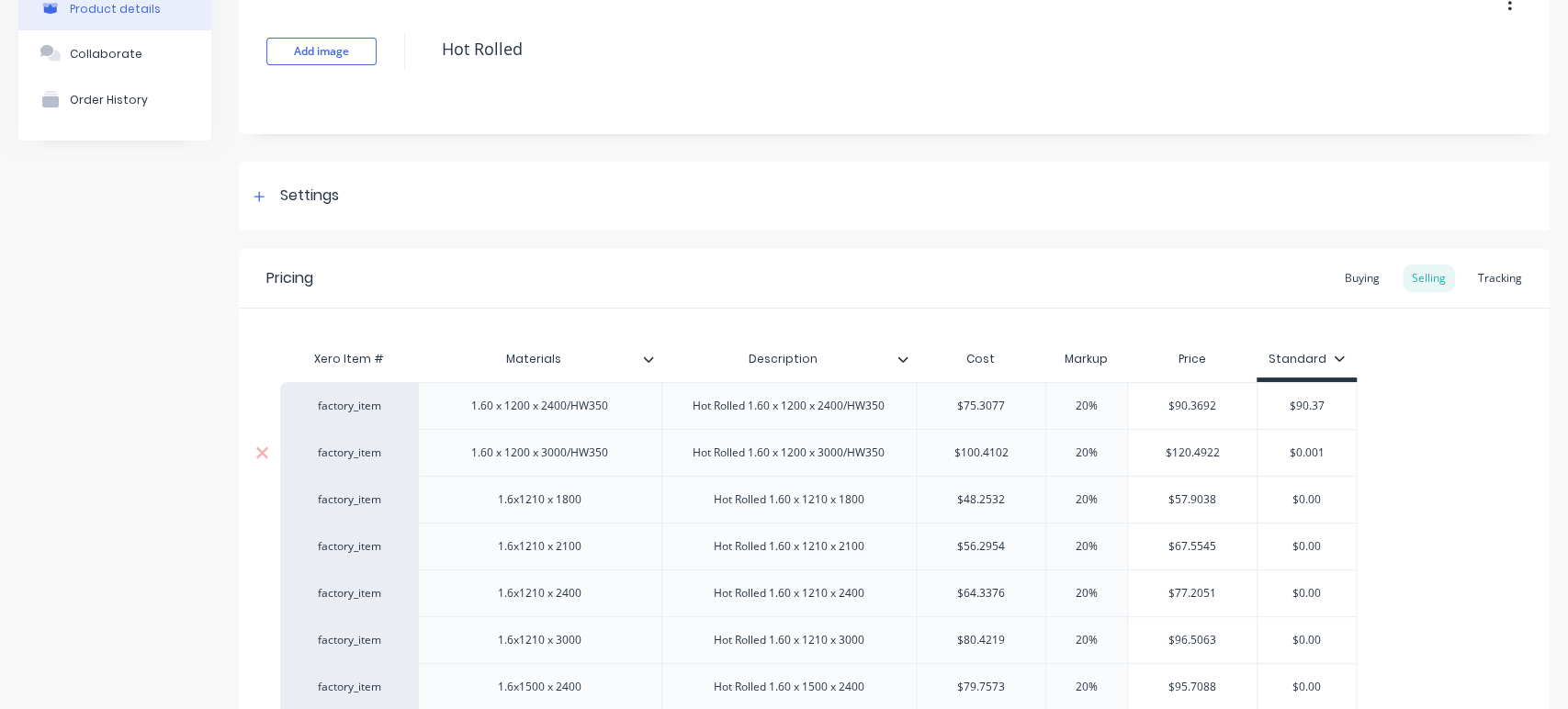 type on "$0.00" 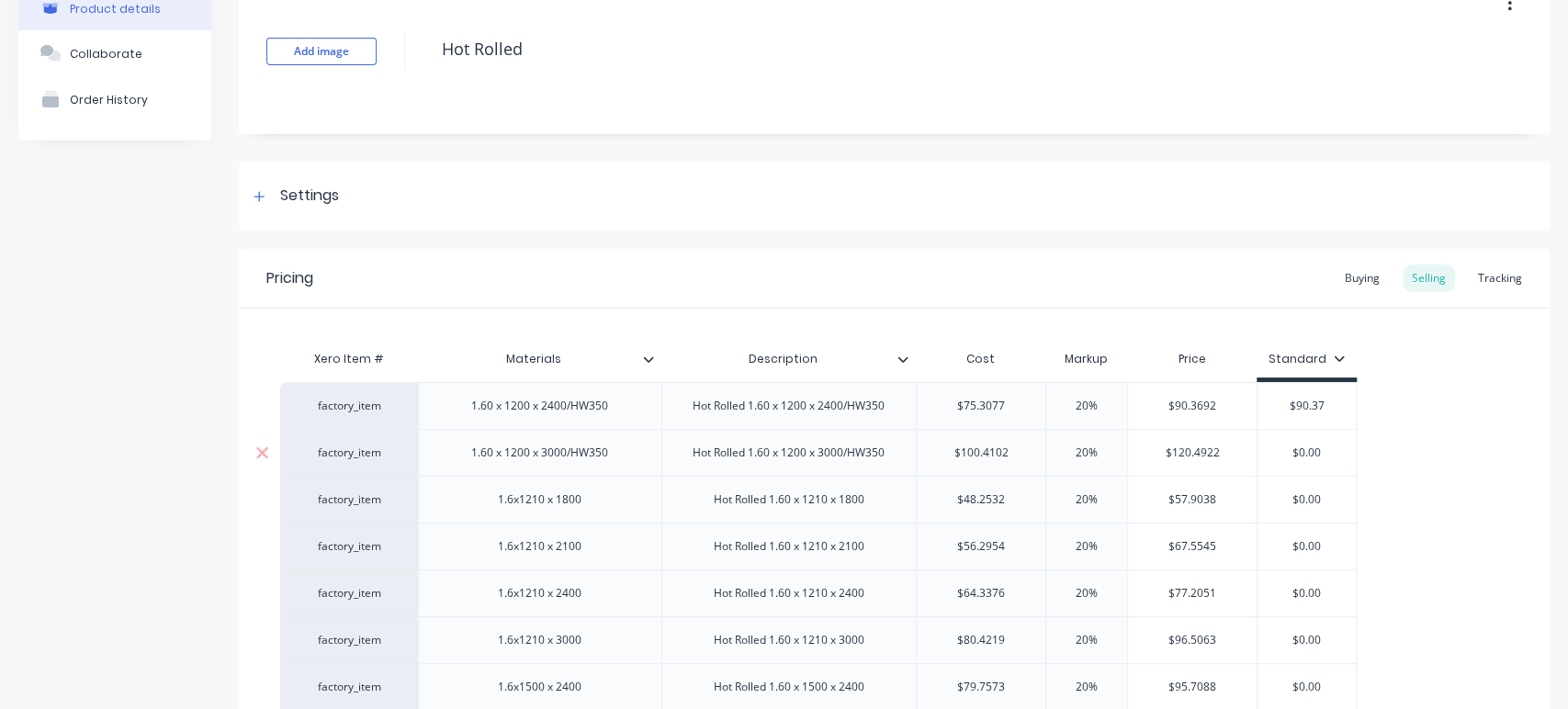 type on "x" 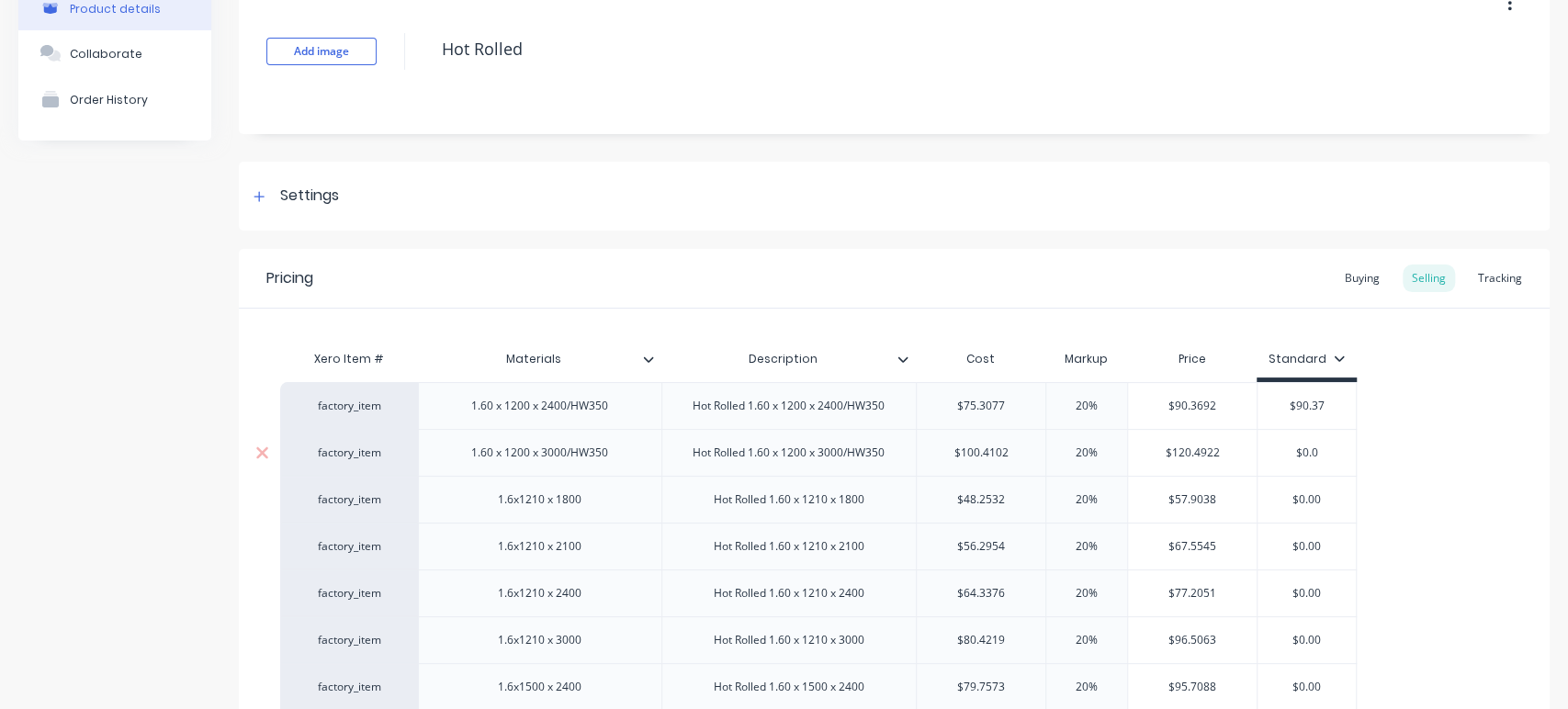 type on "x" 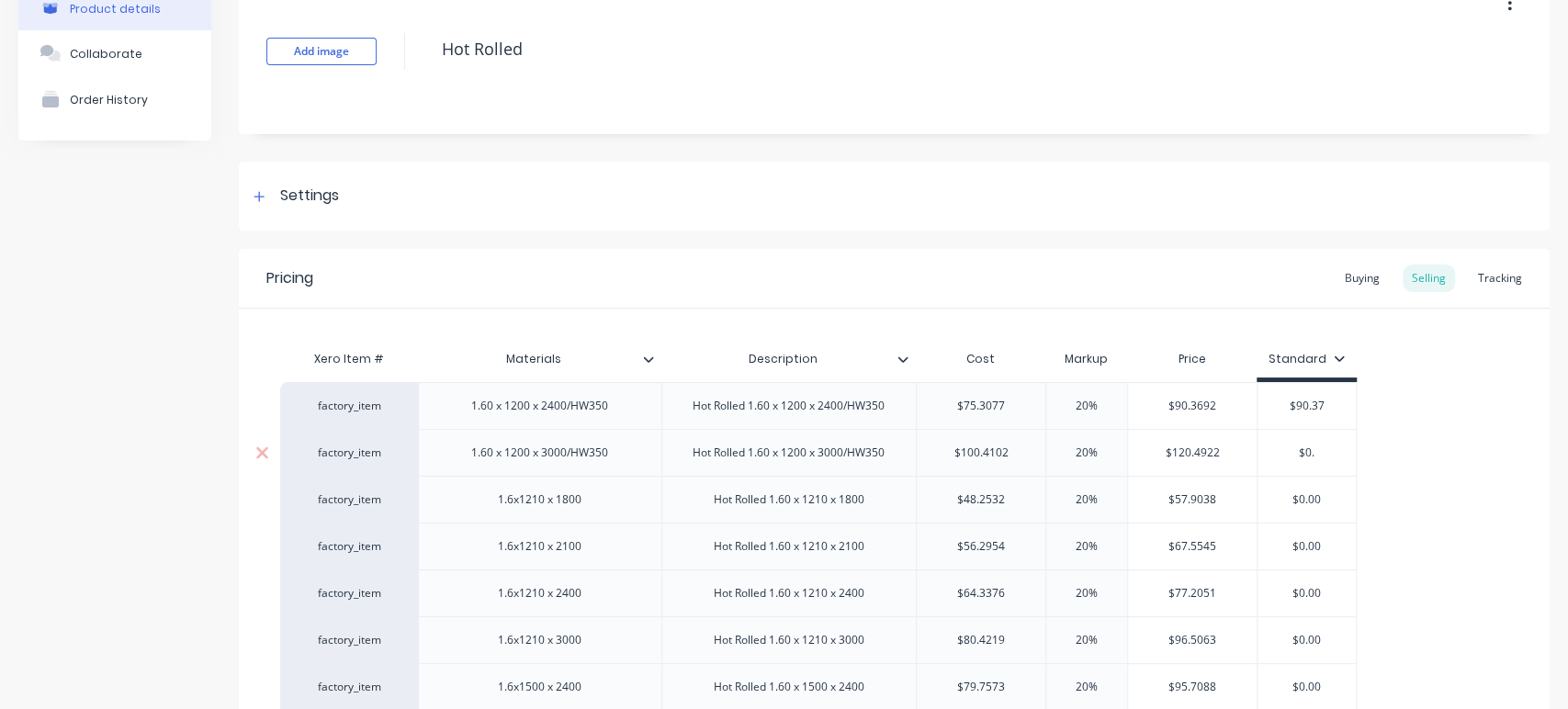 type on "x" 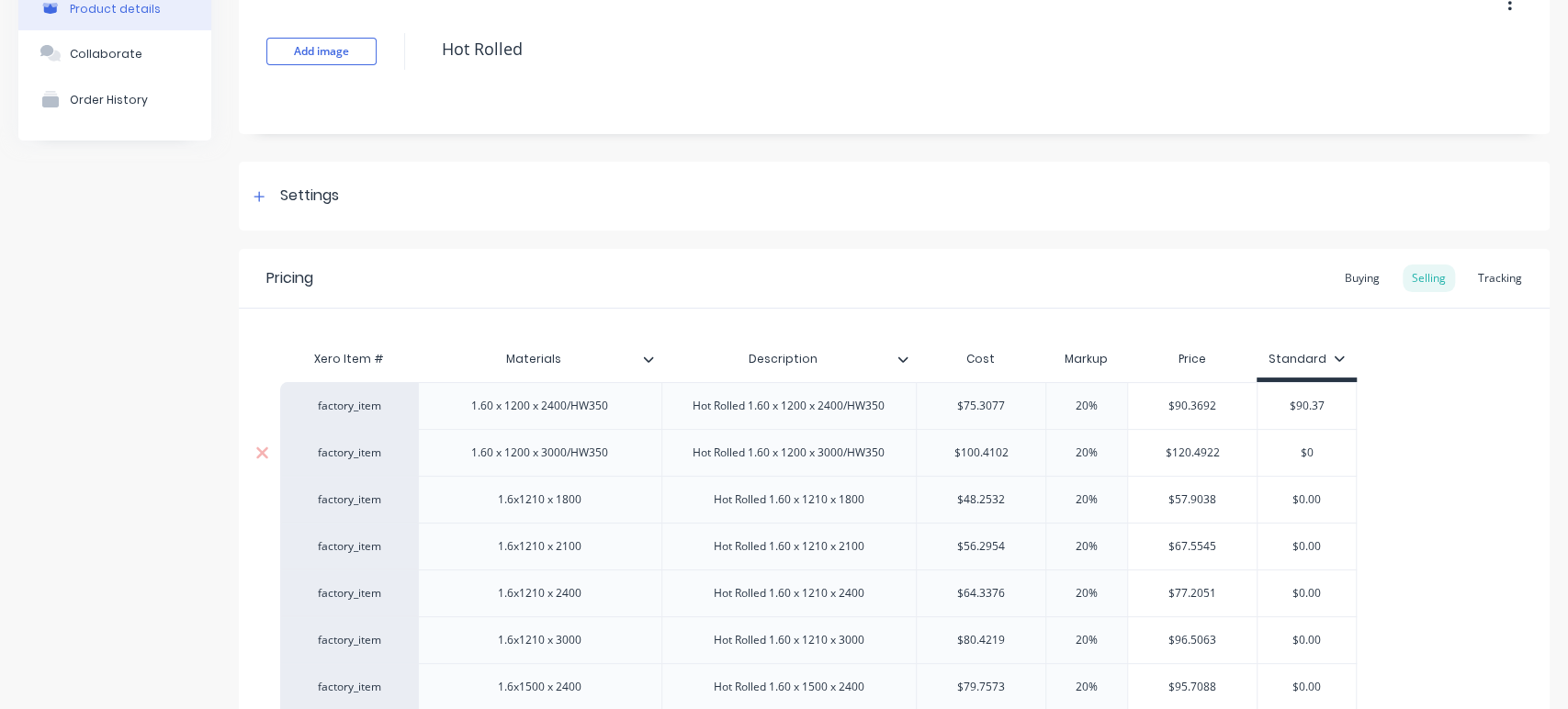 type on "x" 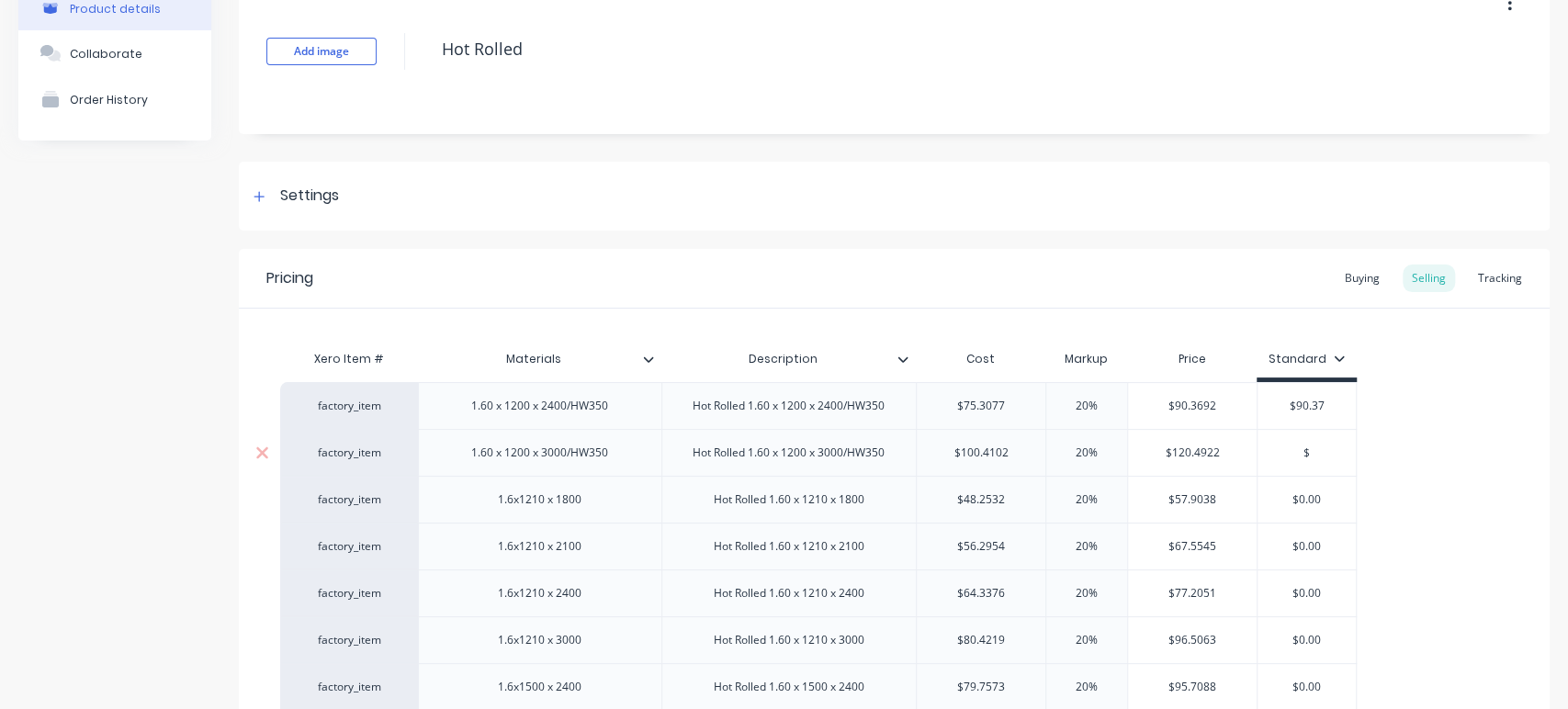 type on "$1" 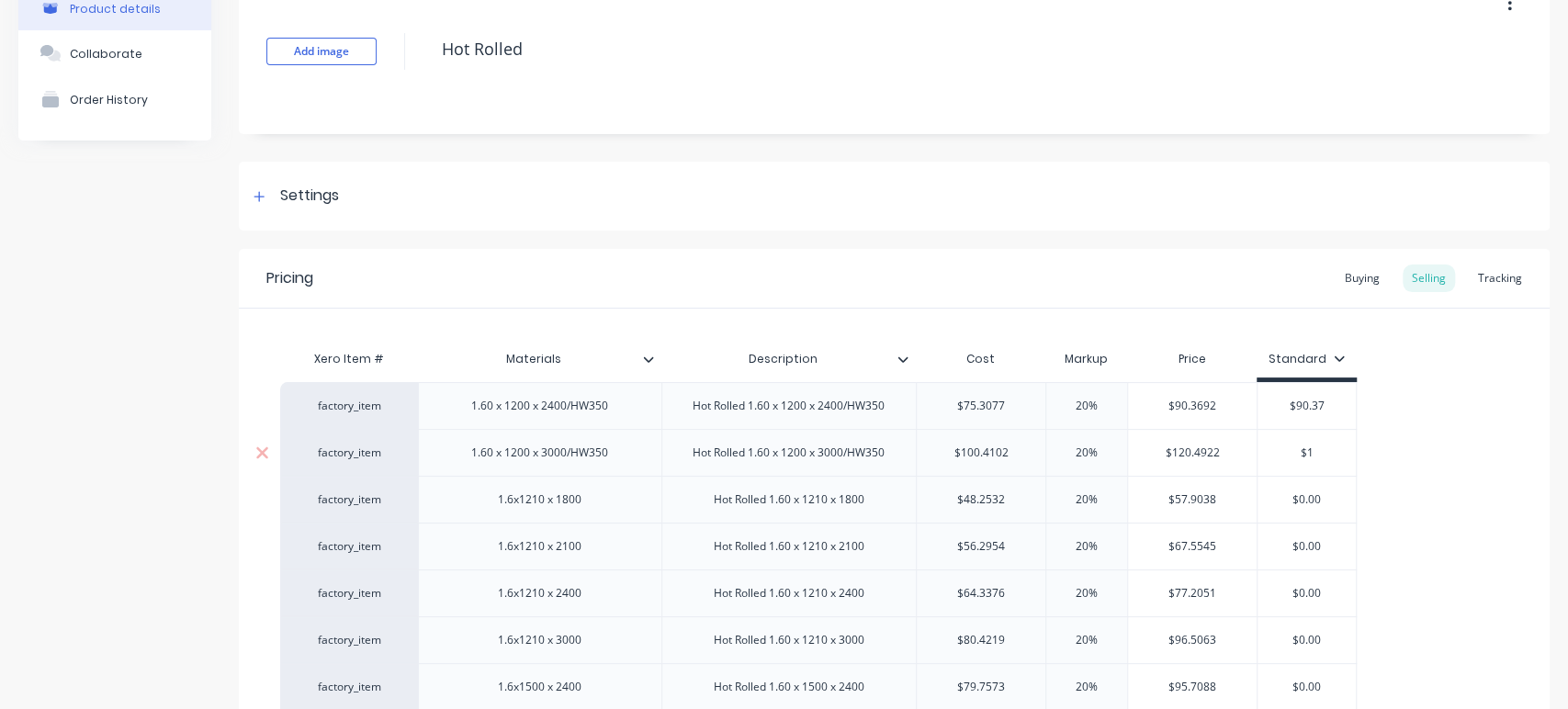 type on "x" 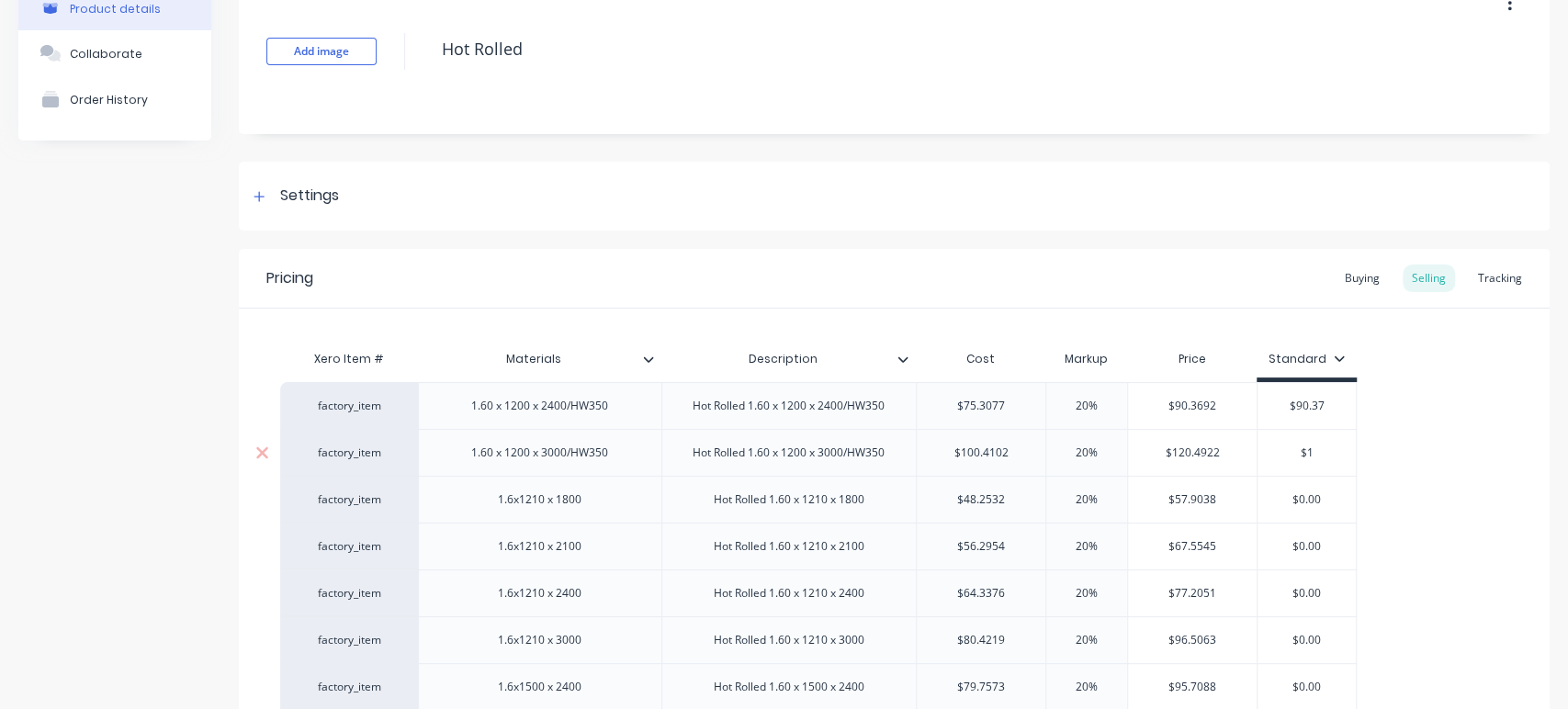 type on "$12" 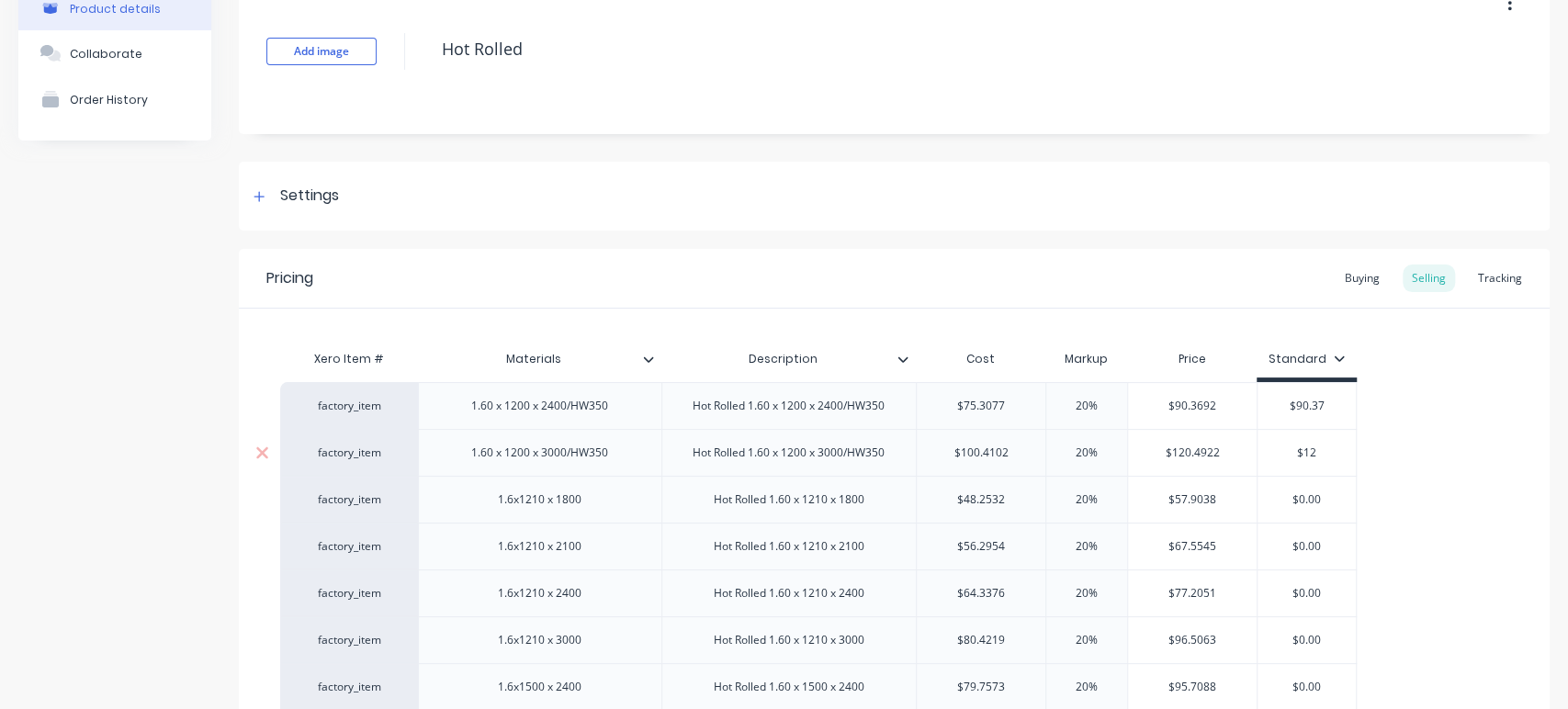 type on "x" 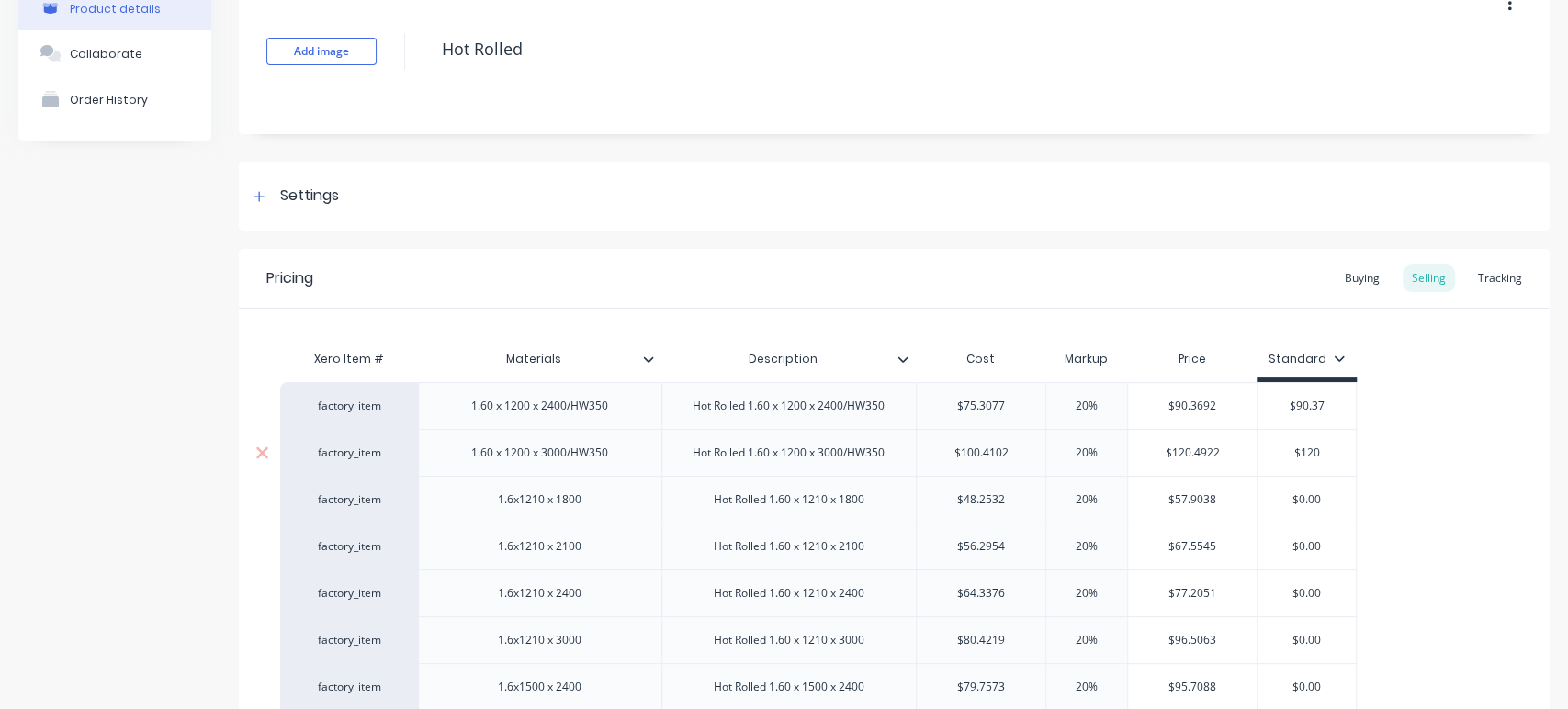 type on "x" 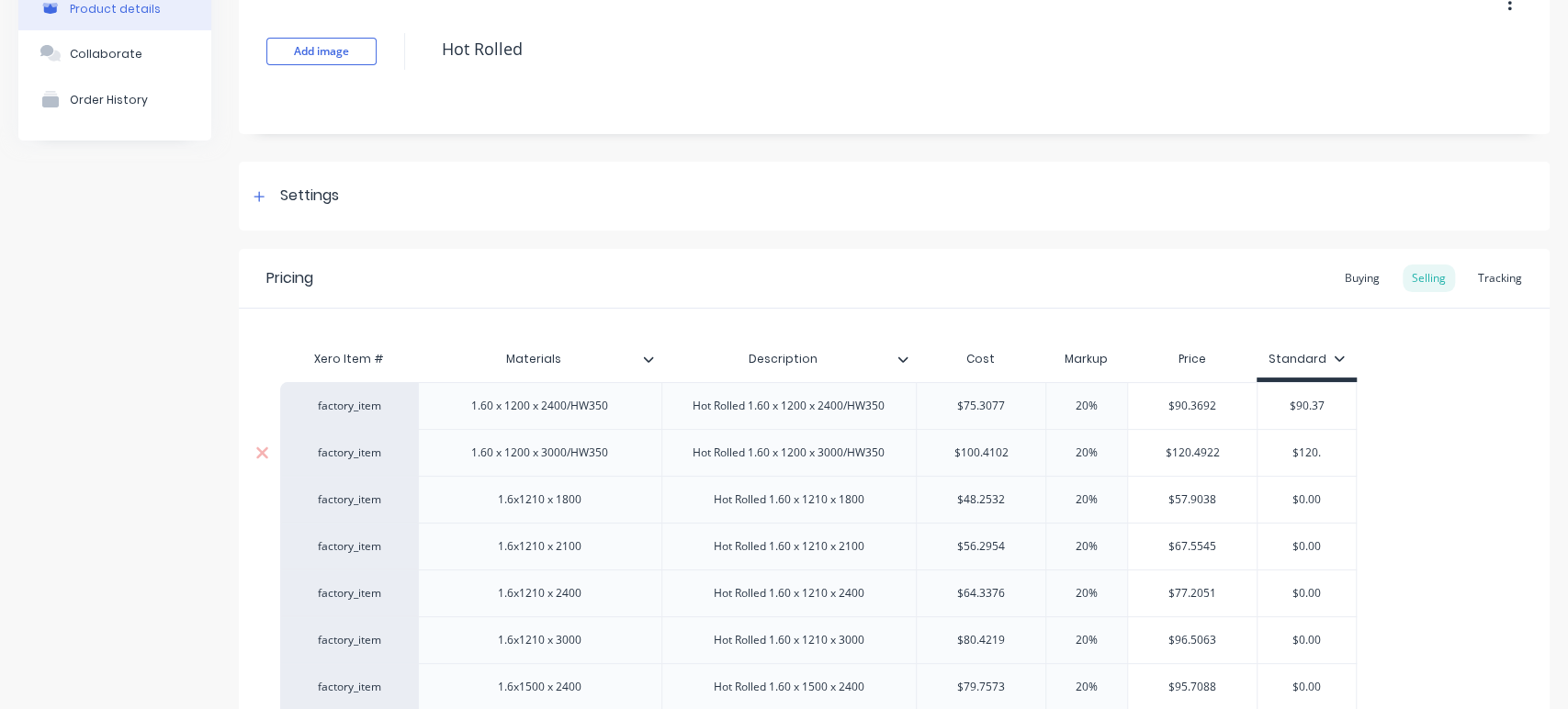 type on "$120.4" 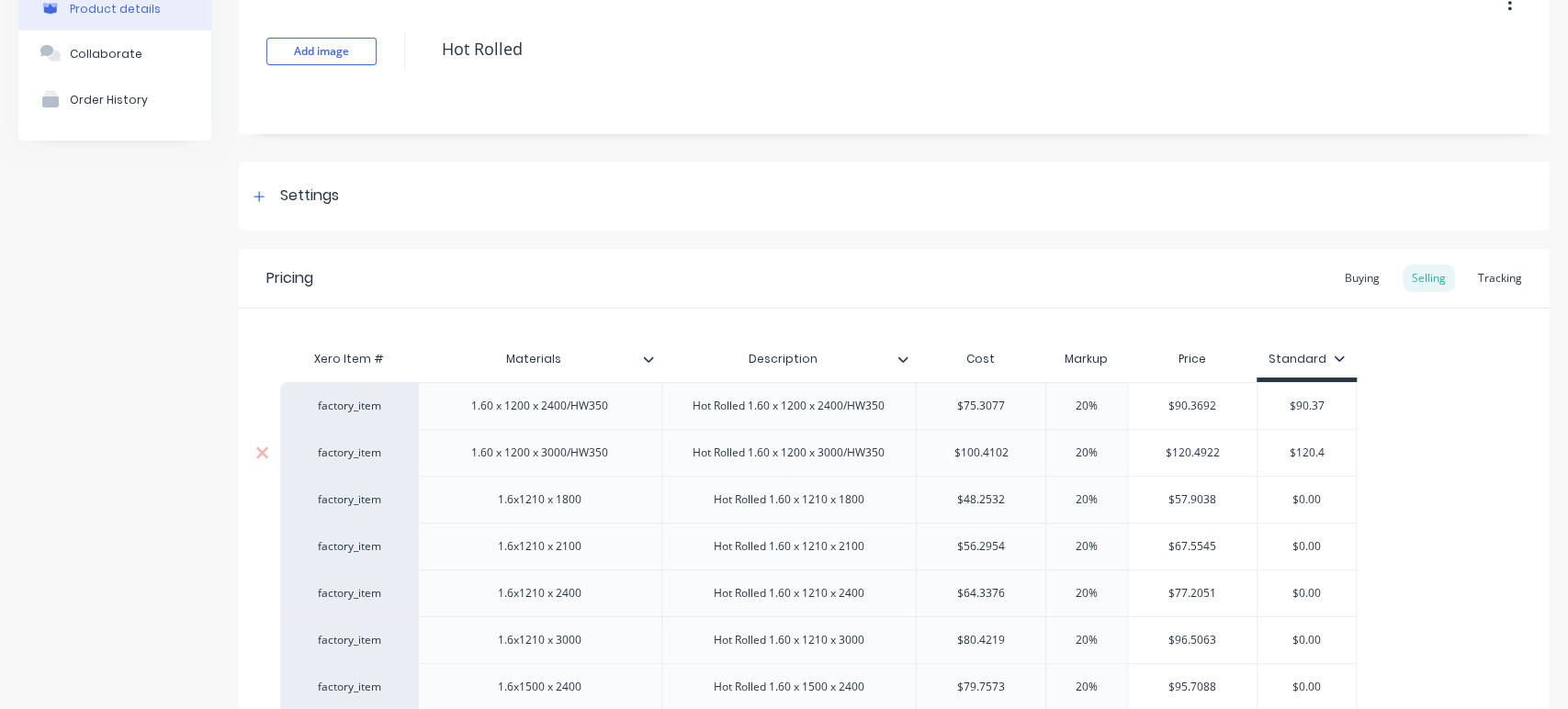 type on "x" 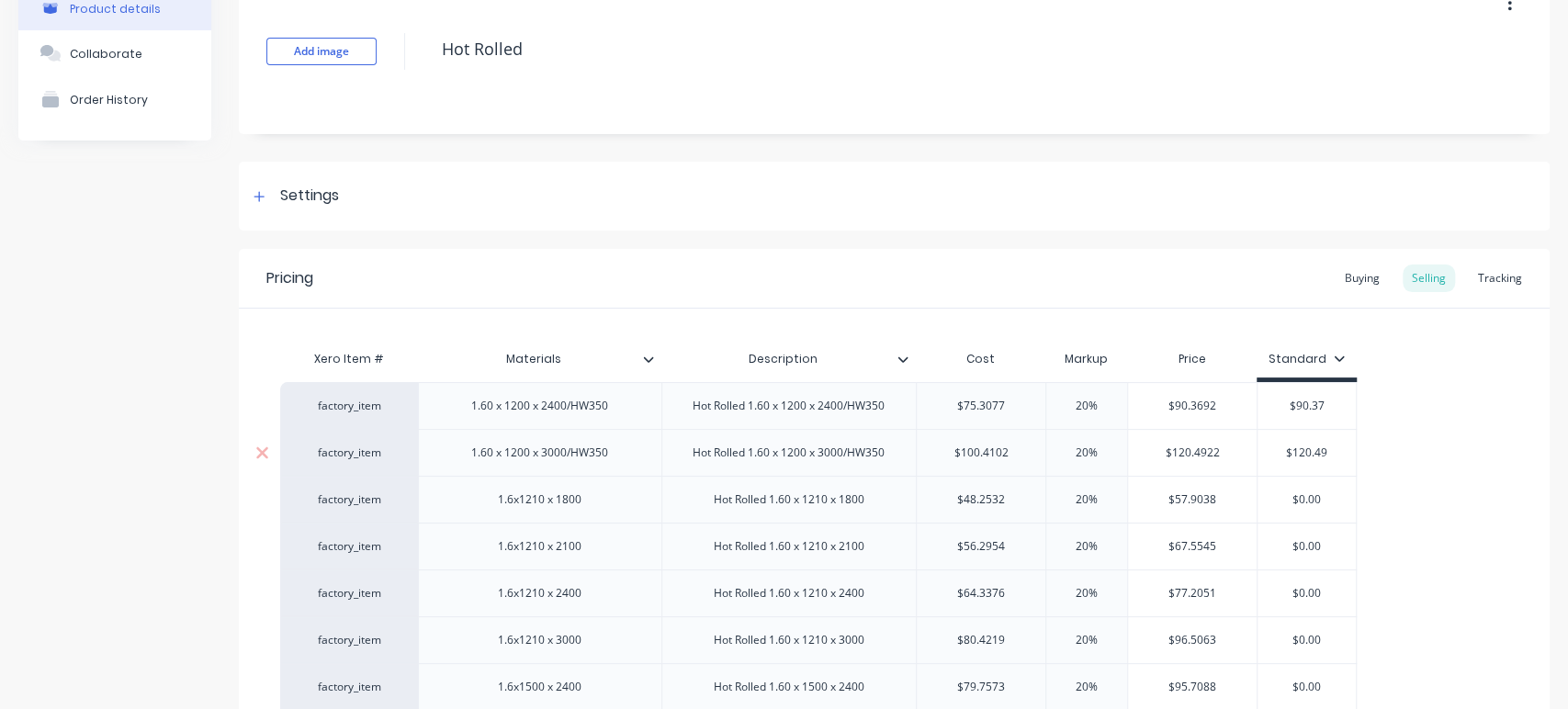 type on "x" 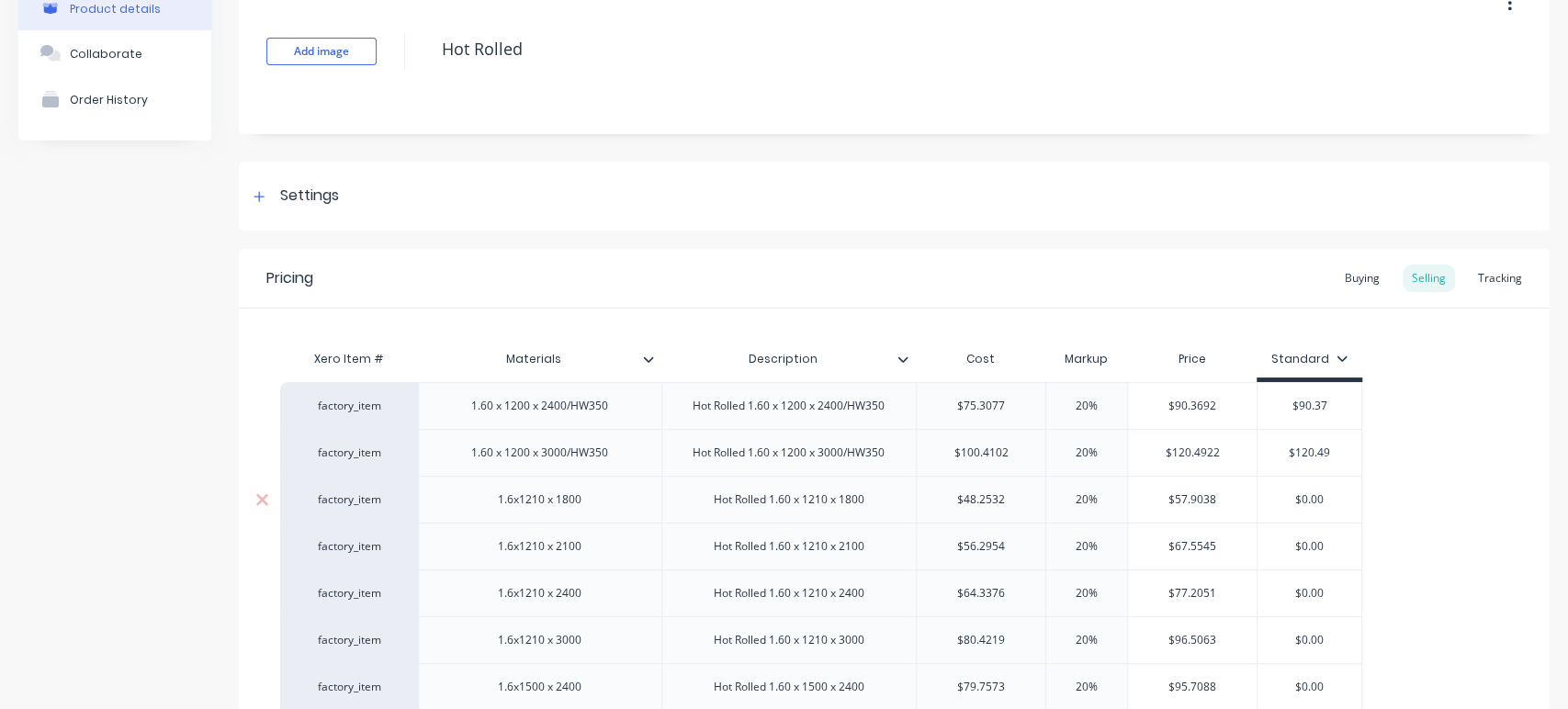 click on "$0.00" at bounding box center (1309, 500) 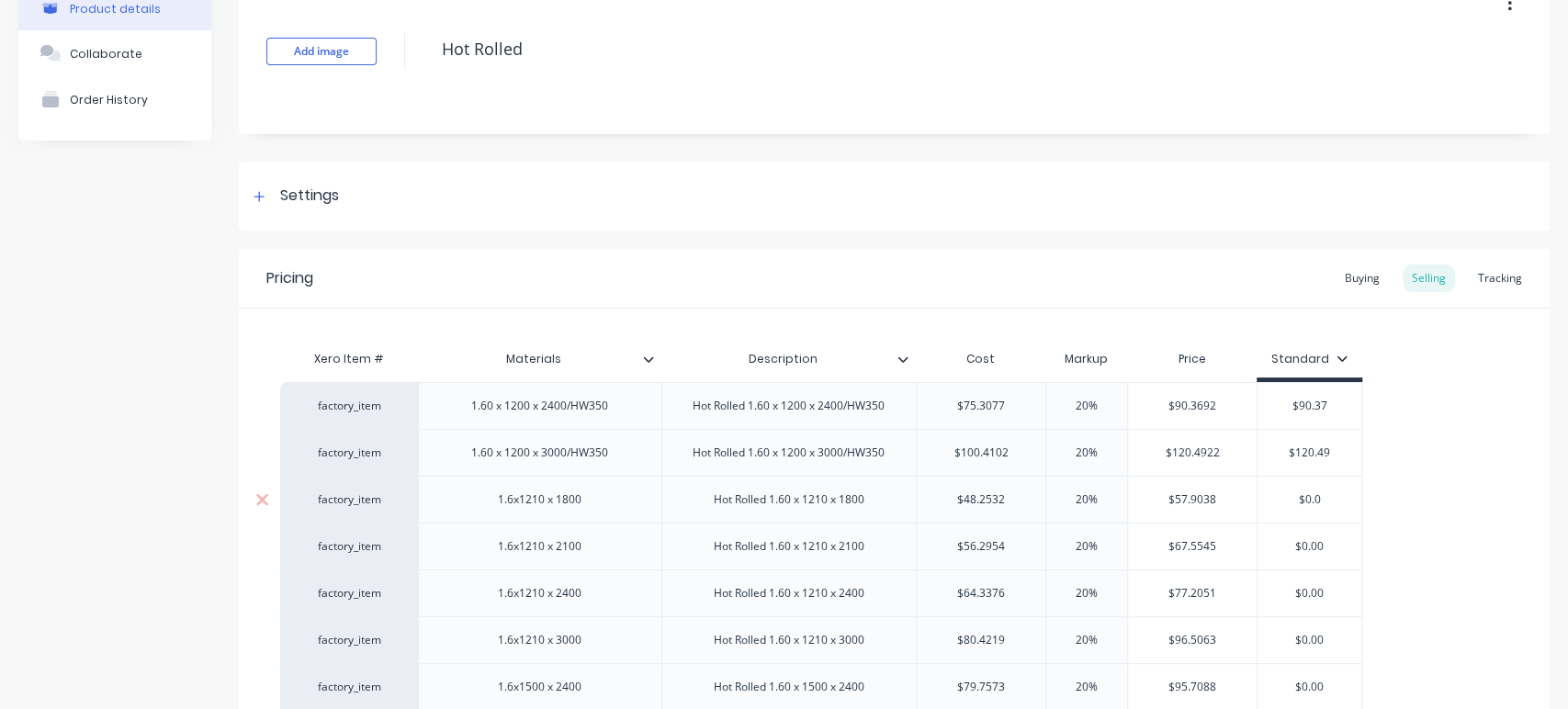 type on "$0." 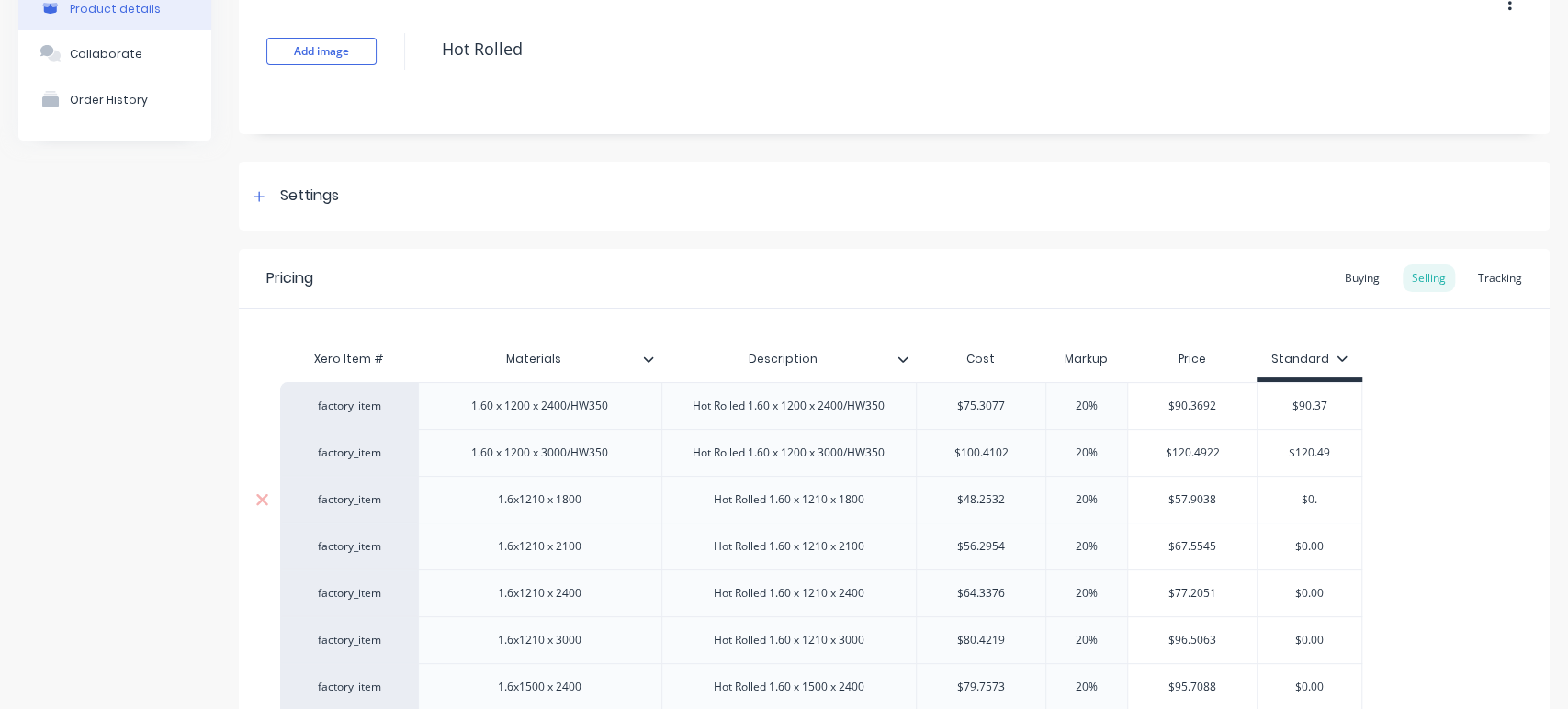 type on "x" 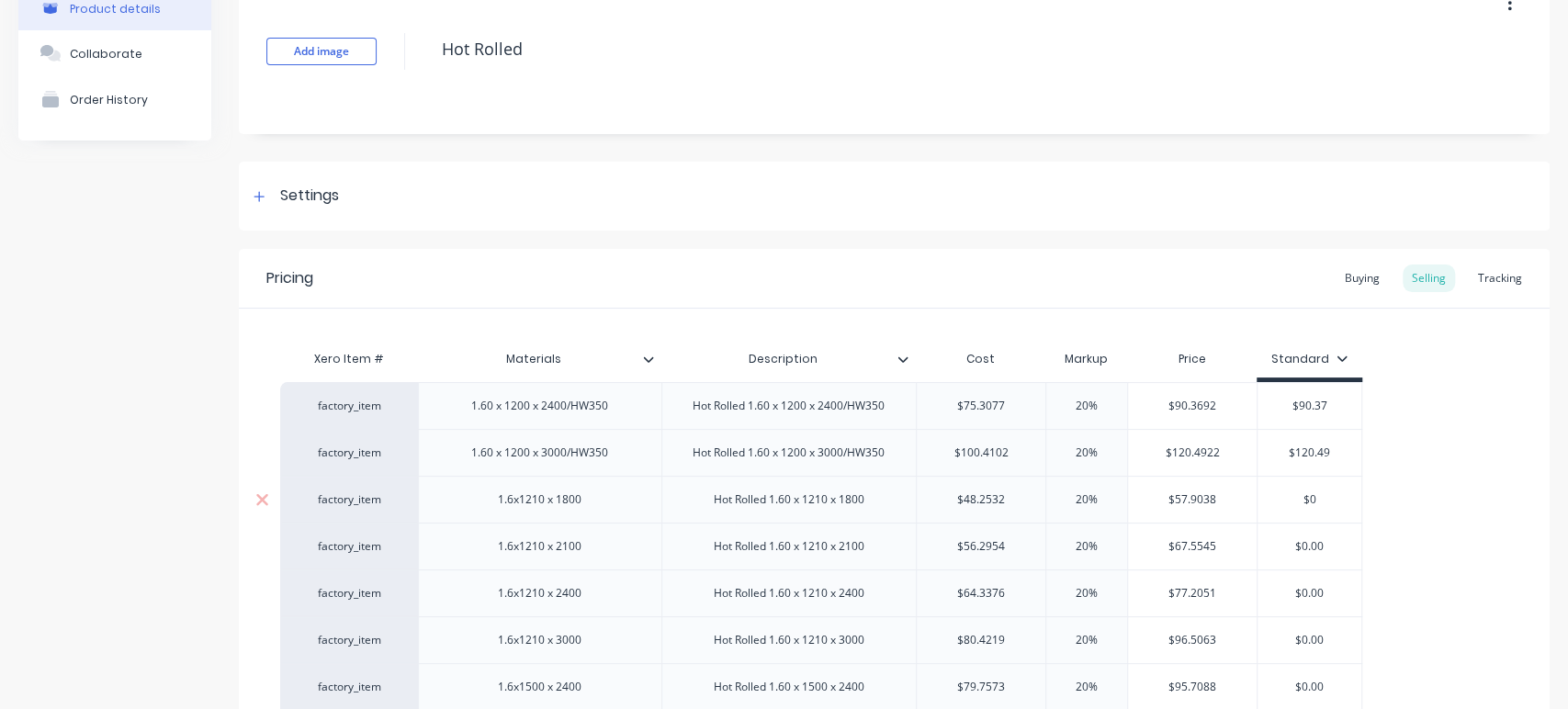 type on "$" 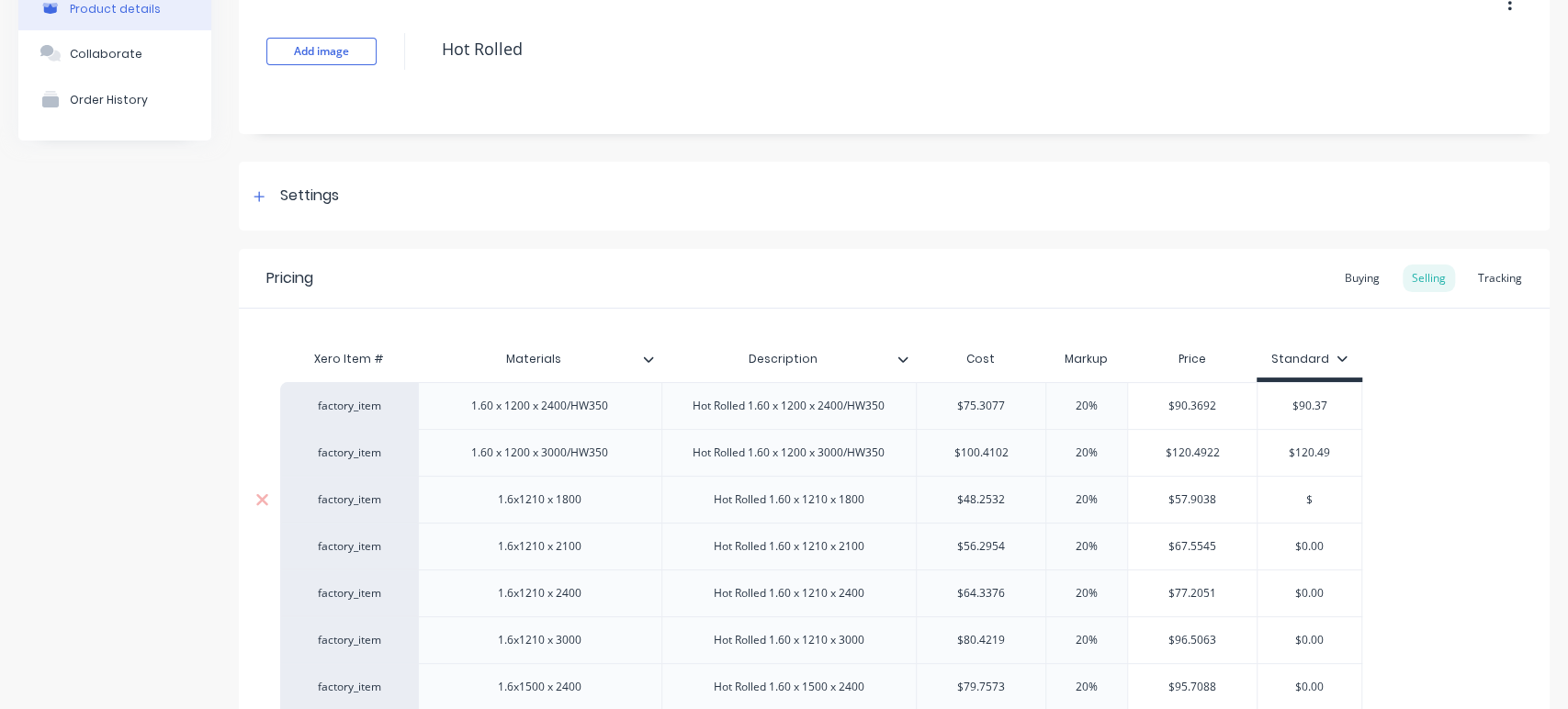 type on "x" 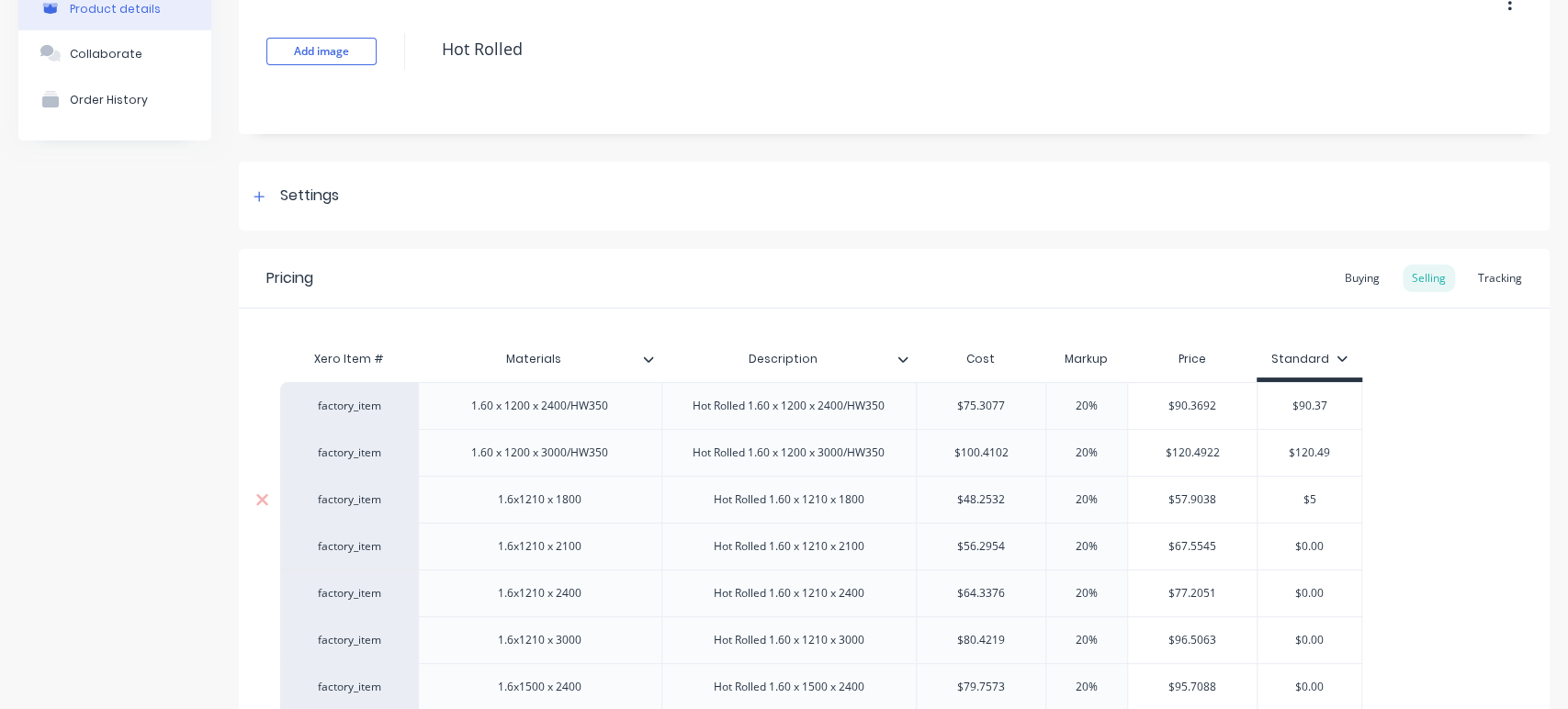 type on "x" 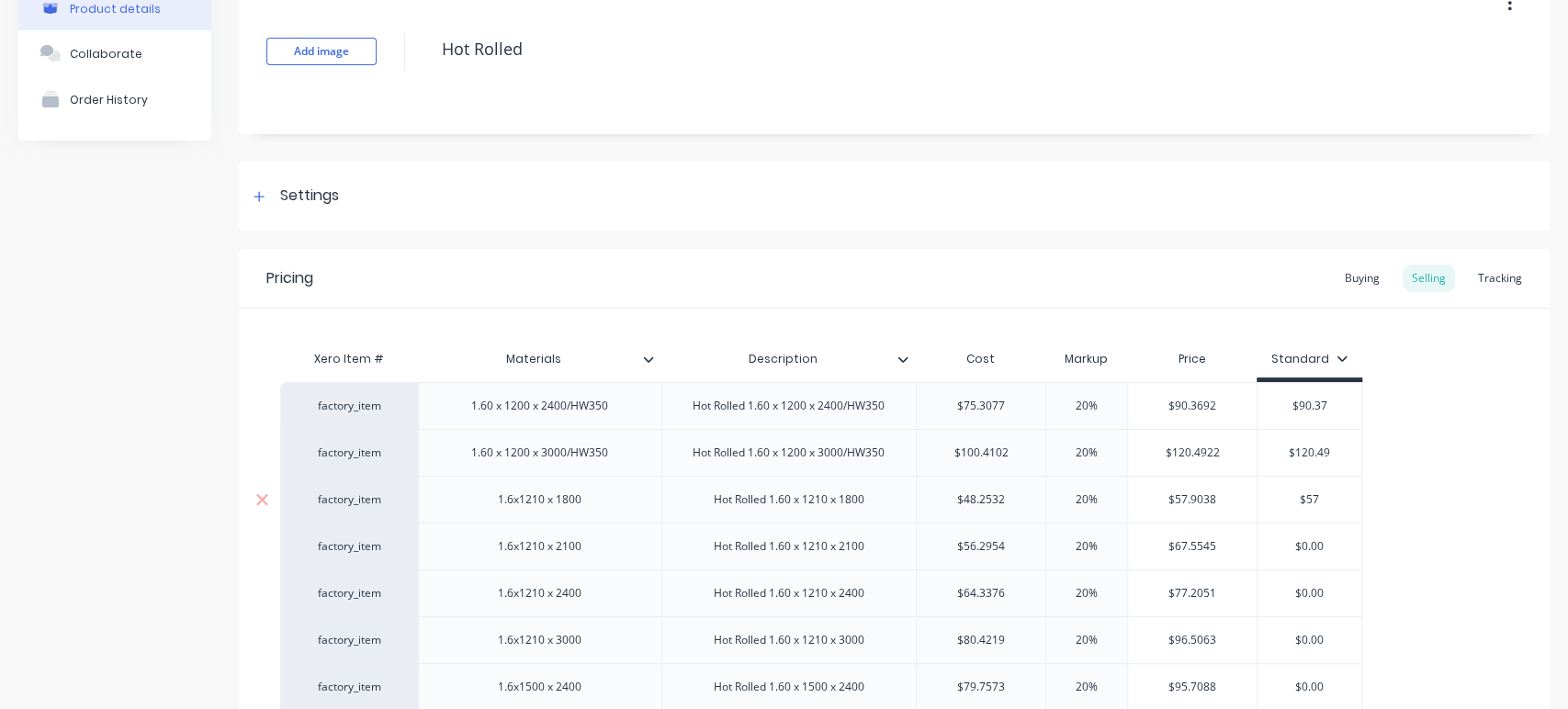 type on "x" 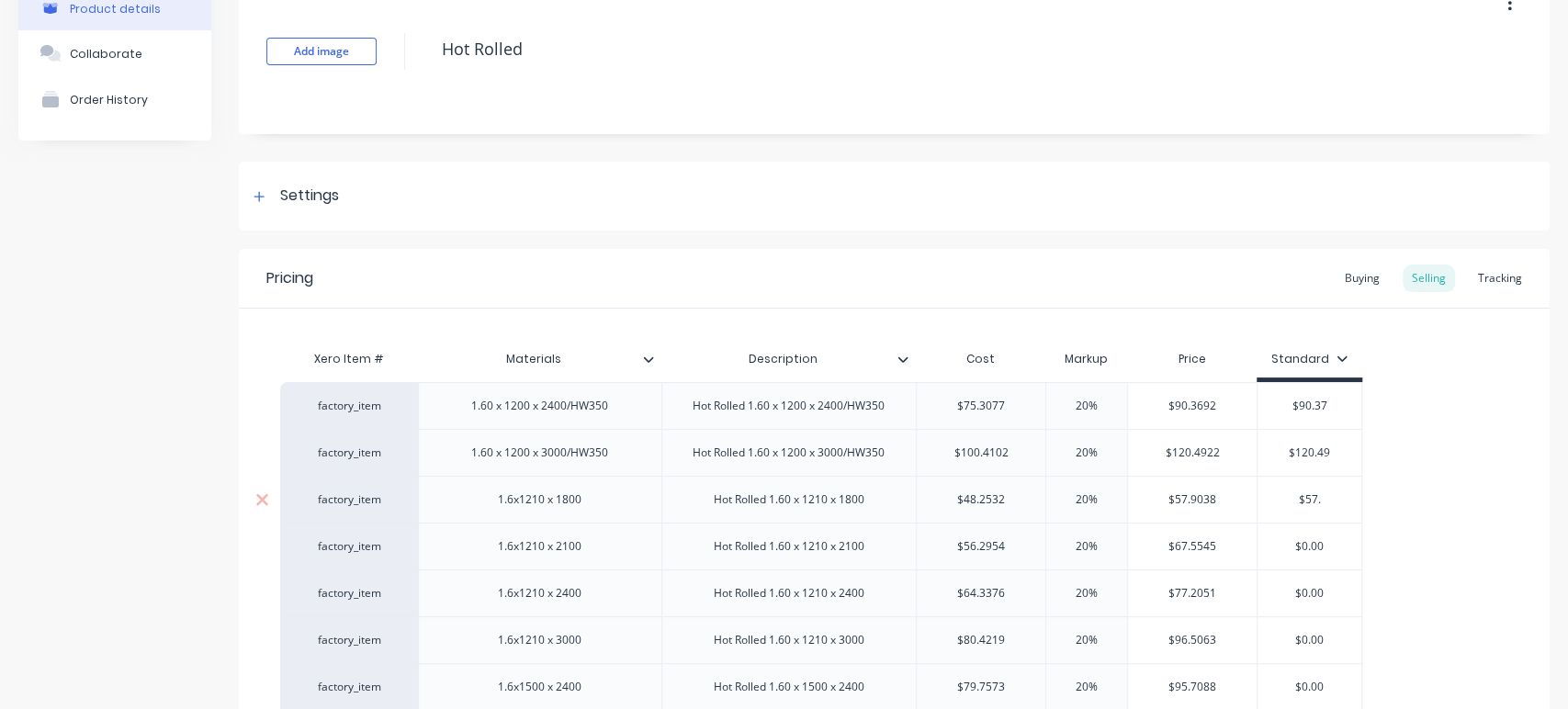 type on "$57.9" 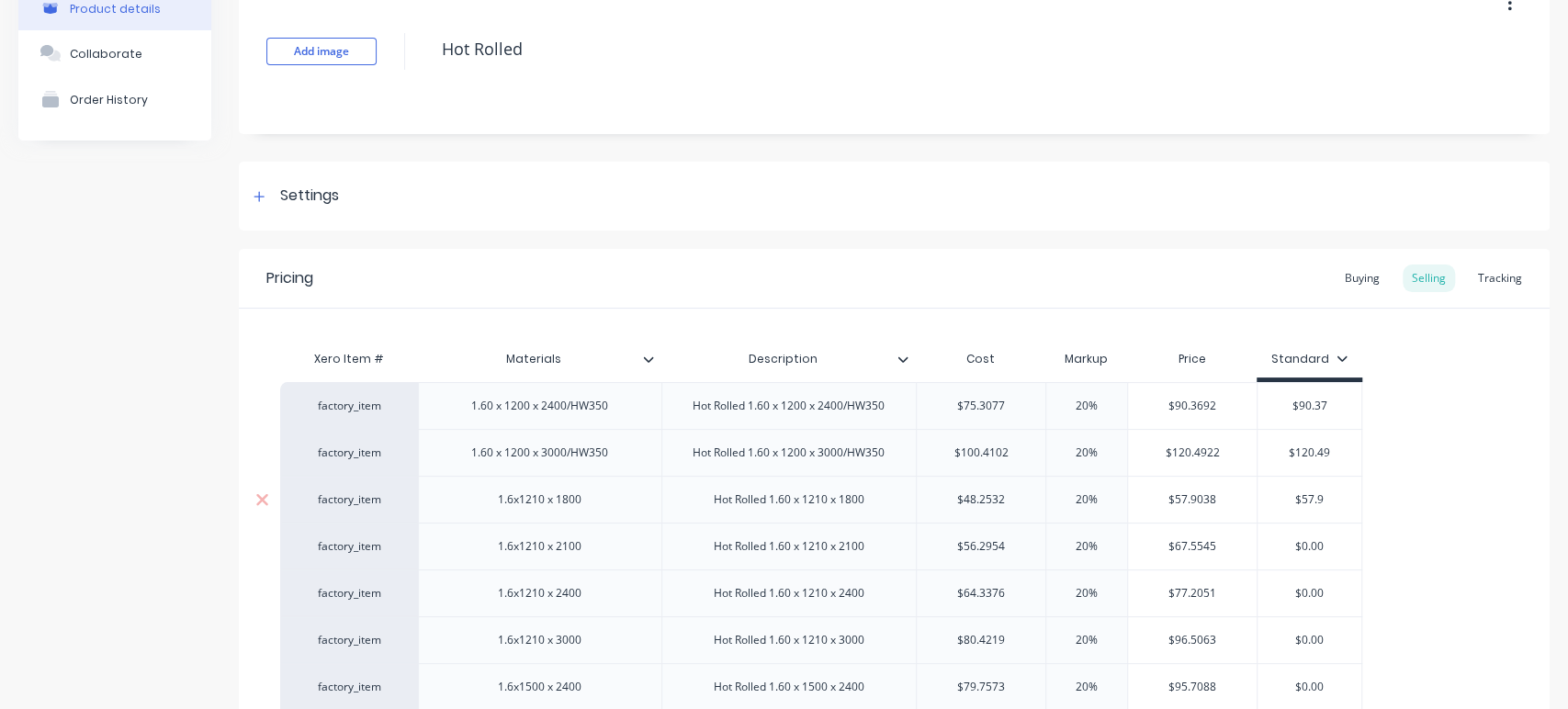 type on "x" 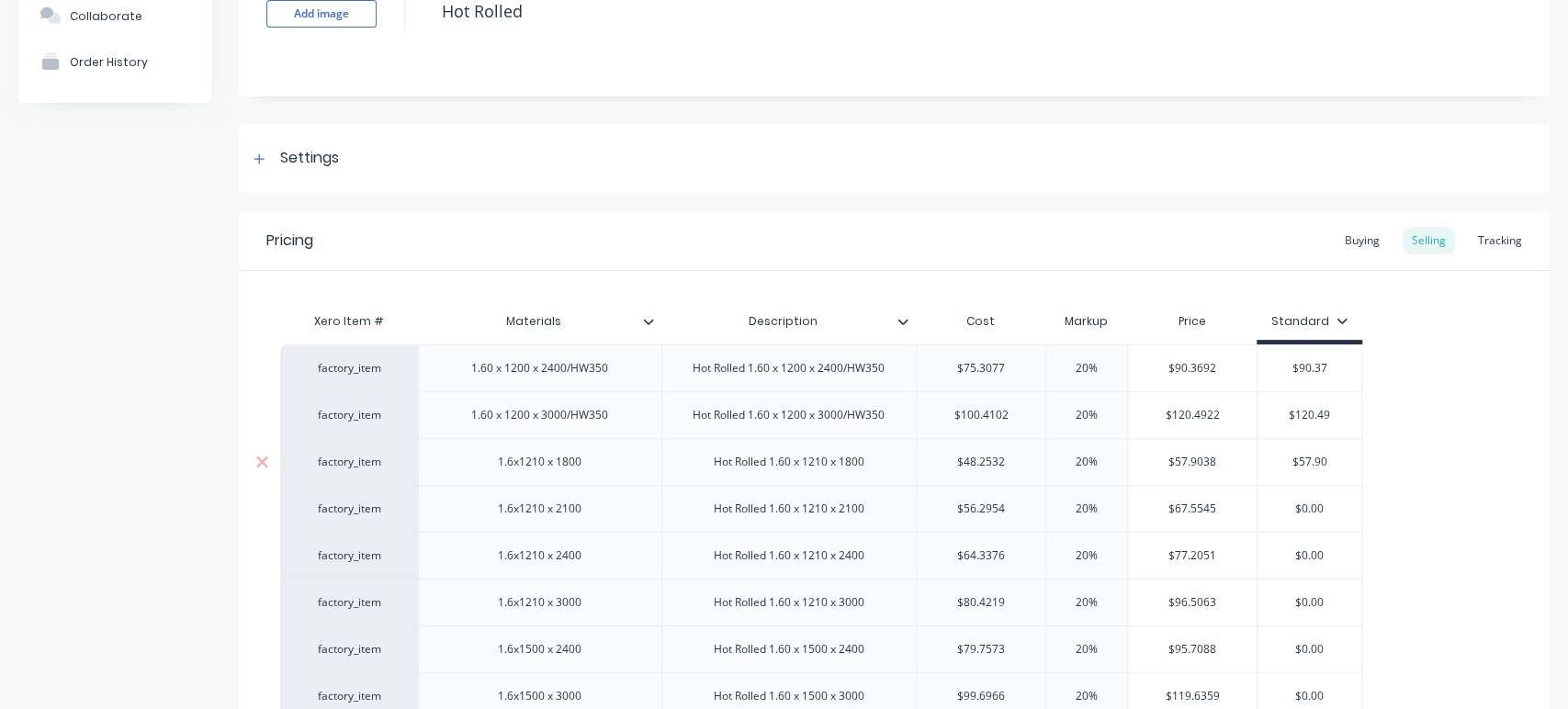 scroll, scrollTop: 154, scrollLeft: 0, axis: vertical 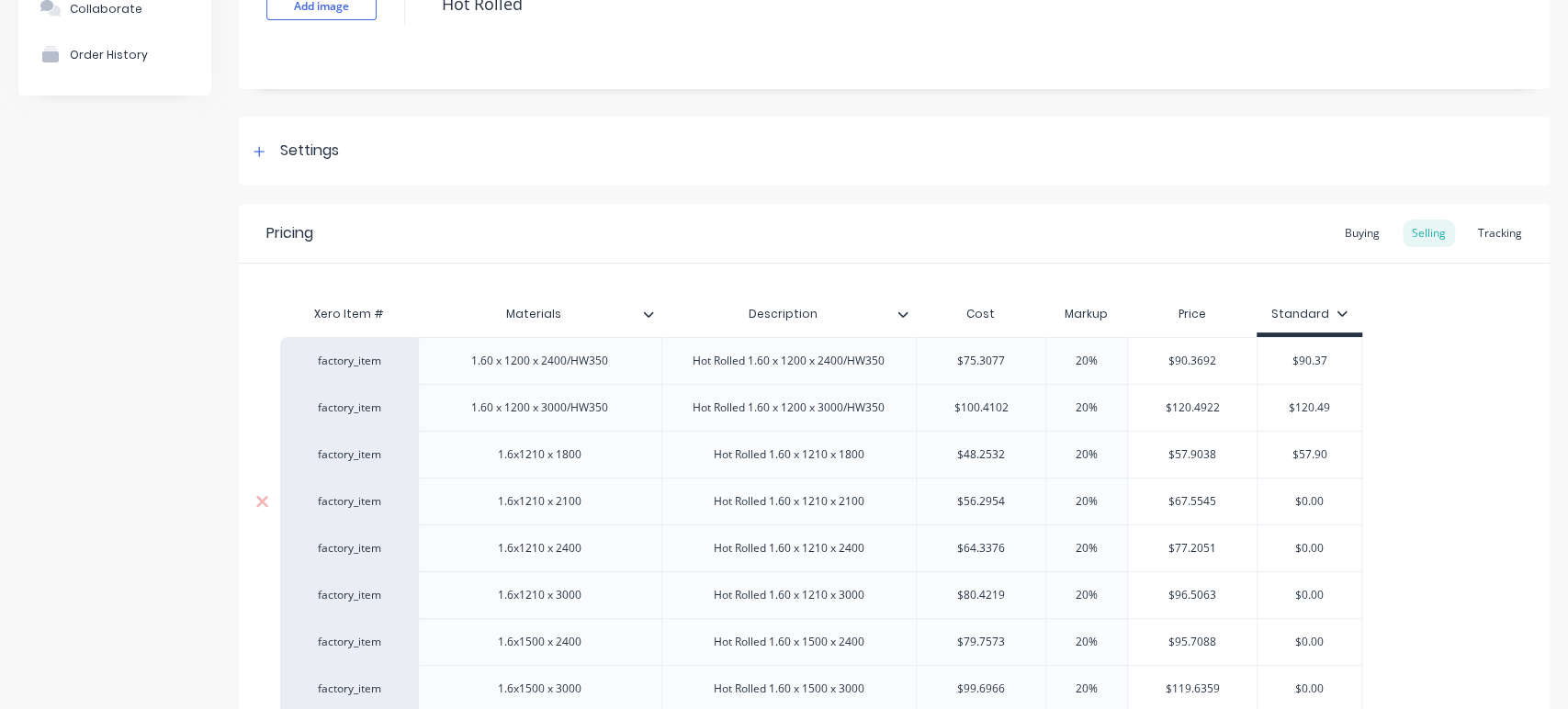 type on "$57.90" 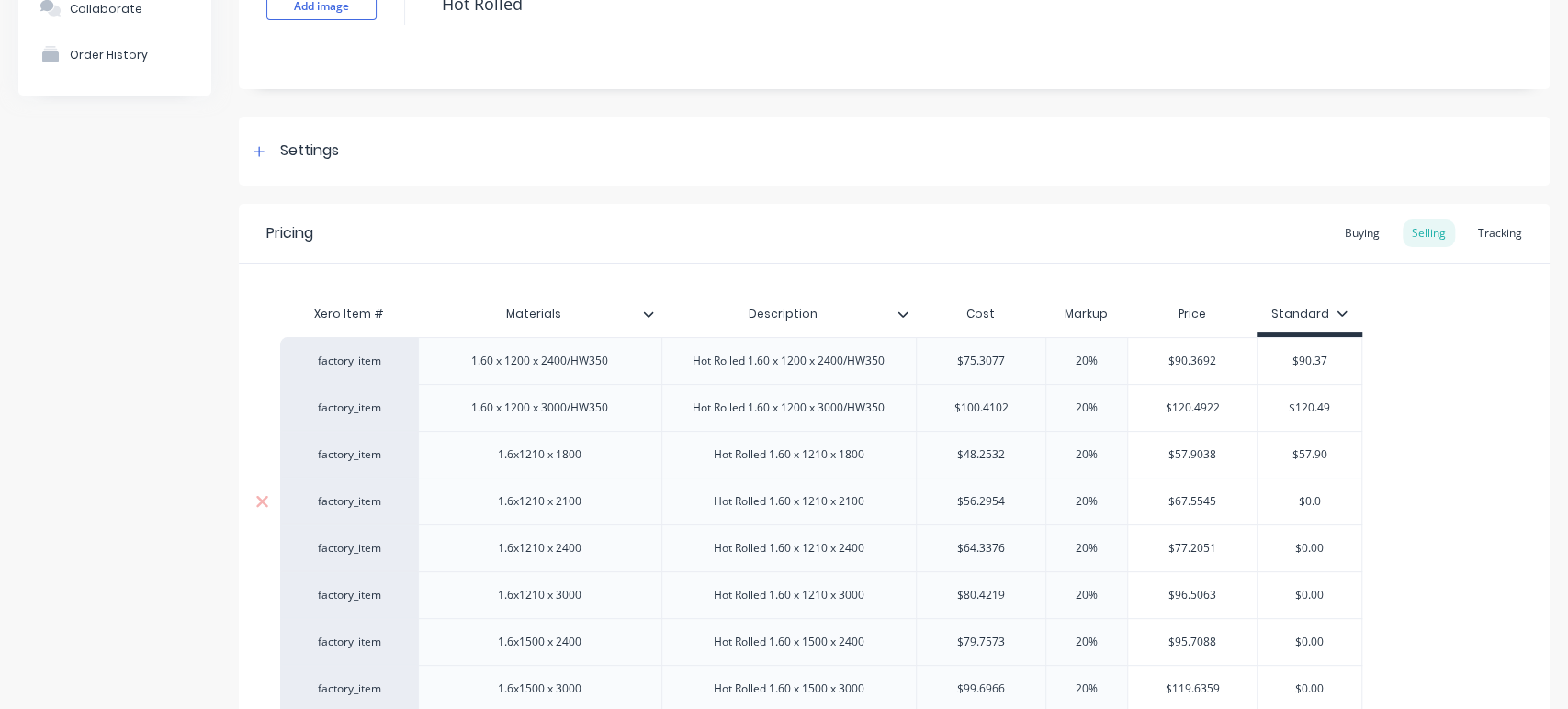 type on "x" 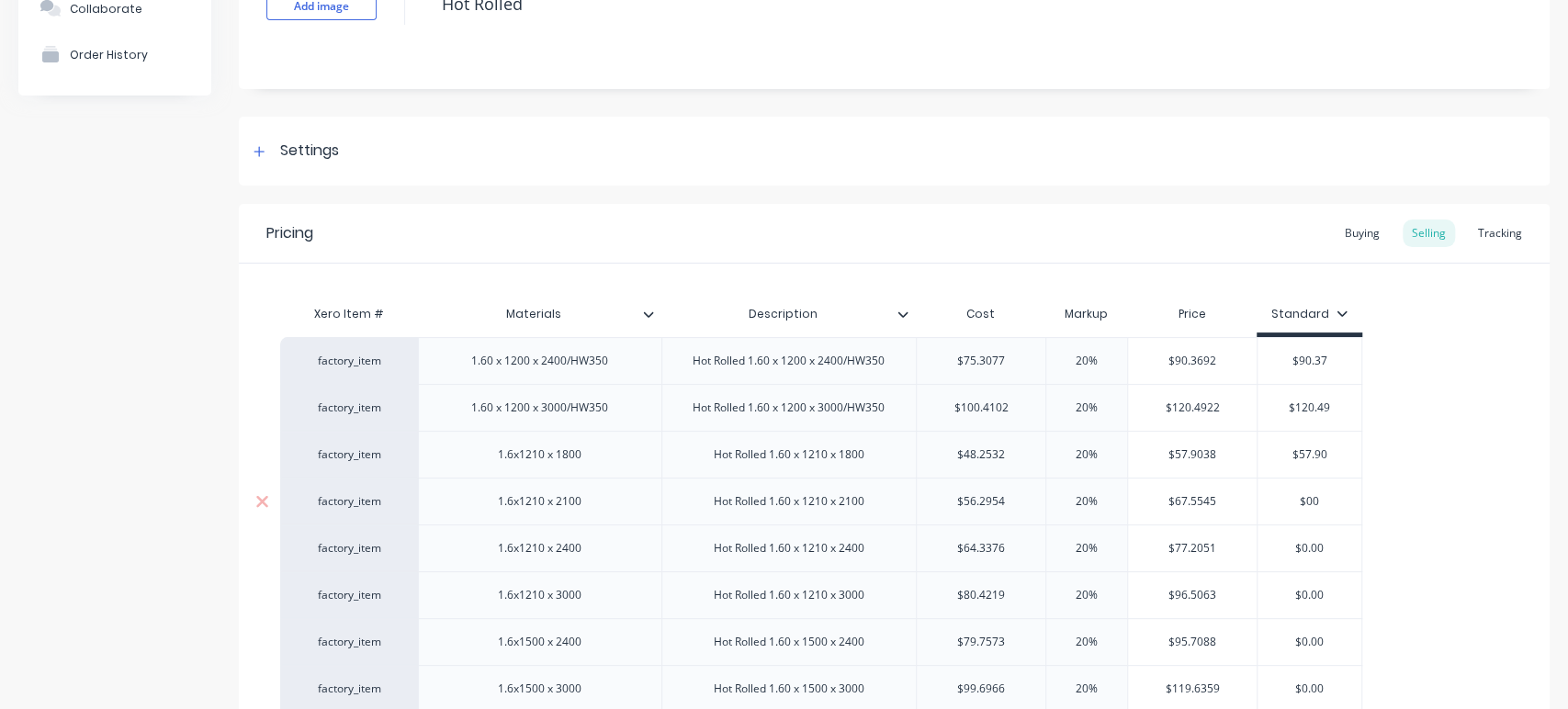 type on "x" 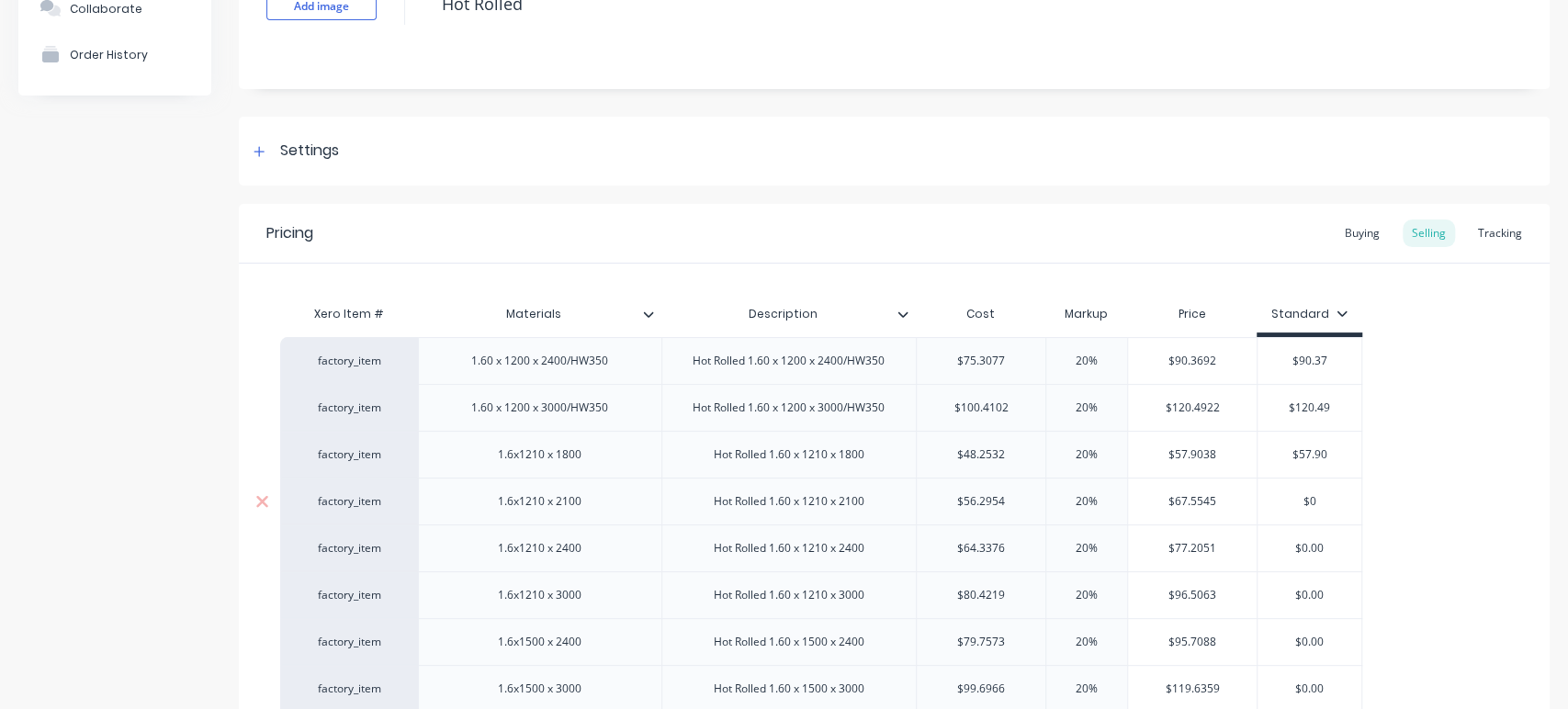 type on "x" 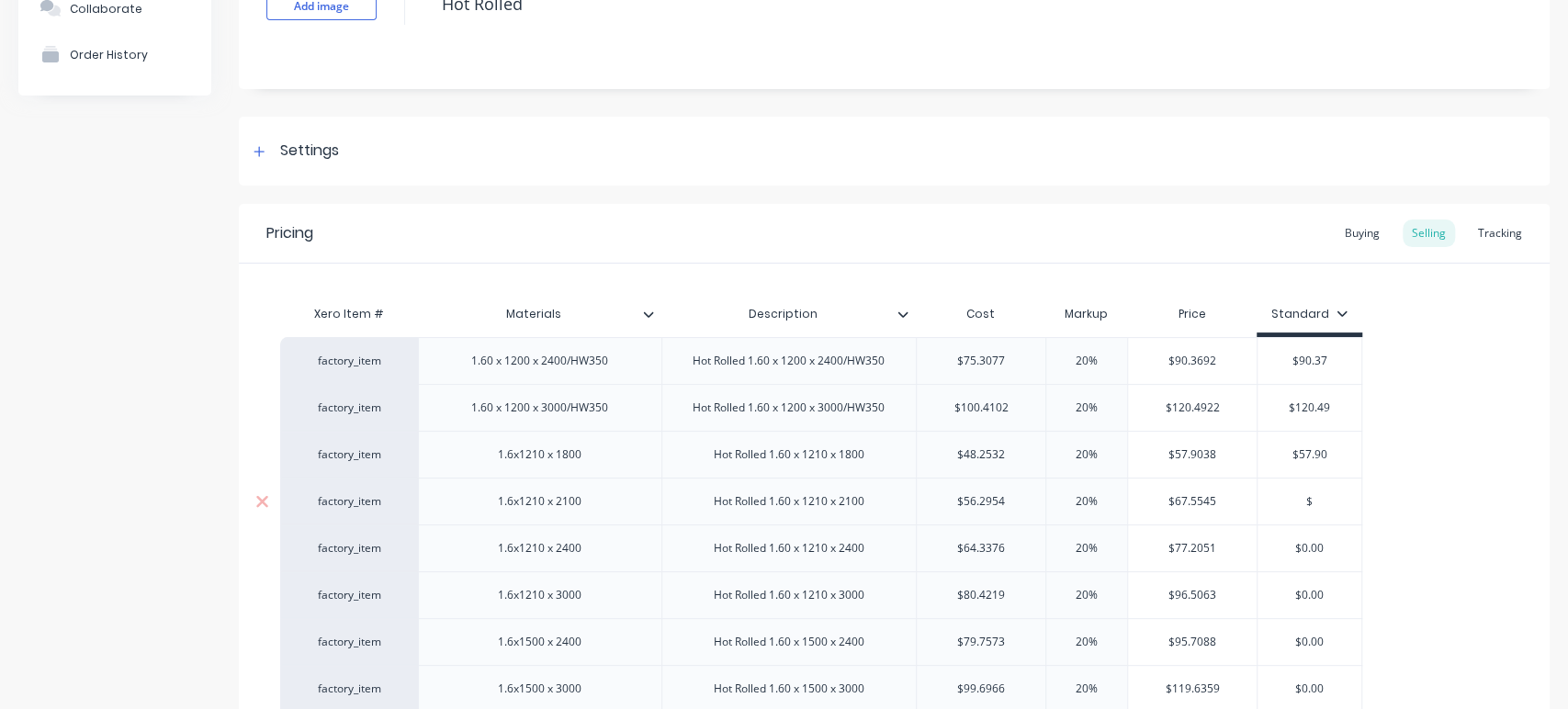 type on "$6" 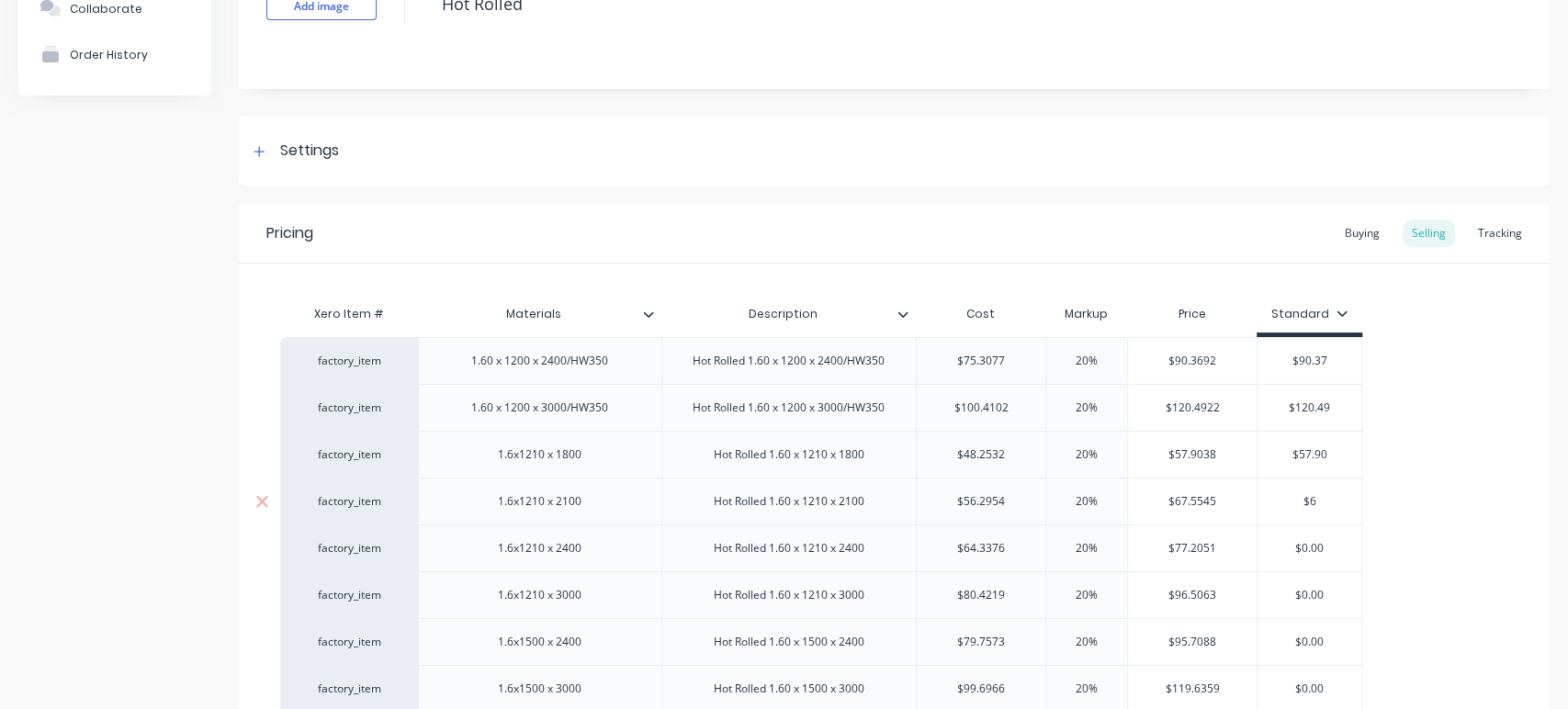 type on "x" 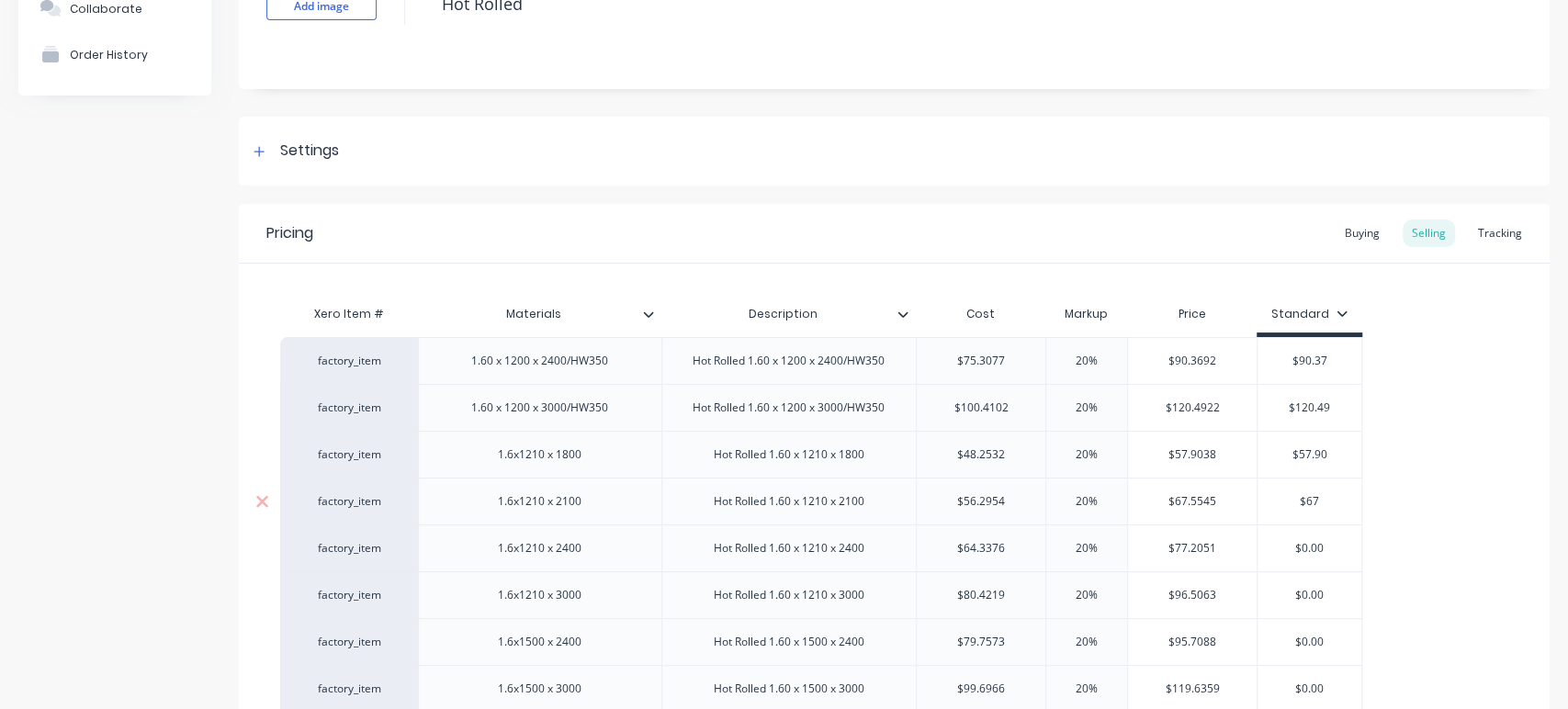 type on "x" 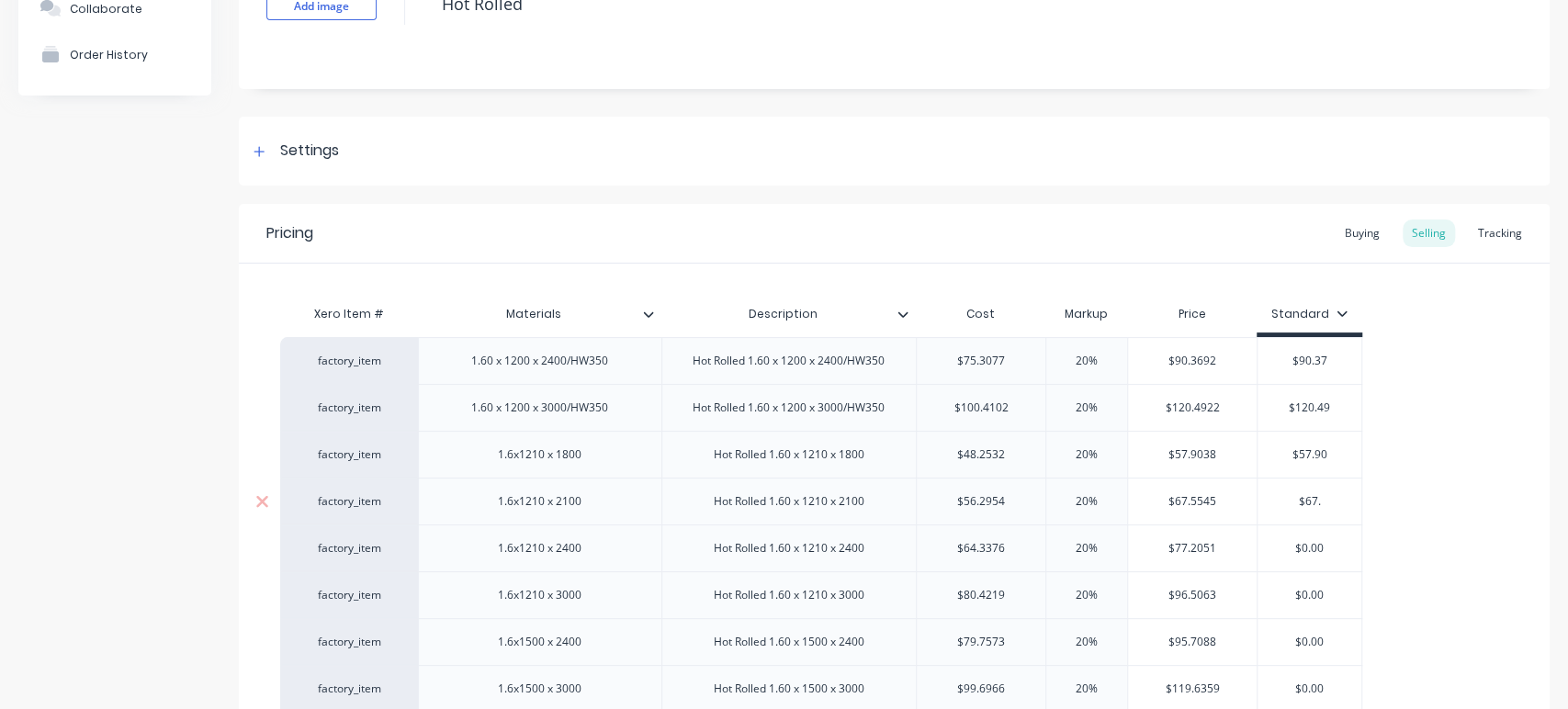 type on "$67.5" 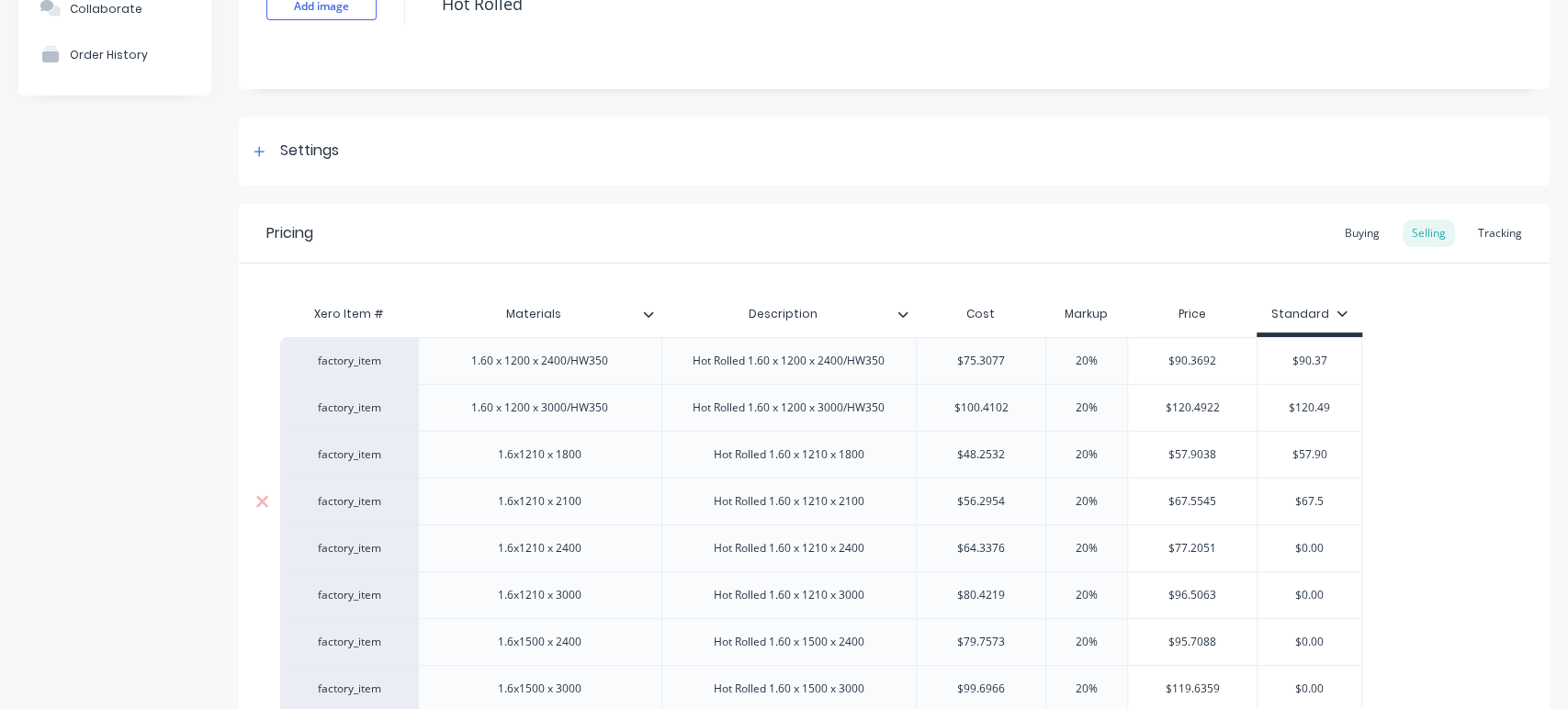 type on "x" 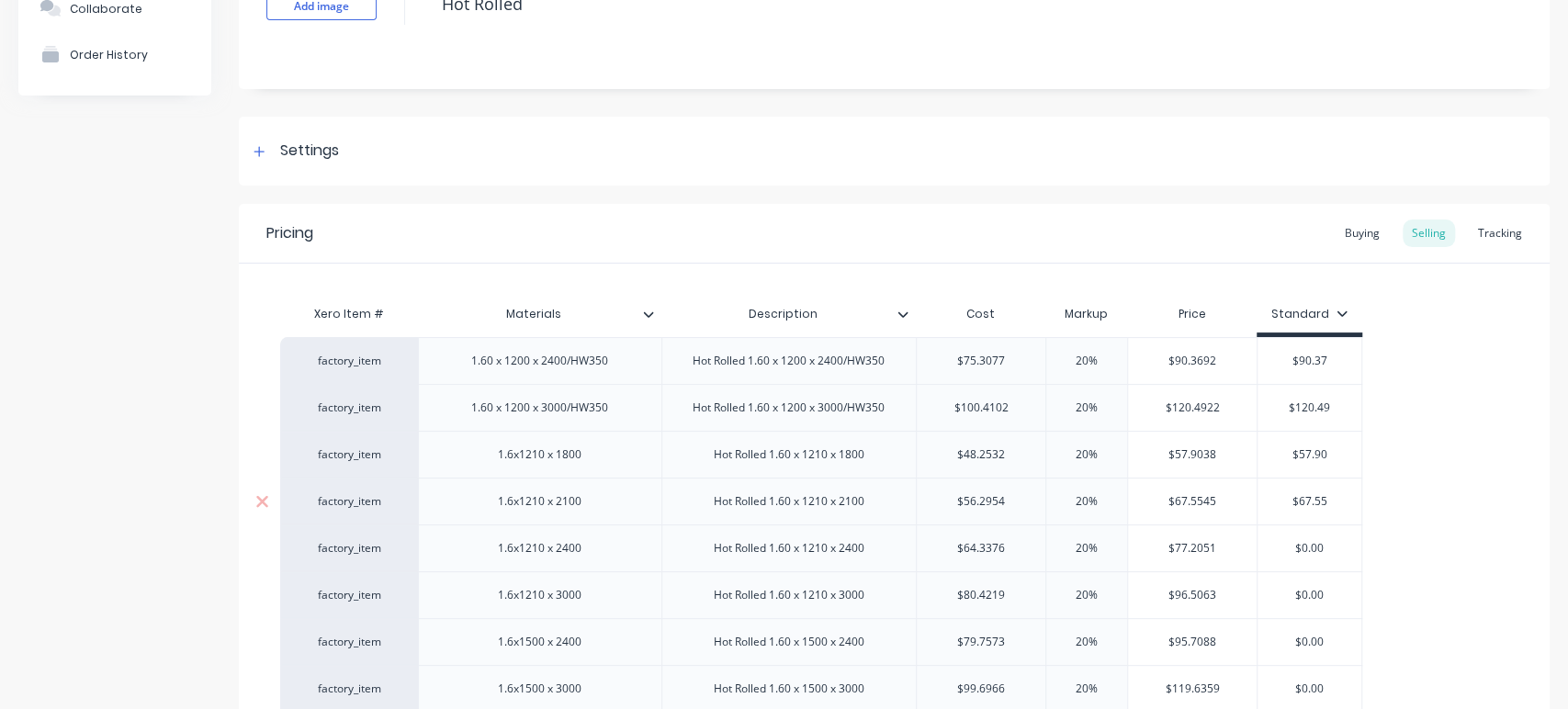 type on "x" 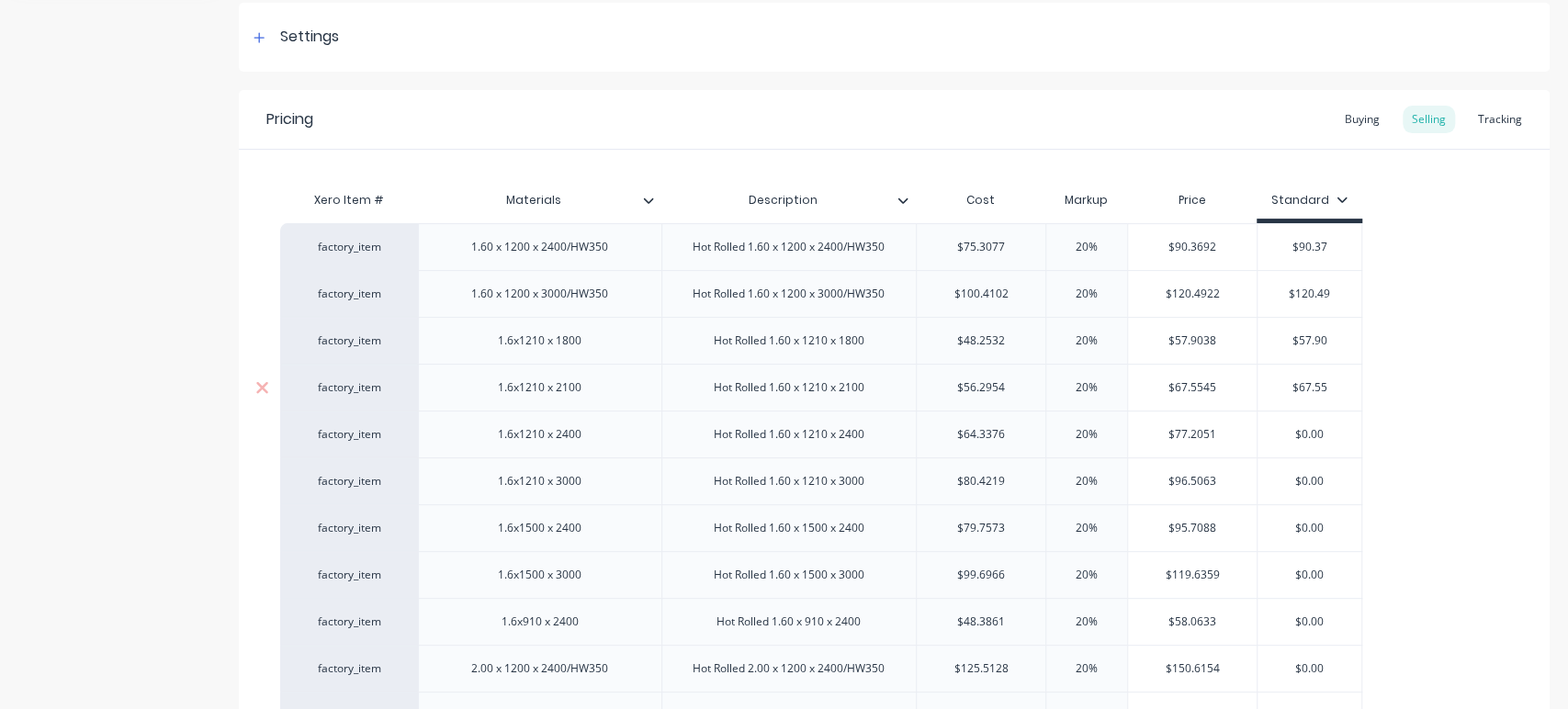 scroll, scrollTop: 268, scrollLeft: 0, axis: vertical 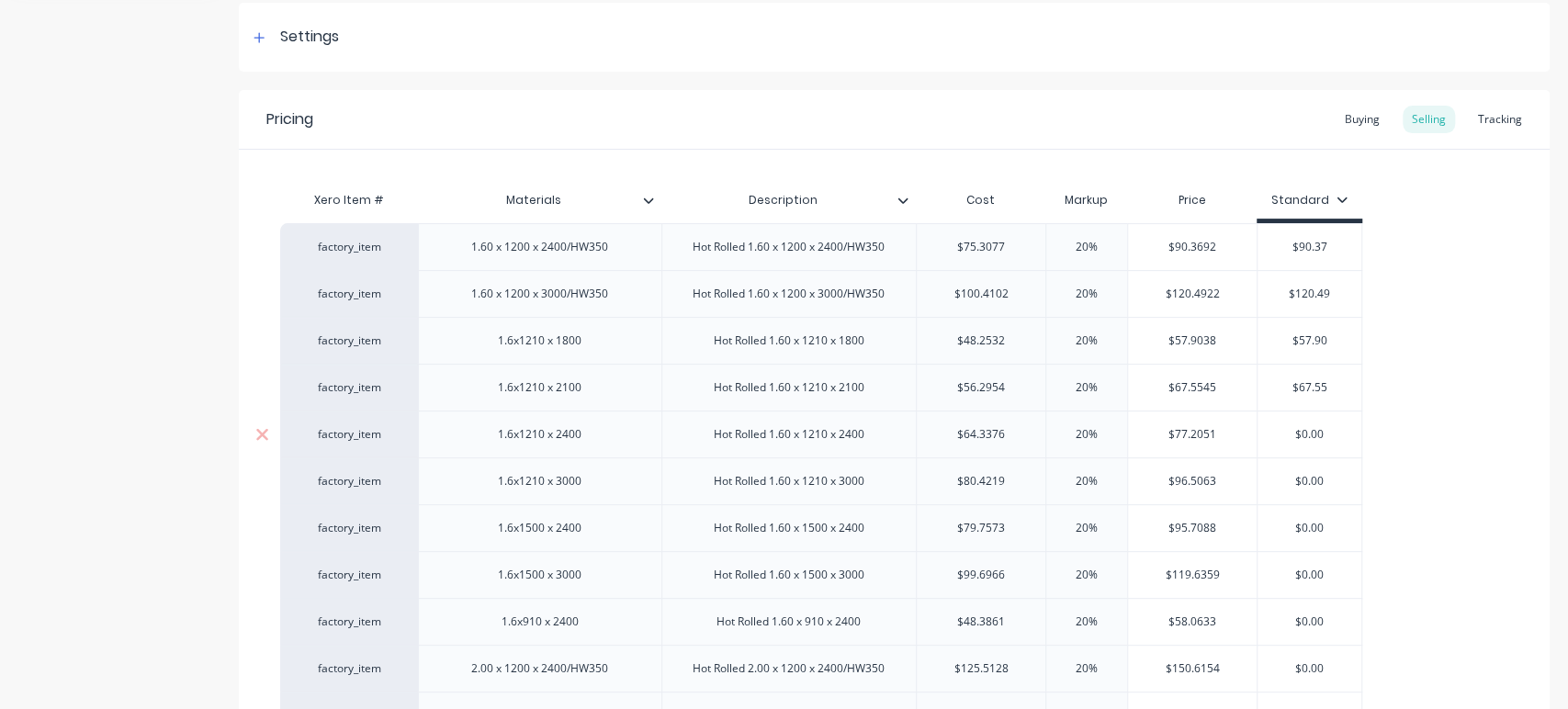 click on "$0.00" at bounding box center [1309, 434] 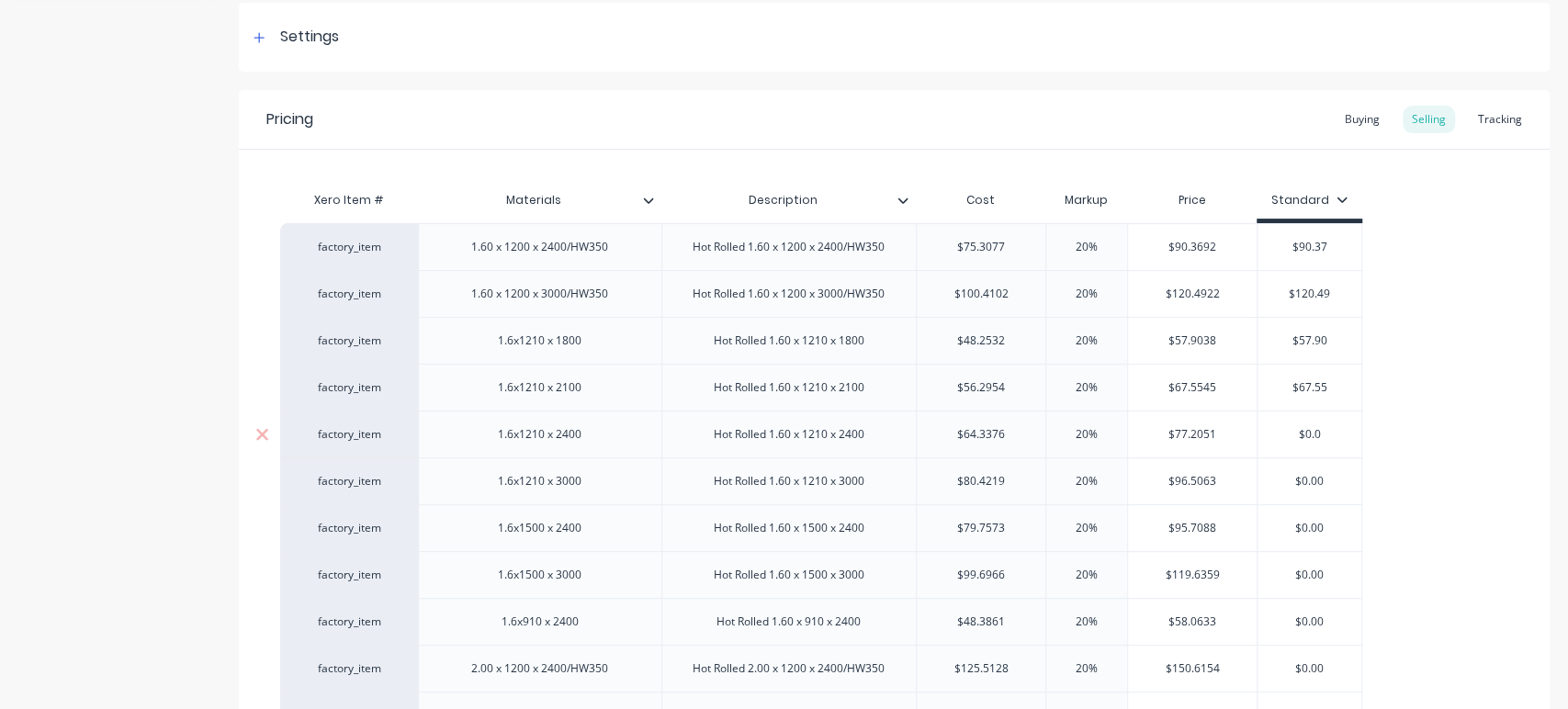 type on "$0." 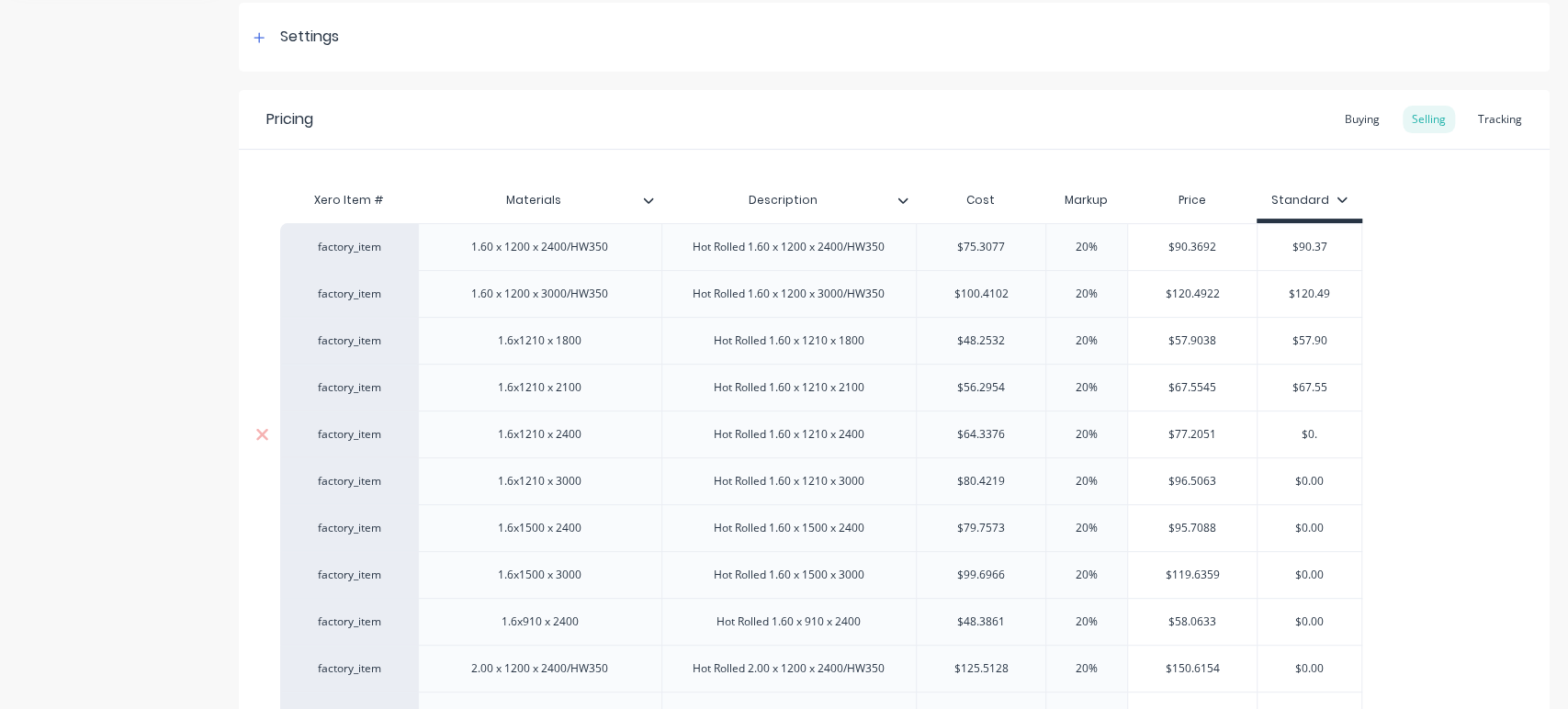 type on "x" 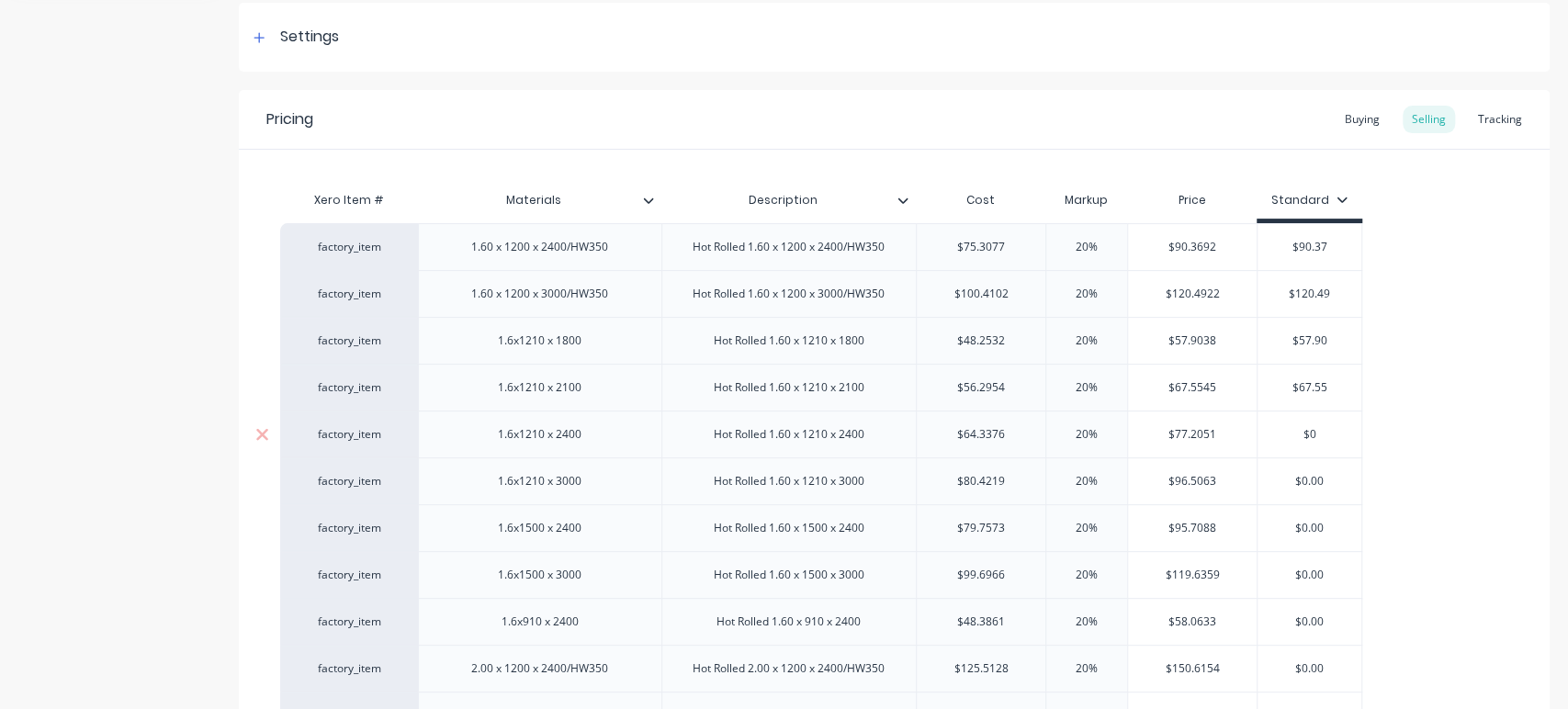 type on "x" 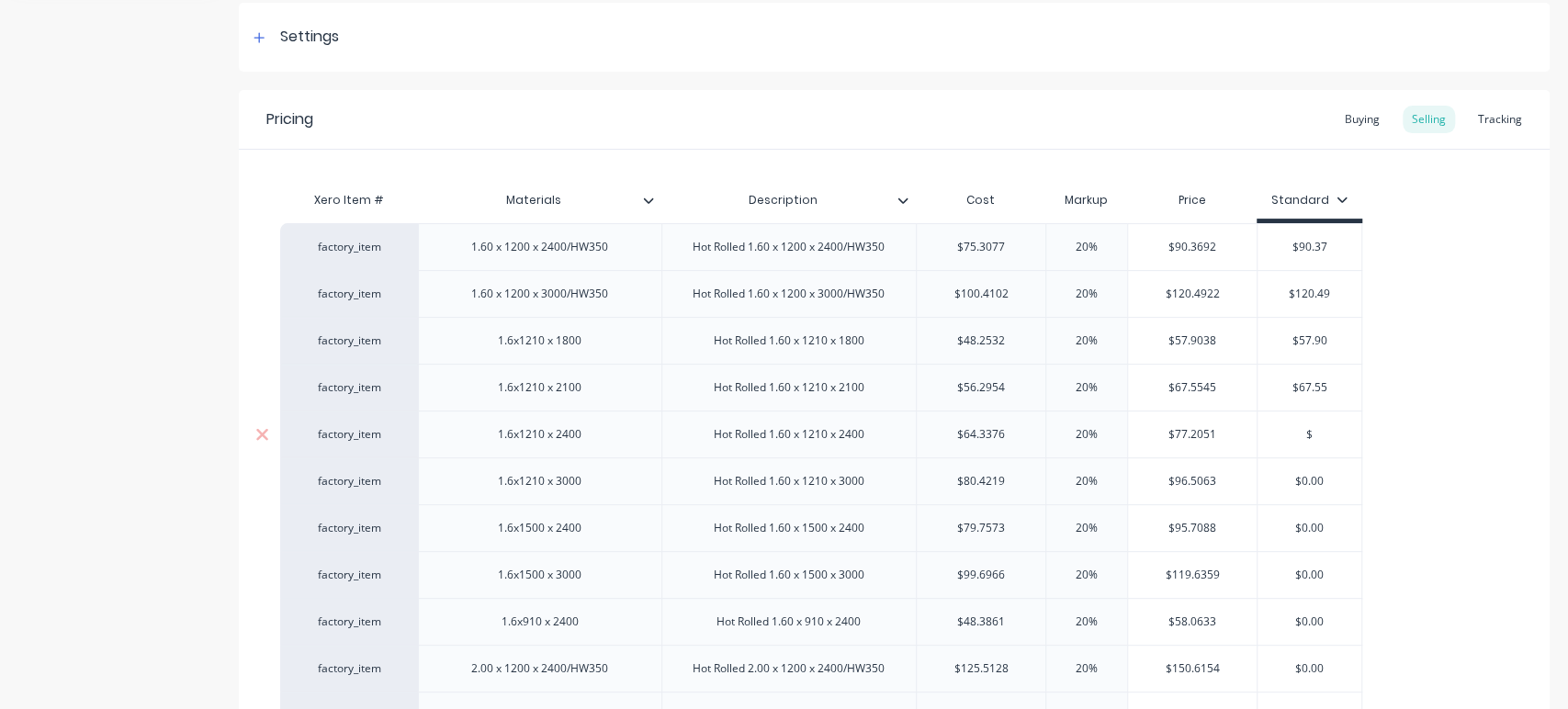 type on "$7" 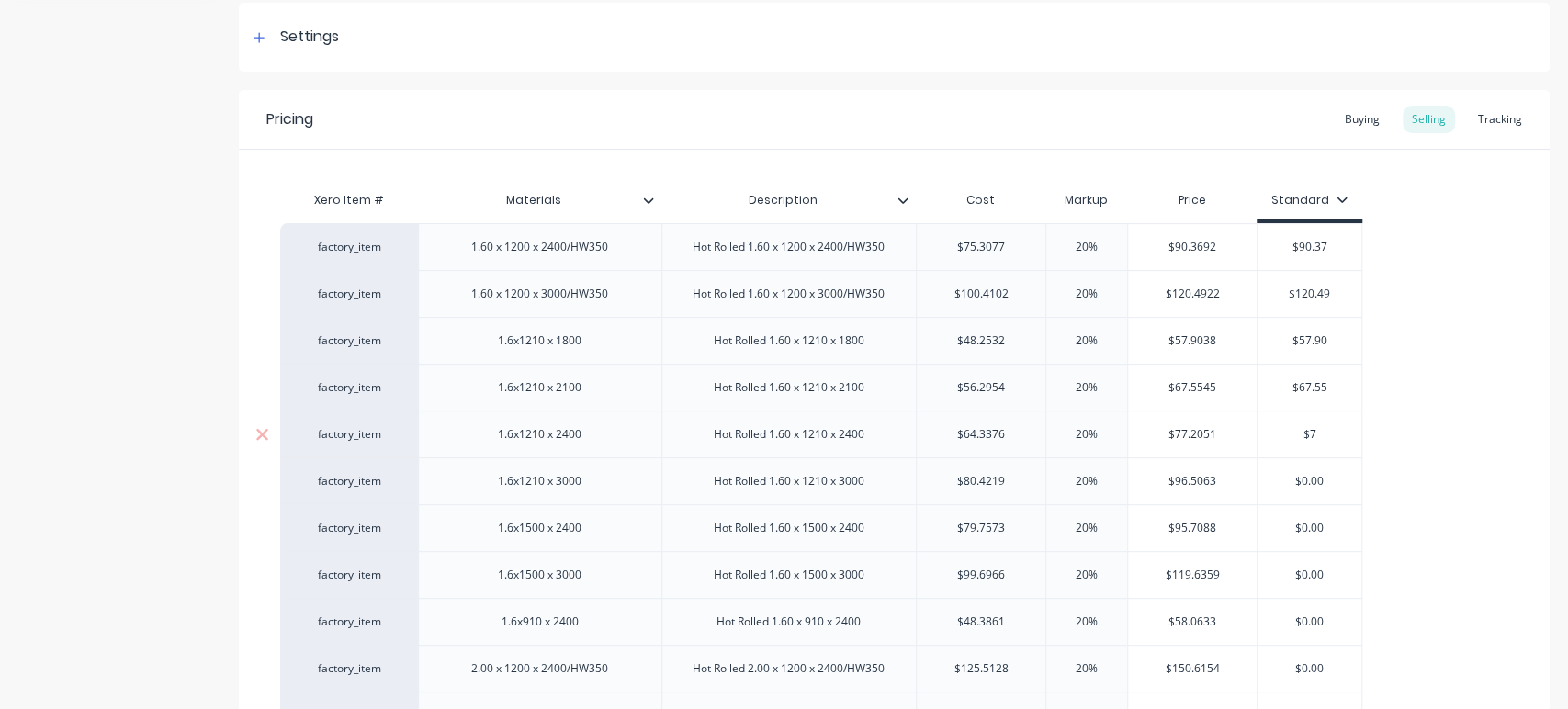 type on "x" 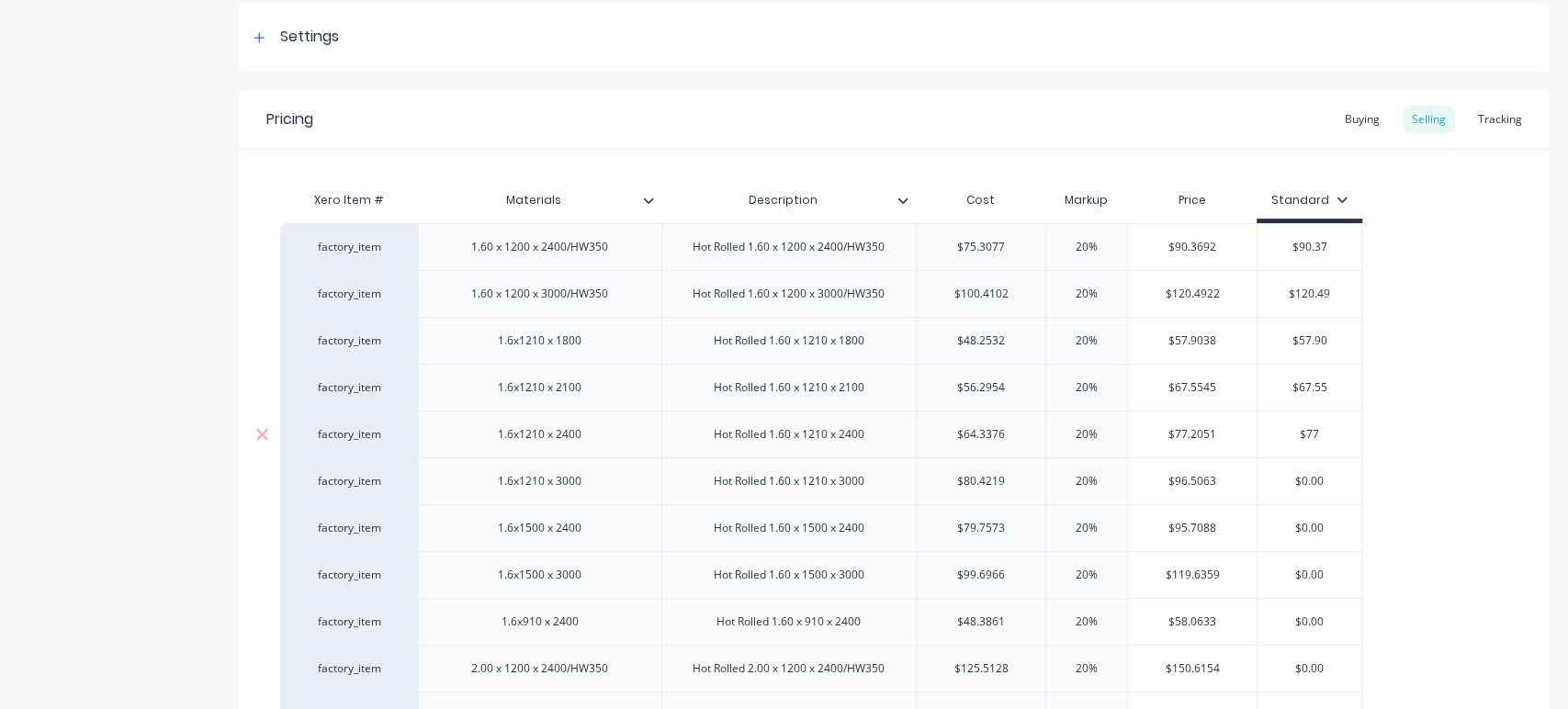 type on "x" 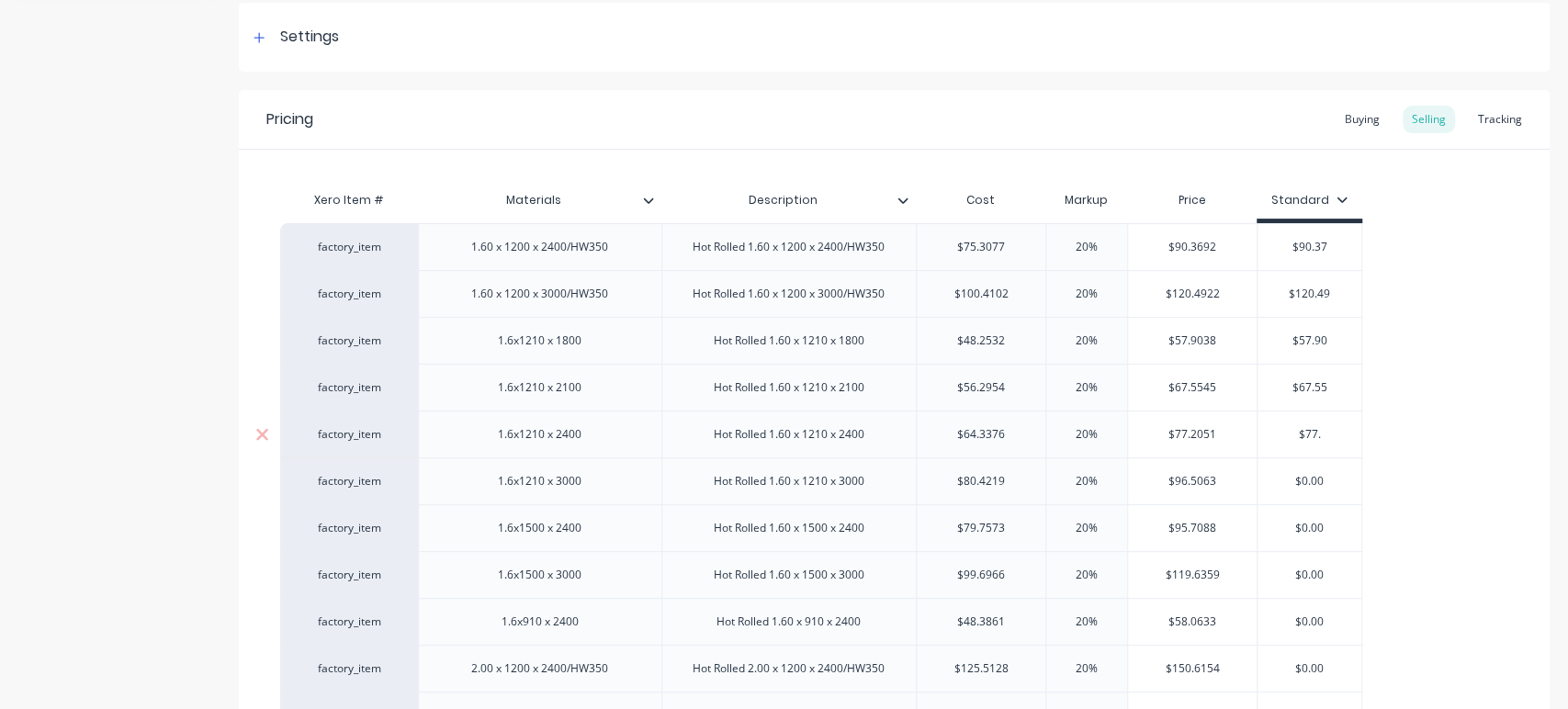 type on "$77.2" 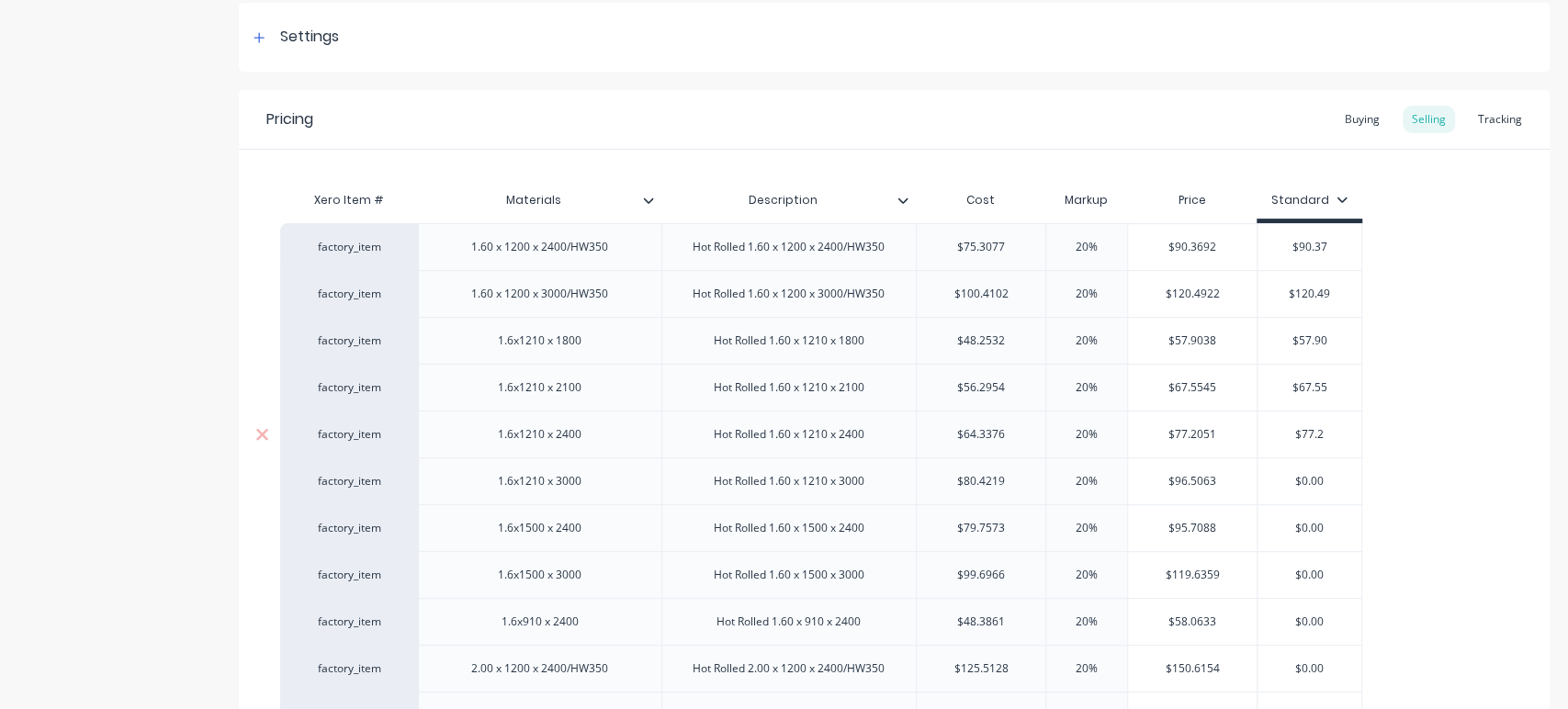 type on "x" 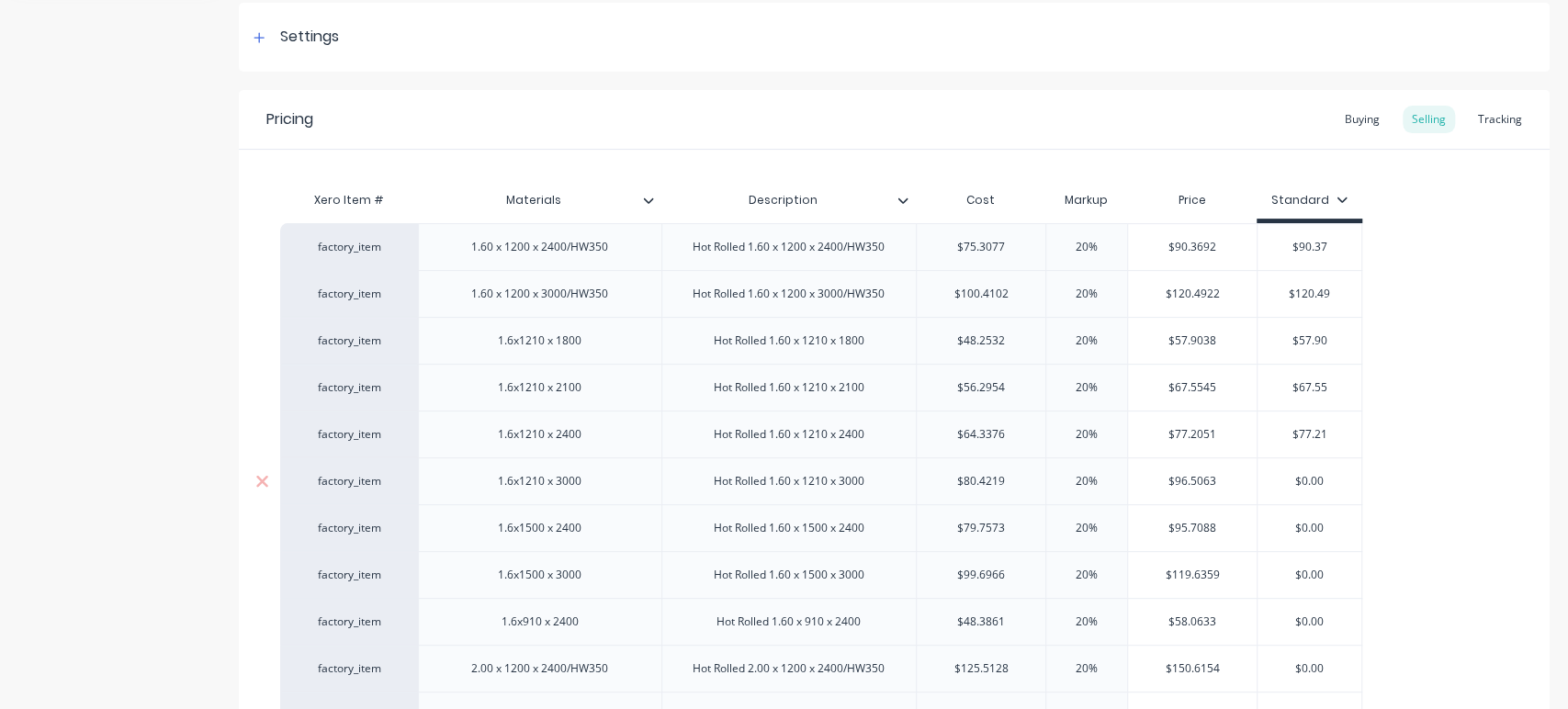 click on "$0.00" at bounding box center (1309, 481) 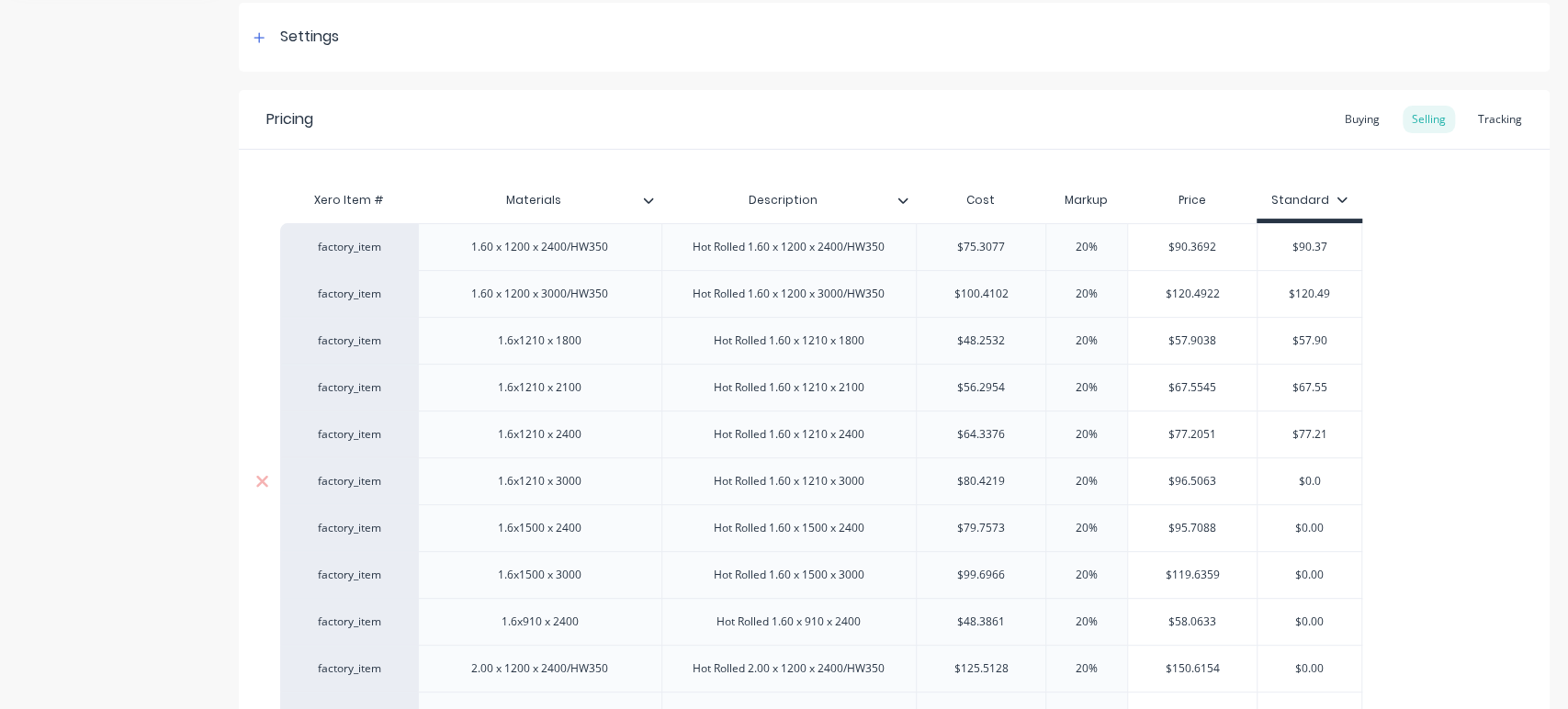 type on "x" 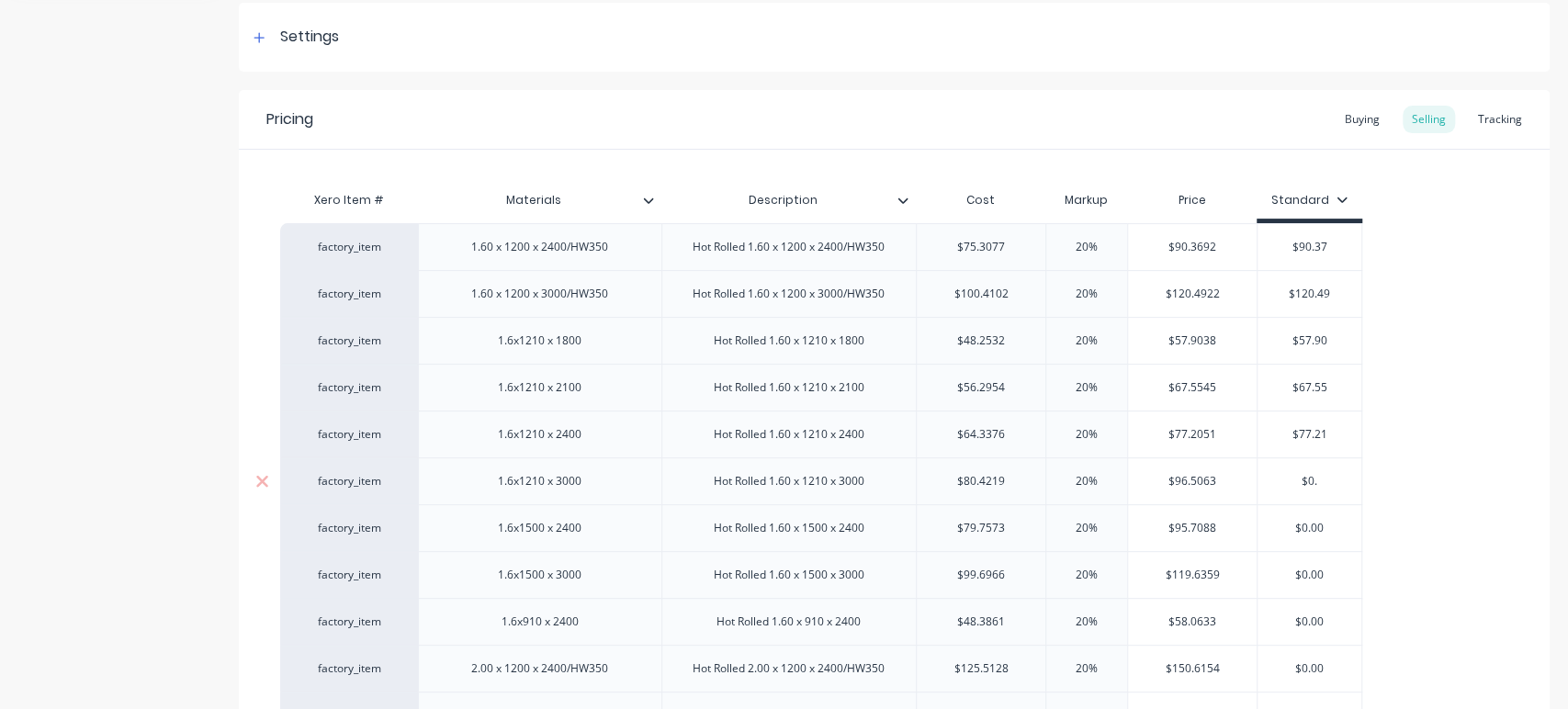 type on "x" 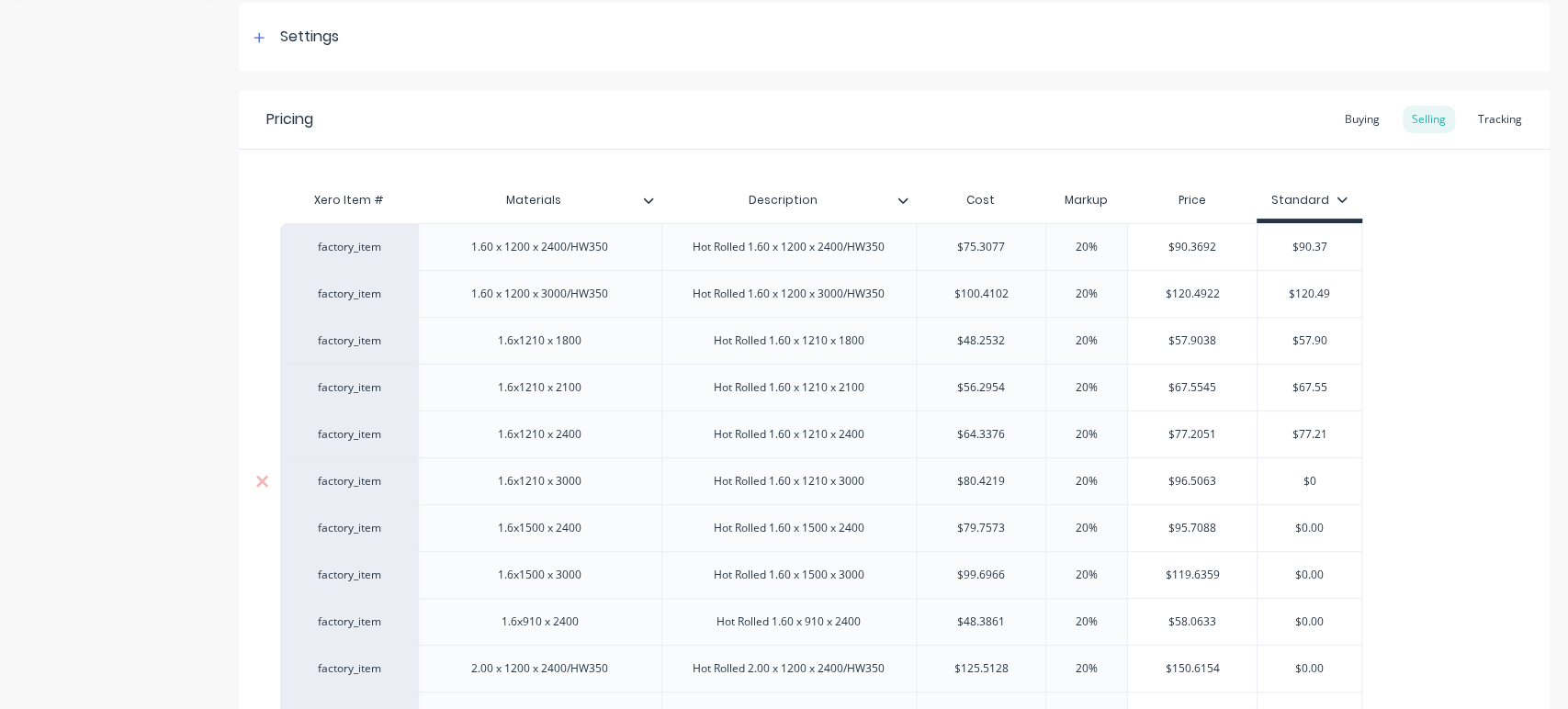 type on "x" 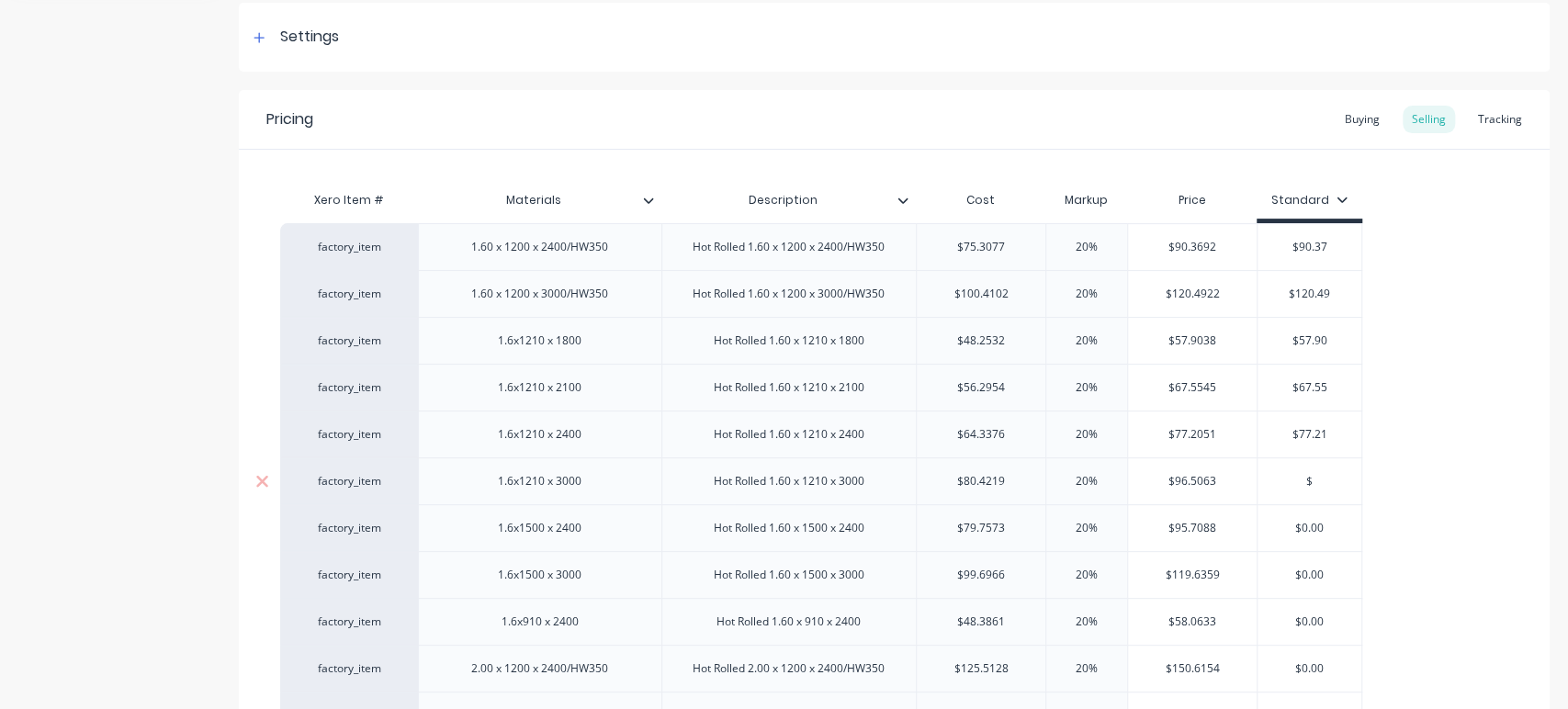 type on "$9" 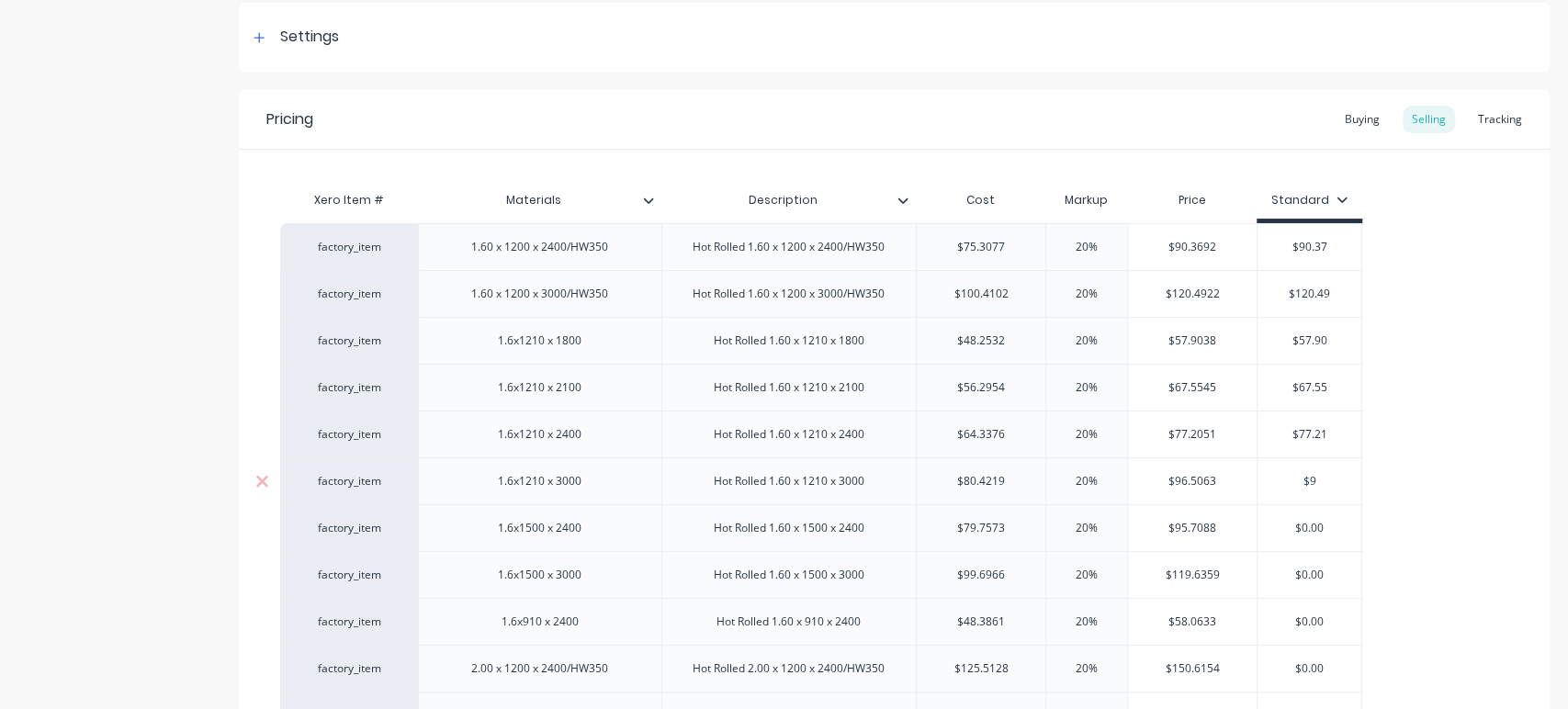 type on "x" 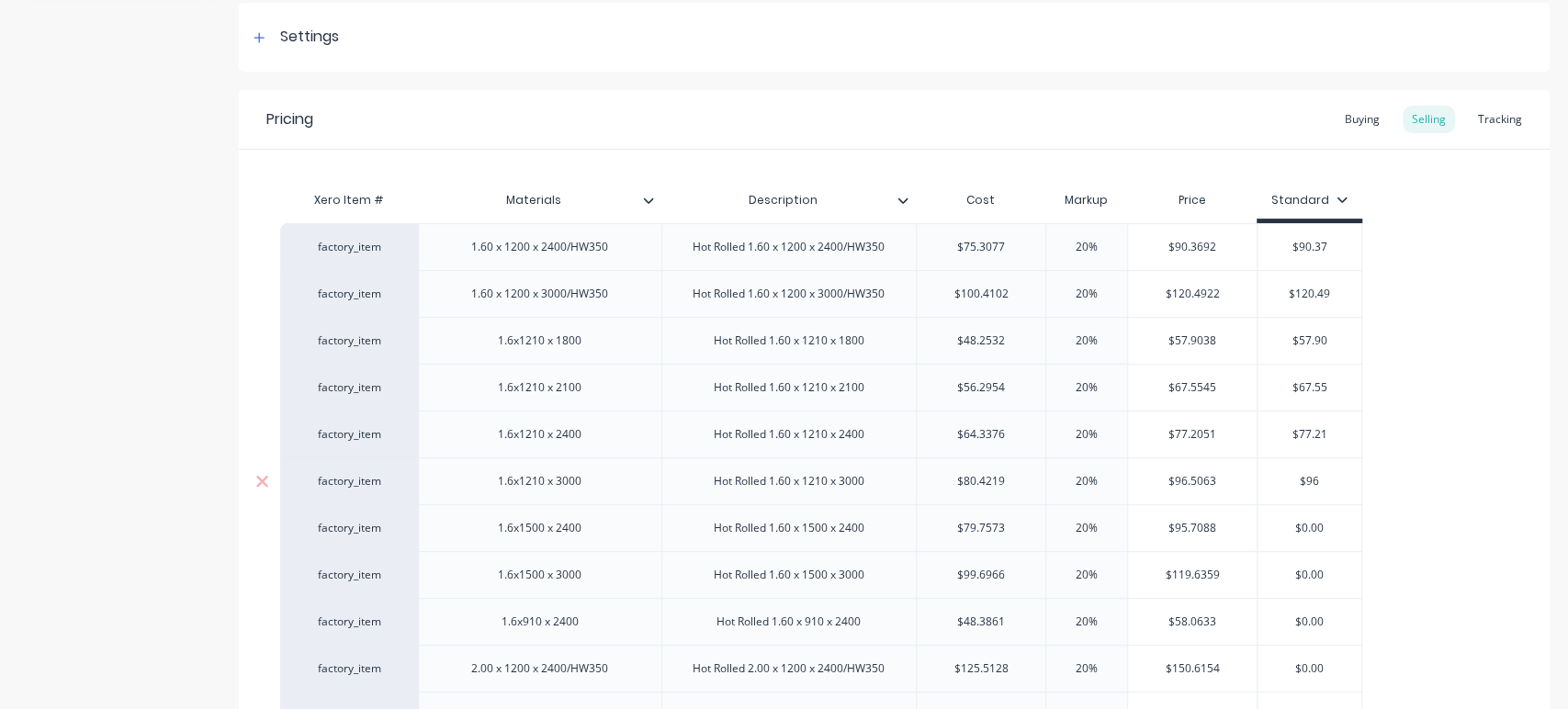 type on "x" 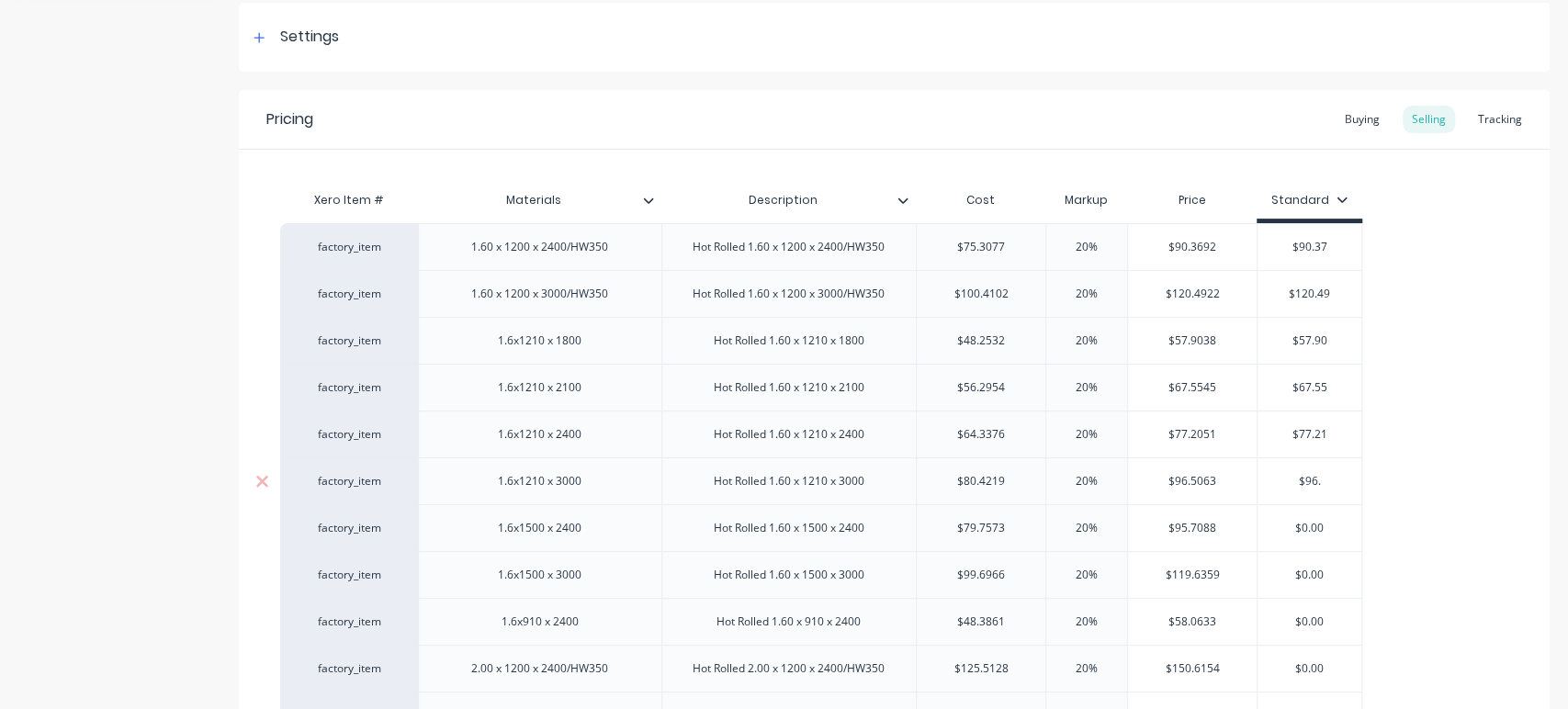 type on "$96.5" 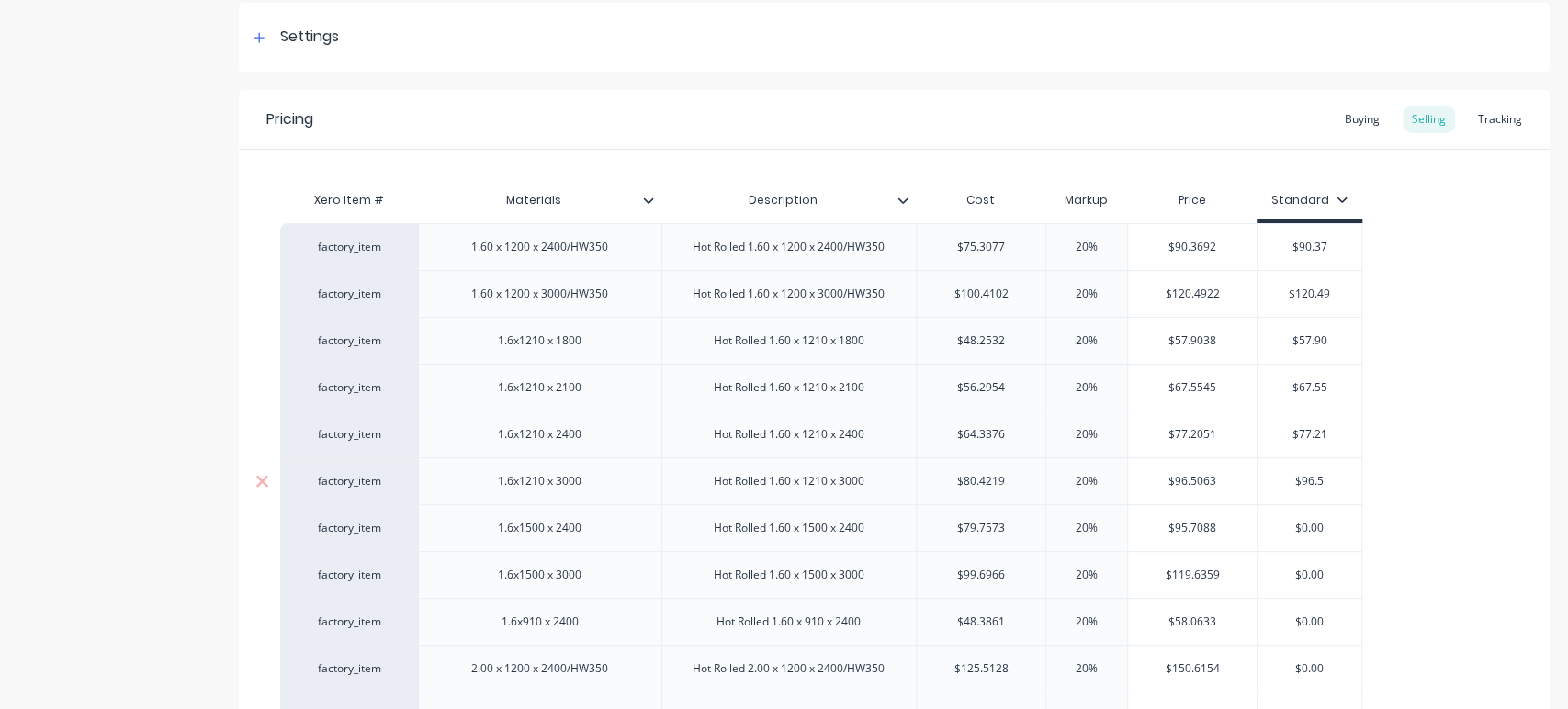 type on "x" 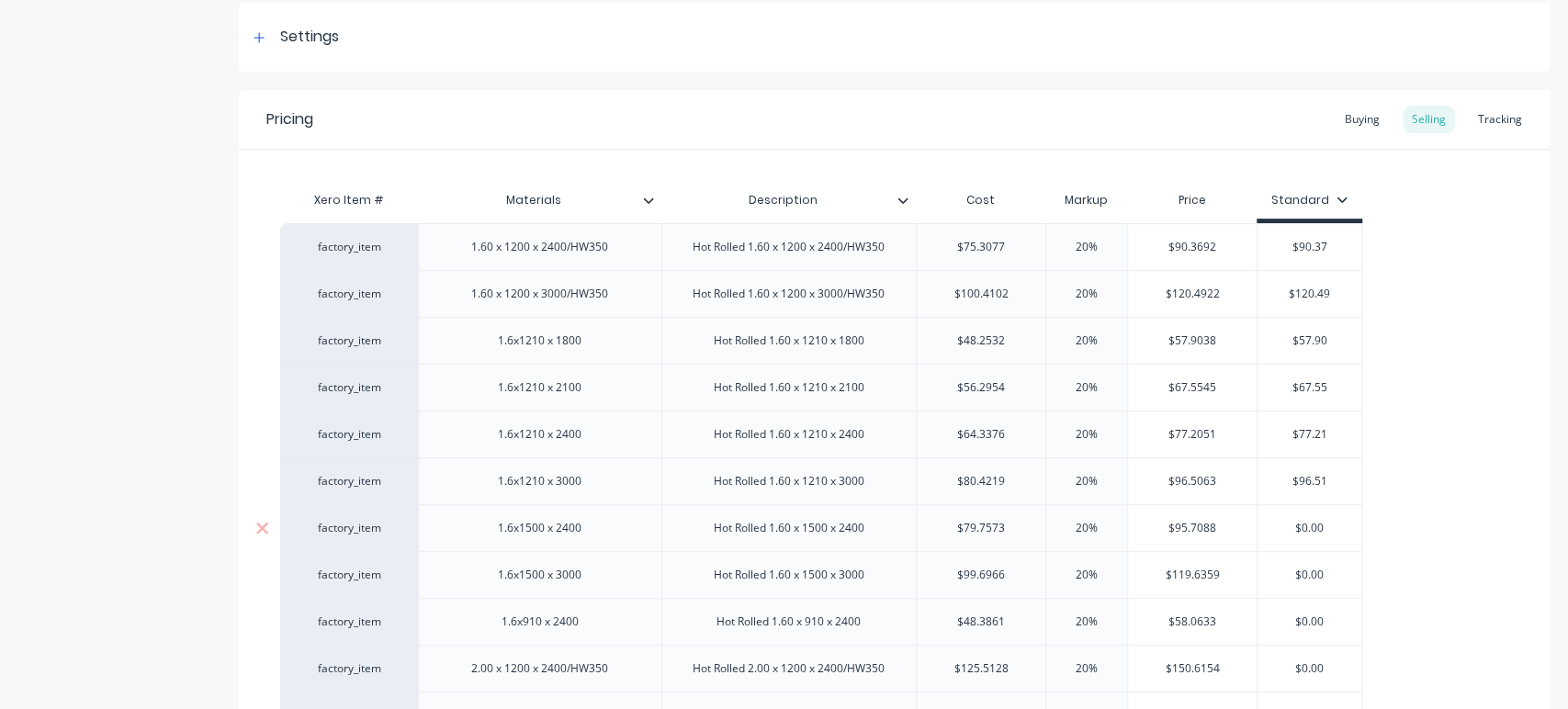 click on "$0.00" at bounding box center (1309, 528) 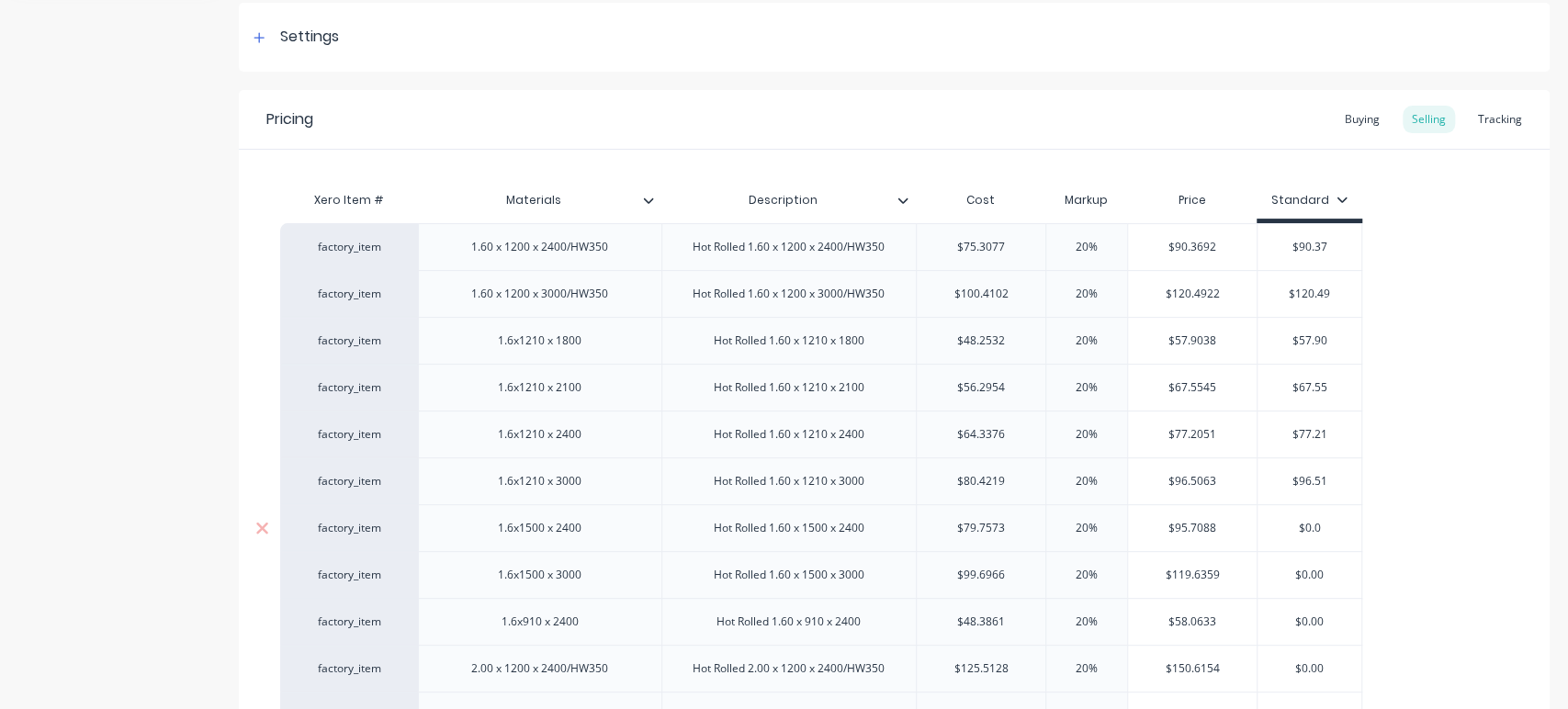 type on "x" 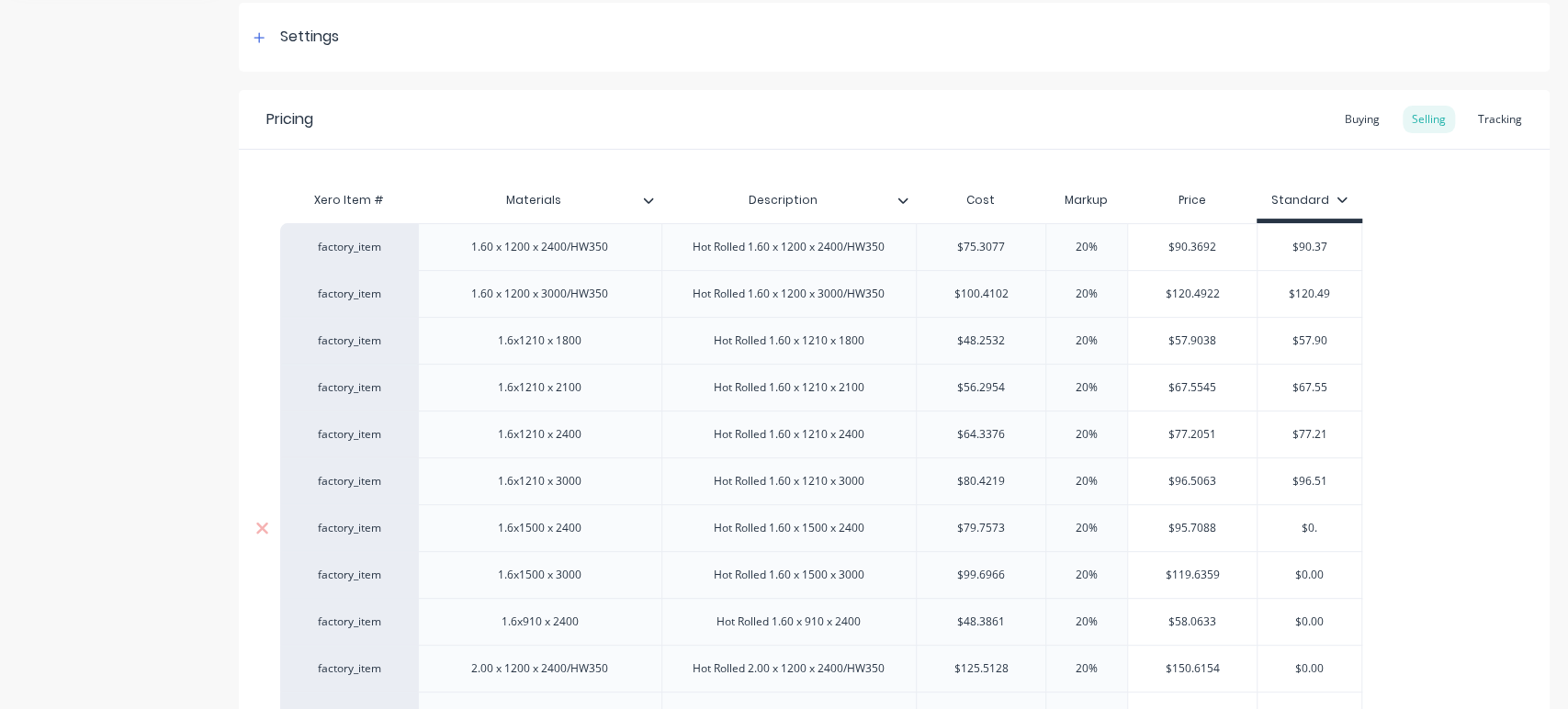type on "x" 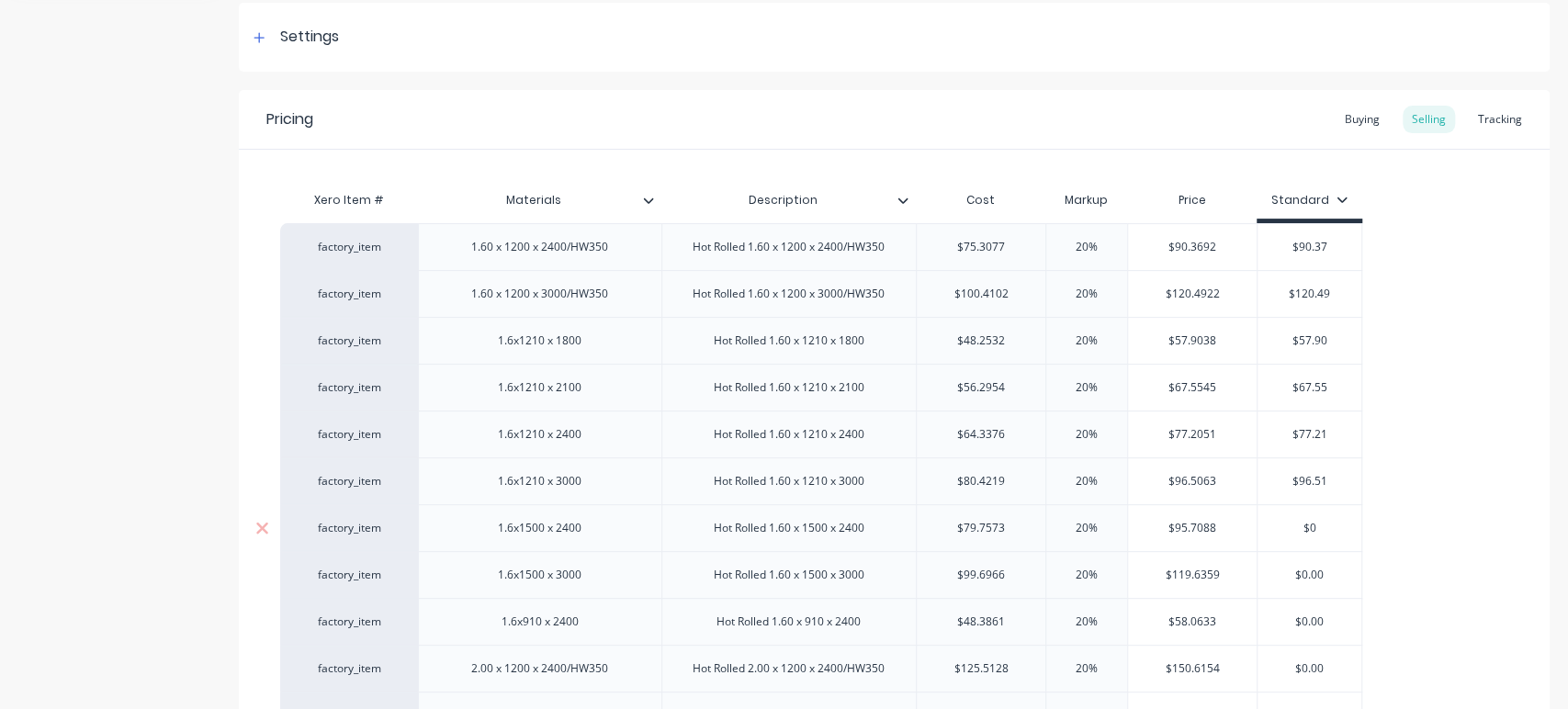 type on "x" 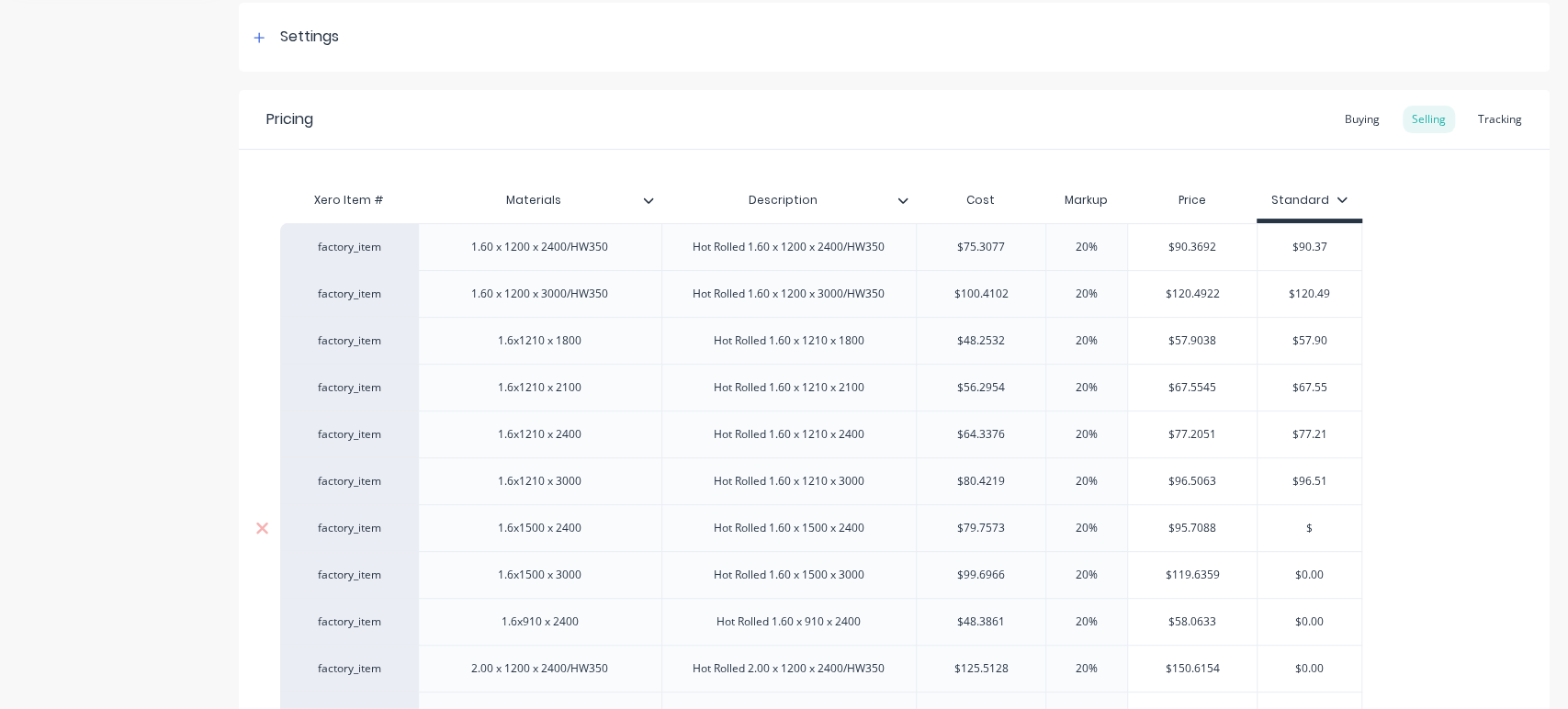 type on "$9" 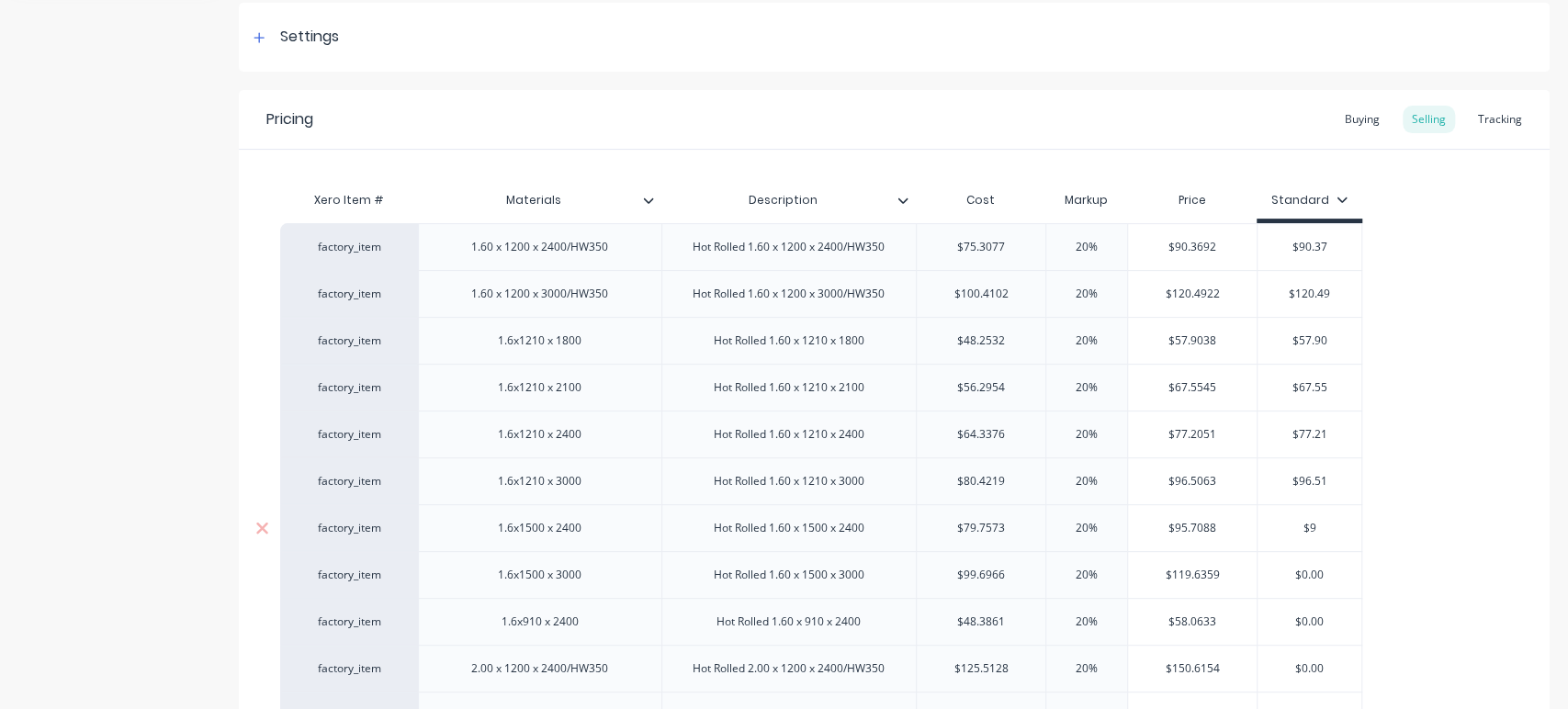 type on "x" 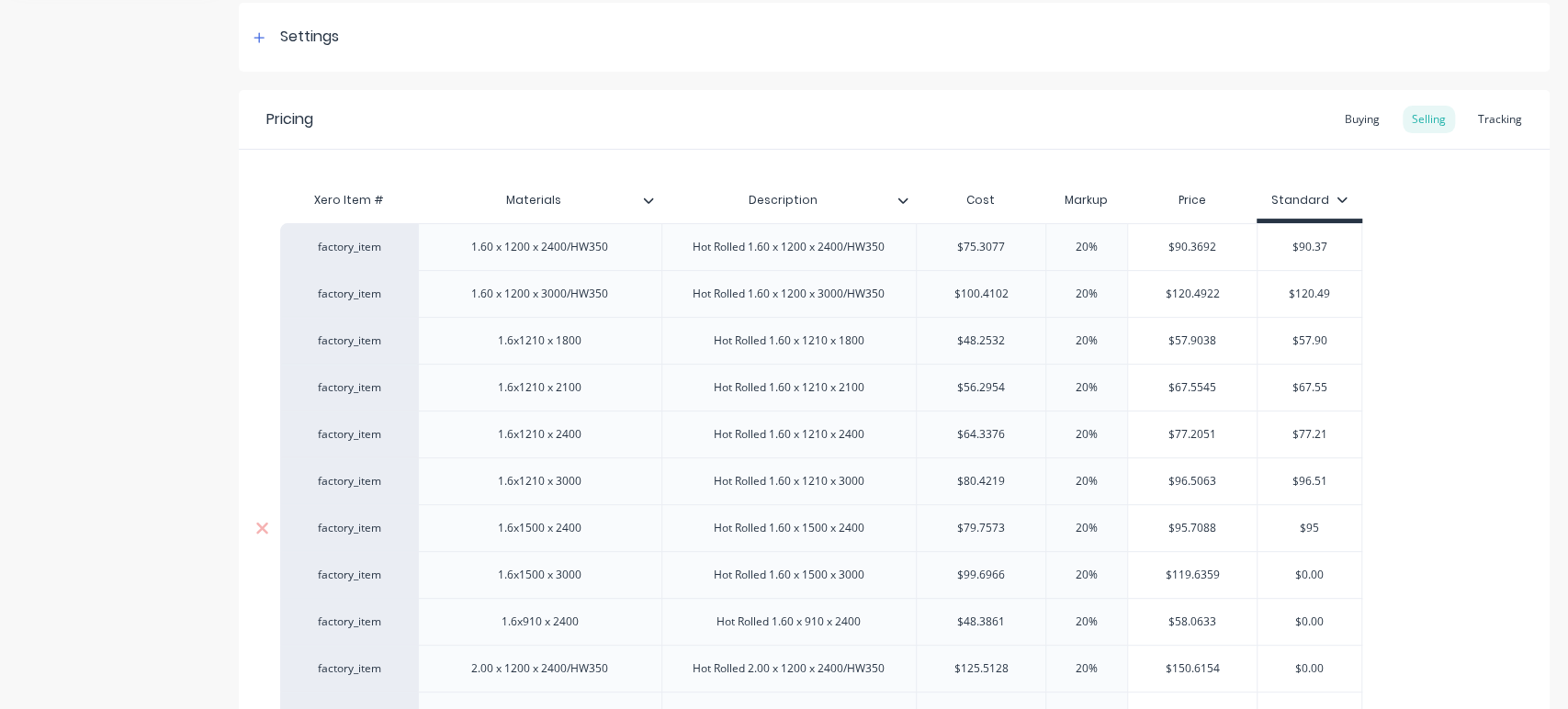 type on "x" 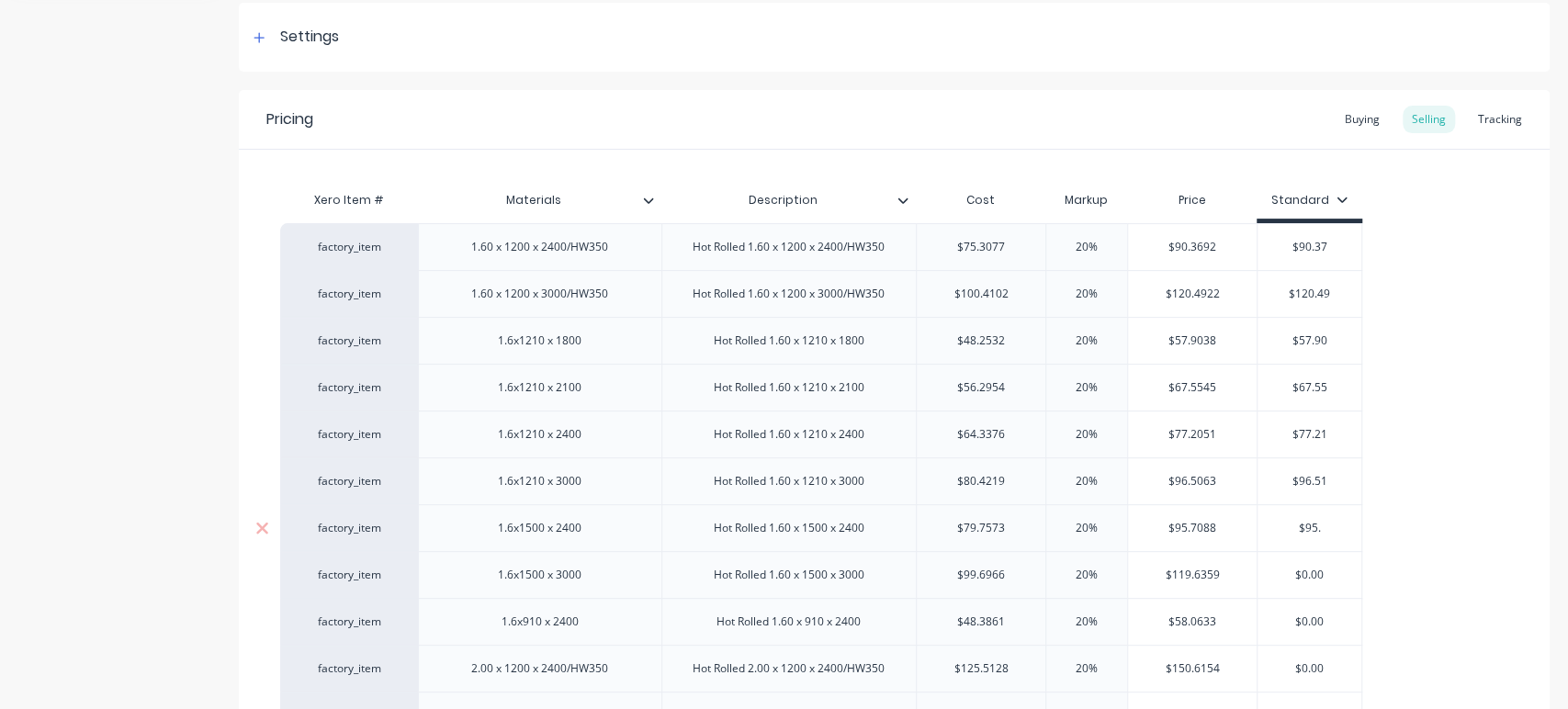 type on "$95.7" 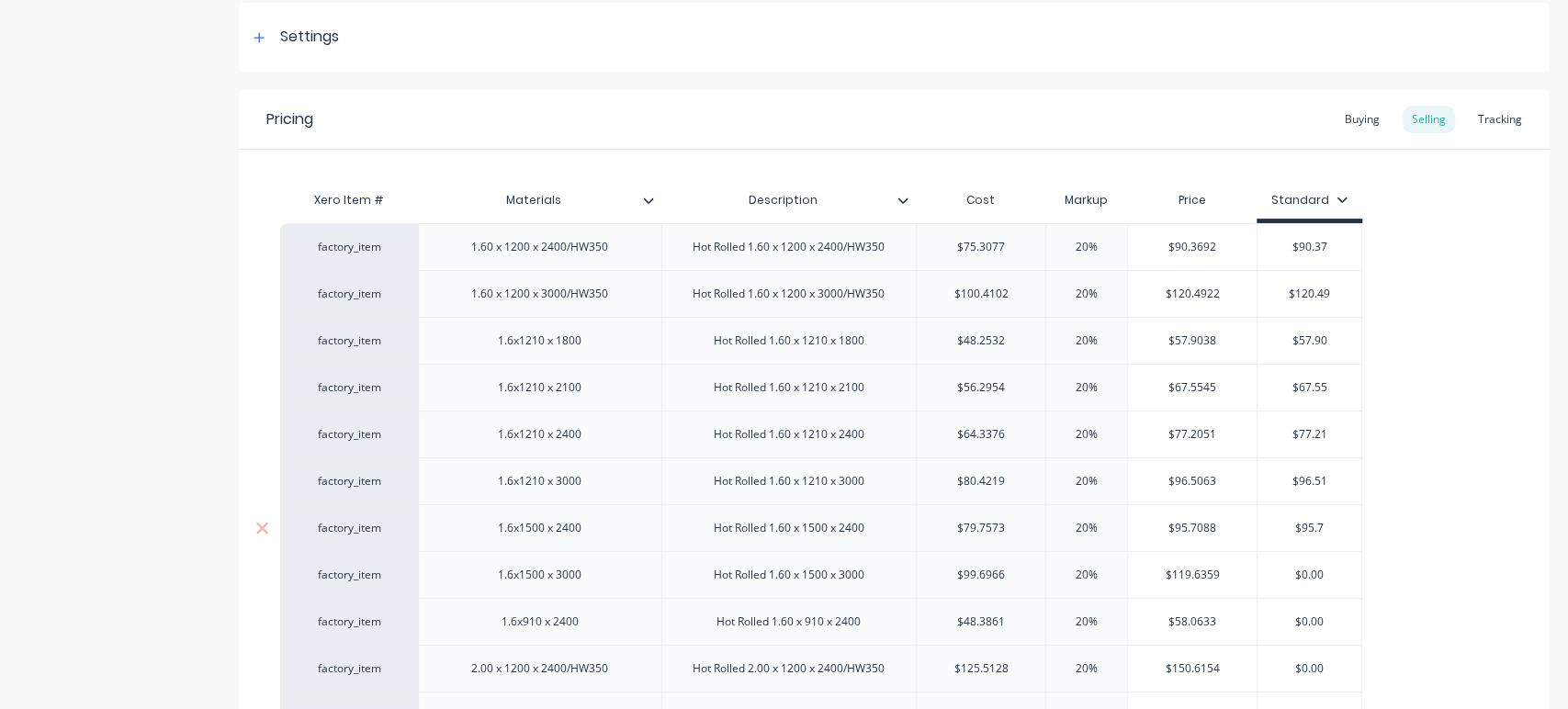 type on "x" 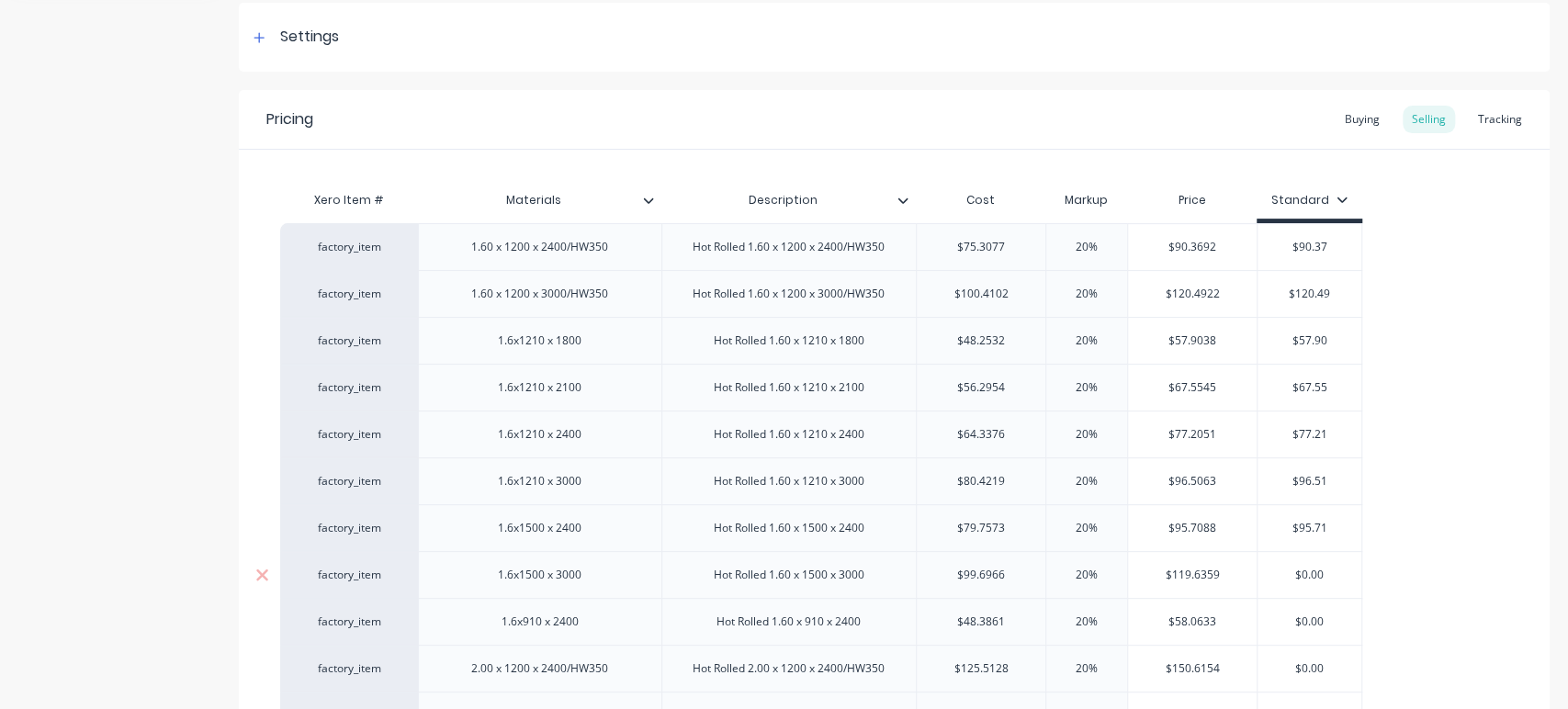 type on "$95.71" 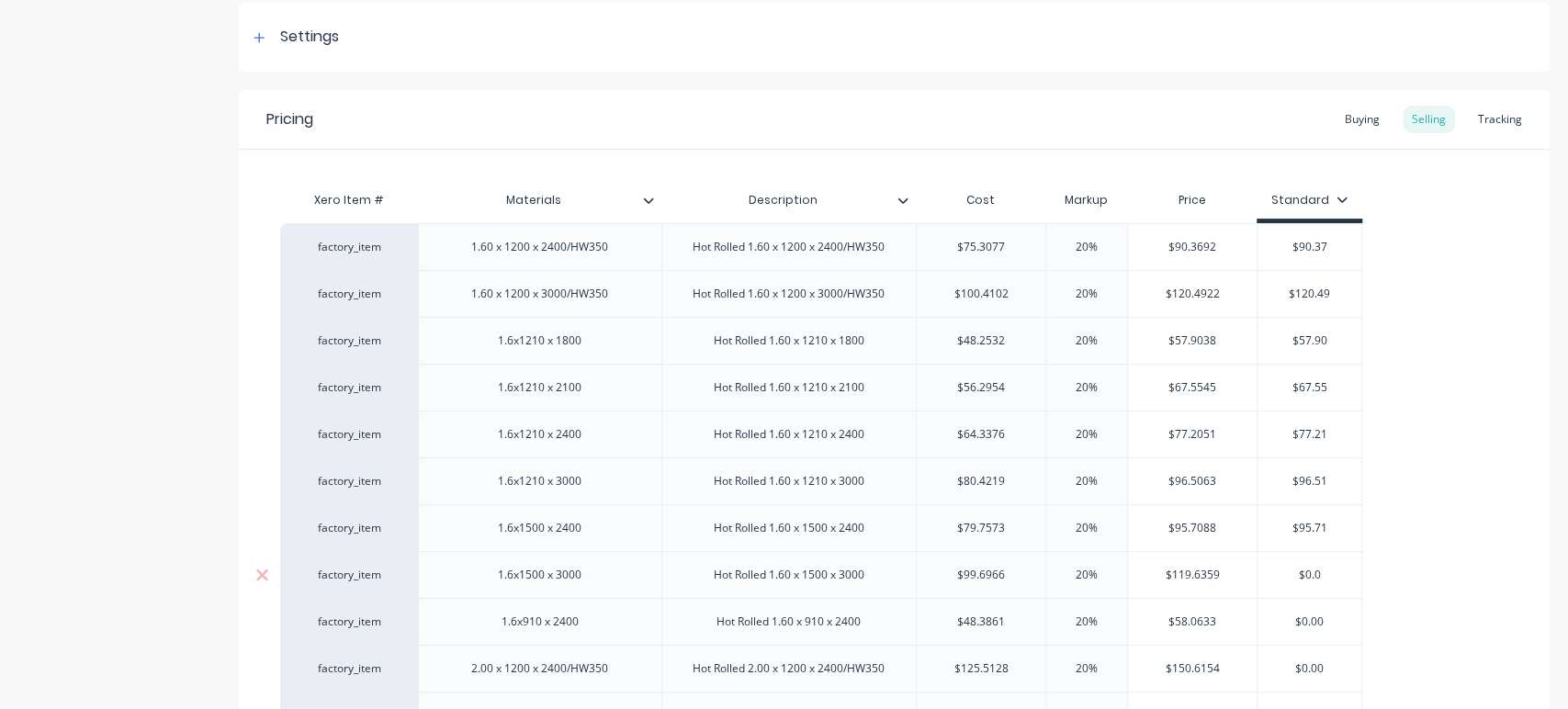 type on "x" 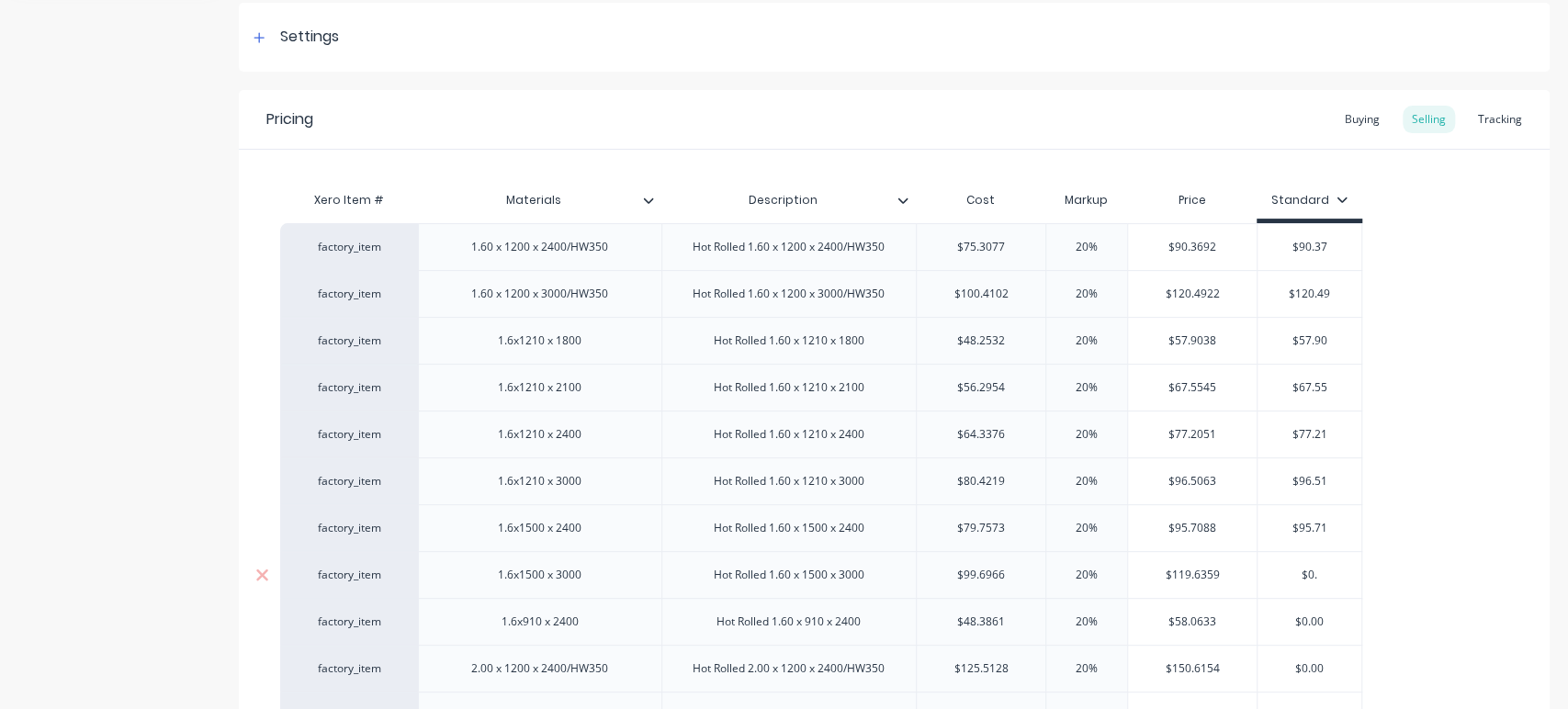 type on "x" 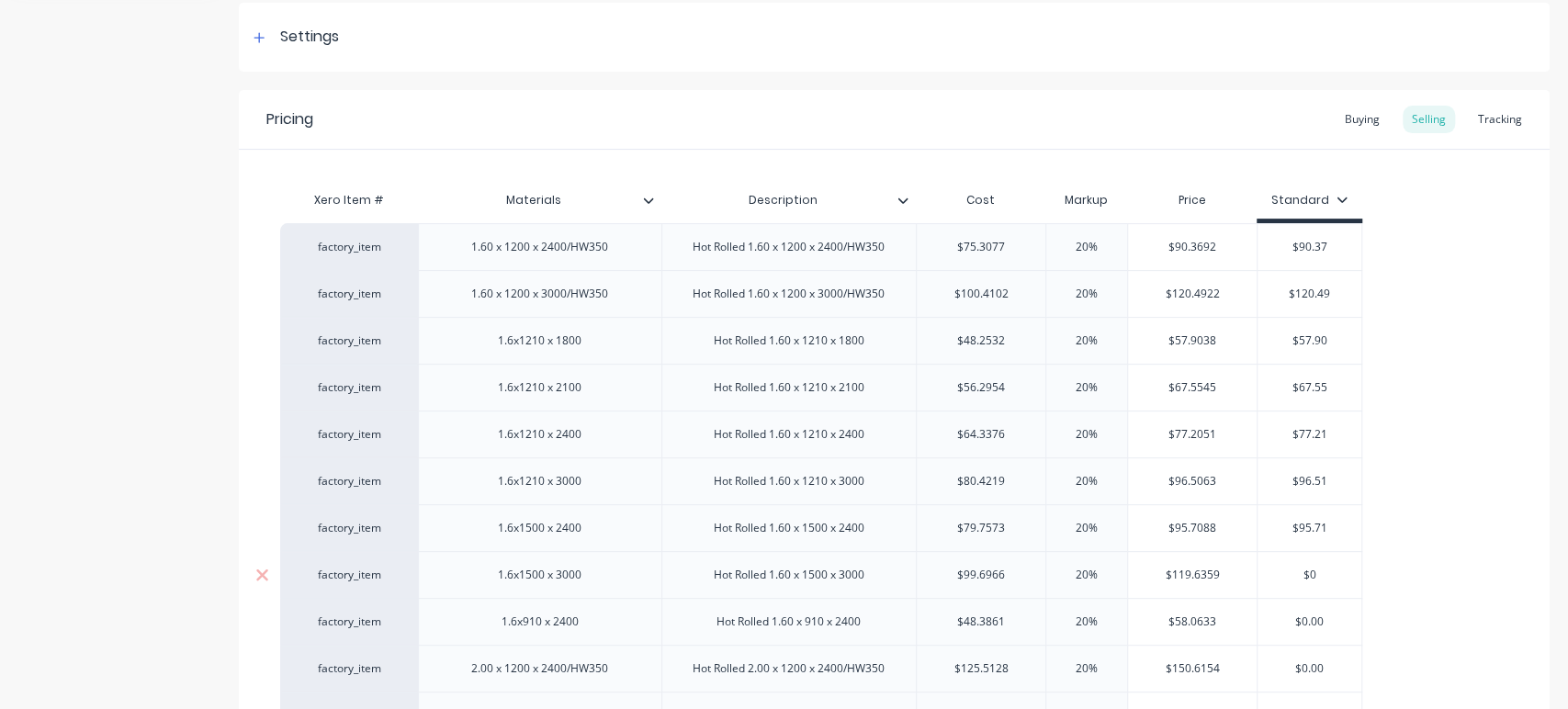 type on "x" 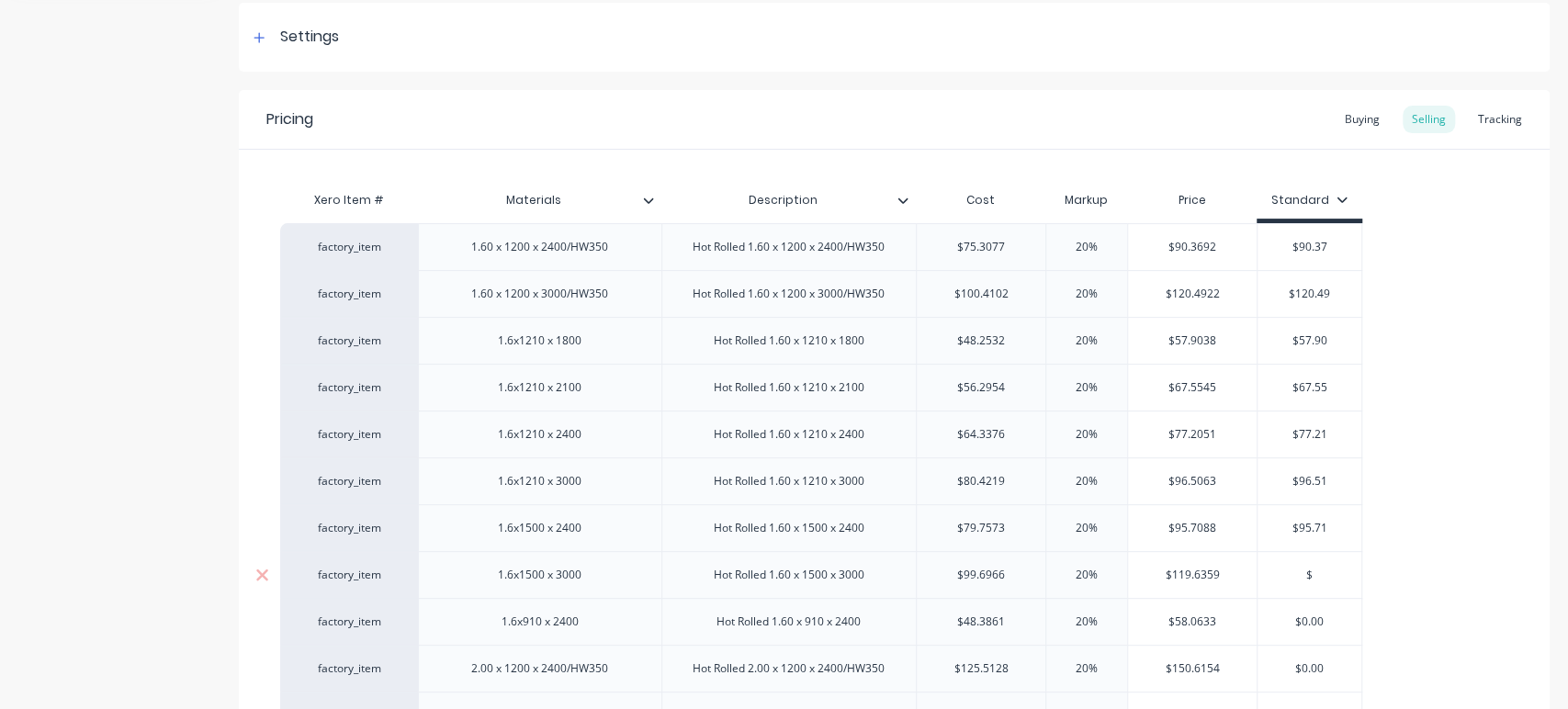 type on "$1" 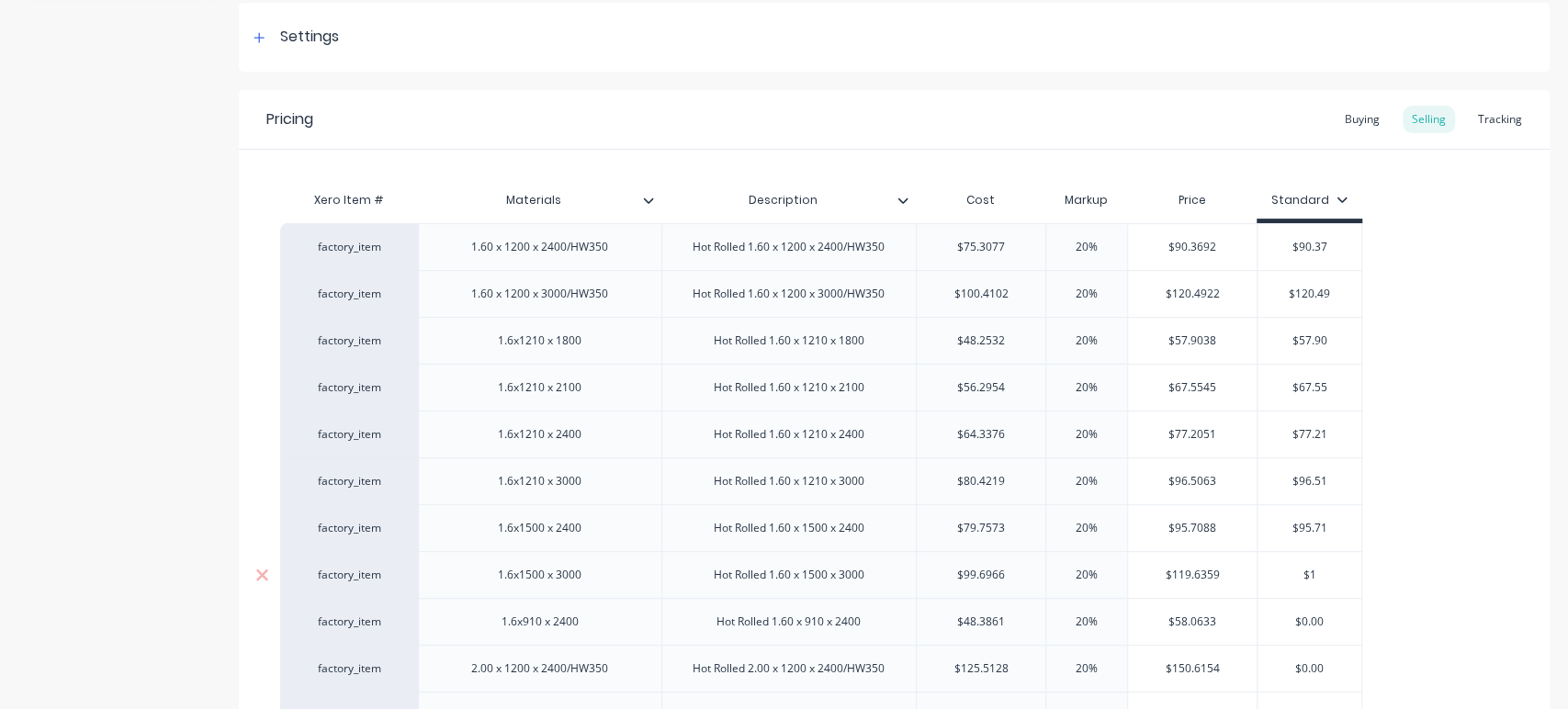 type on "x" 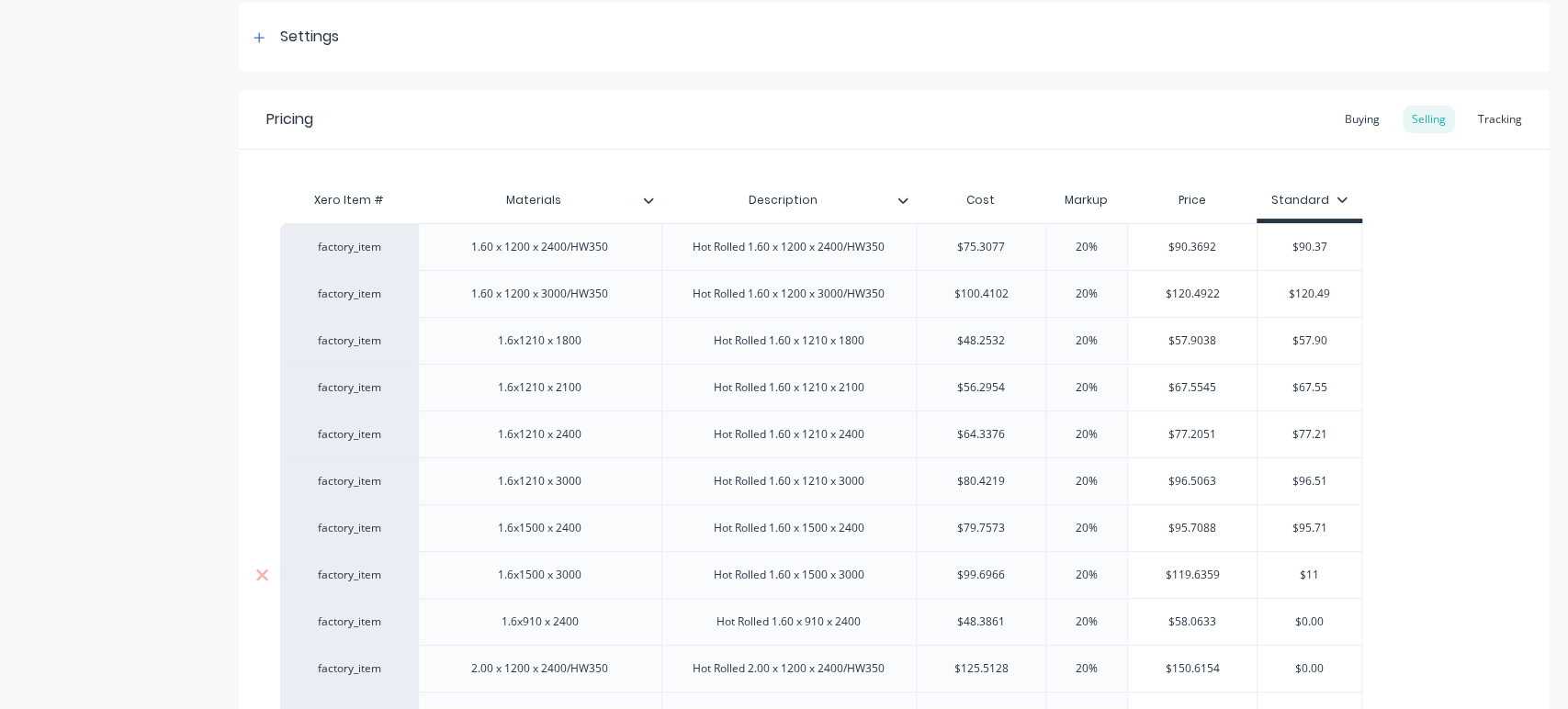 type on "x" 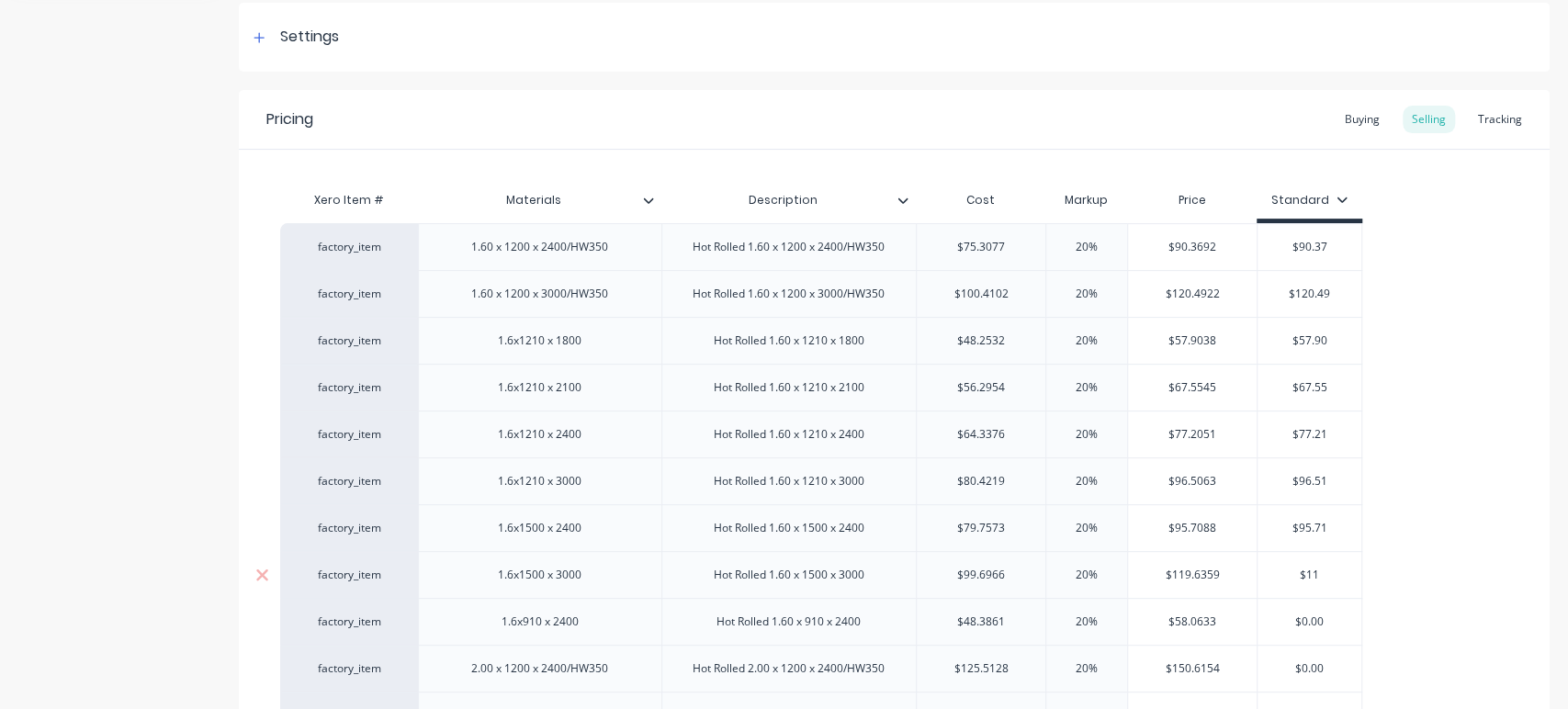 type on "$119" 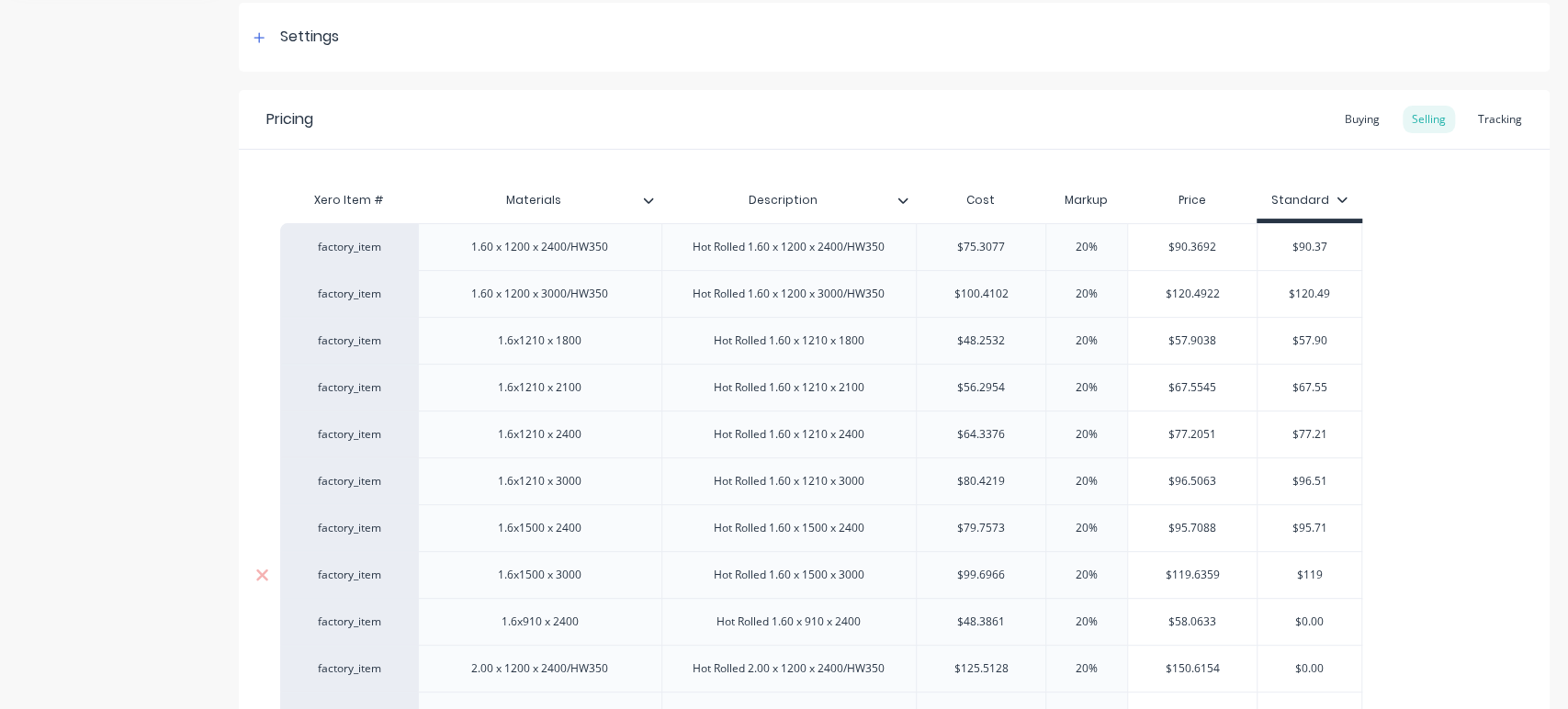 type on "x" 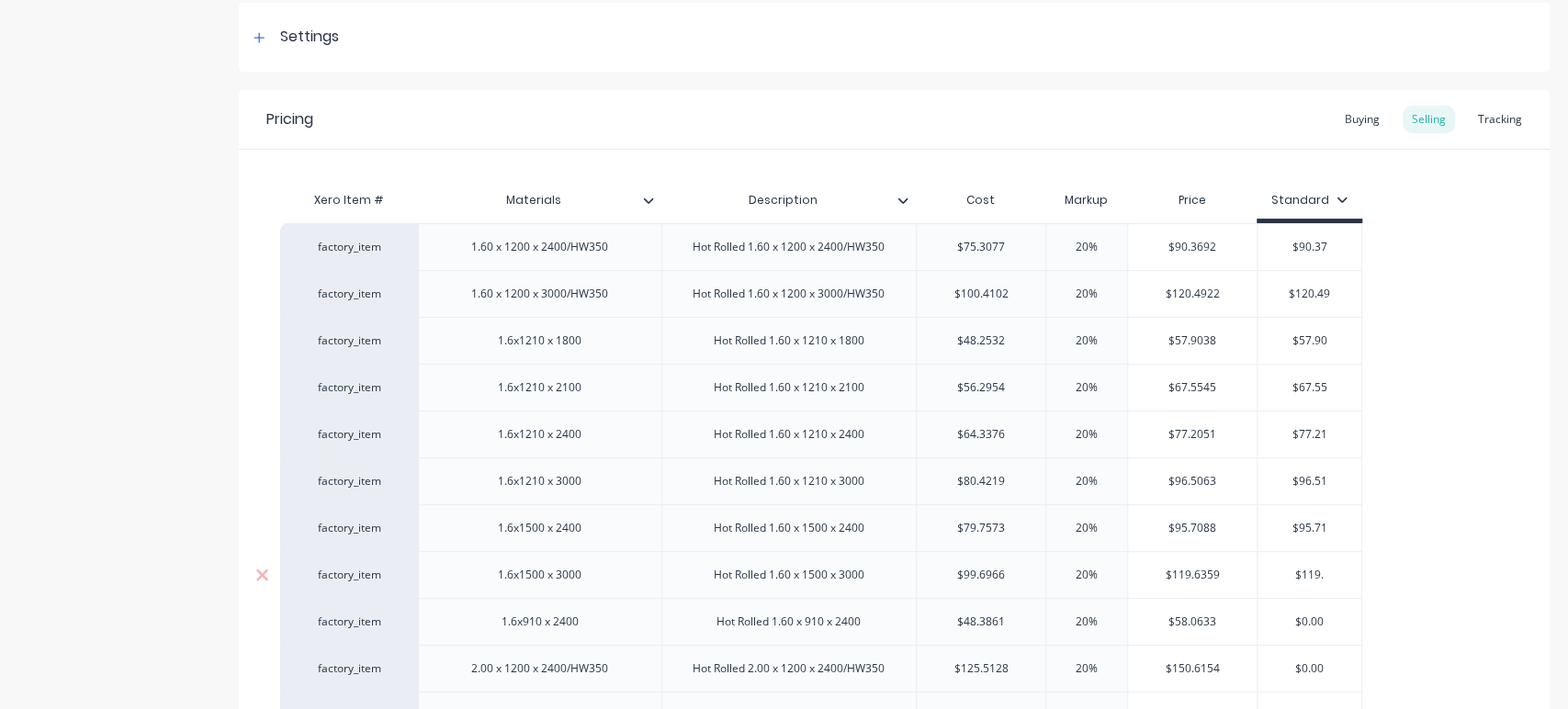 type on "$119.6" 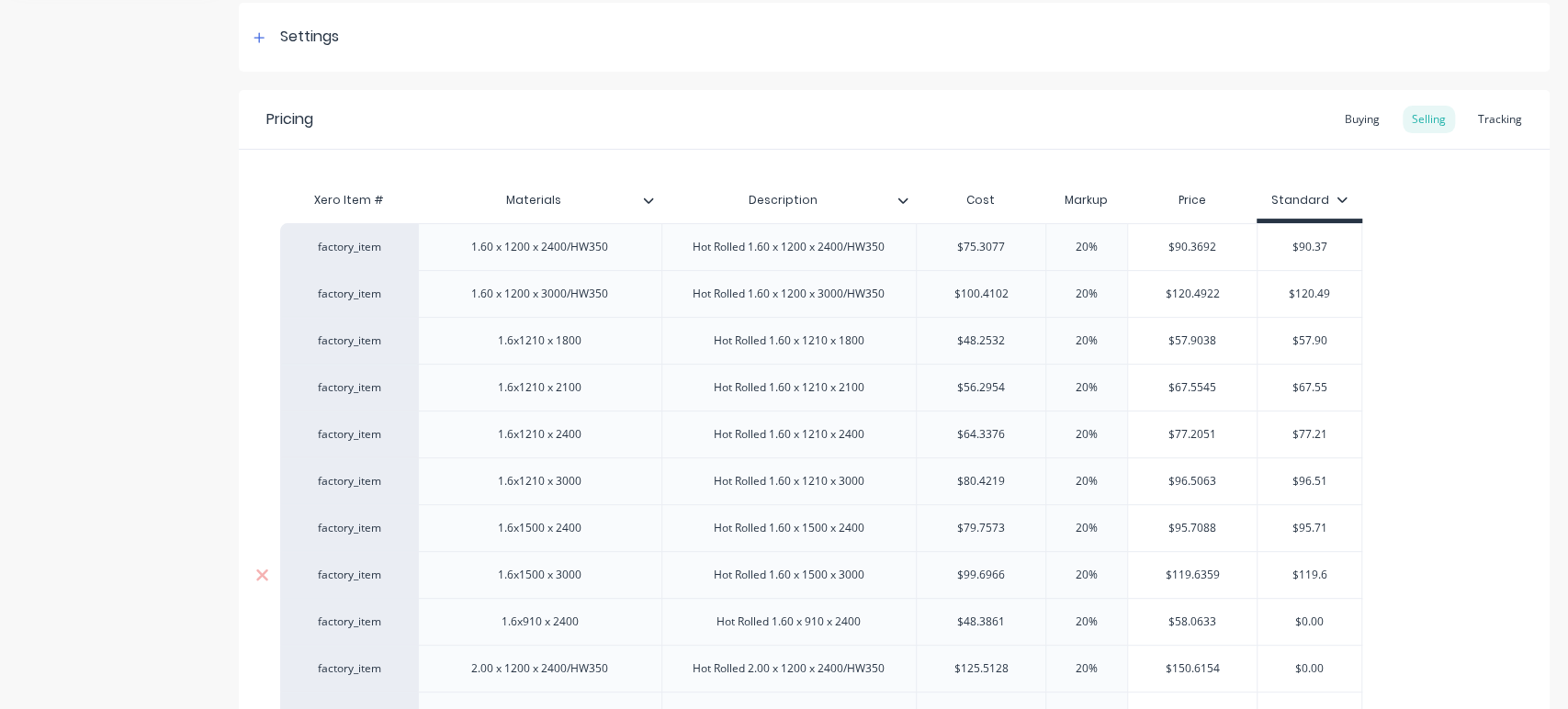 type on "x" 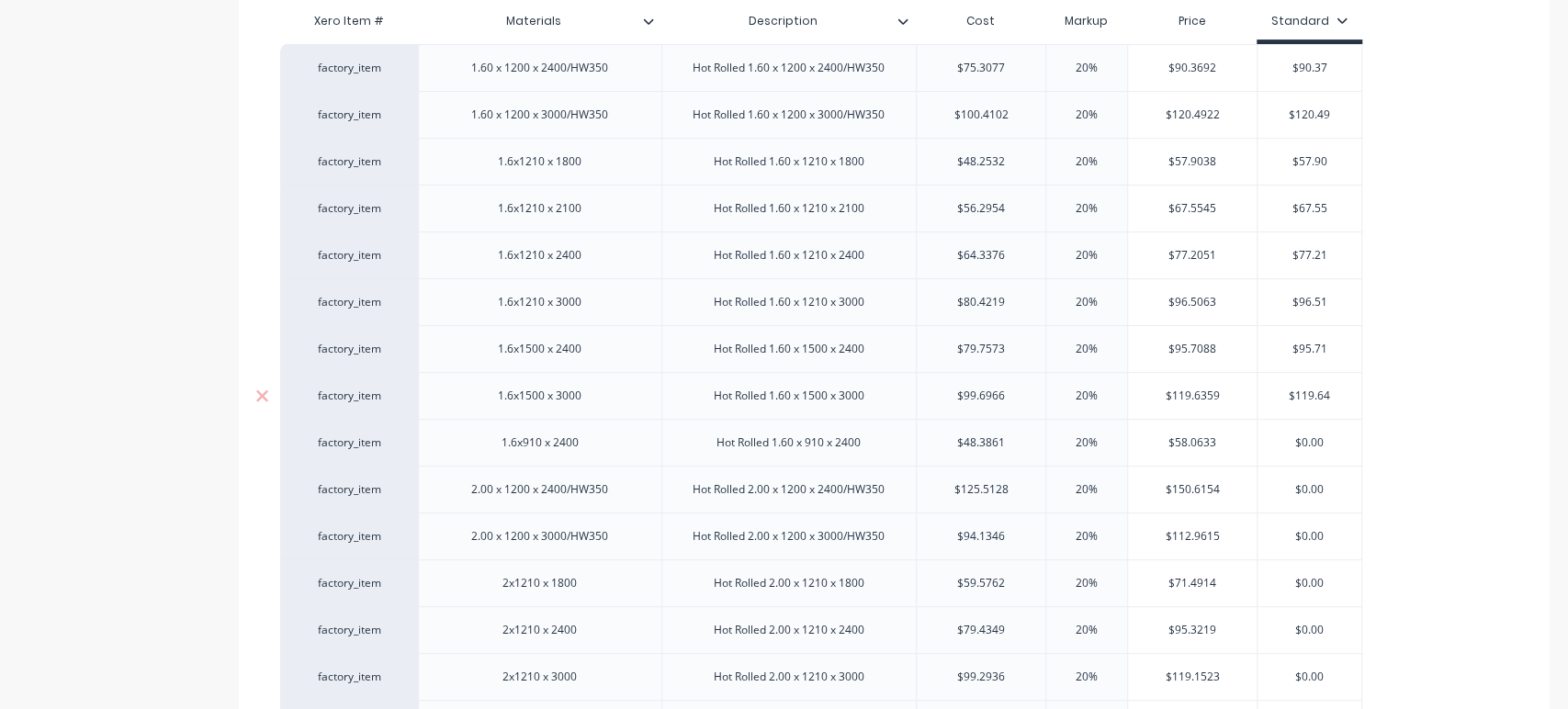 scroll, scrollTop: 448, scrollLeft: 0, axis: vertical 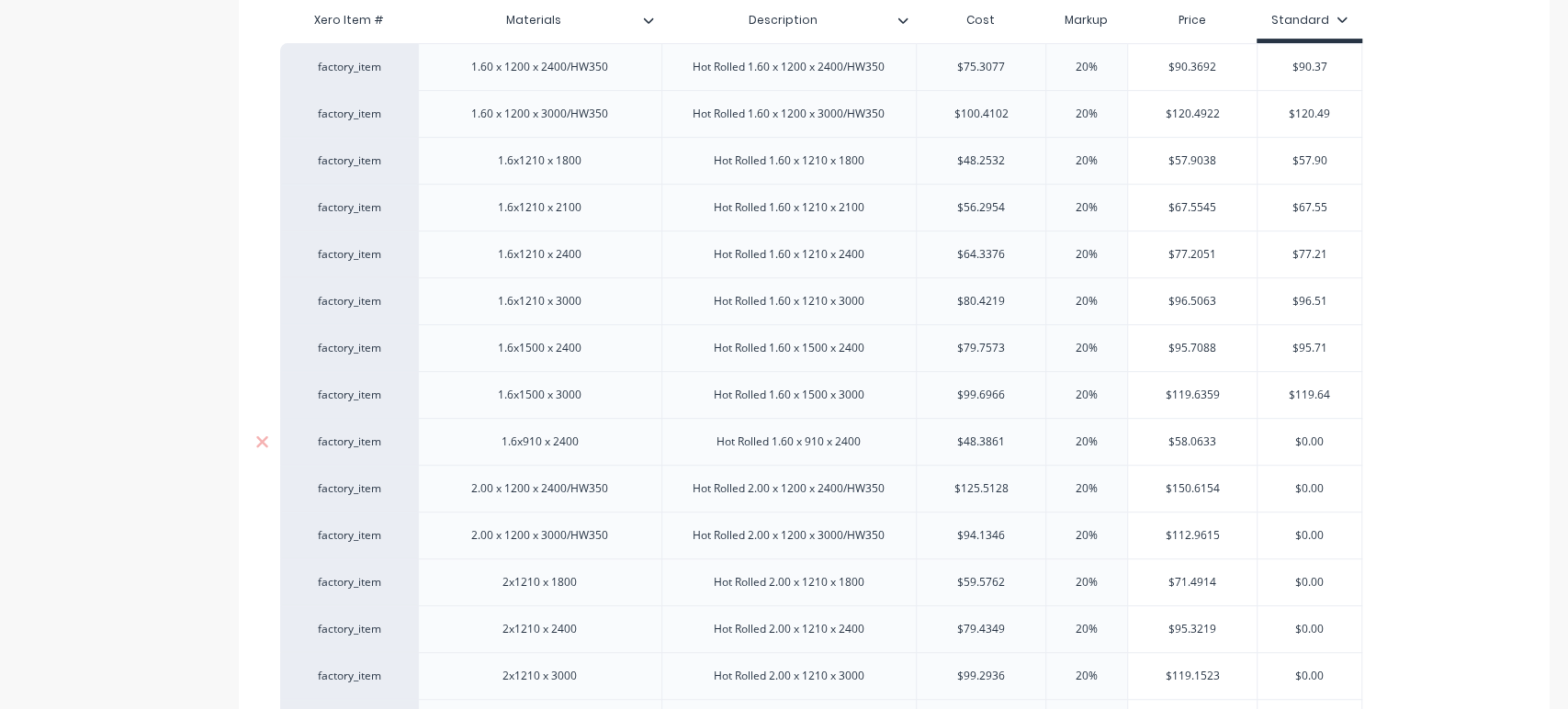 click on "$0.00" at bounding box center (1309, 442) 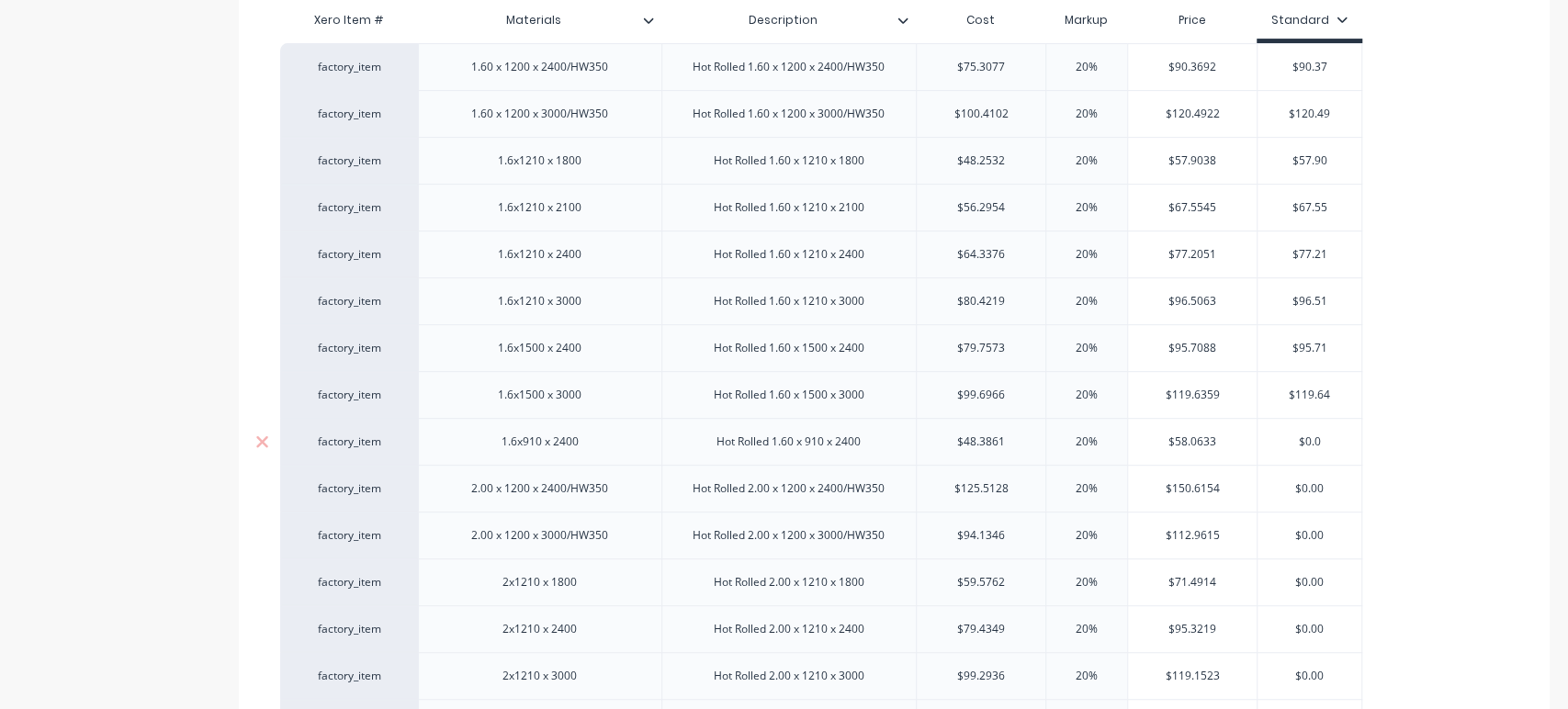 type on "$0." 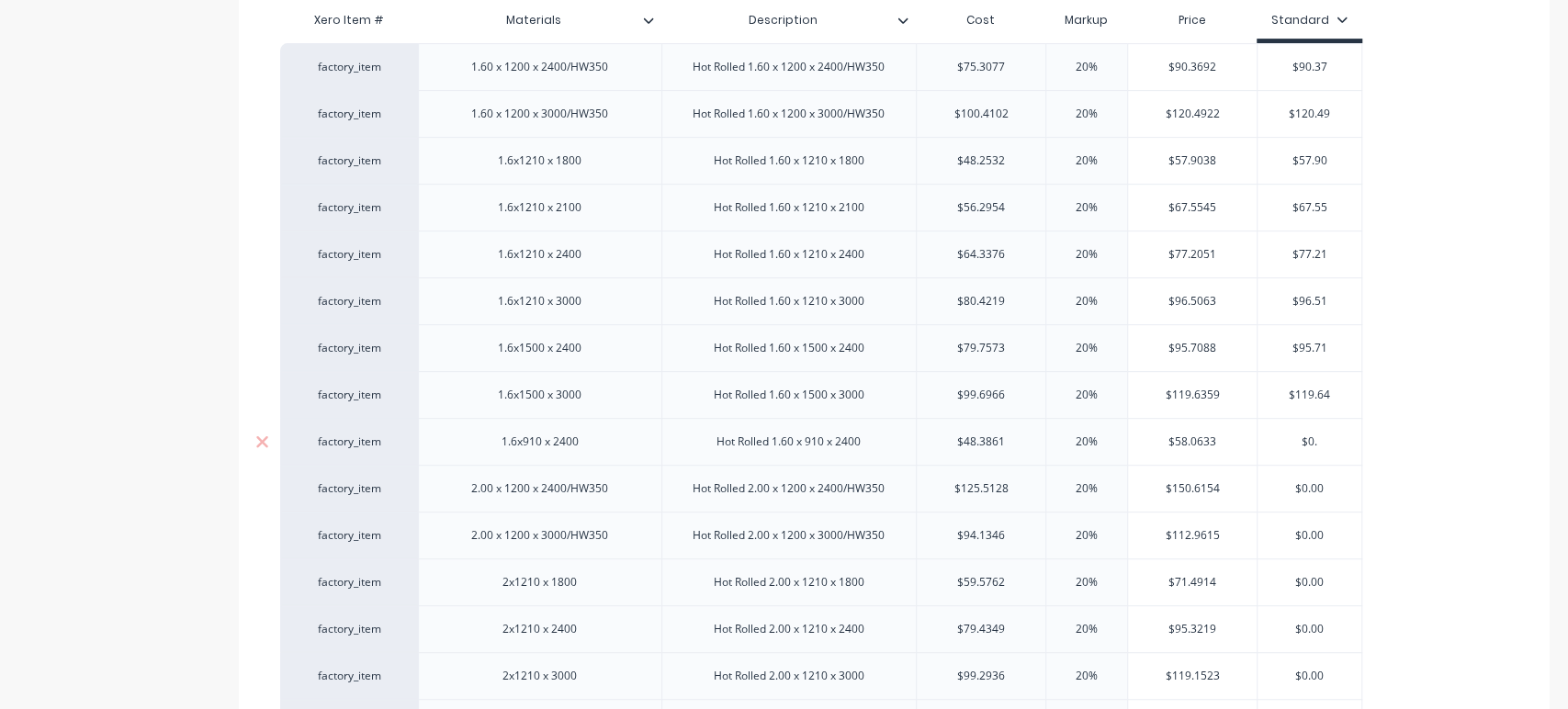 type on "x" 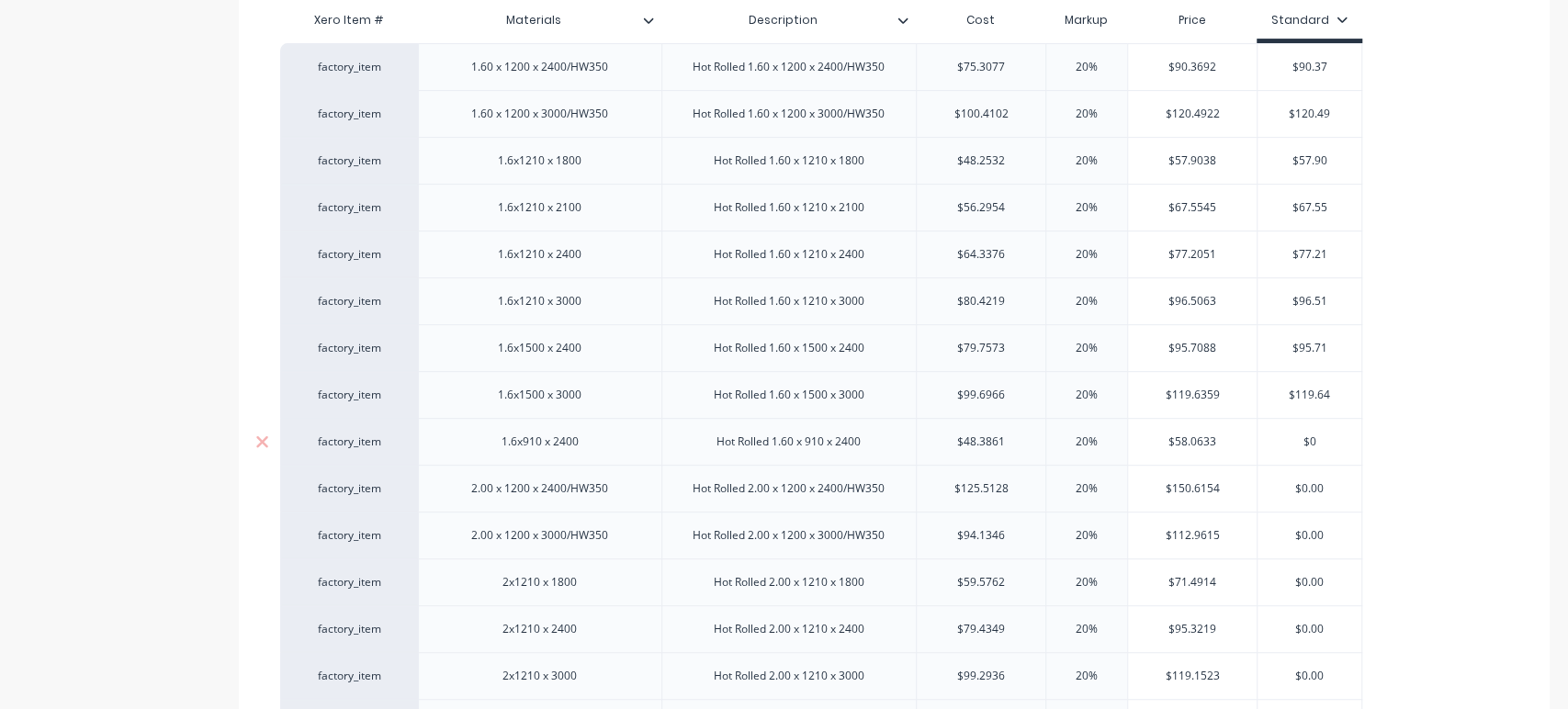type on "x" 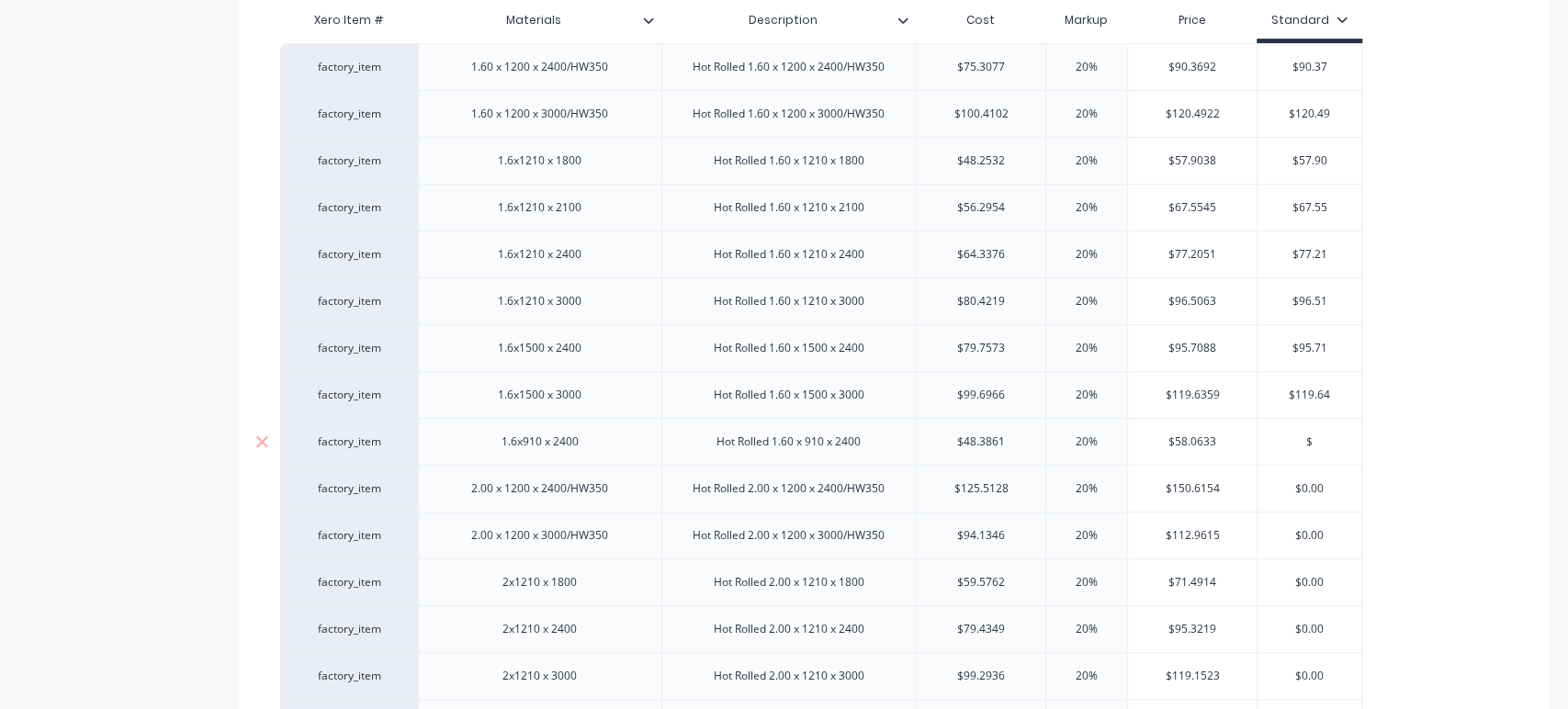 type on "x" 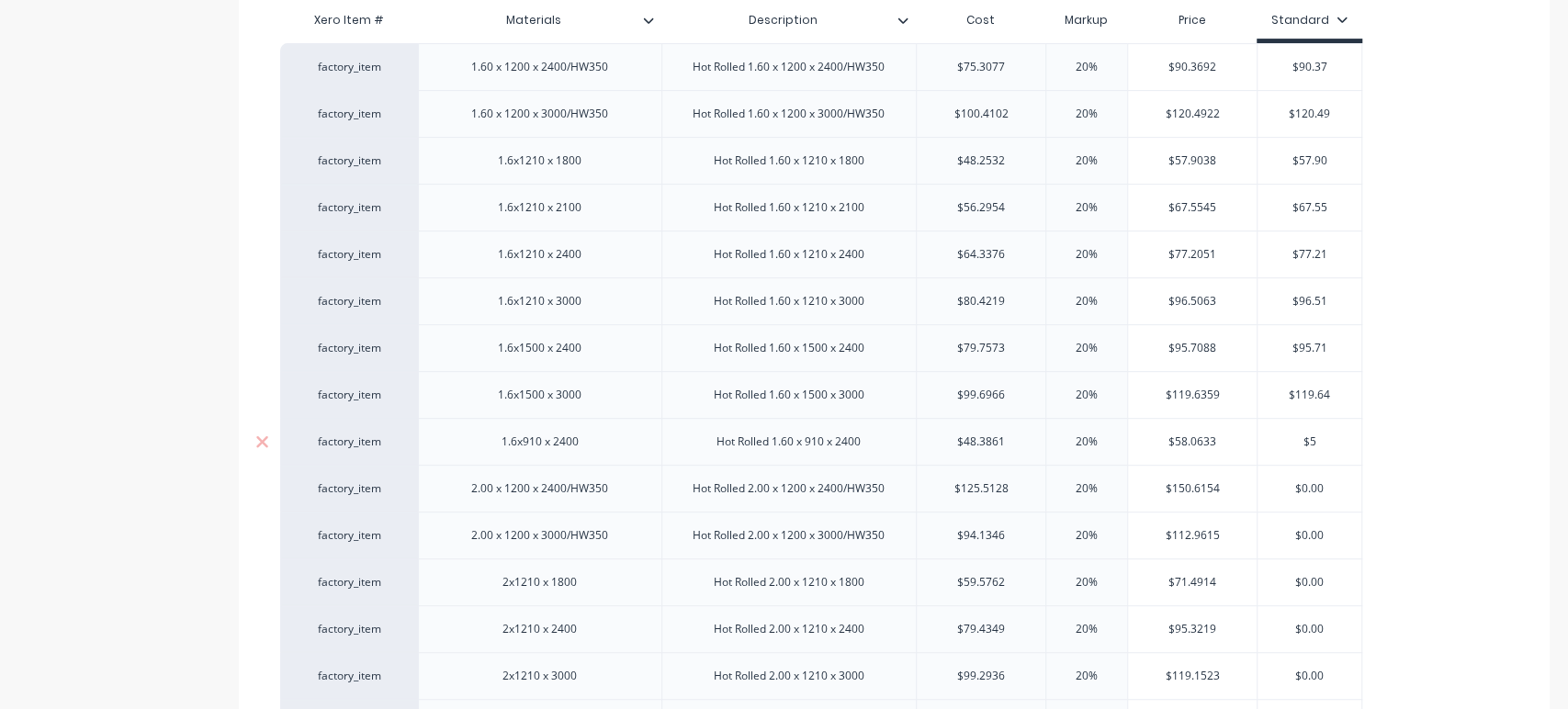 type on "$58" 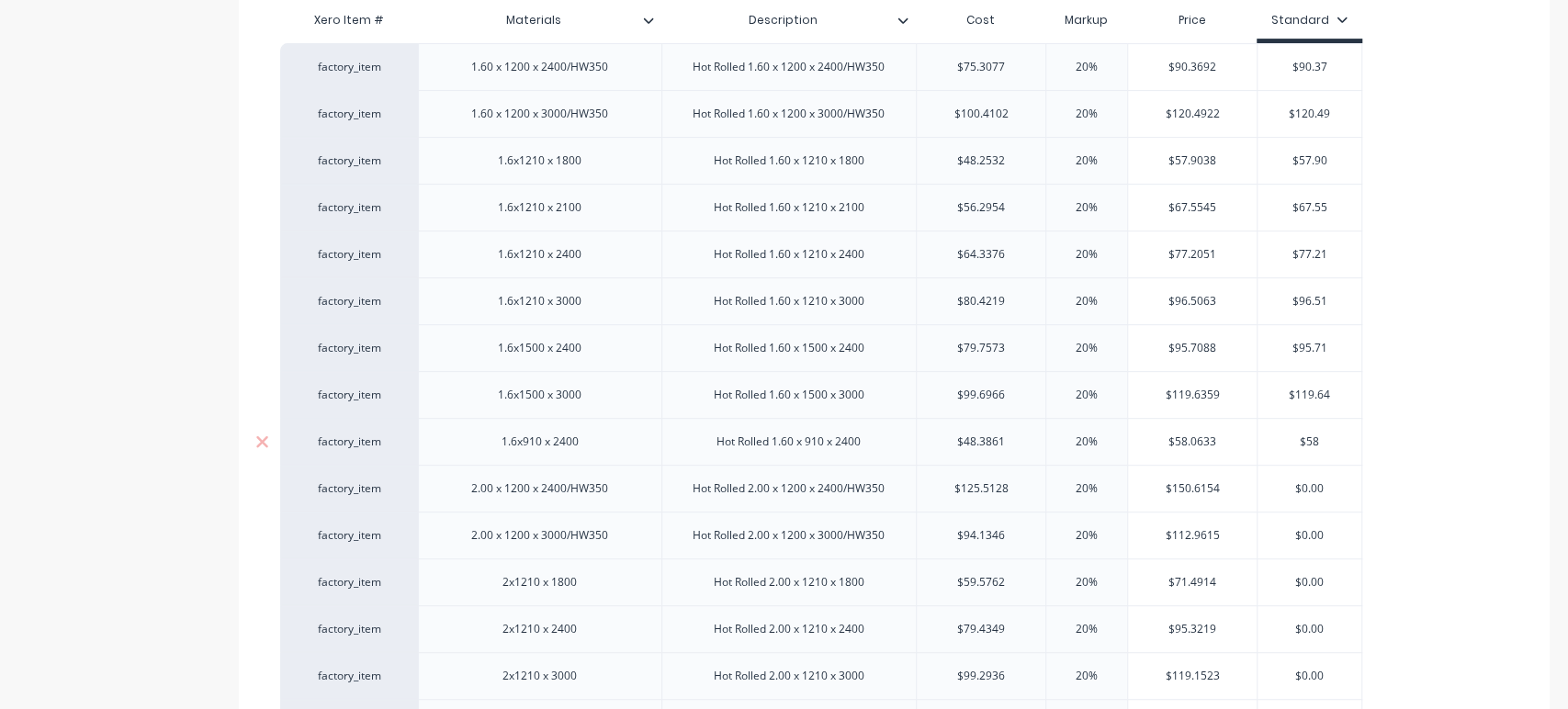 type on "x" 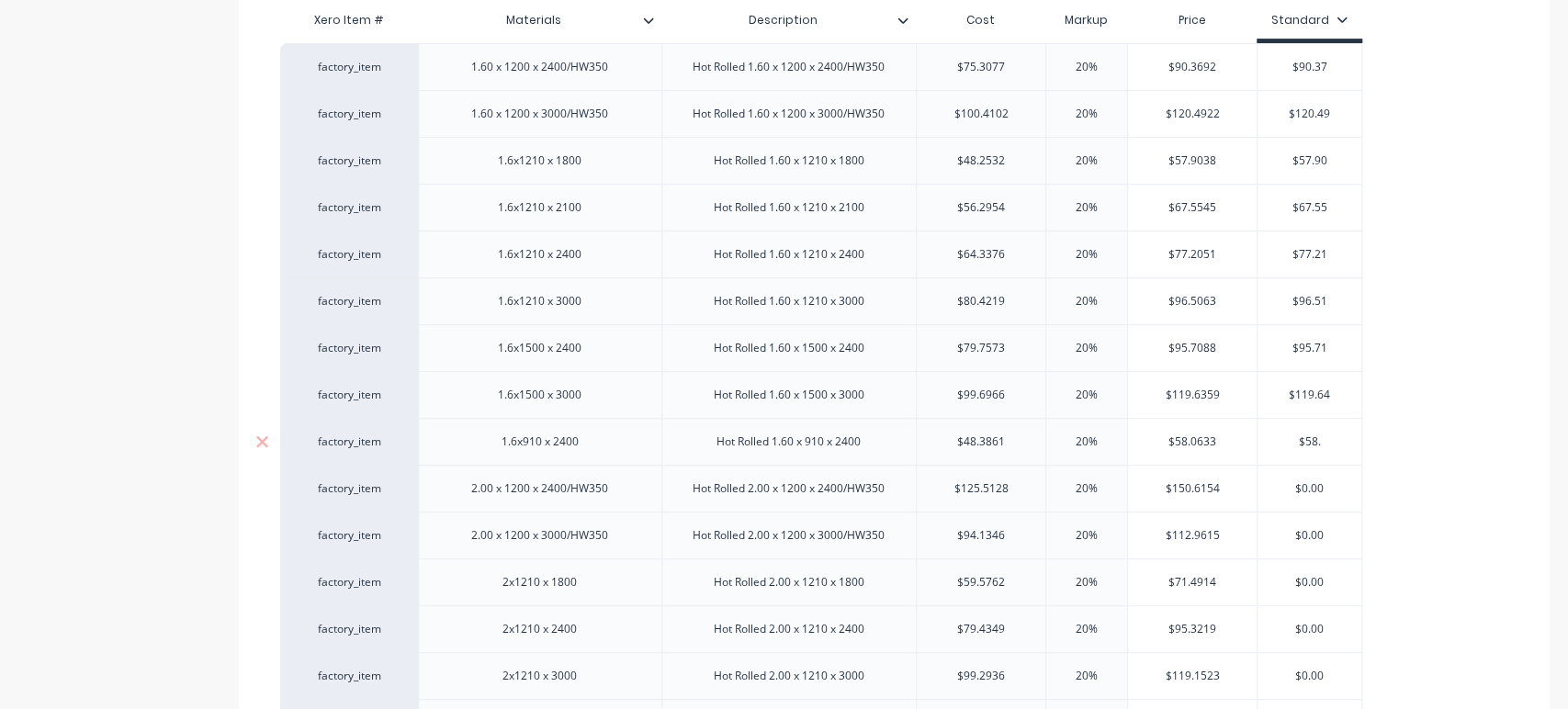 type on "x" 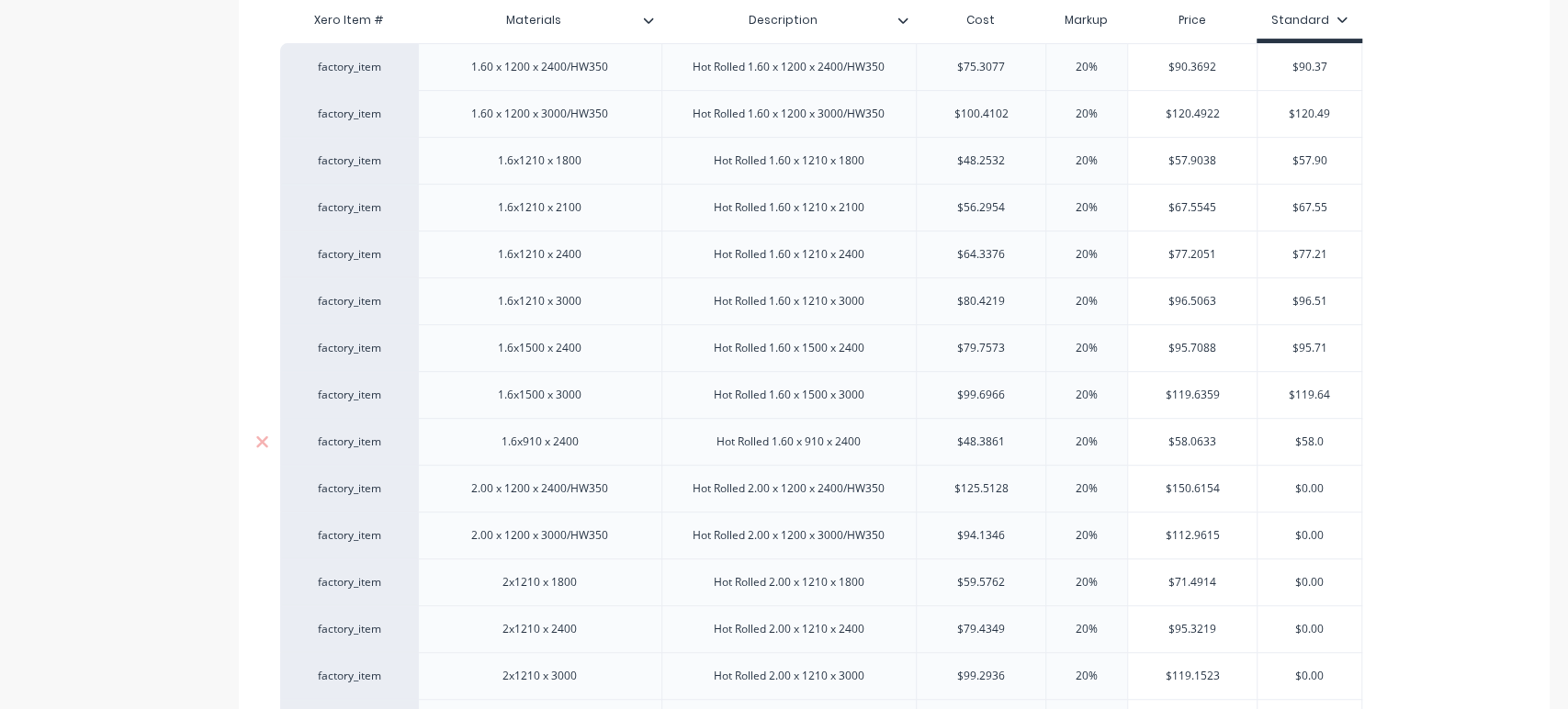 type on "$58.06" 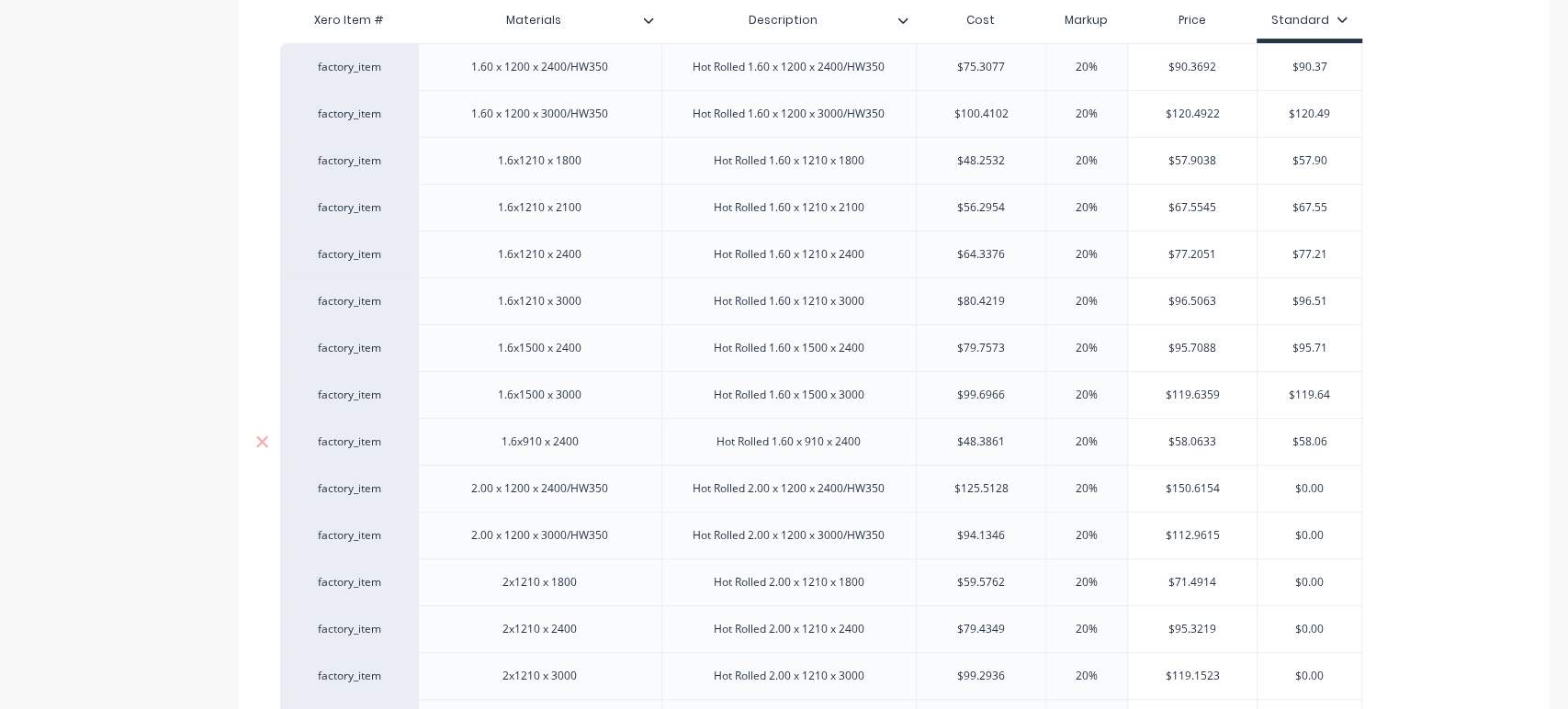 type on "x" 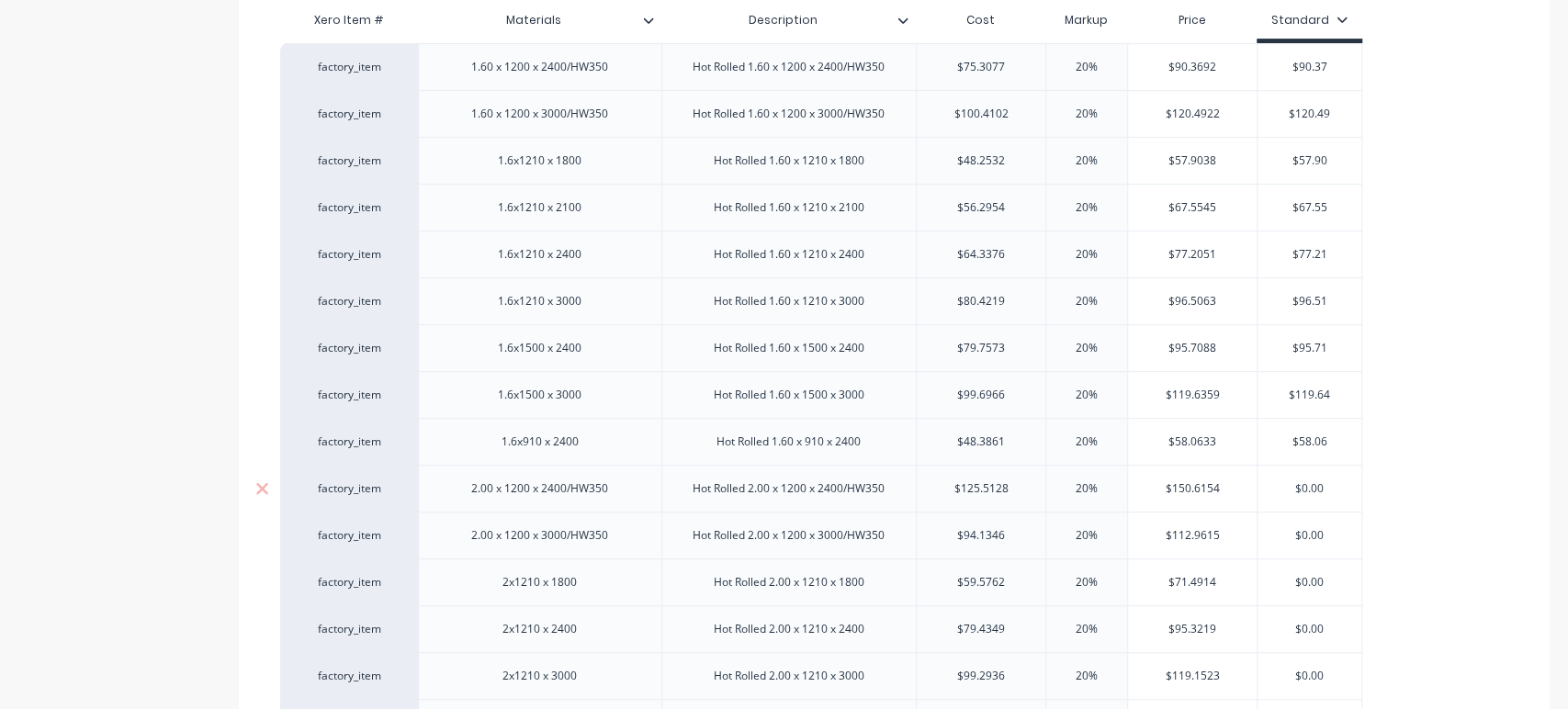 type on "$58.06" 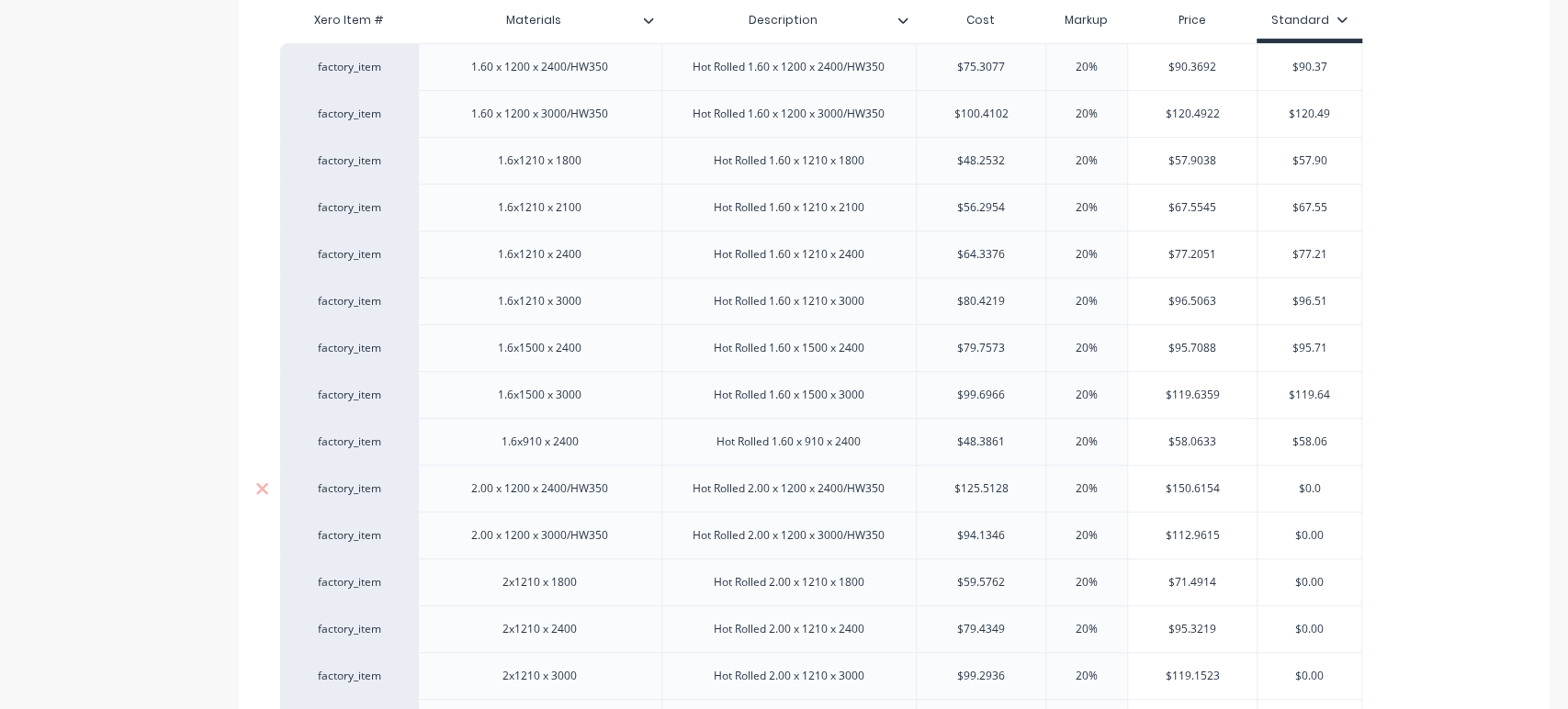type on "x" 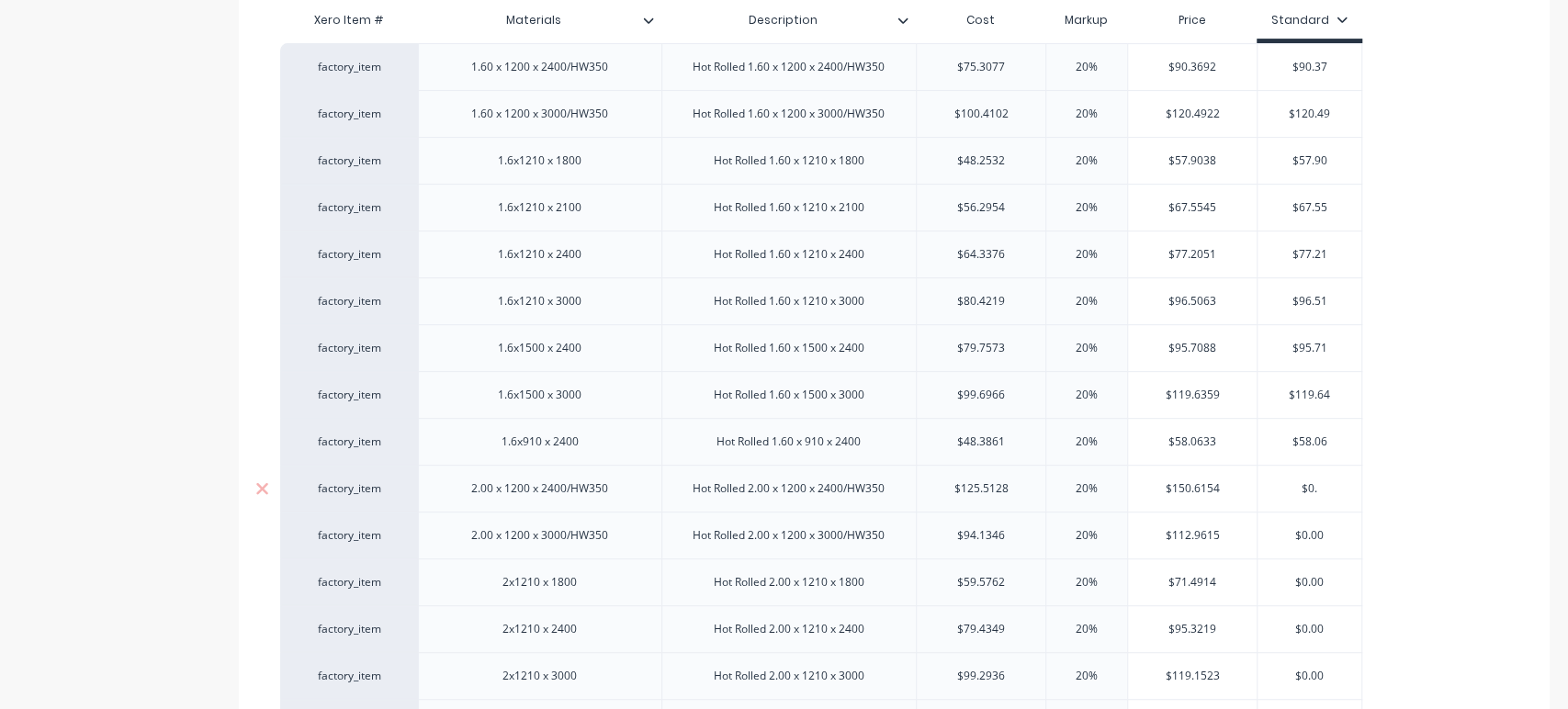 type on "x" 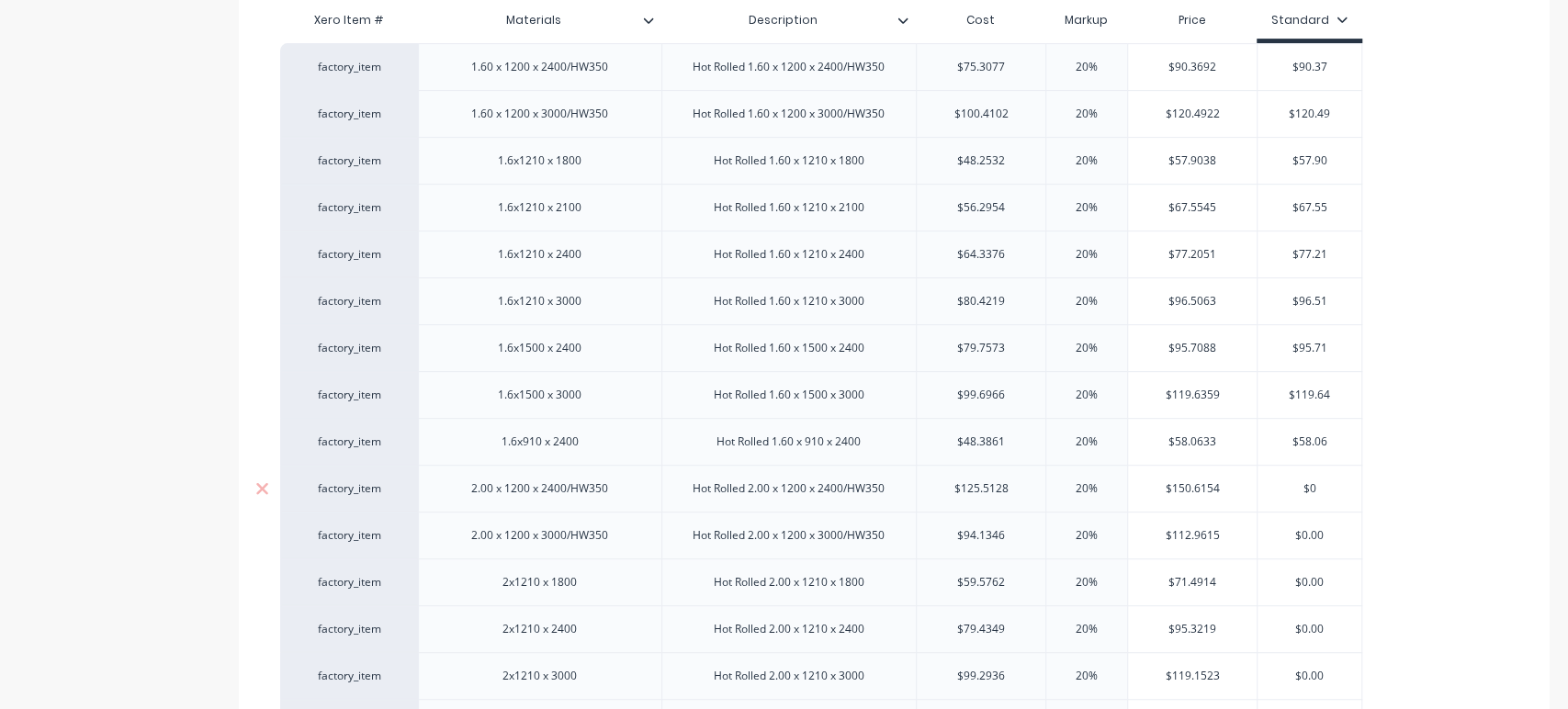 type on "x" 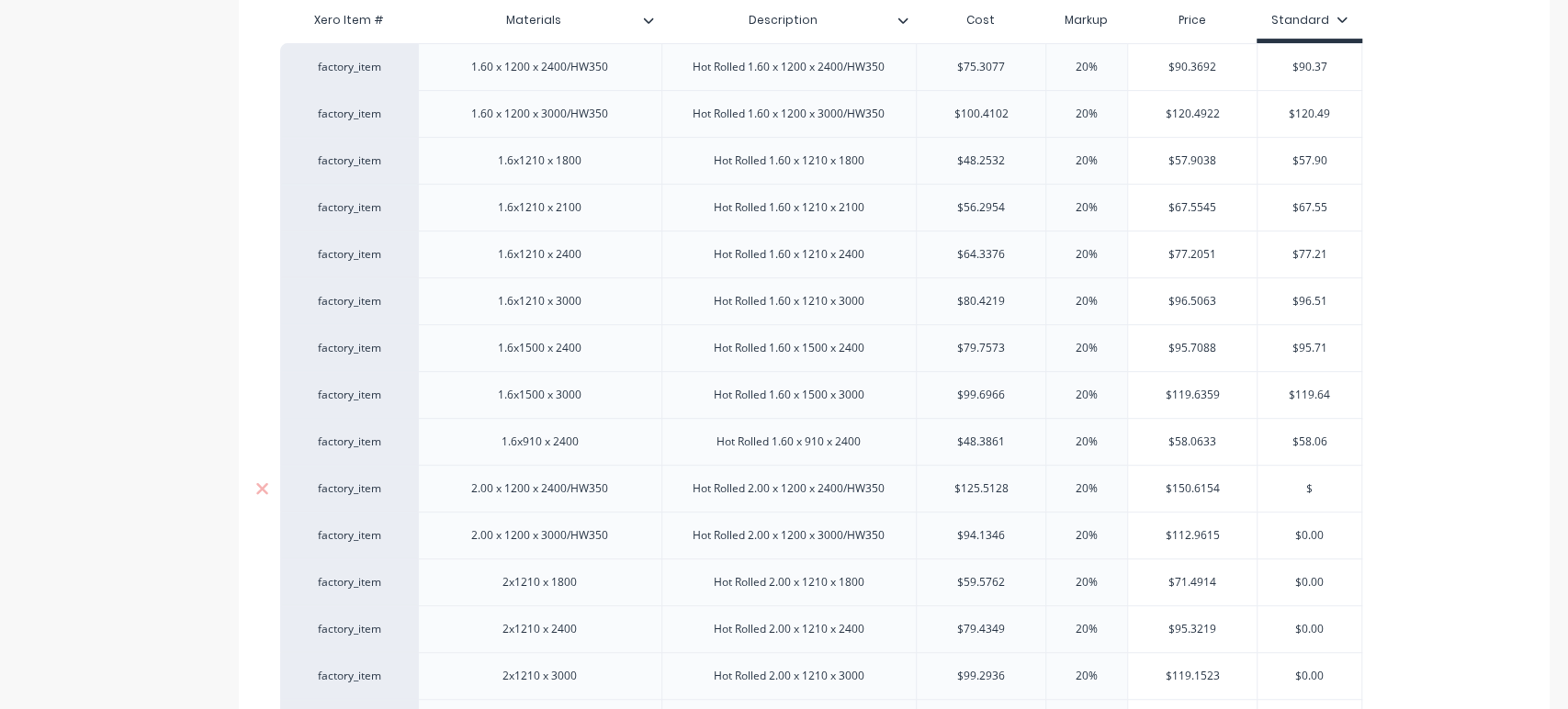 type on "$1" 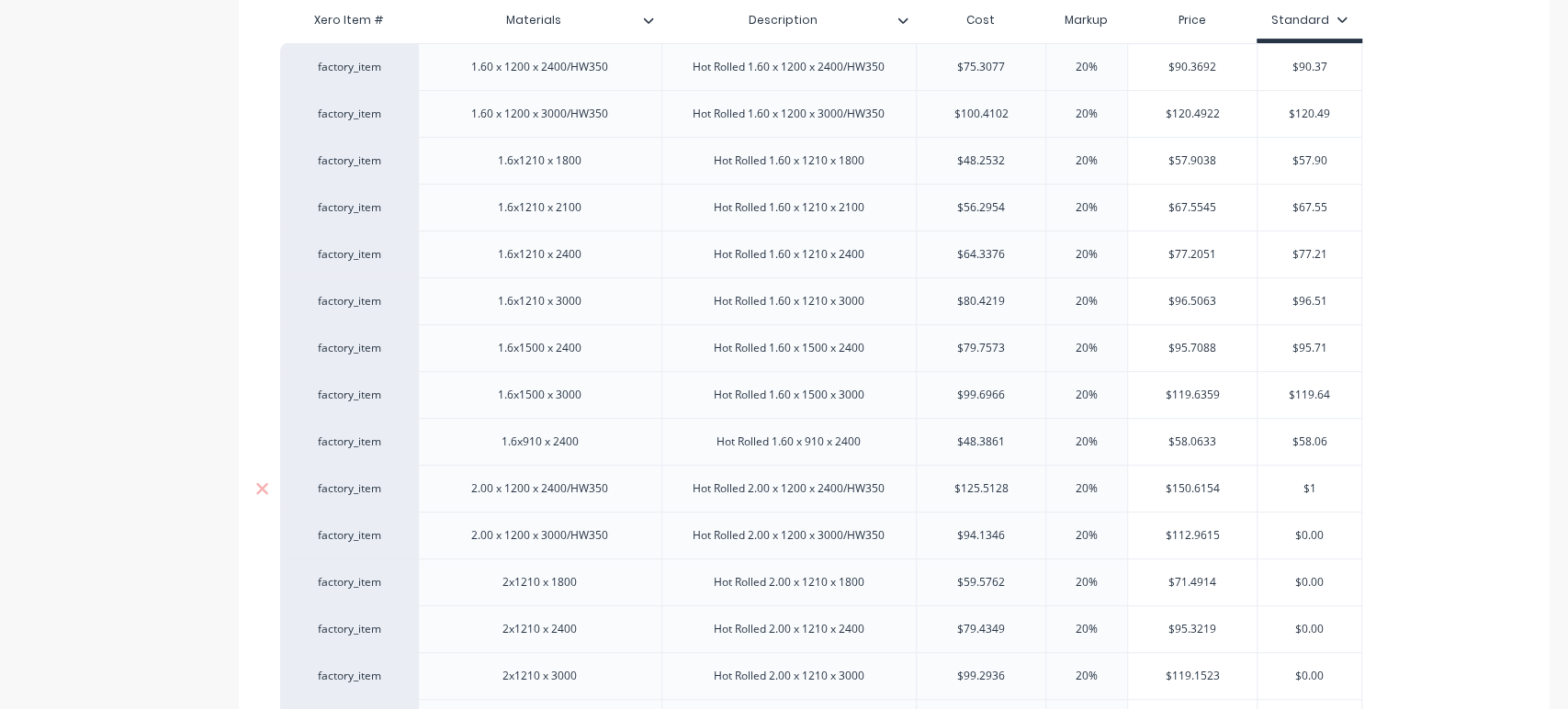 type on "x" 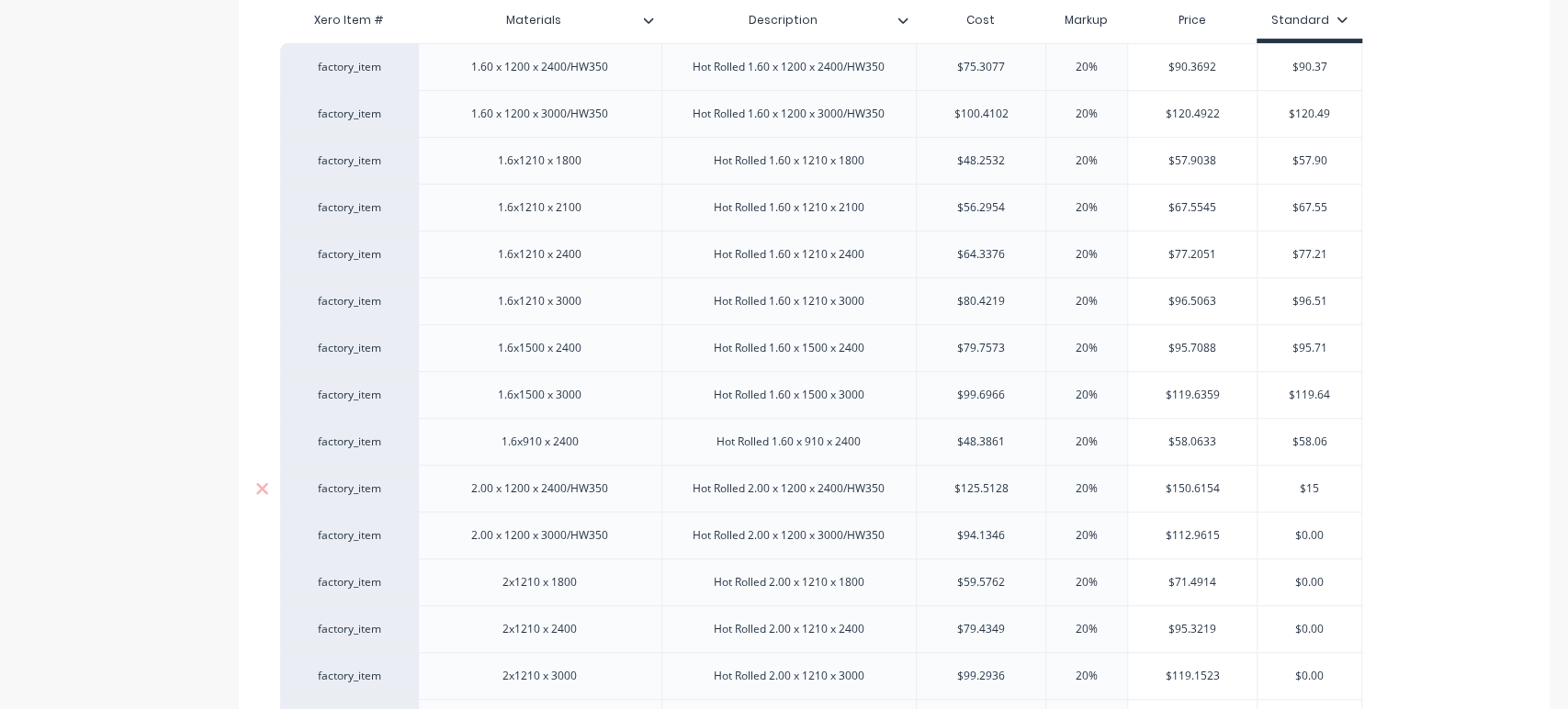 type on "x" 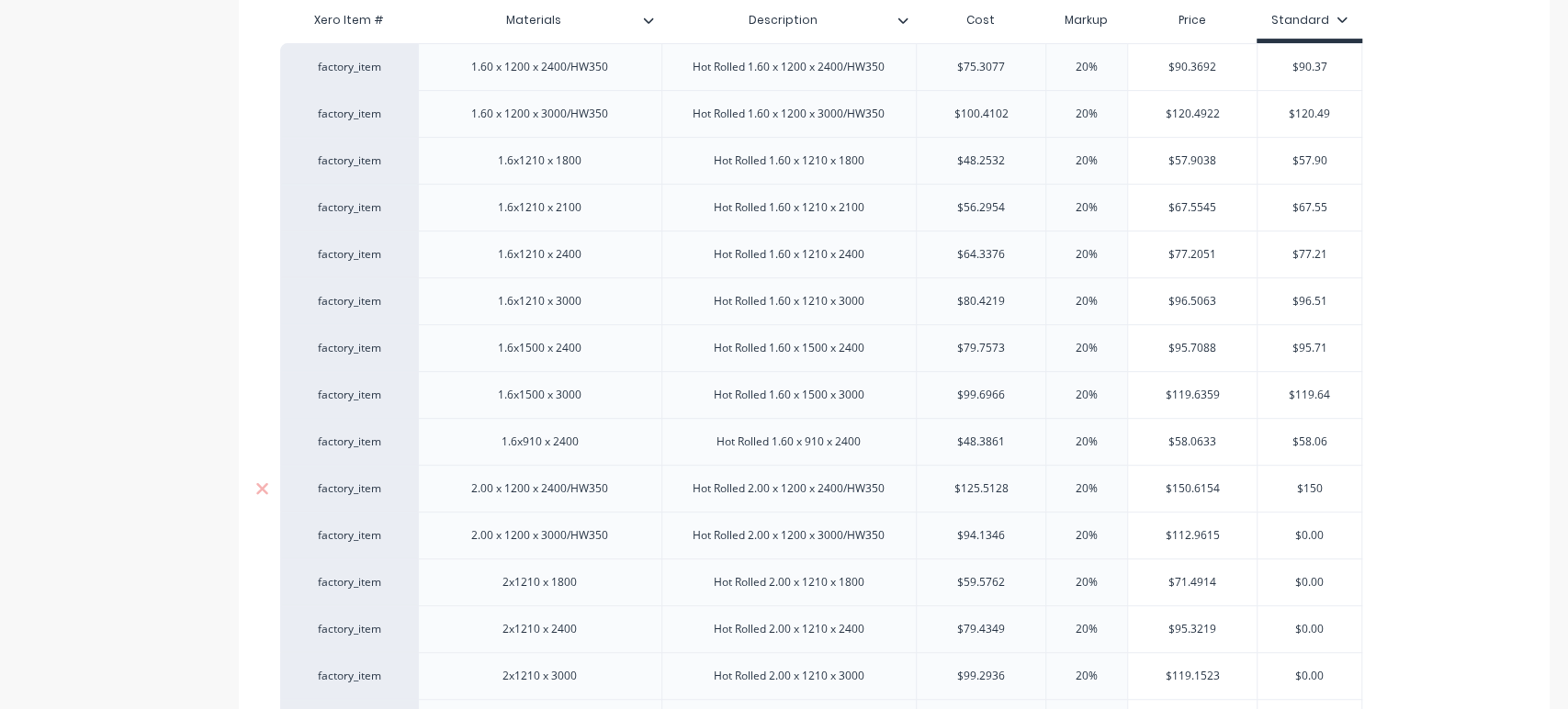 type on "x" 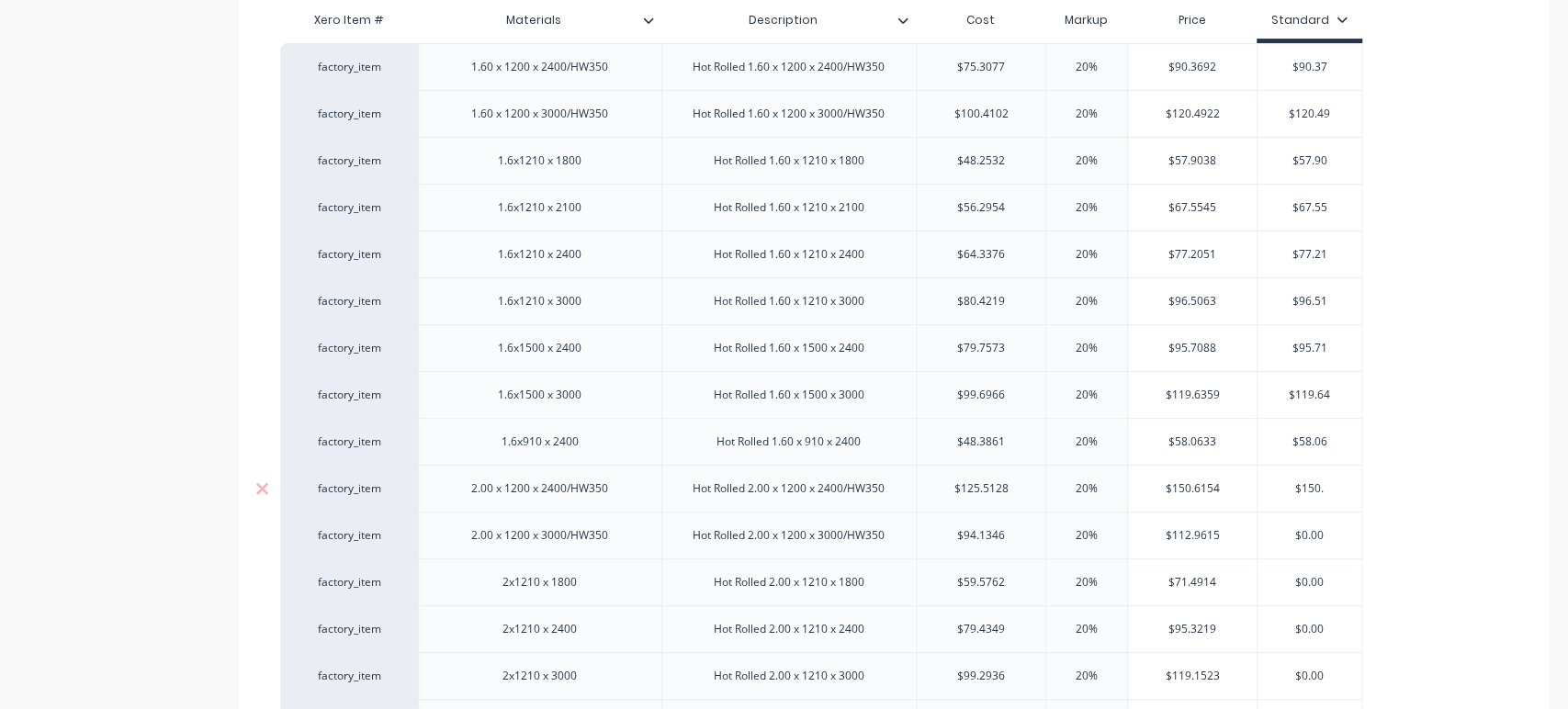 type on "$150.6" 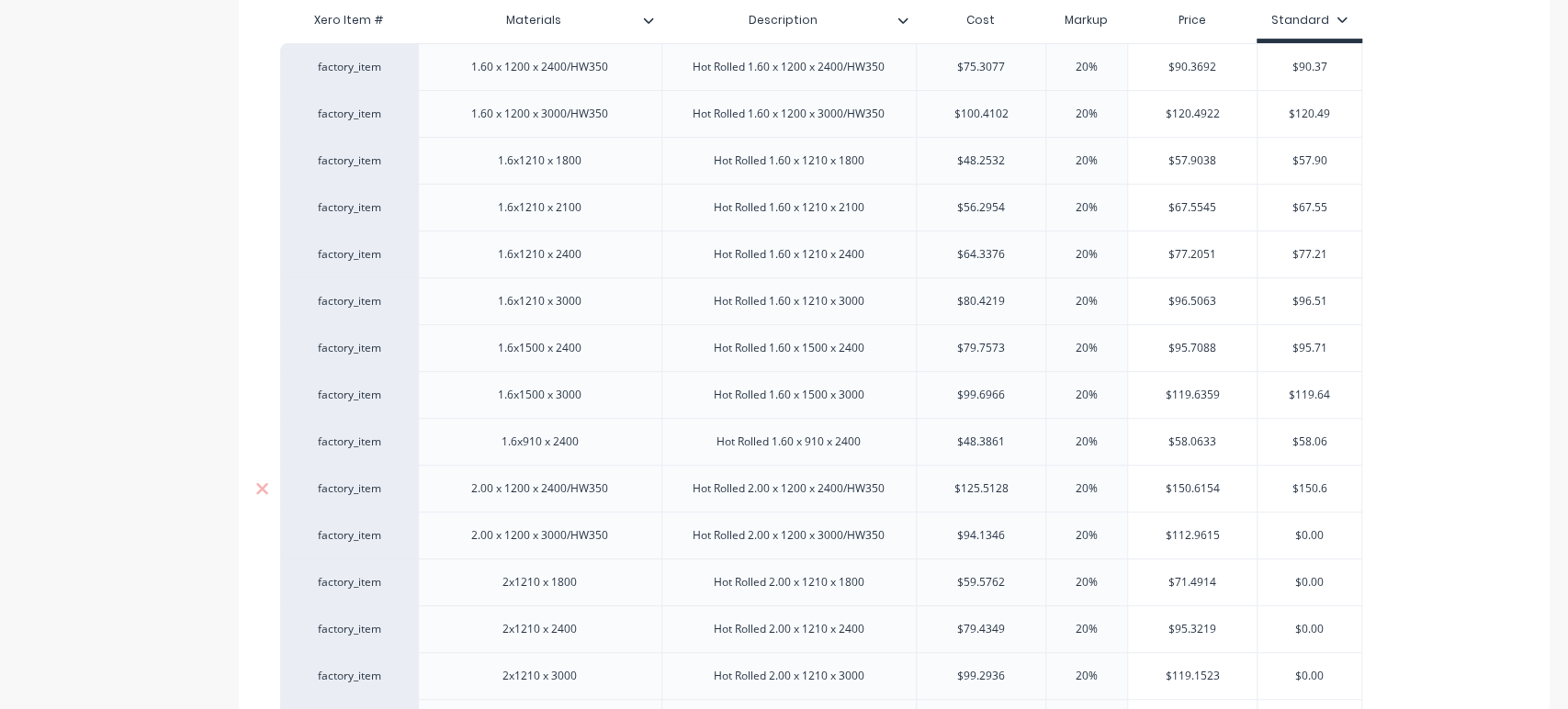 type on "x" 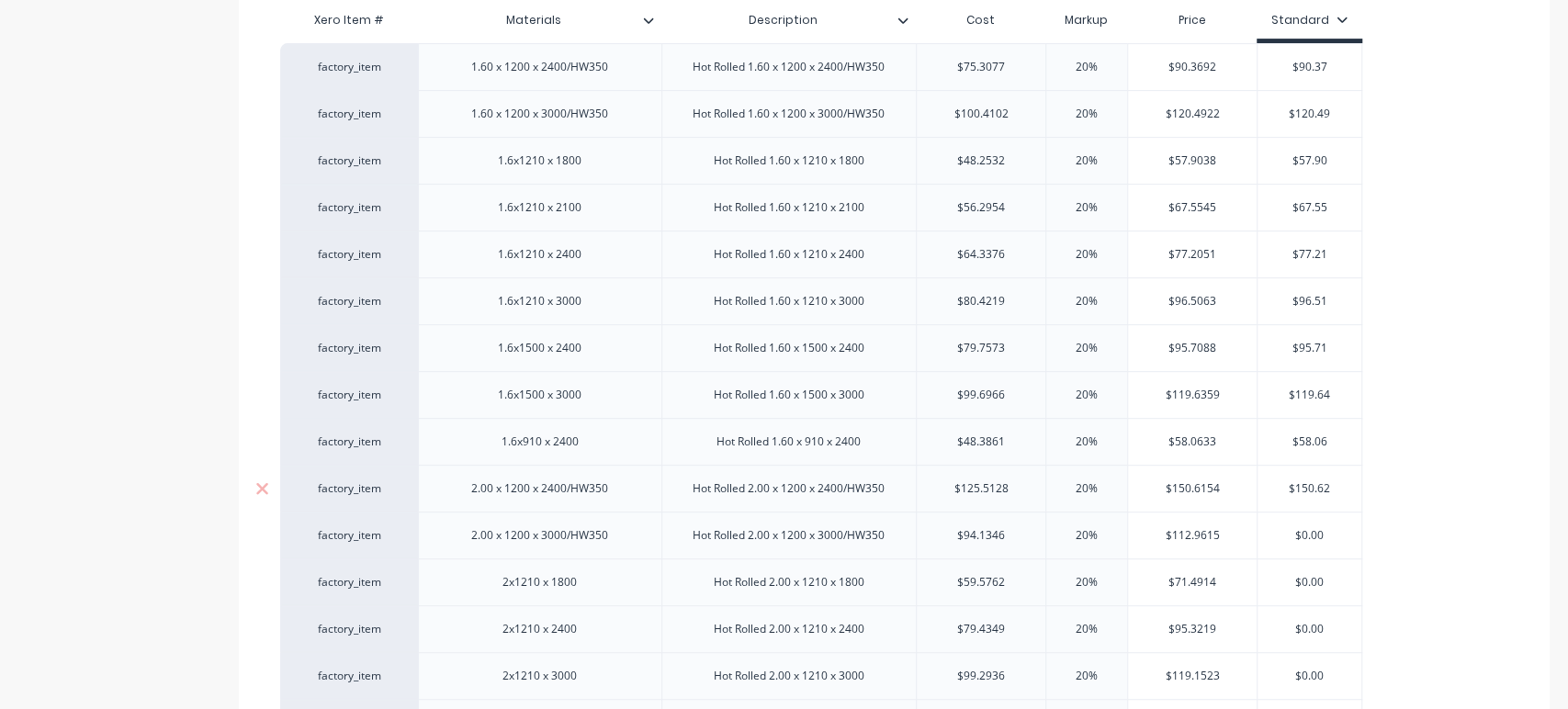 type on "x" 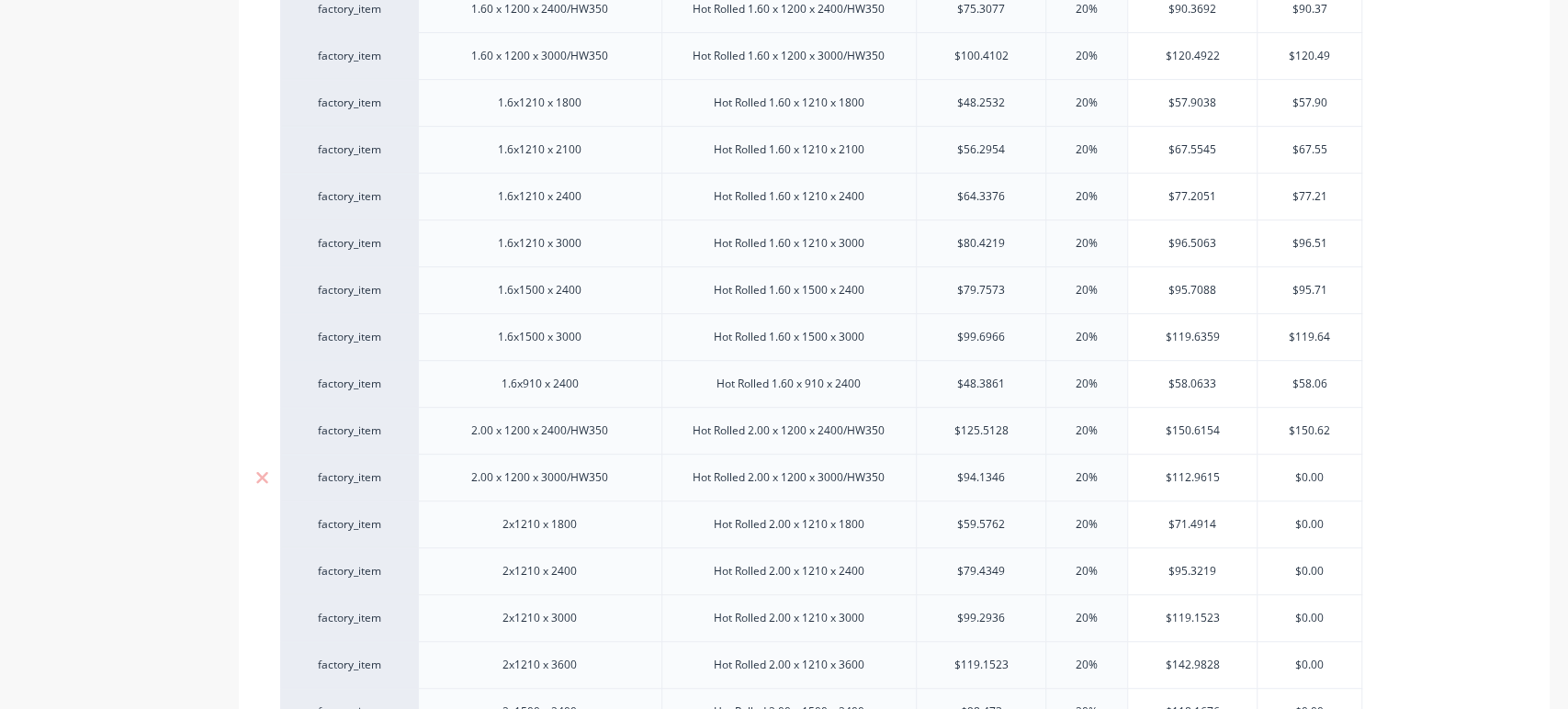 type on "$150.62" 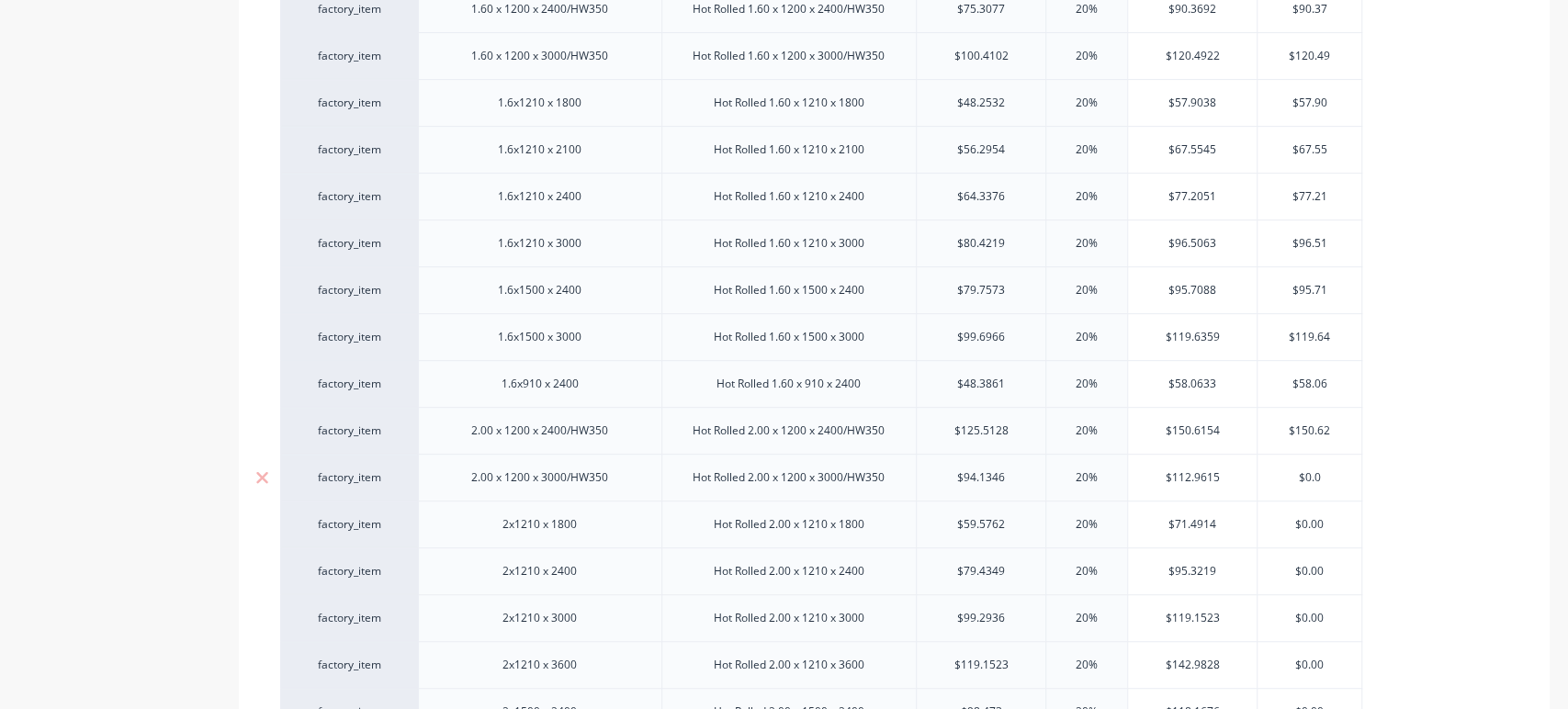 type on "x" 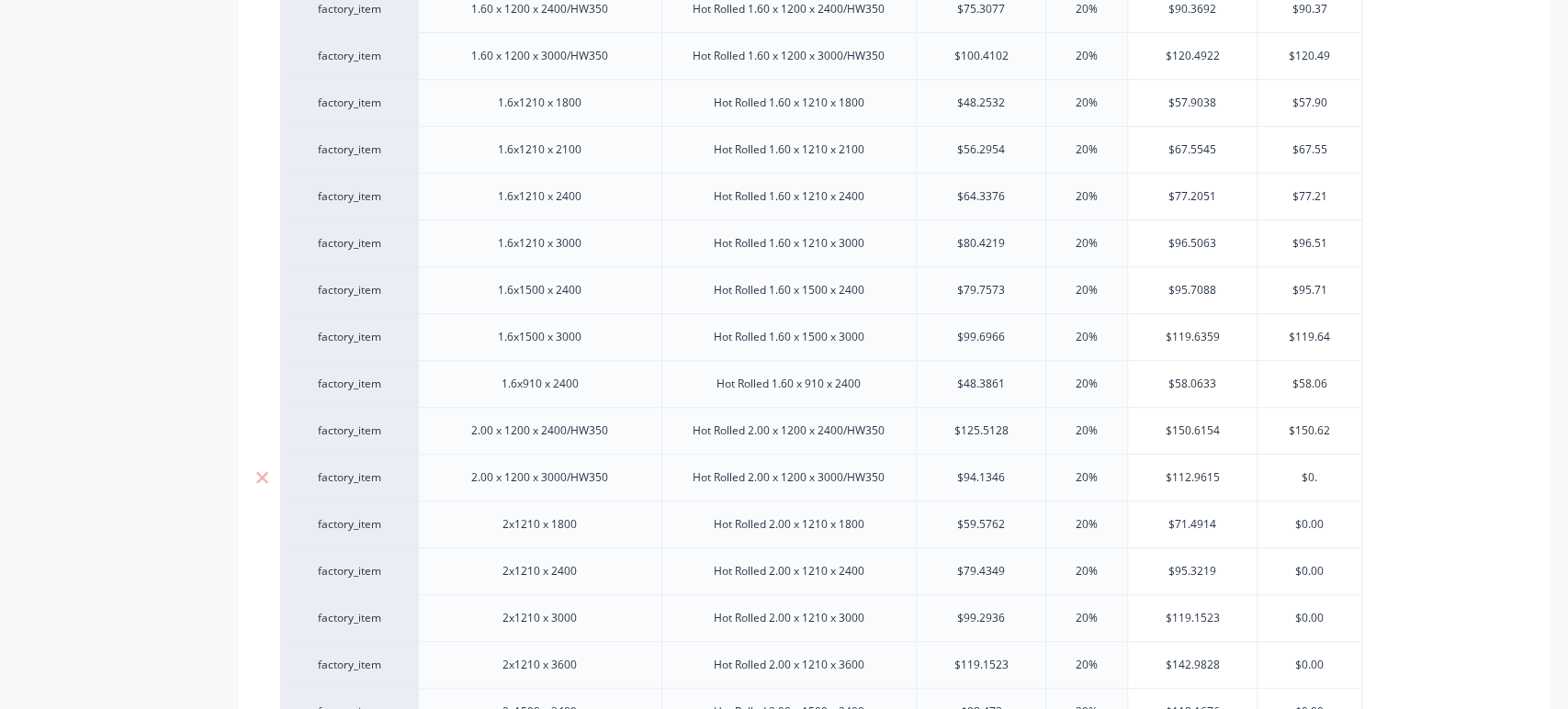 type on "x" 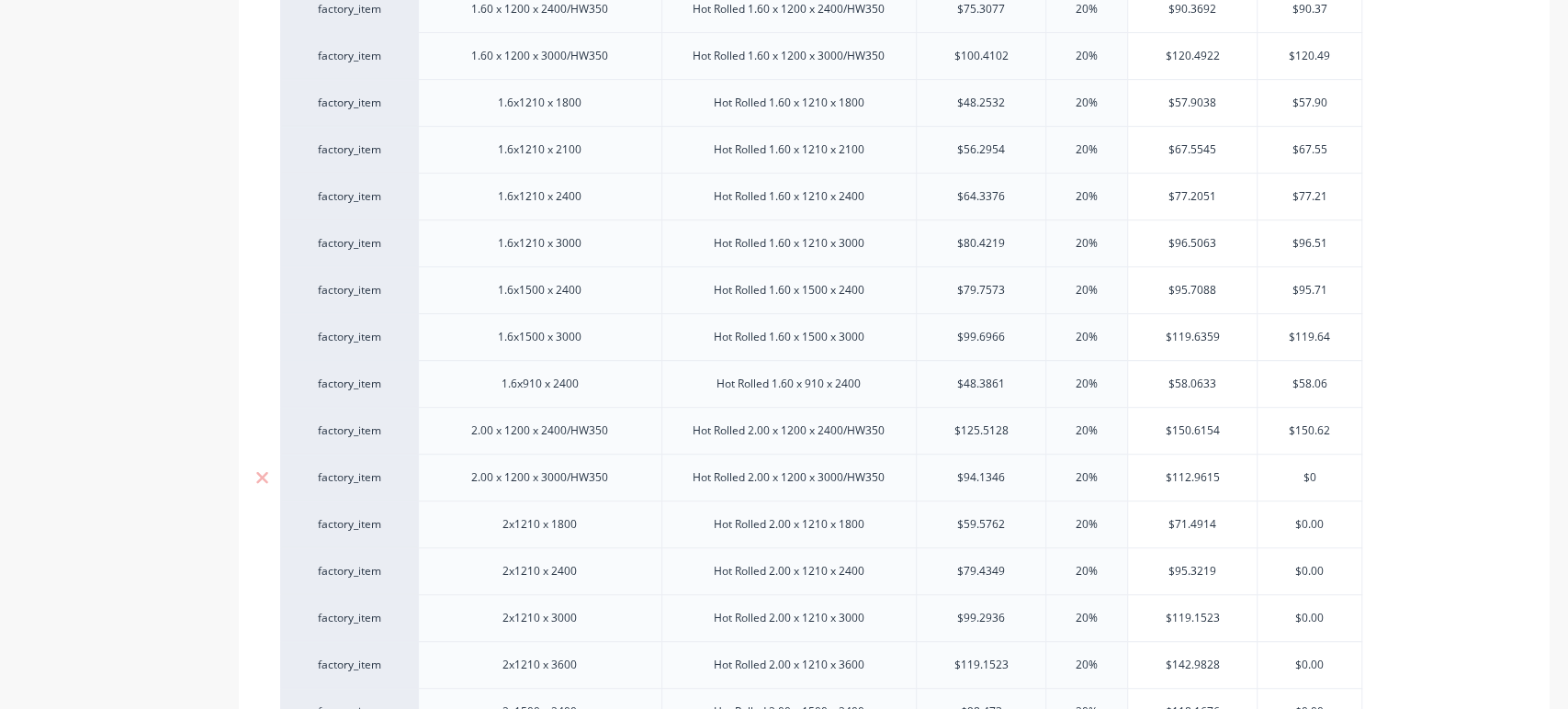 type on "x" 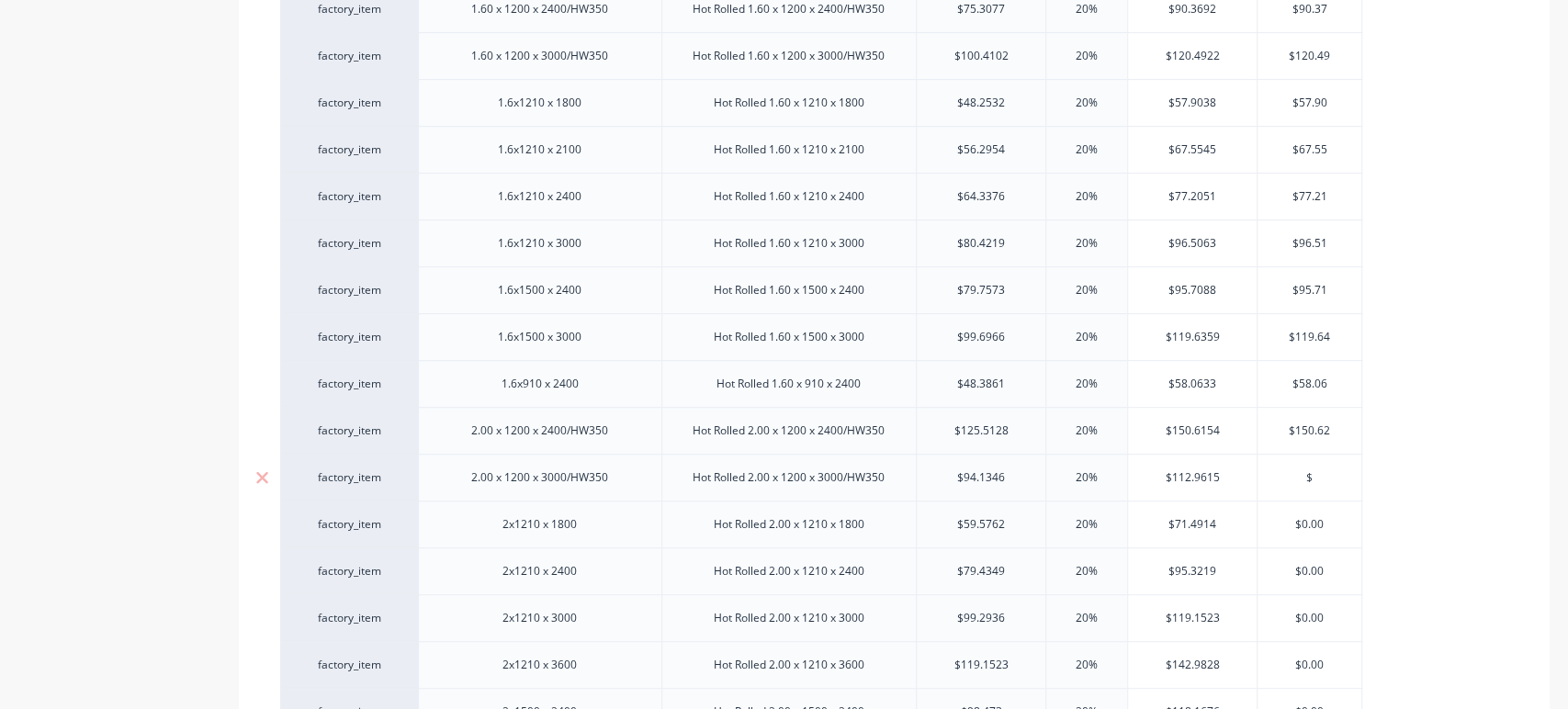 type on "$1" 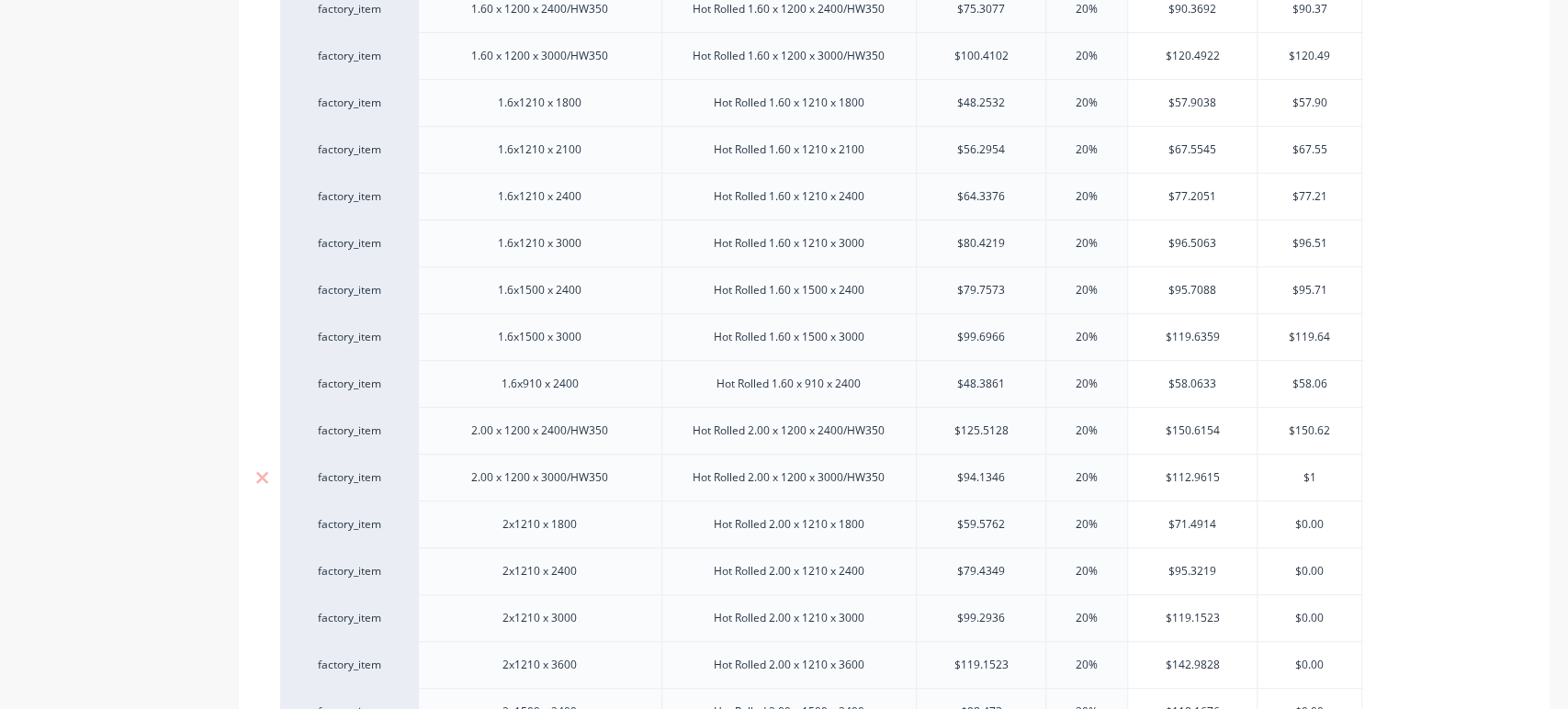 type on "x" 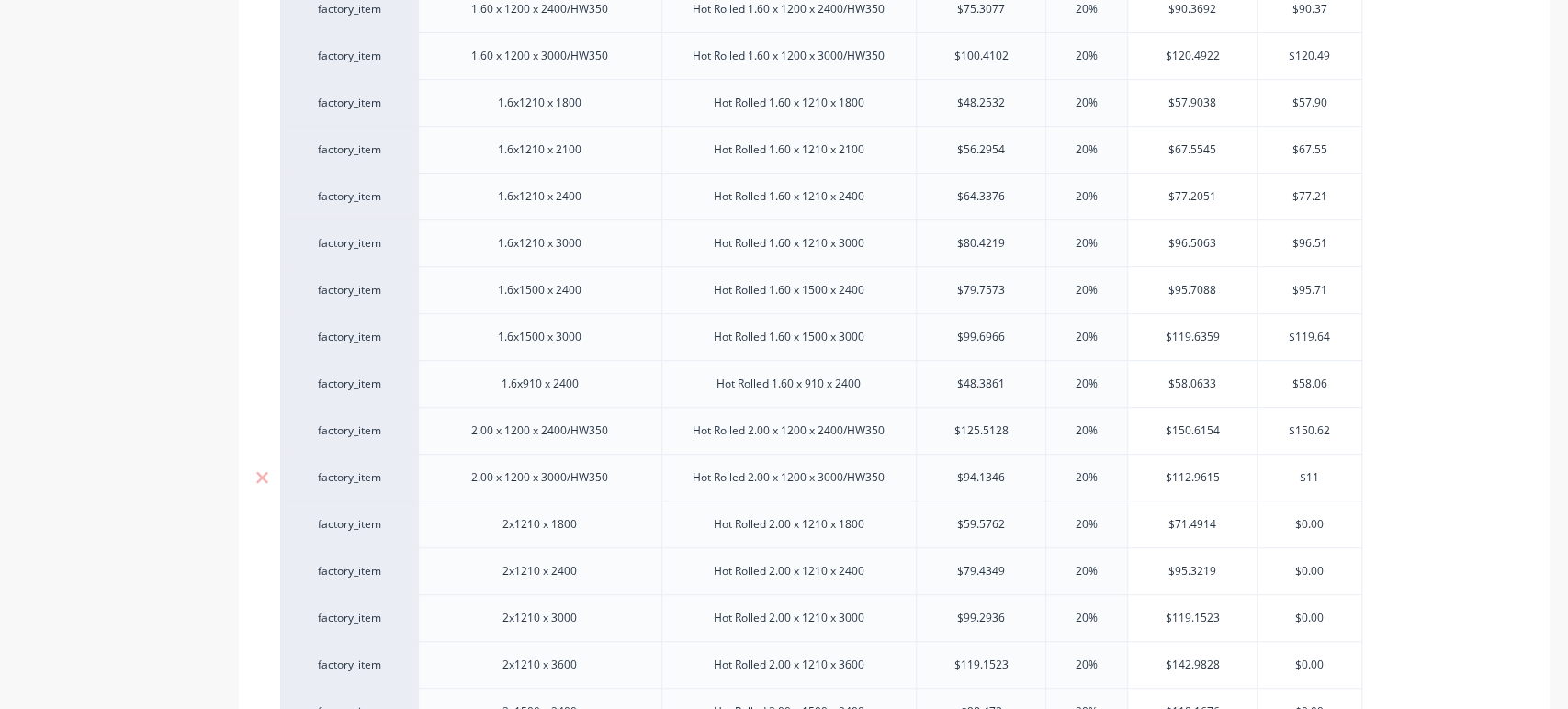 type on "$112" 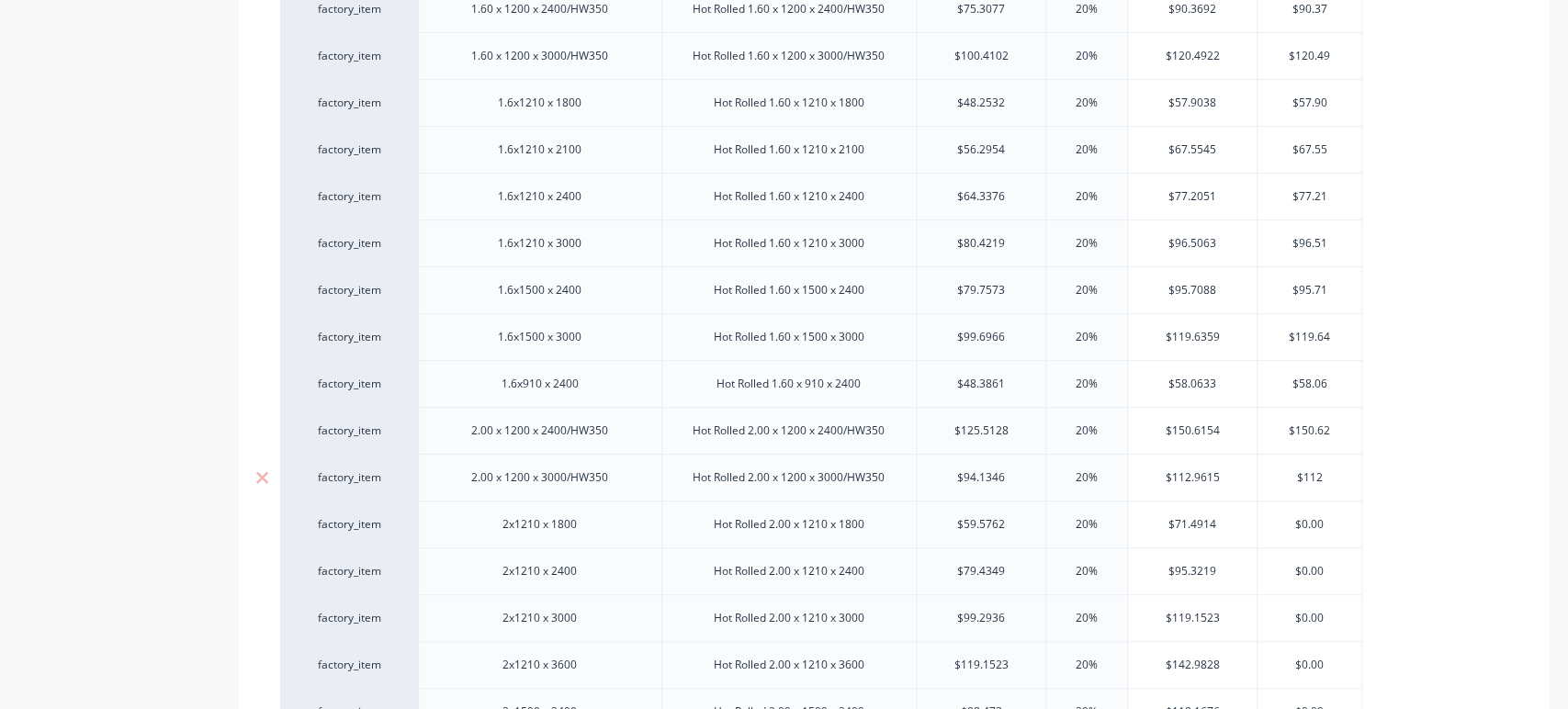 type on "x" 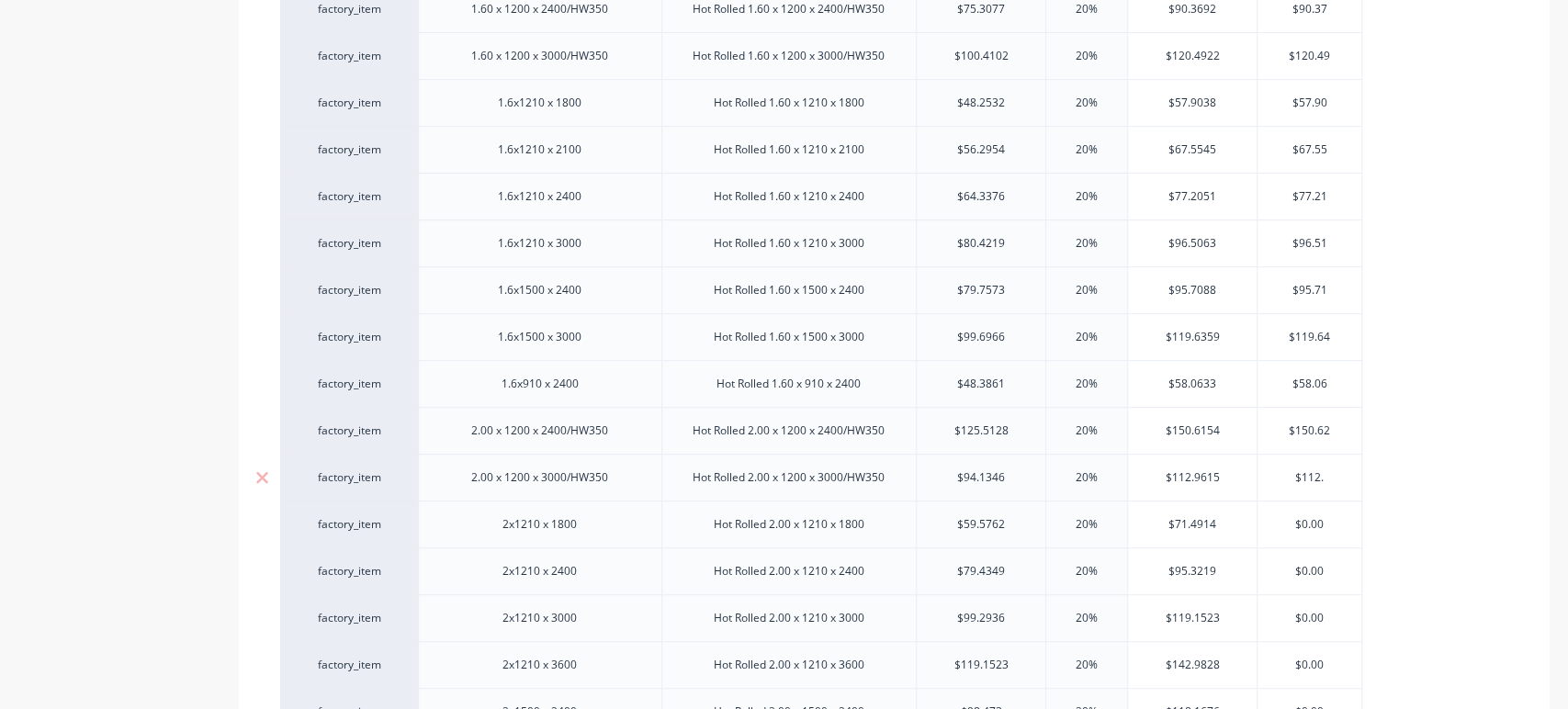 type on "x" 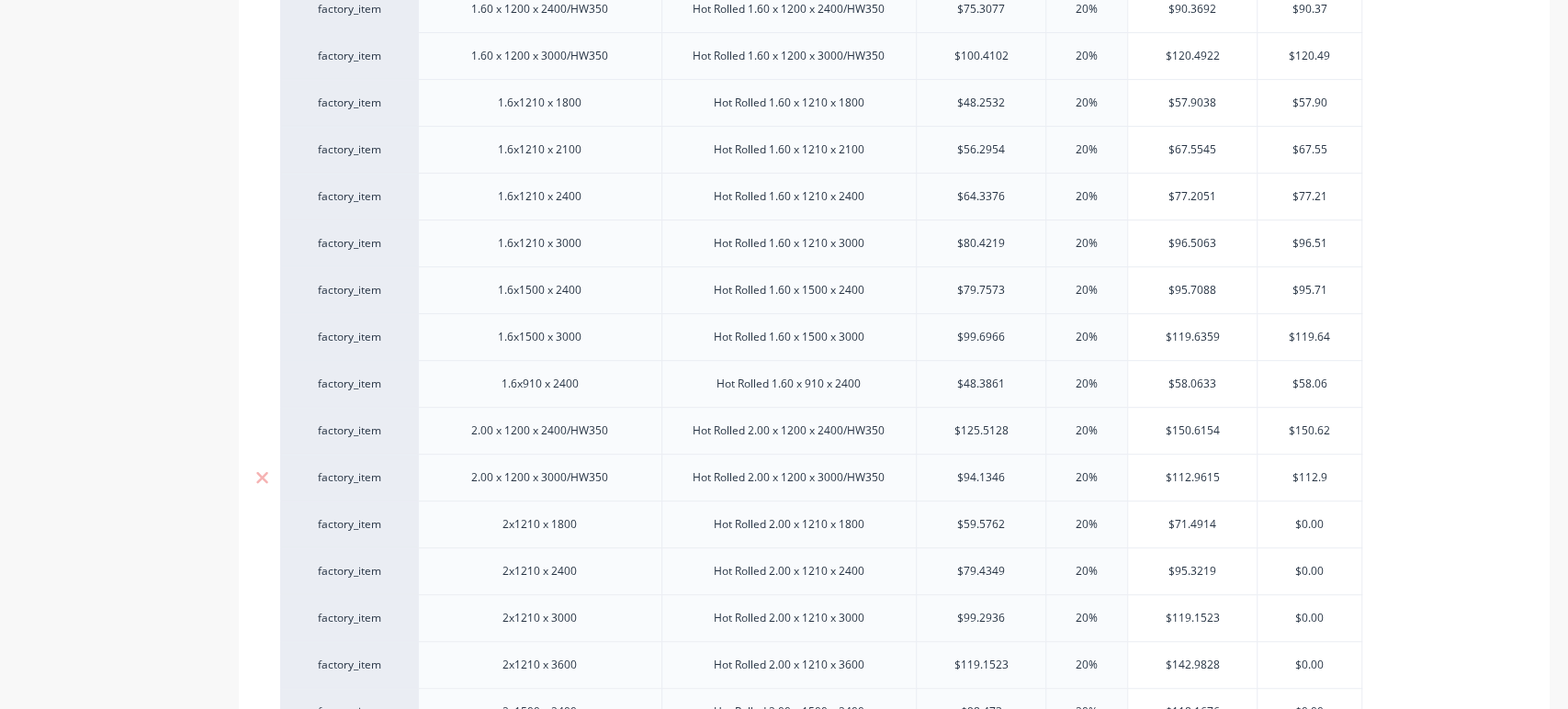 type on "x" 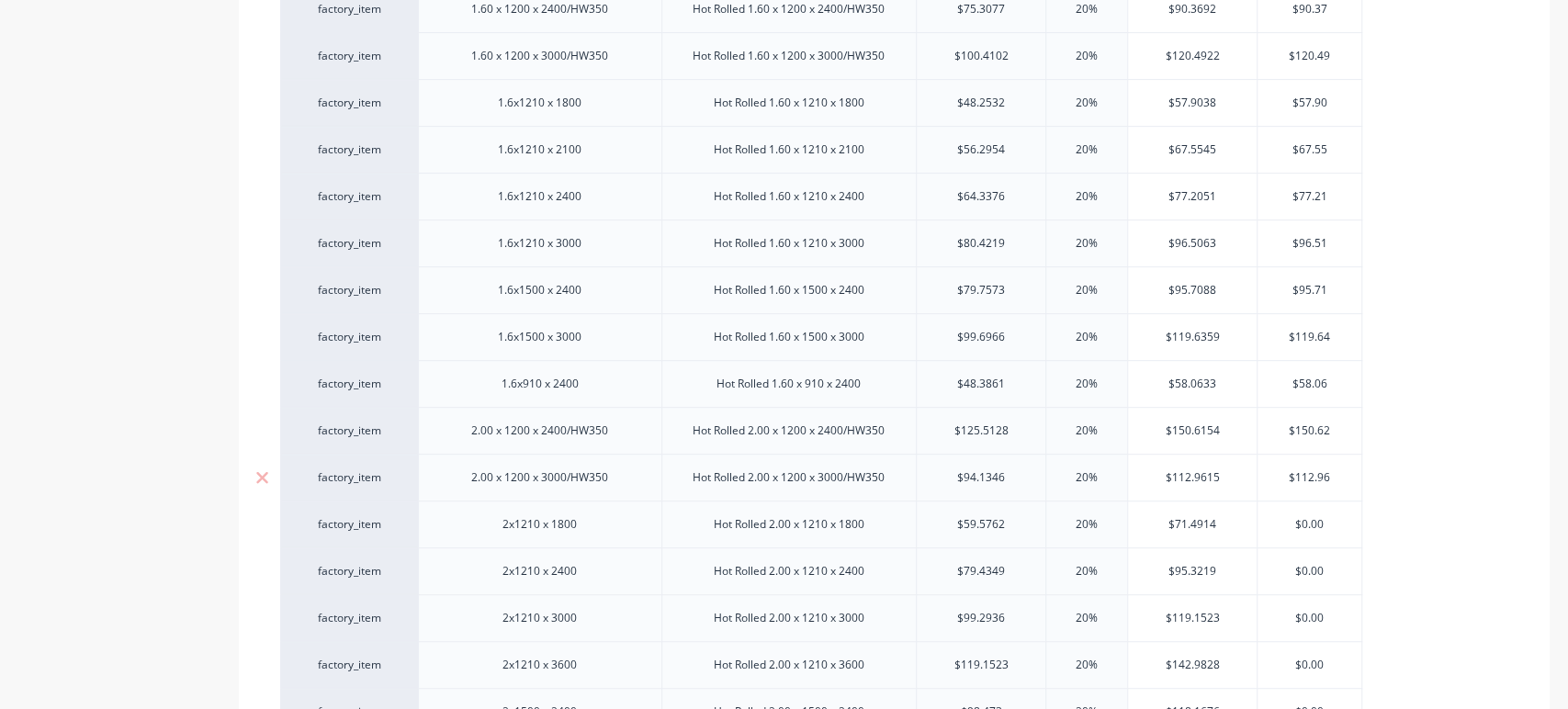 type on "x" 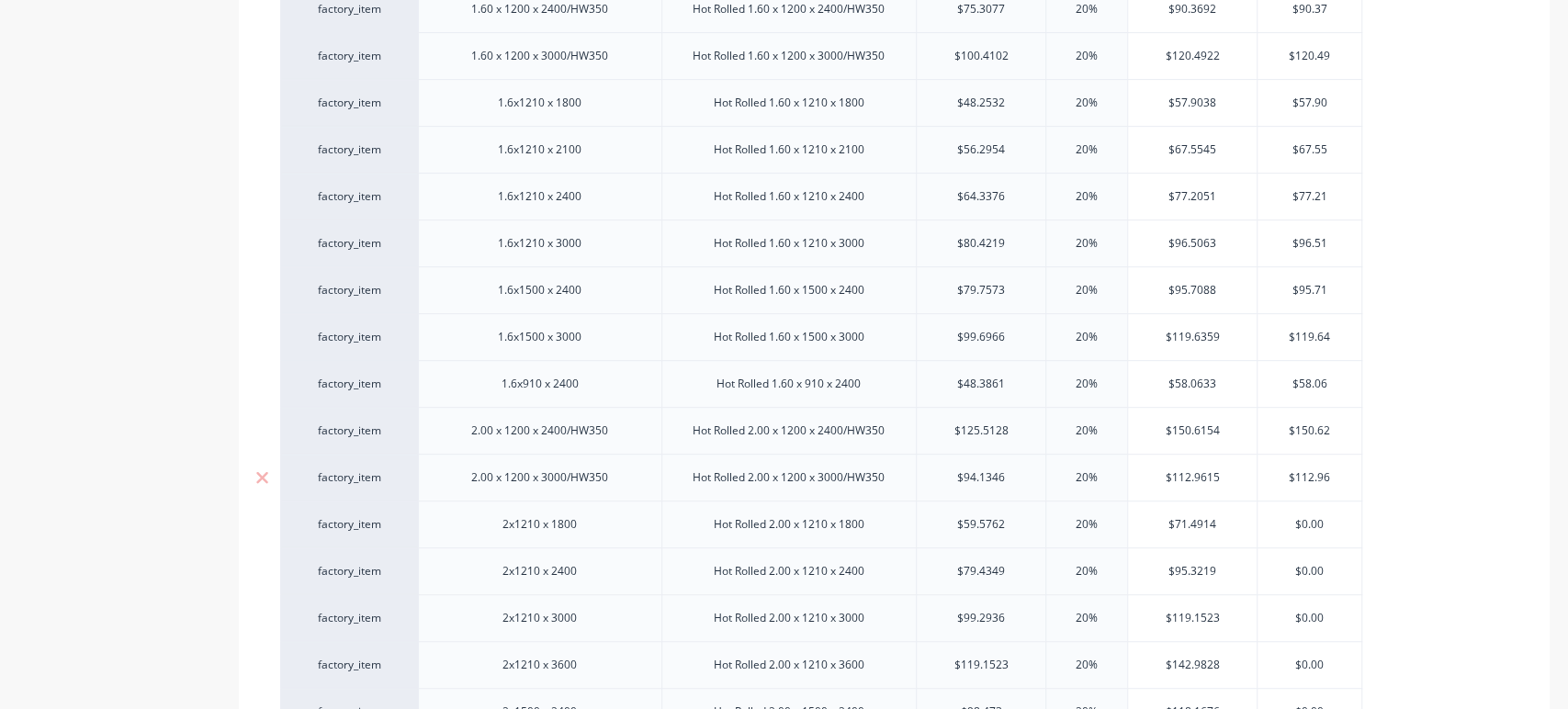 scroll, scrollTop: 614, scrollLeft: 0, axis: vertical 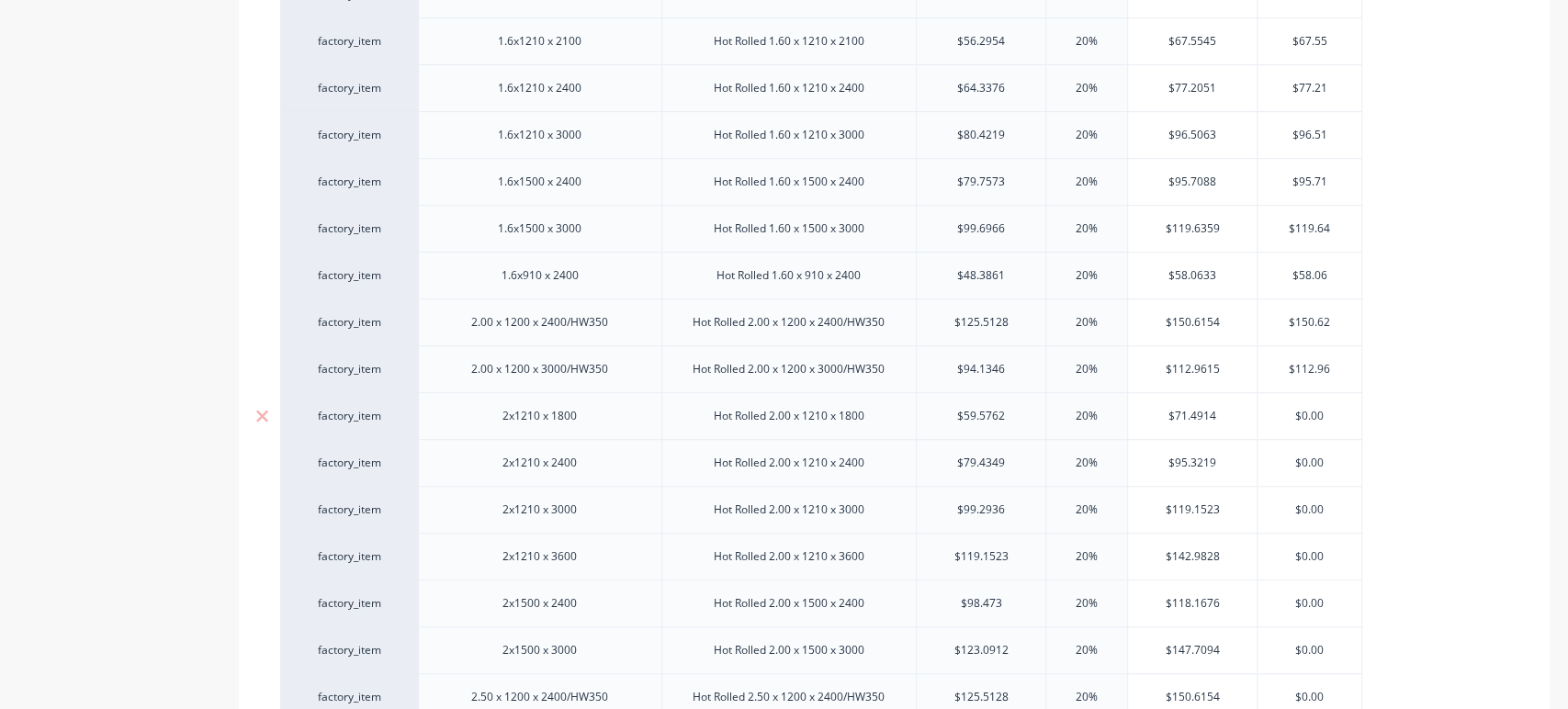 click on "$0.00" at bounding box center [1309, 416] 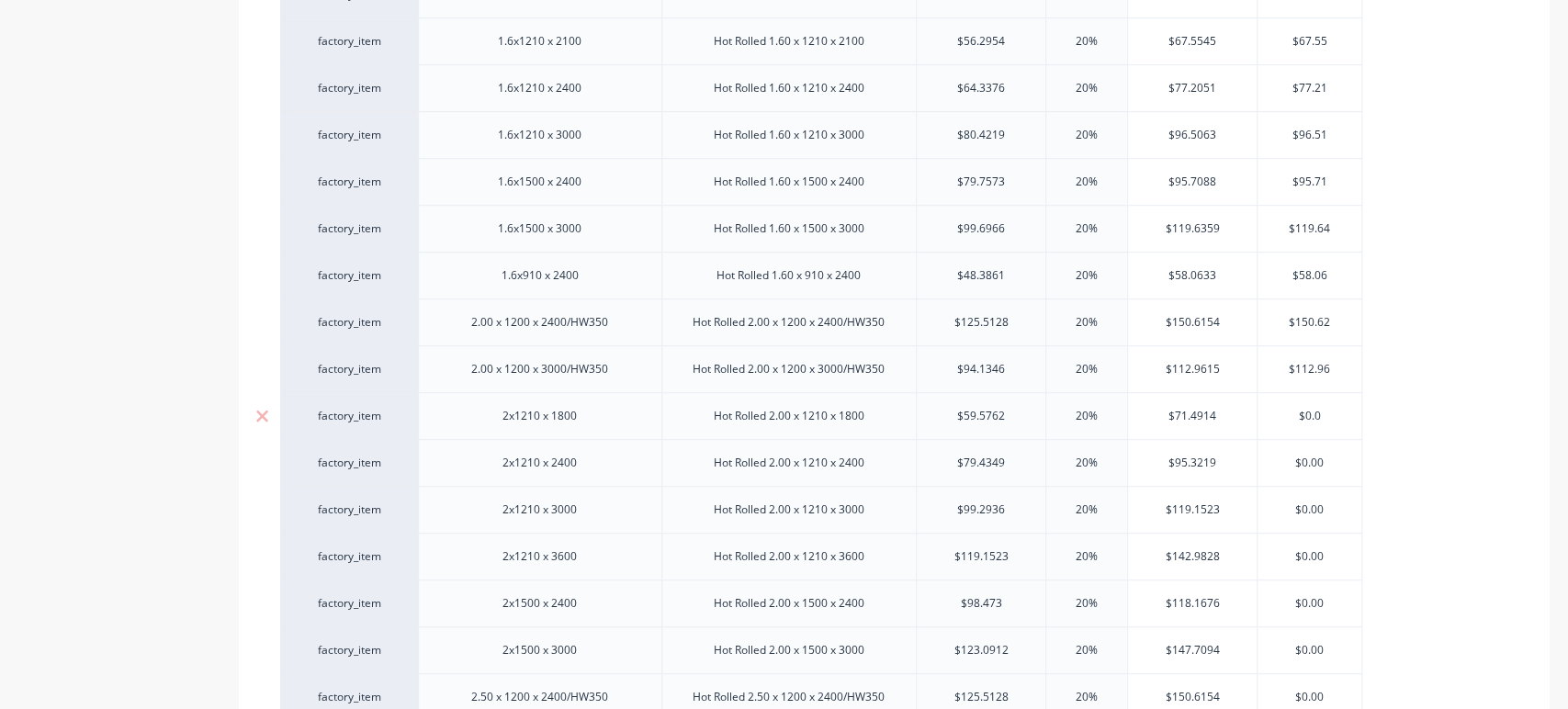 type on "x" 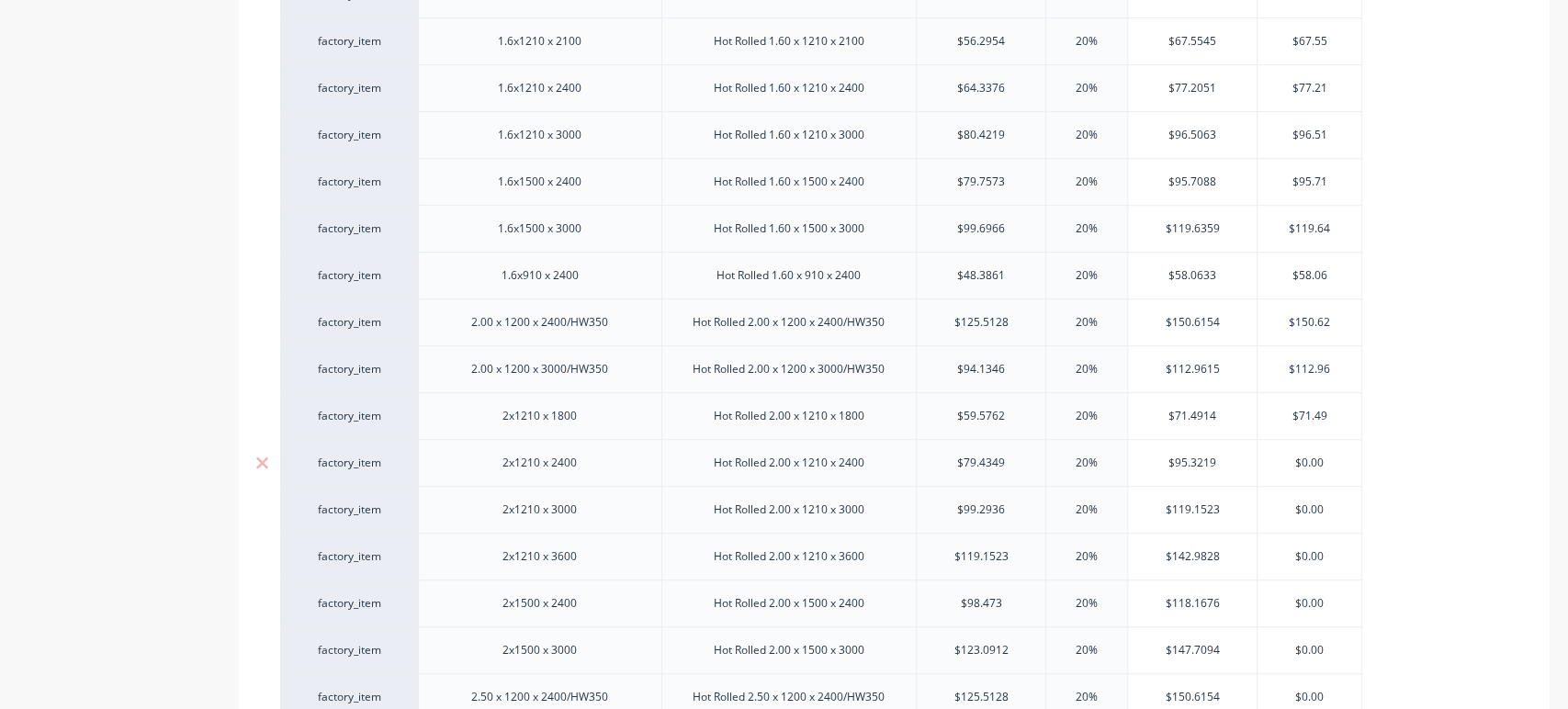 click on "$0.00" at bounding box center [1309, 463] 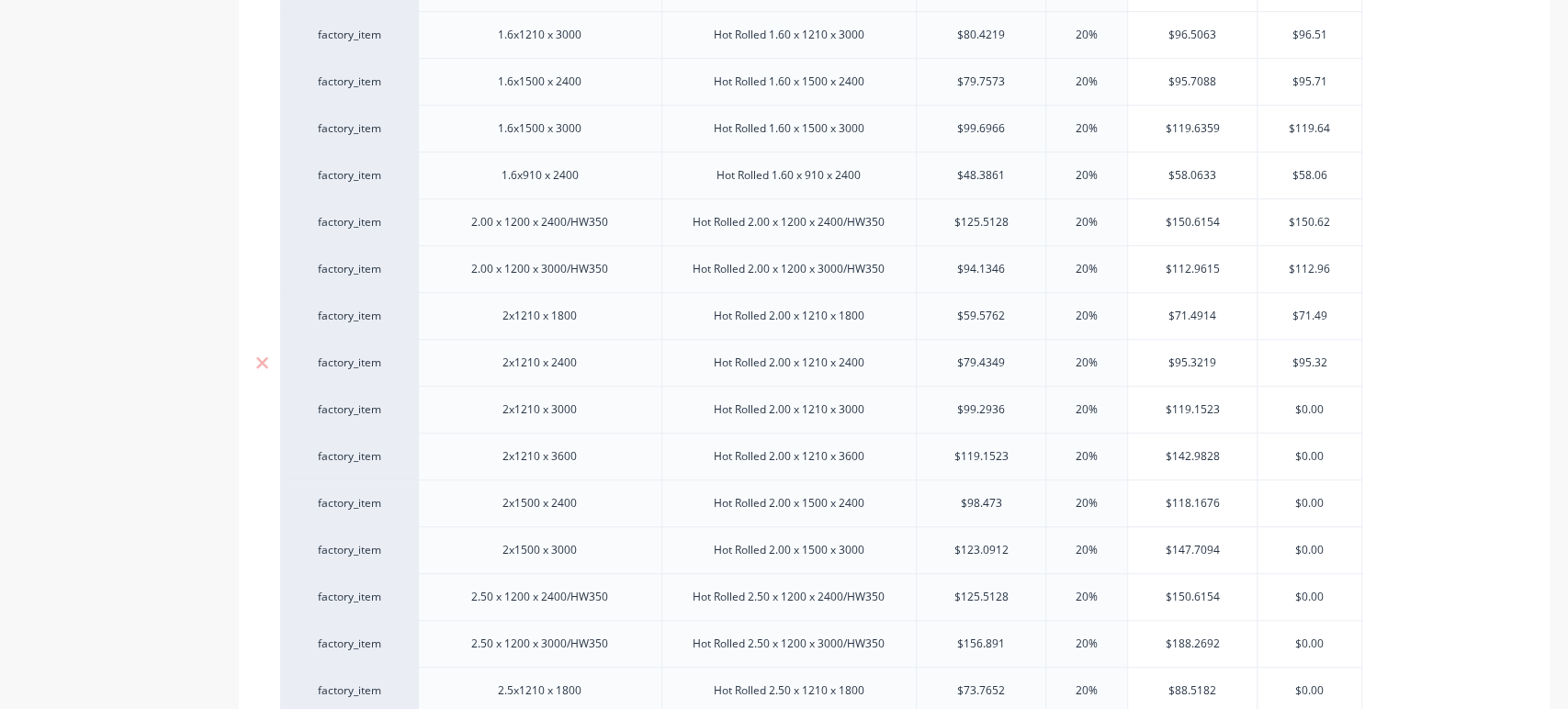 scroll, scrollTop: 716, scrollLeft: 0, axis: vertical 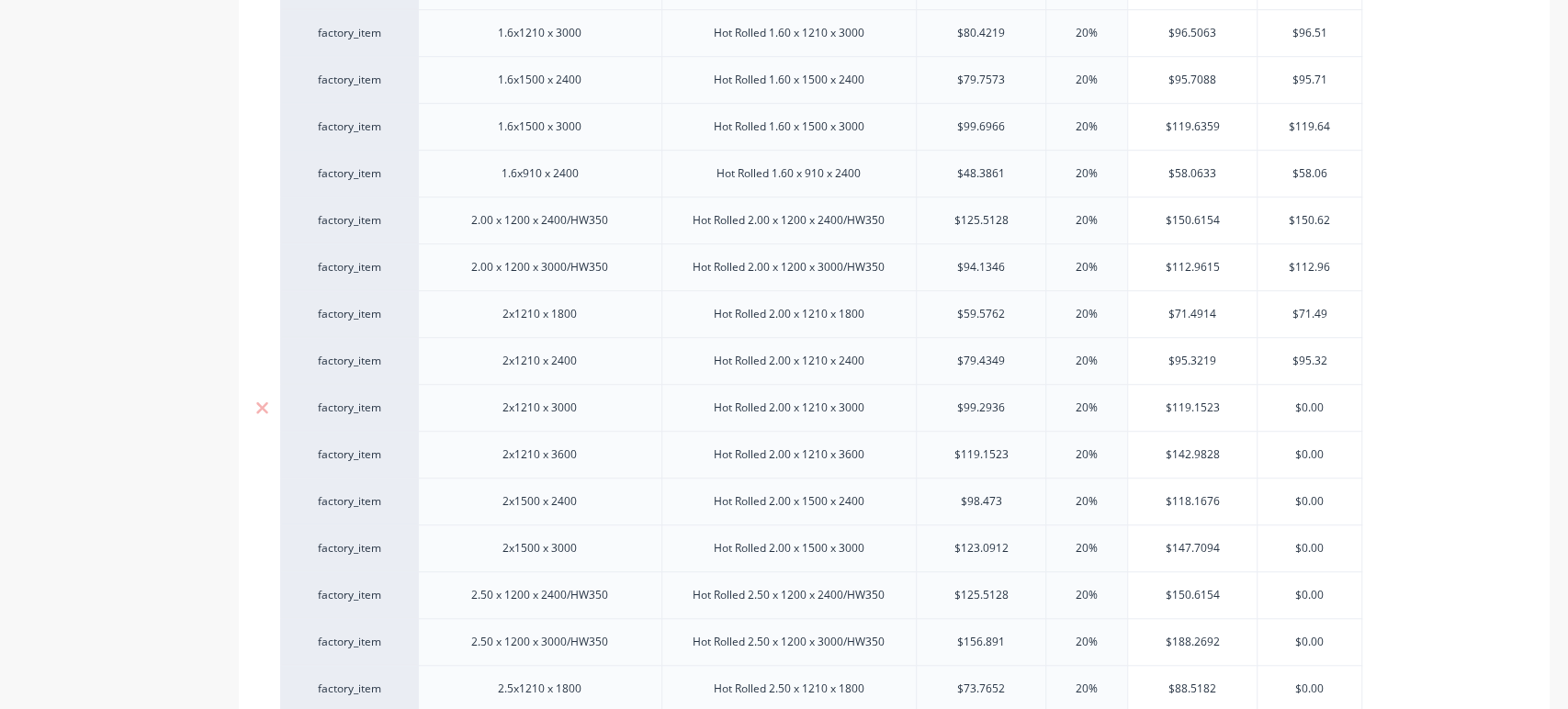 click on "$0.00" at bounding box center [1309, 408] 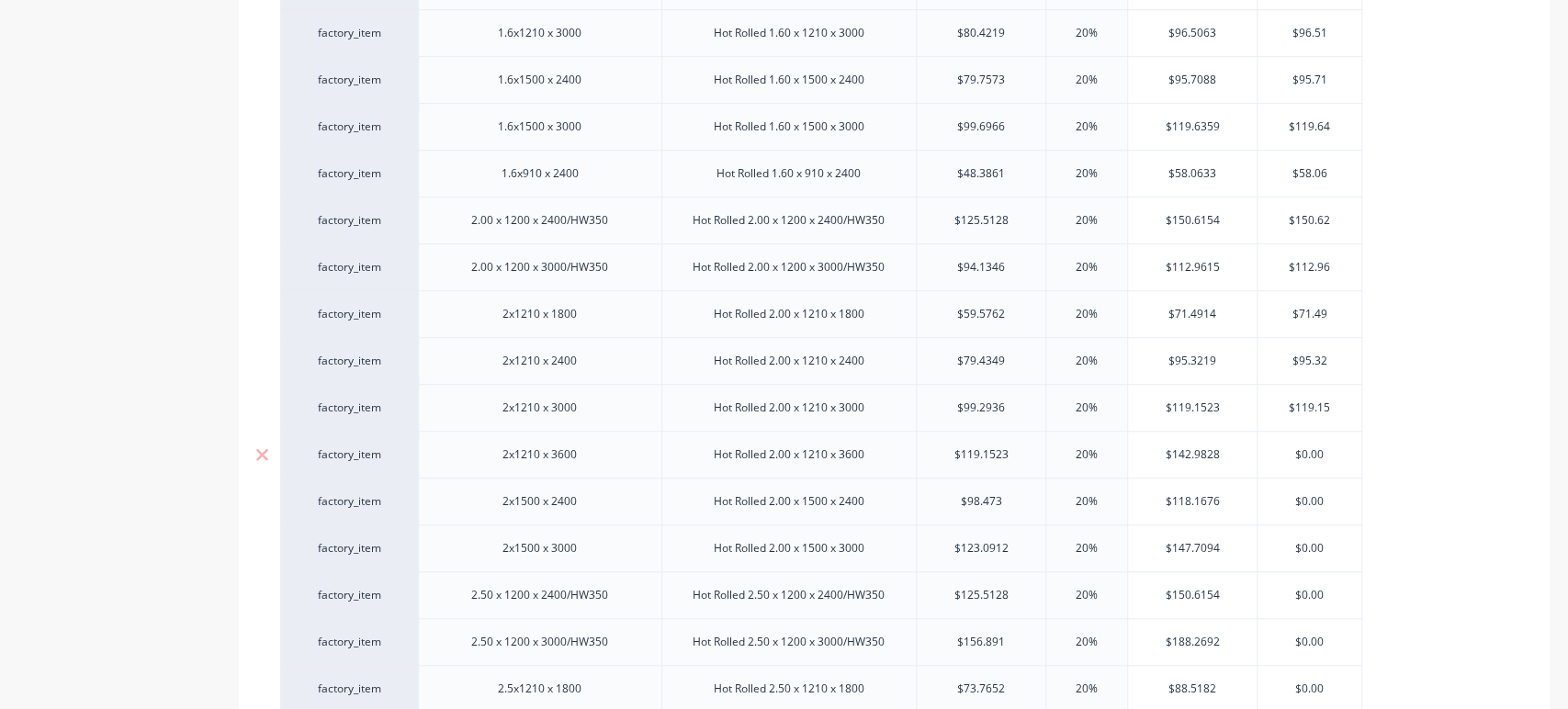 click on "$0.00" at bounding box center [1309, 455] 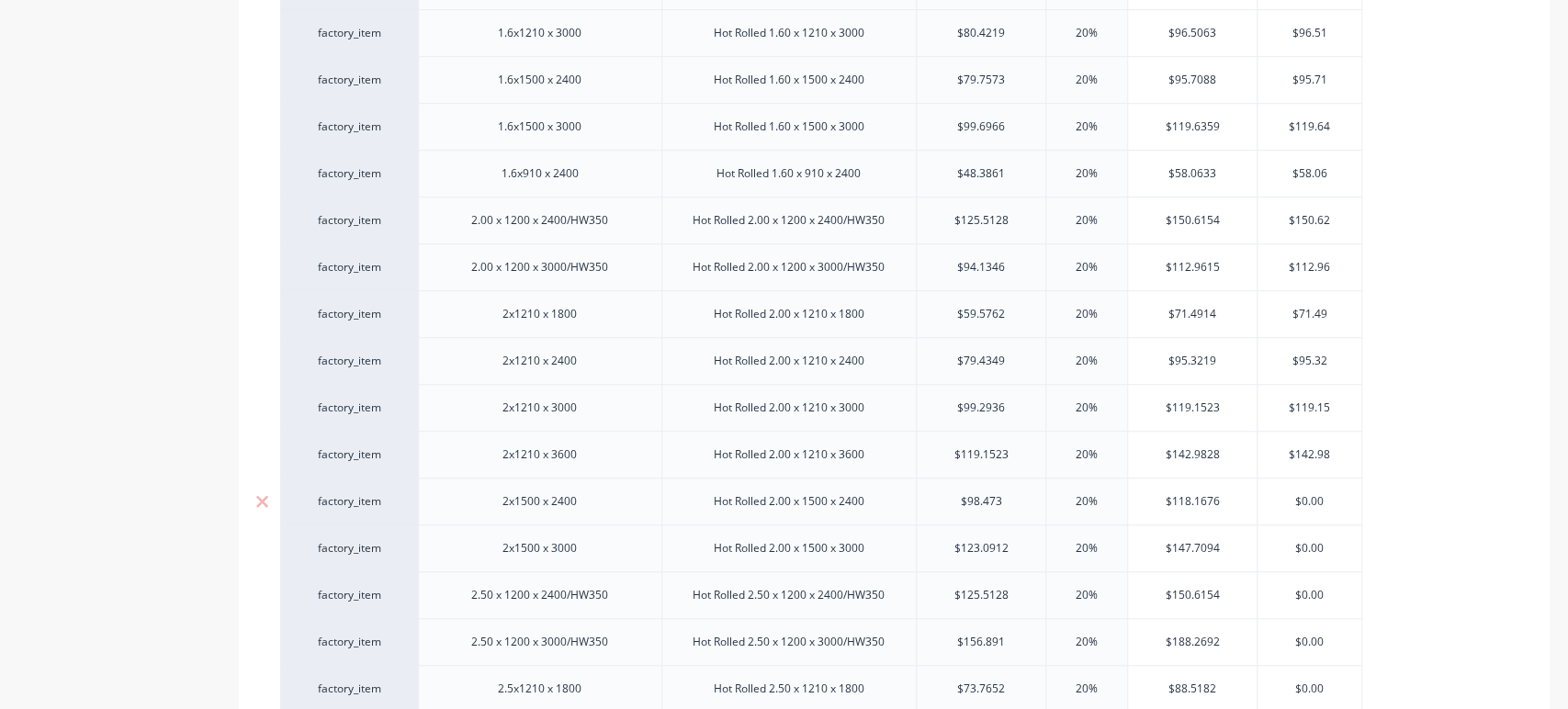 click on "$0.00" at bounding box center (1309, 501) 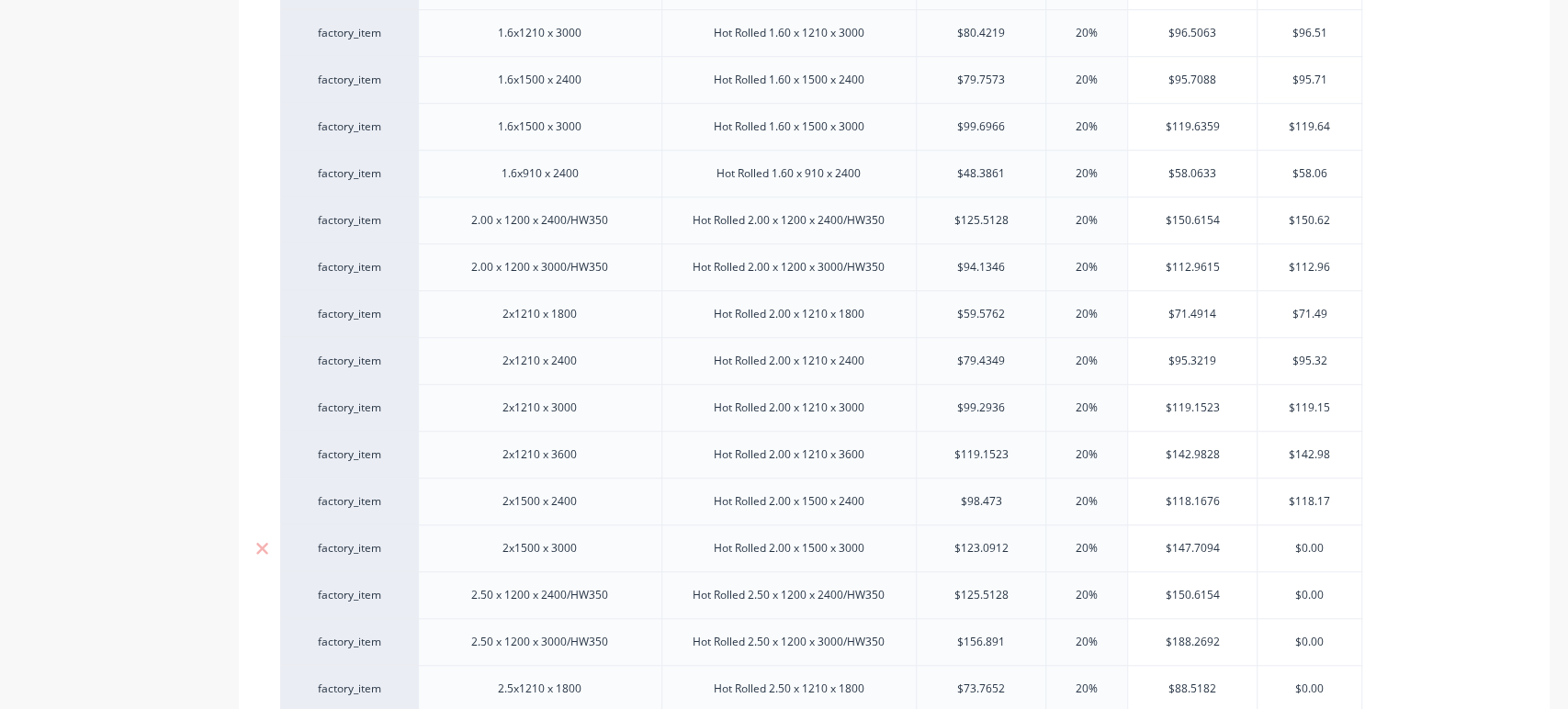 click on "$0.00" at bounding box center [1309, 548] 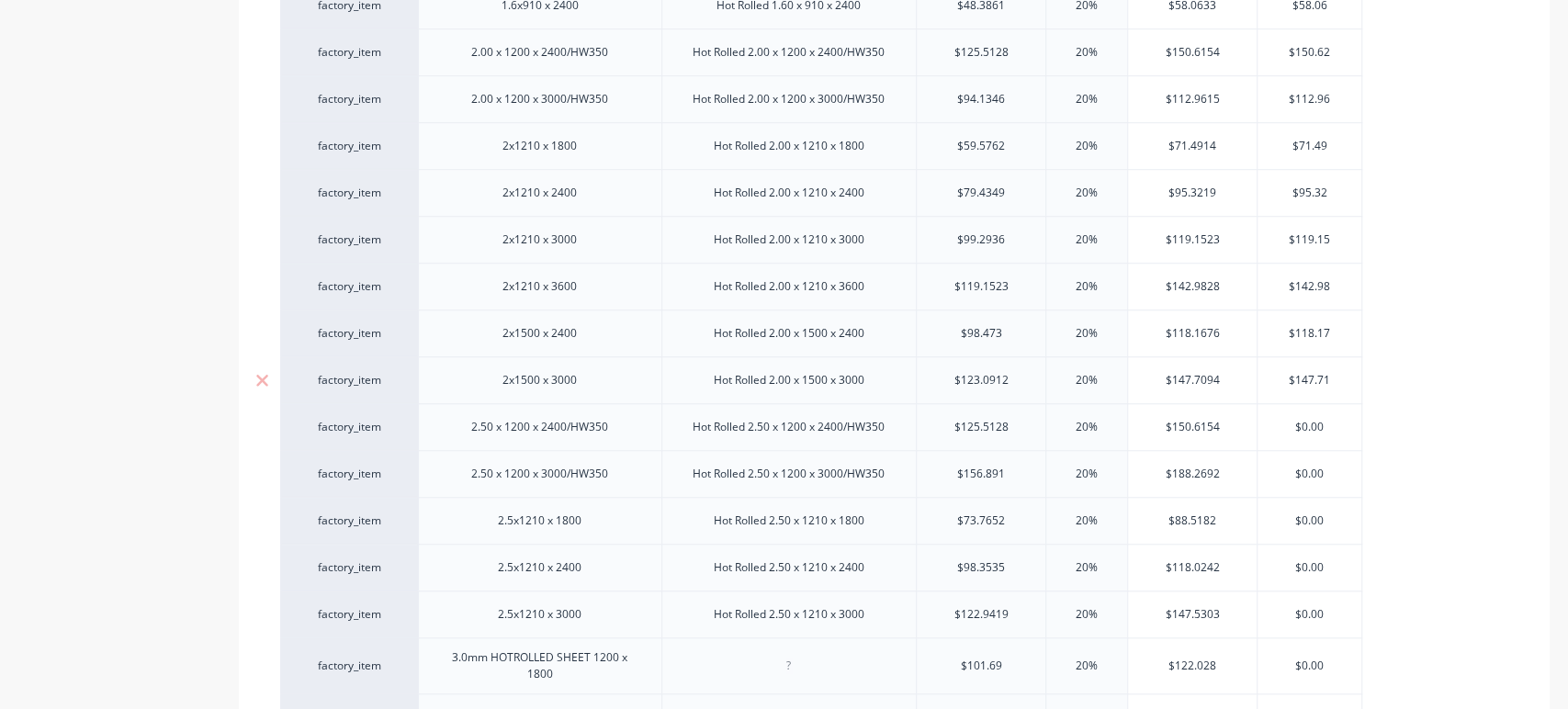 scroll, scrollTop: 886, scrollLeft: 0, axis: vertical 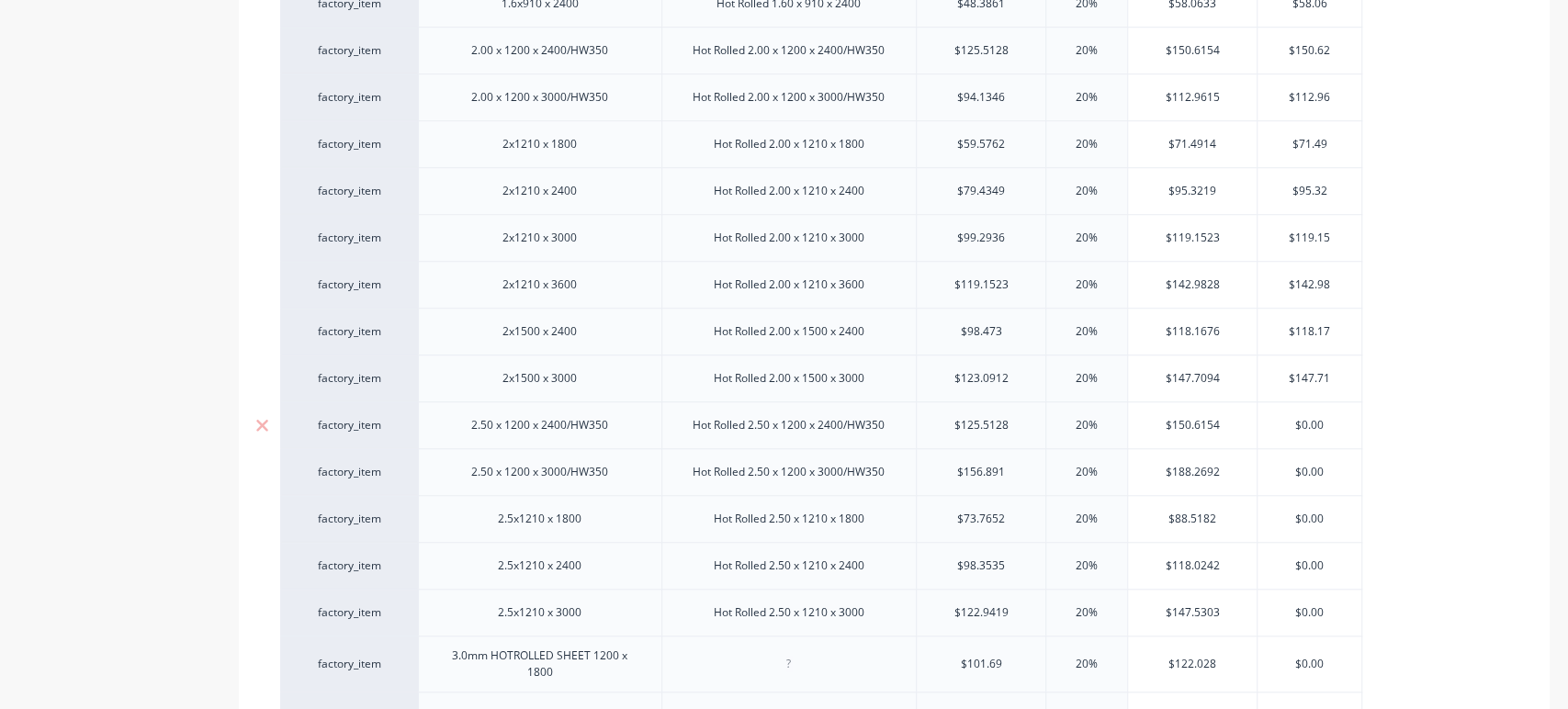 click on "$0.00" at bounding box center [1309, 425] 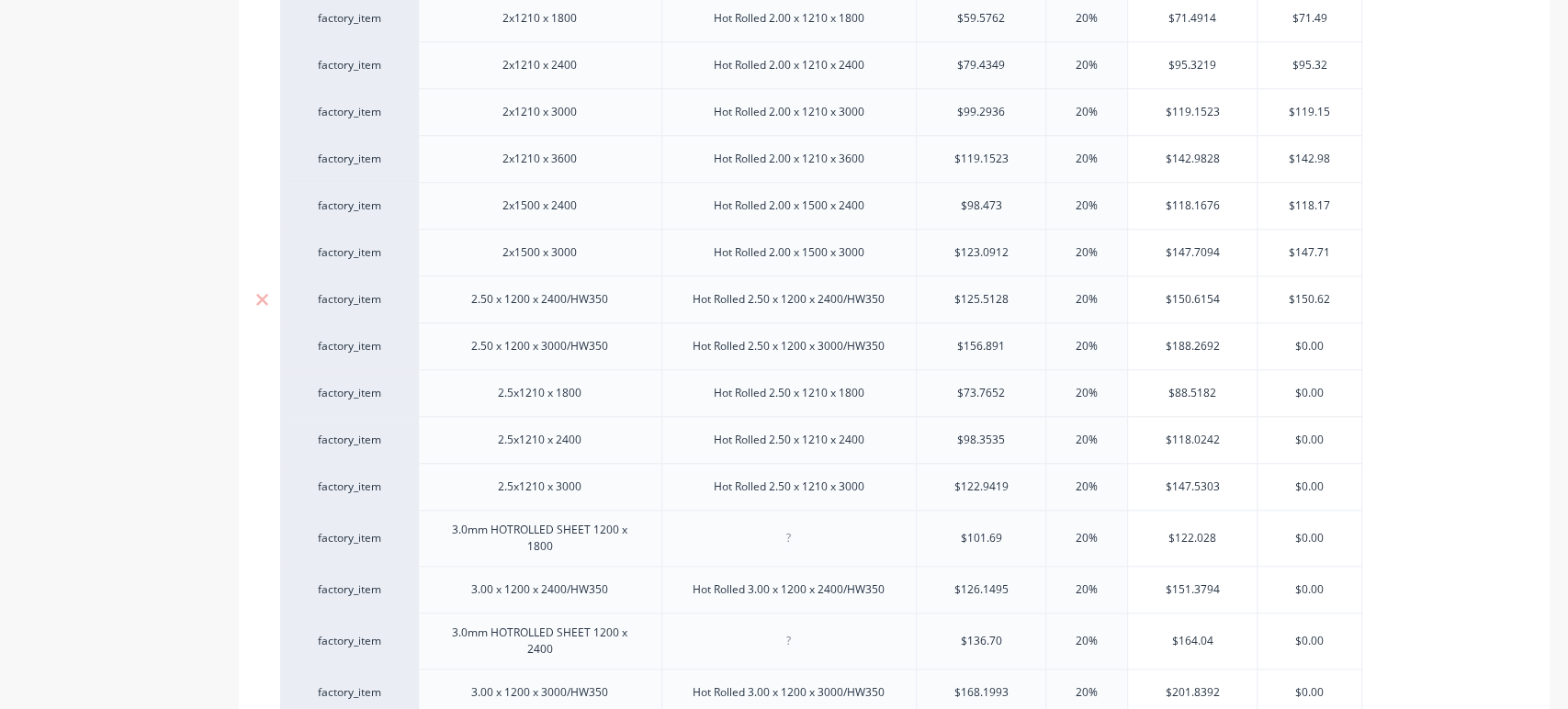 scroll, scrollTop: 1017, scrollLeft: 0, axis: vertical 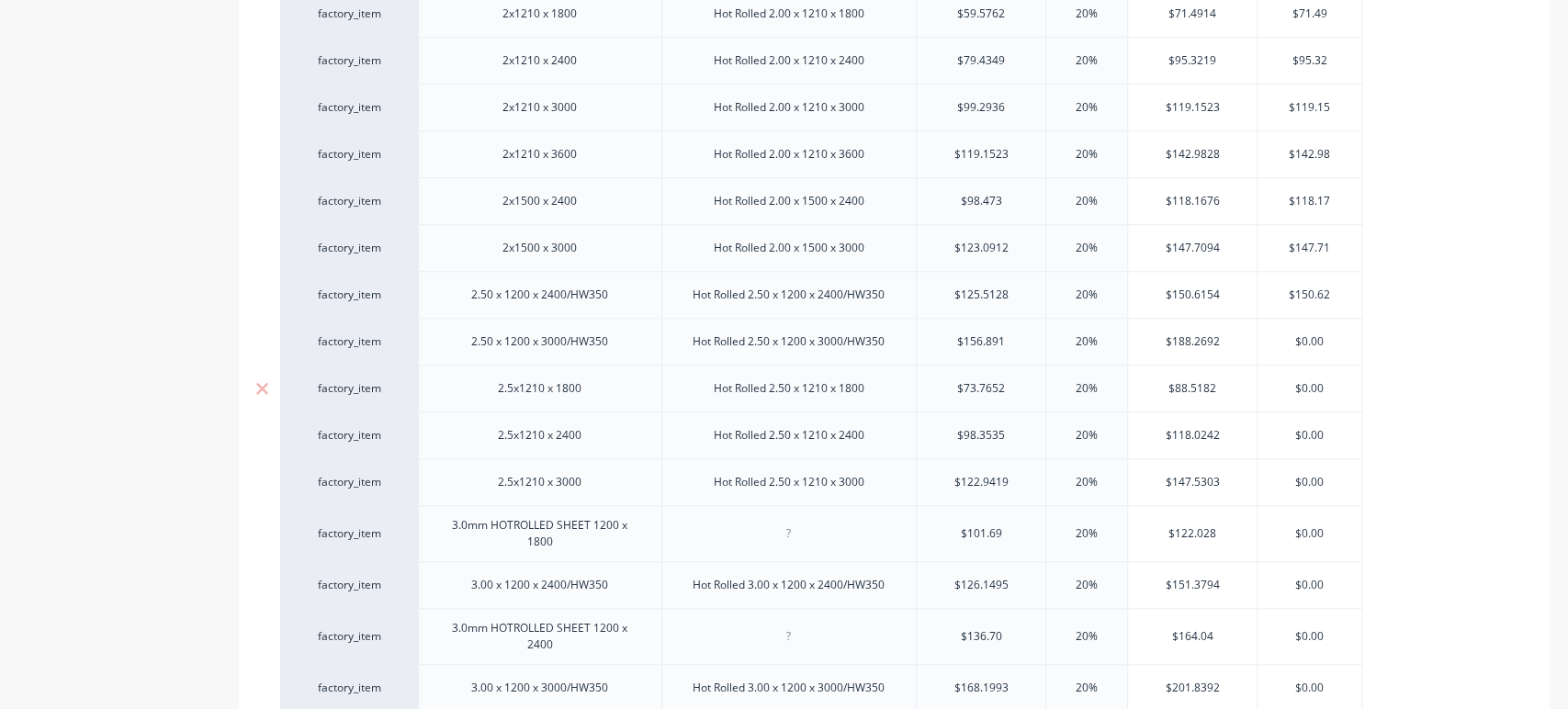 click on "$0.00" at bounding box center [1309, 388] 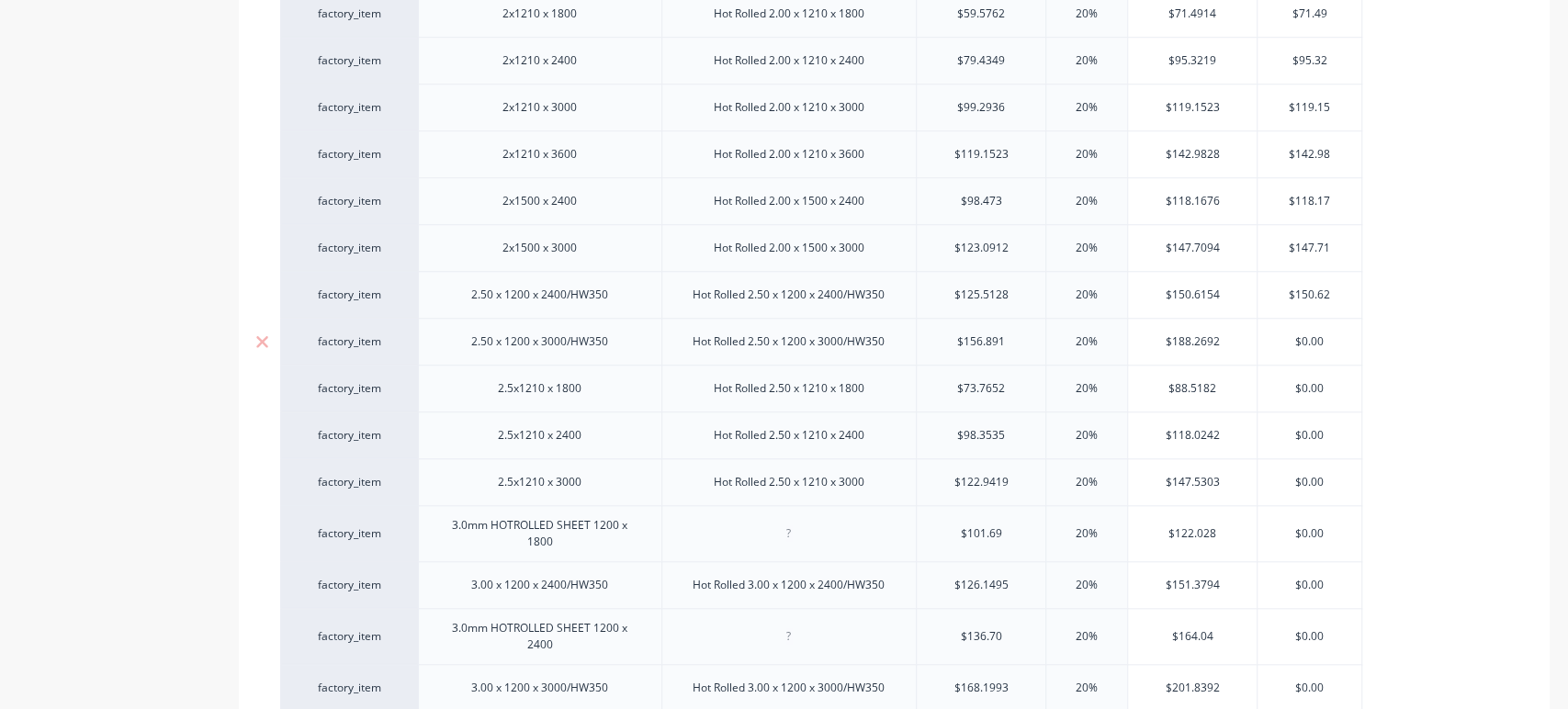 click on "$0.00" at bounding box center [1309, 342] 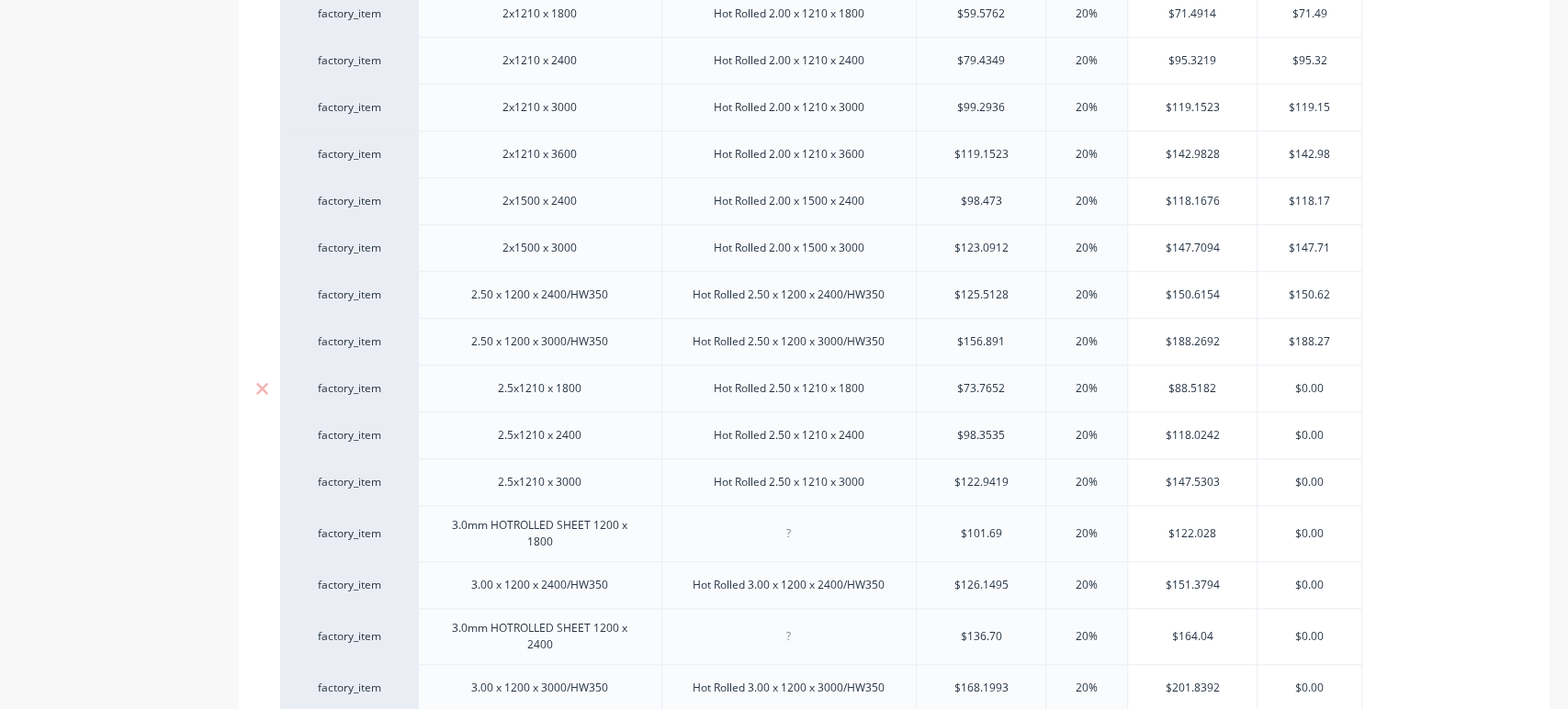click on "$0.00" at bounding box center (1309, 388) 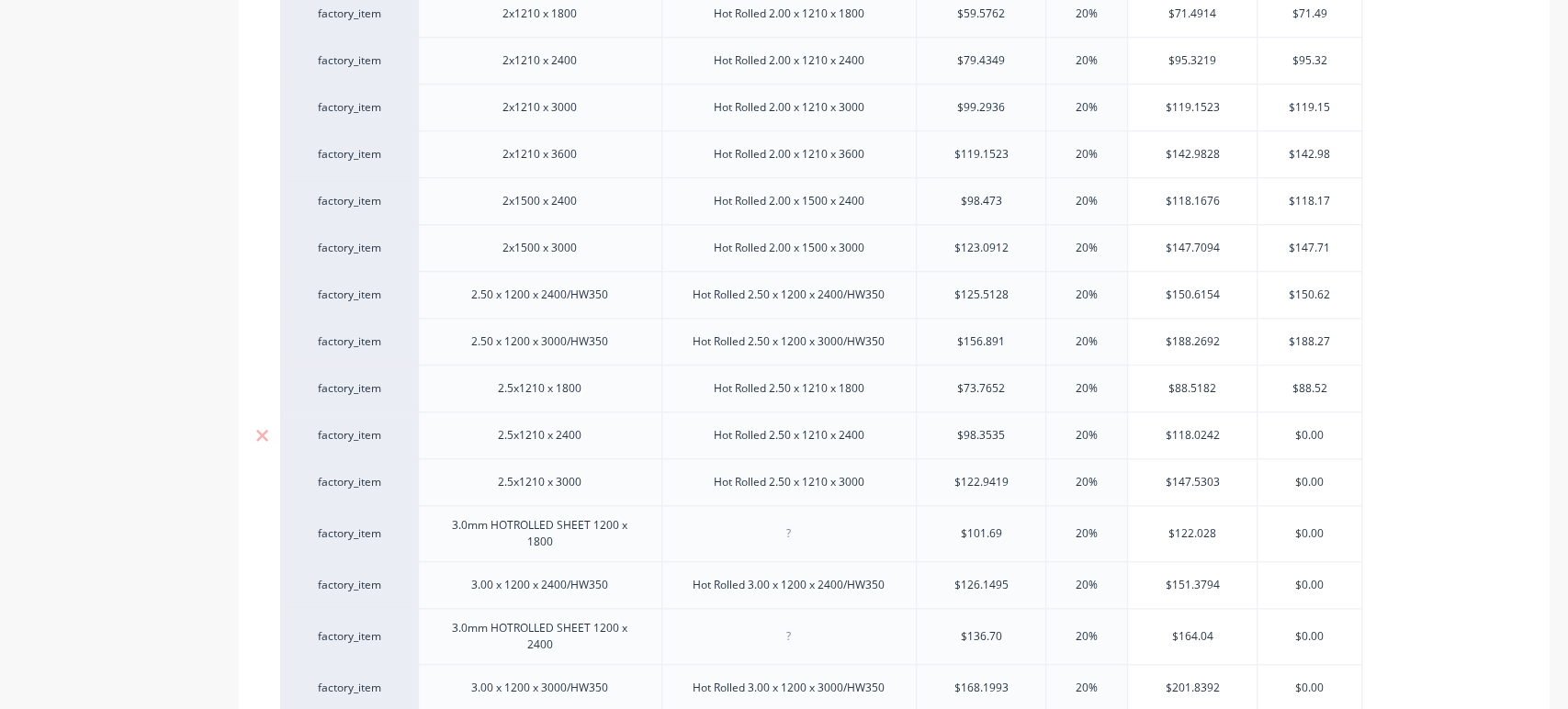 click on "$0.00" at bounding box center [1309, 435] 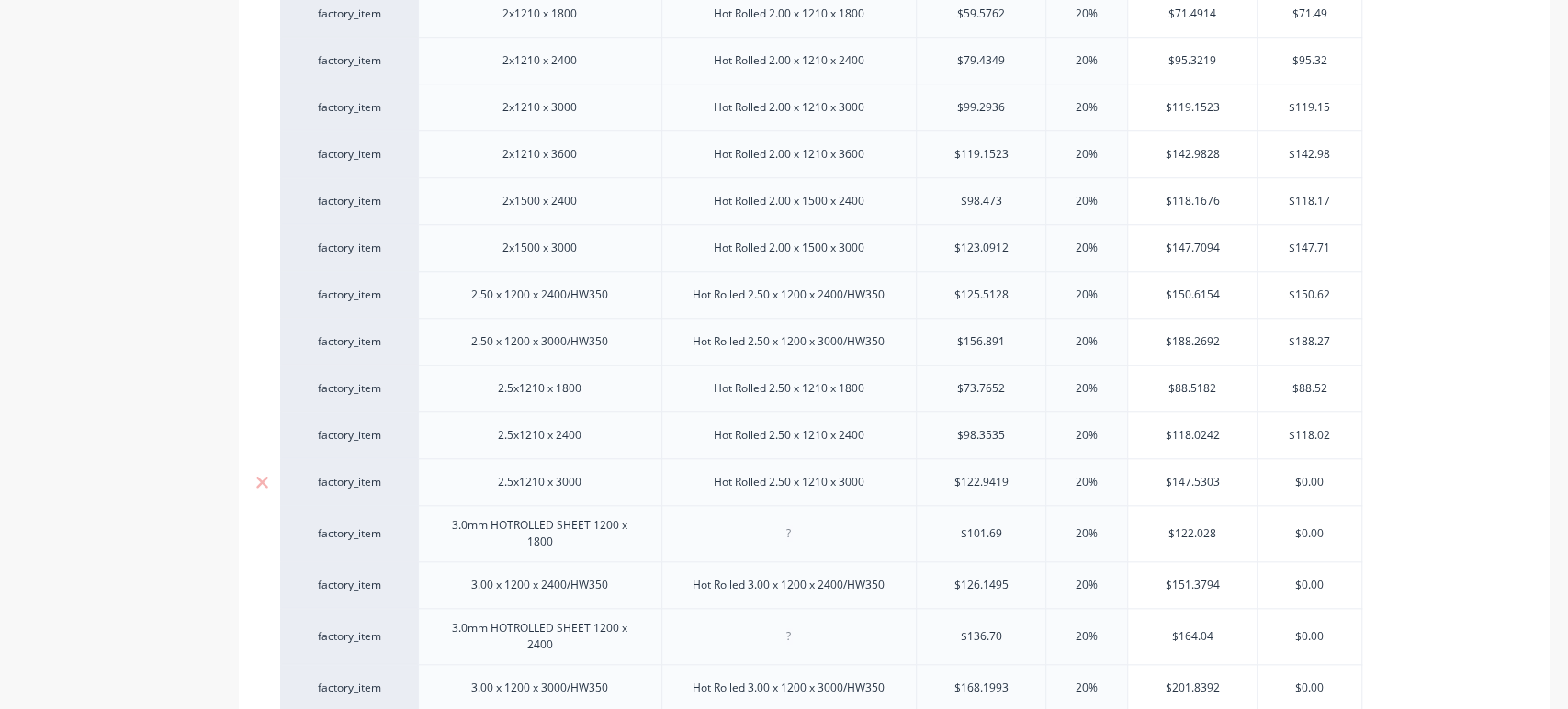 click on "$0.00" at bounding box center (1309, 482) 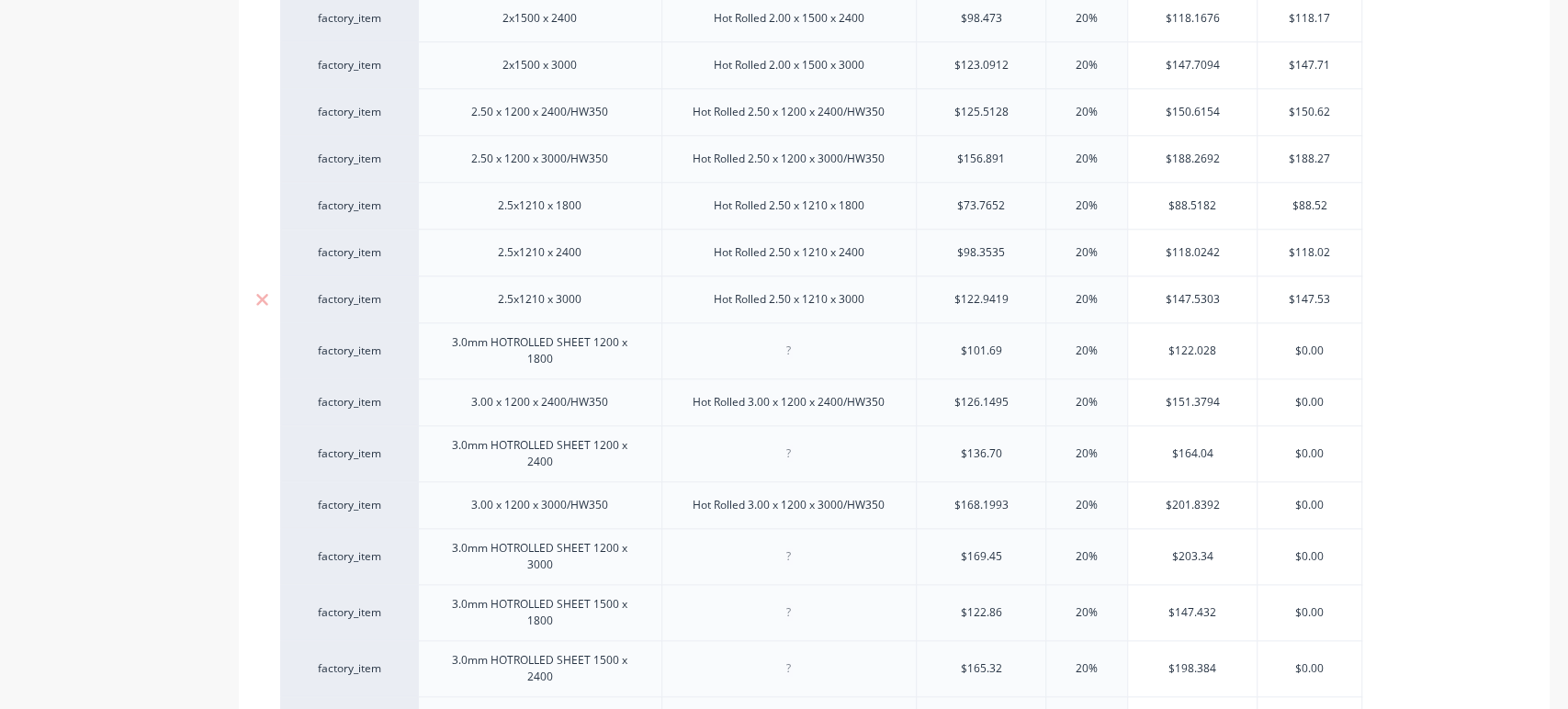 scroll, scrollTop: 1212, scrollLeft: 0, axis: vertical 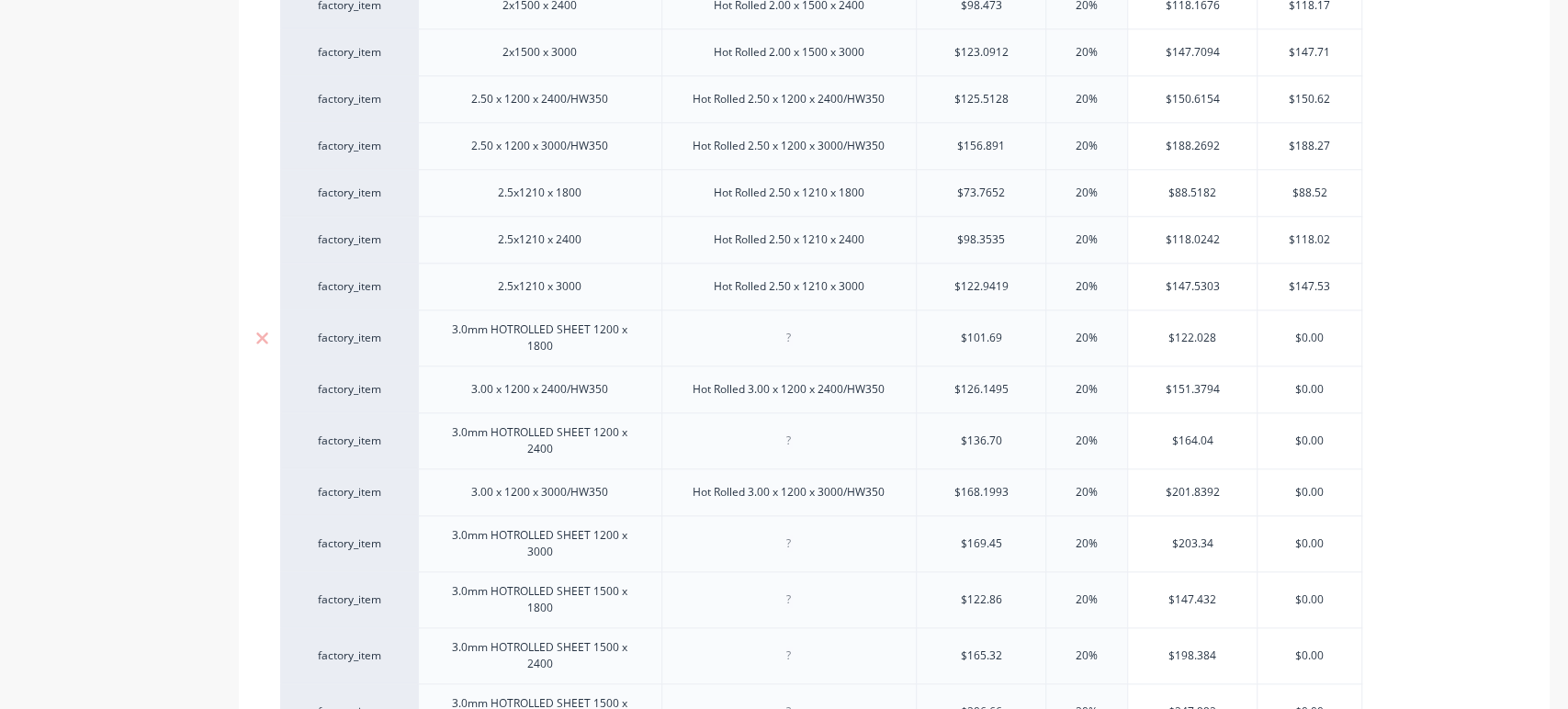 click on "$0.00" at bounding box center [1309, 337] 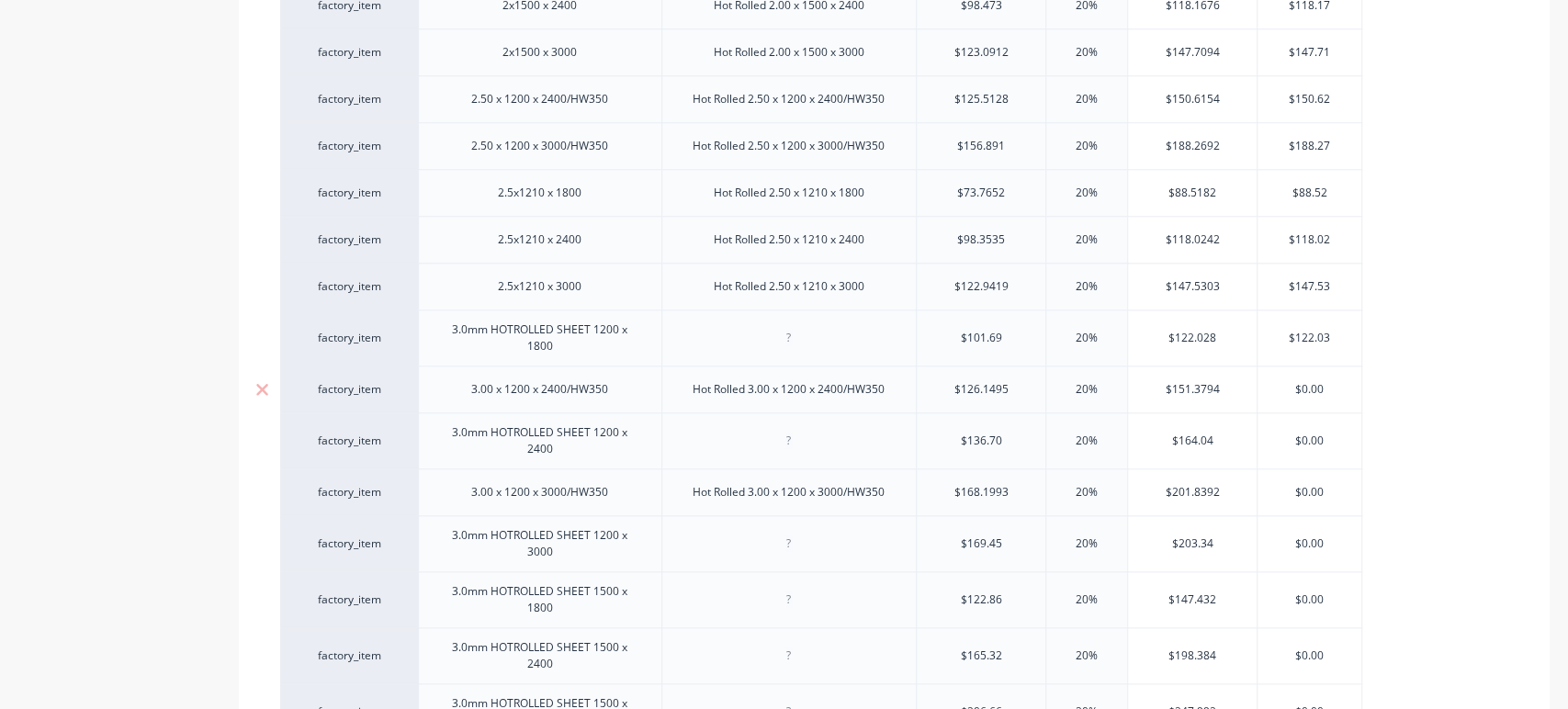 click on "$0.00" at bounding box center [1309, 389] 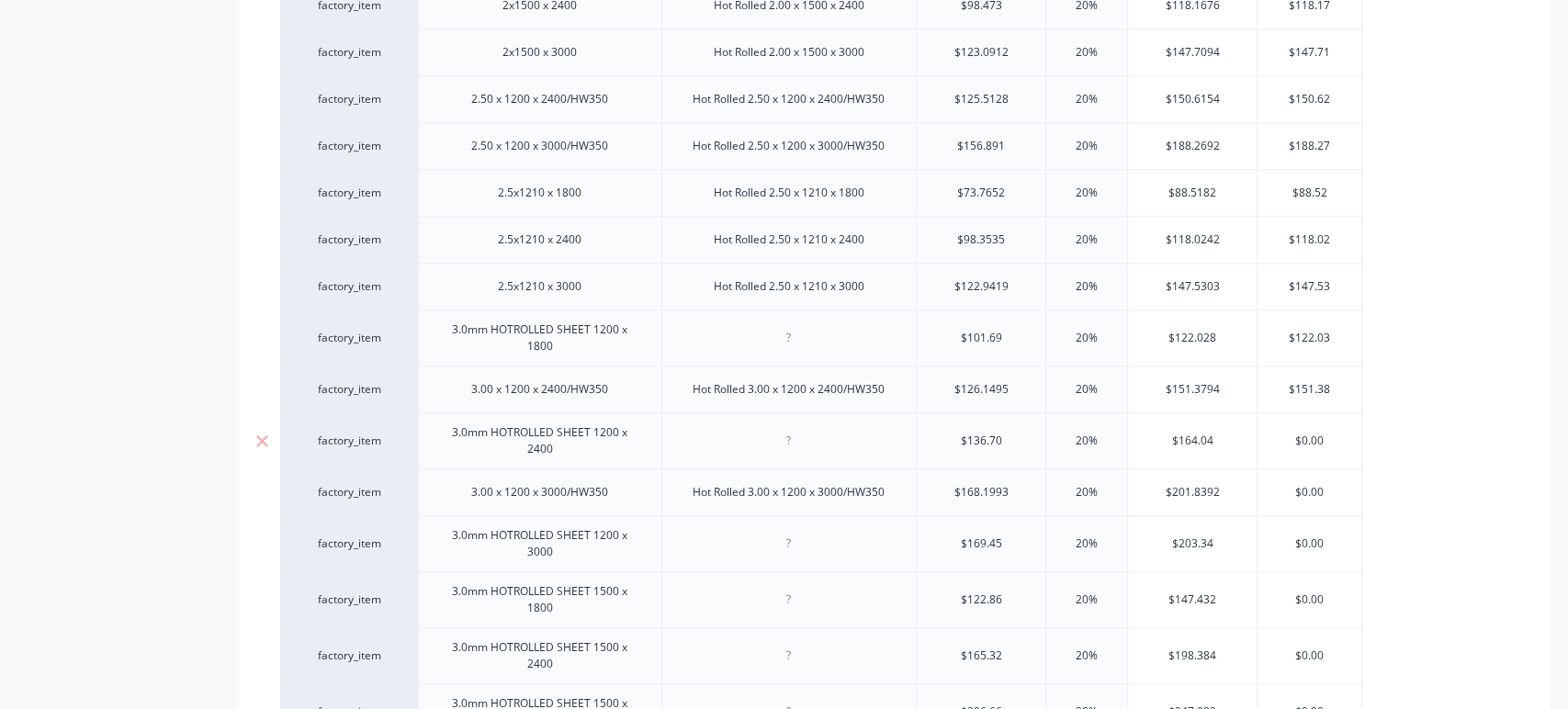 click on "$0.00" at bounding box center (1309, 441) 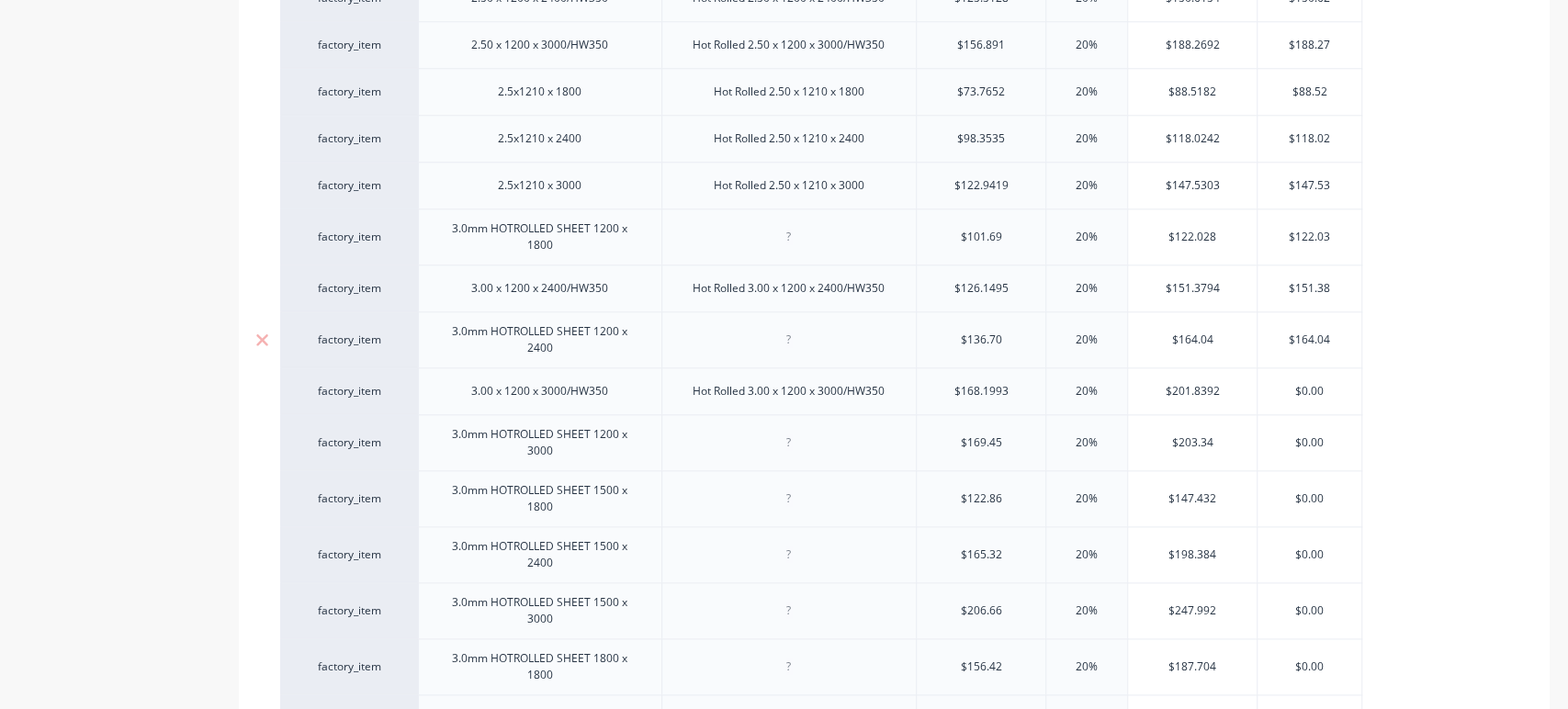 scroll, scrollTop: 1317, scrollLeft: 0, axis: vertical 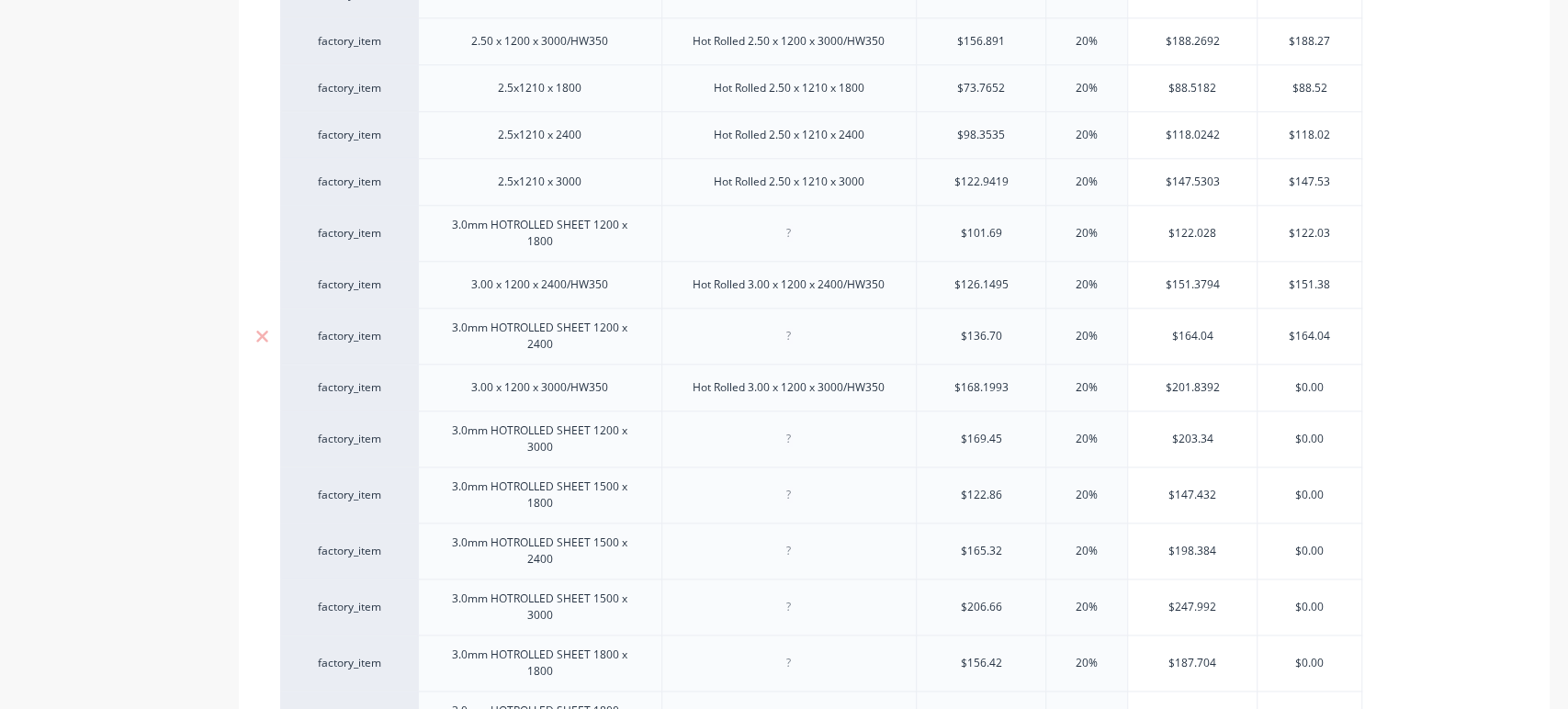 click on "$0.00" at bounding box center [1309, 439] 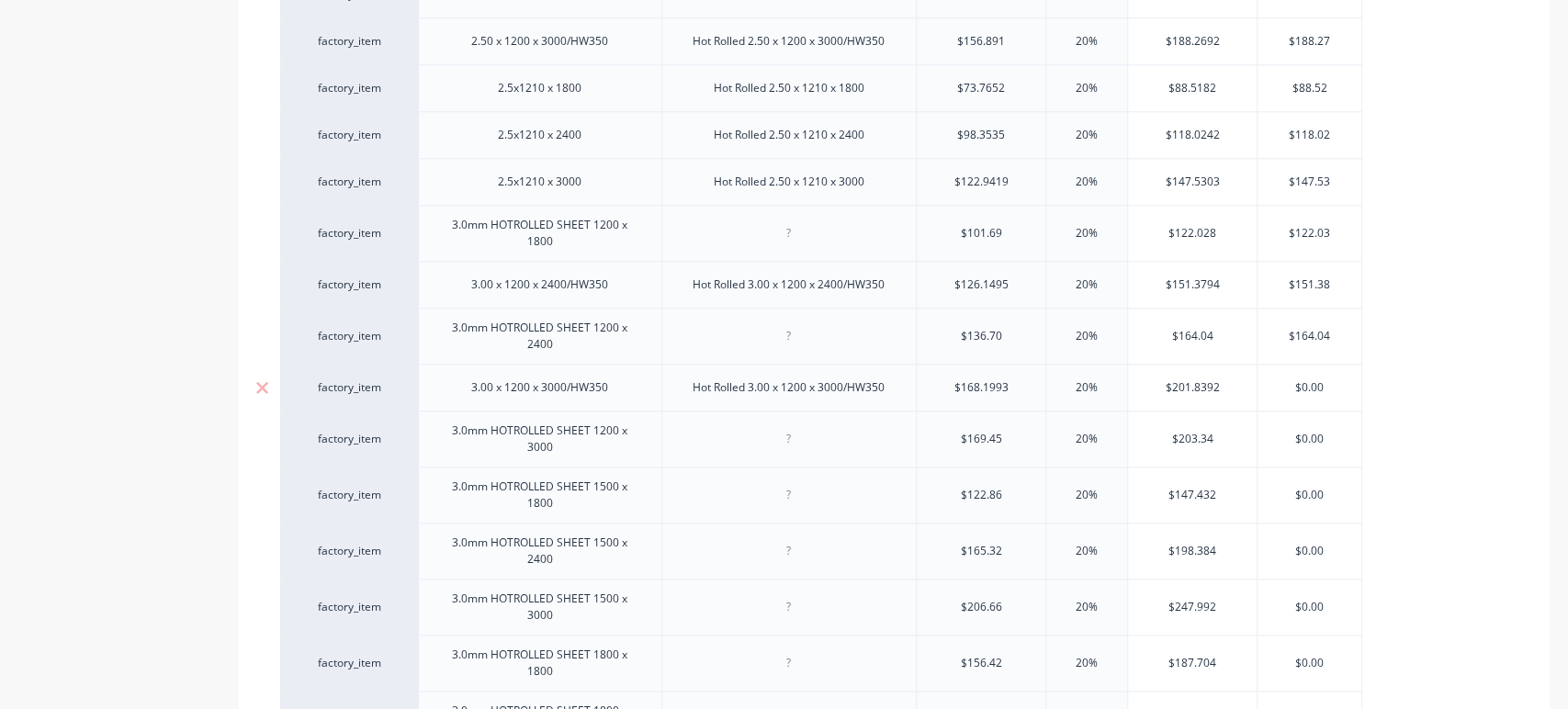 click on "$0.00" at bounding box center (1309, 388) 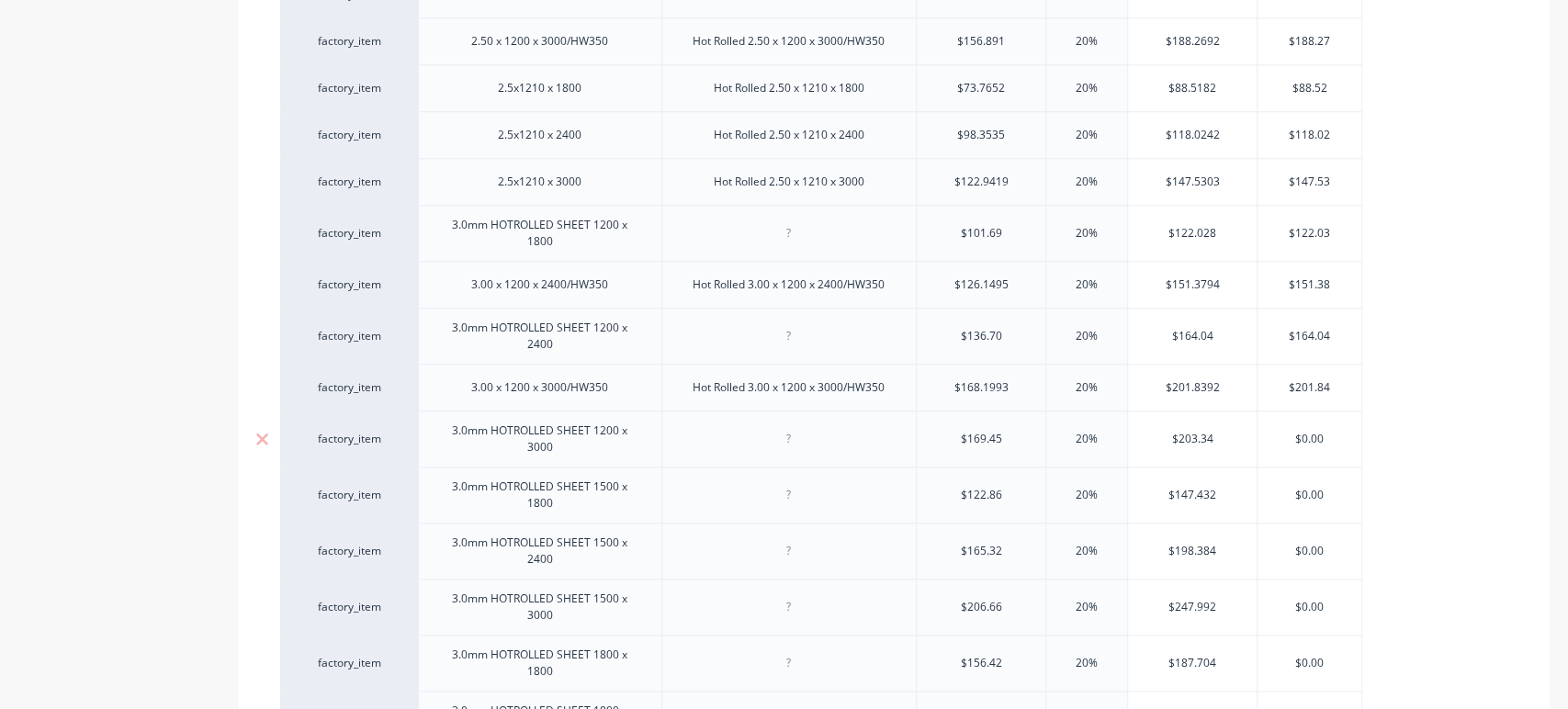 click on "$0.00" at bounding box center [1309, 439] 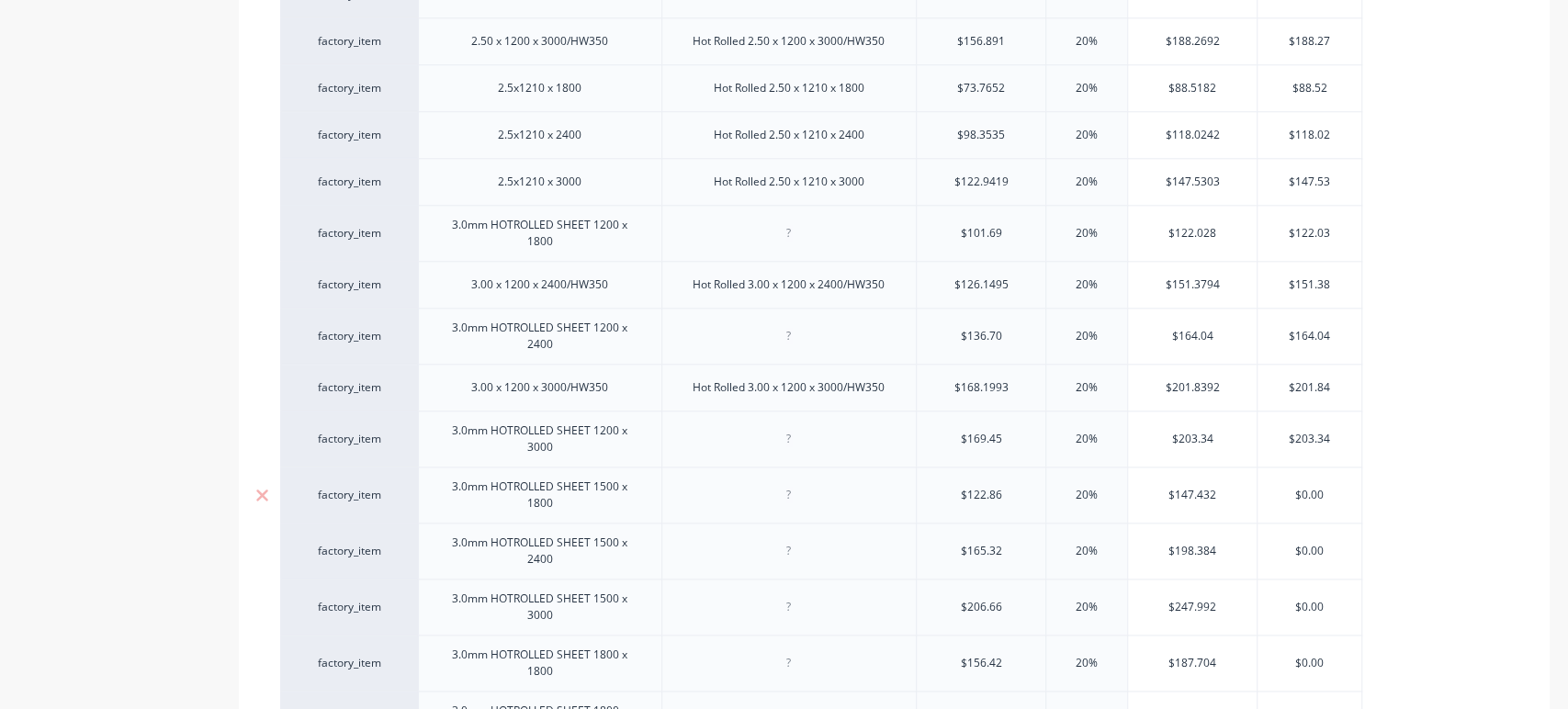 click on "$0.00" at bounding box center (1309, 495) 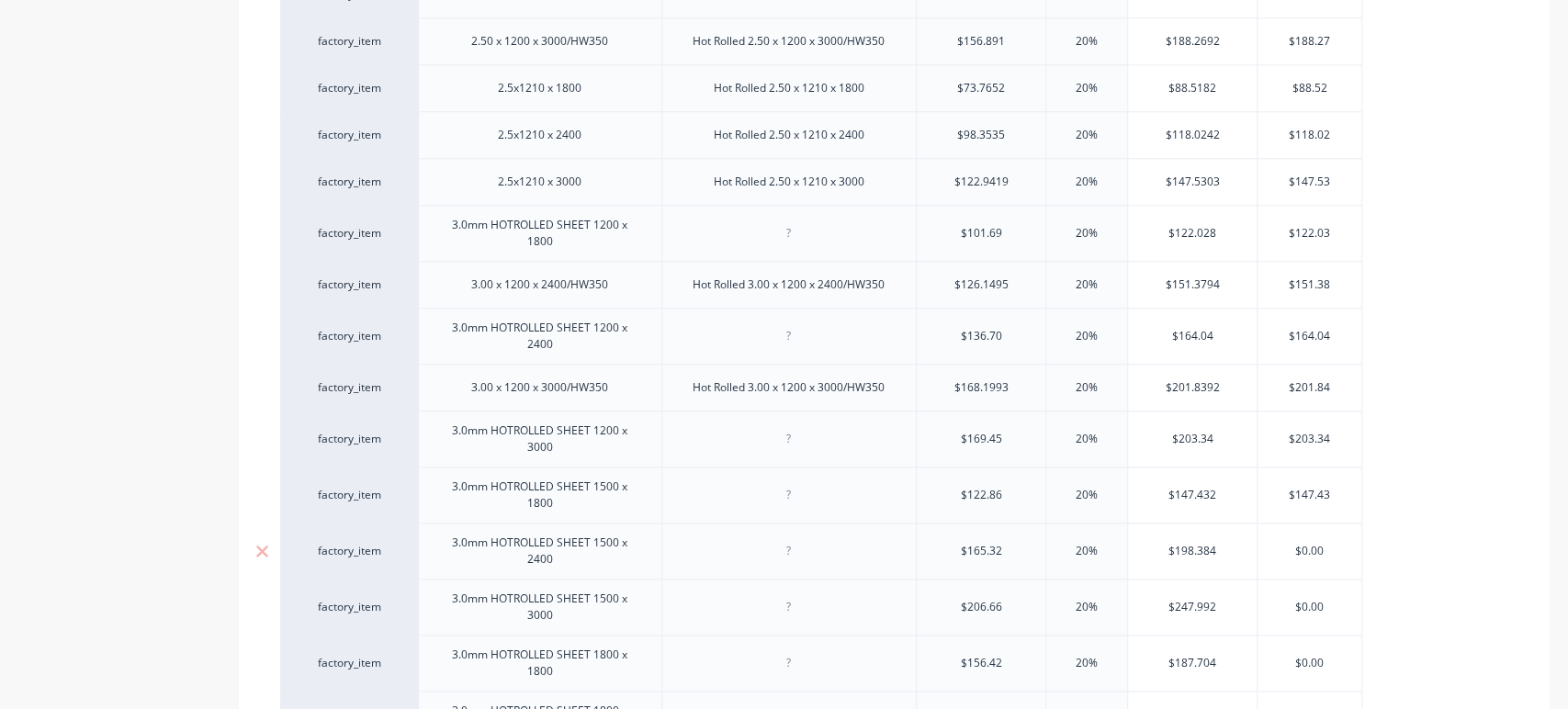 click on "$0.00" at bounding box center [1309, 551] 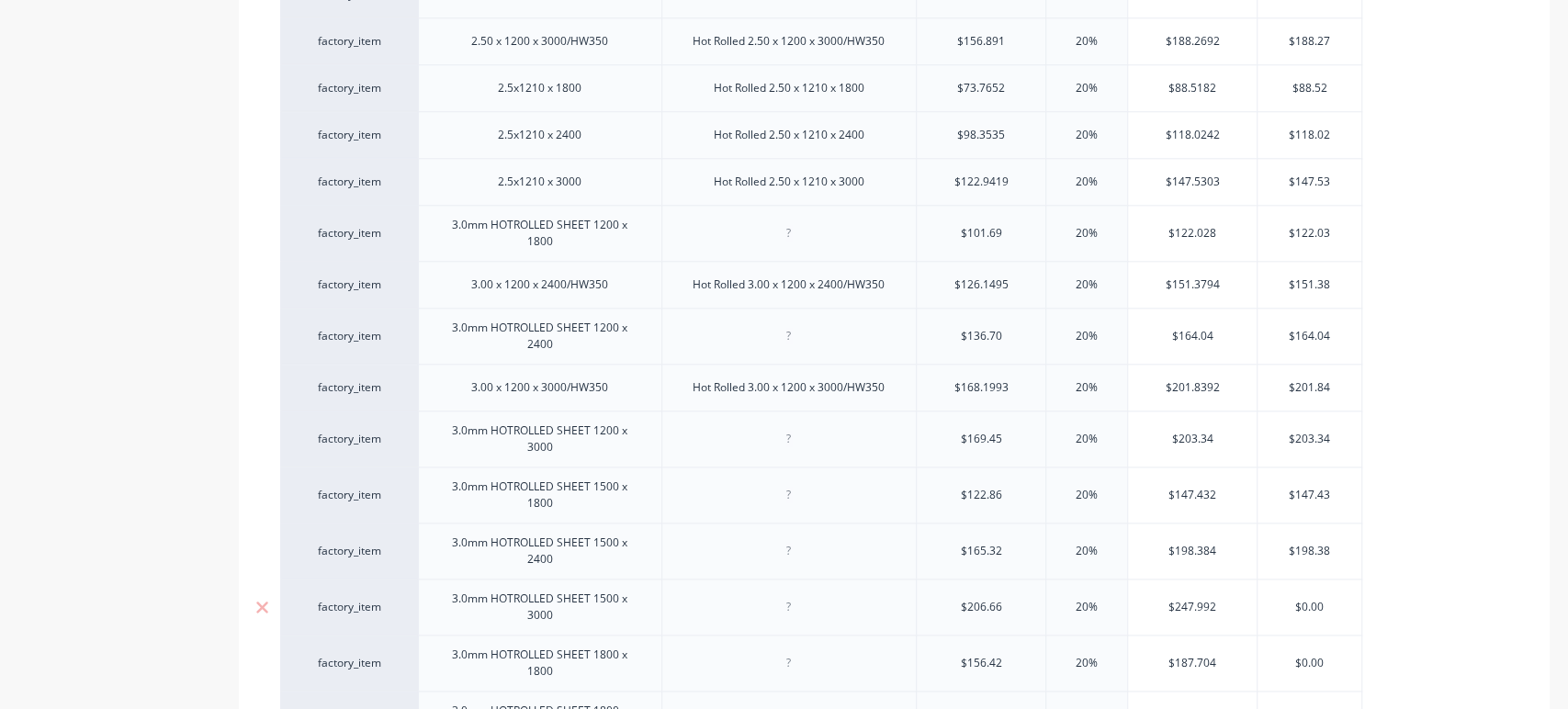 click on "$0.00" at bounding box center (1309, 607) 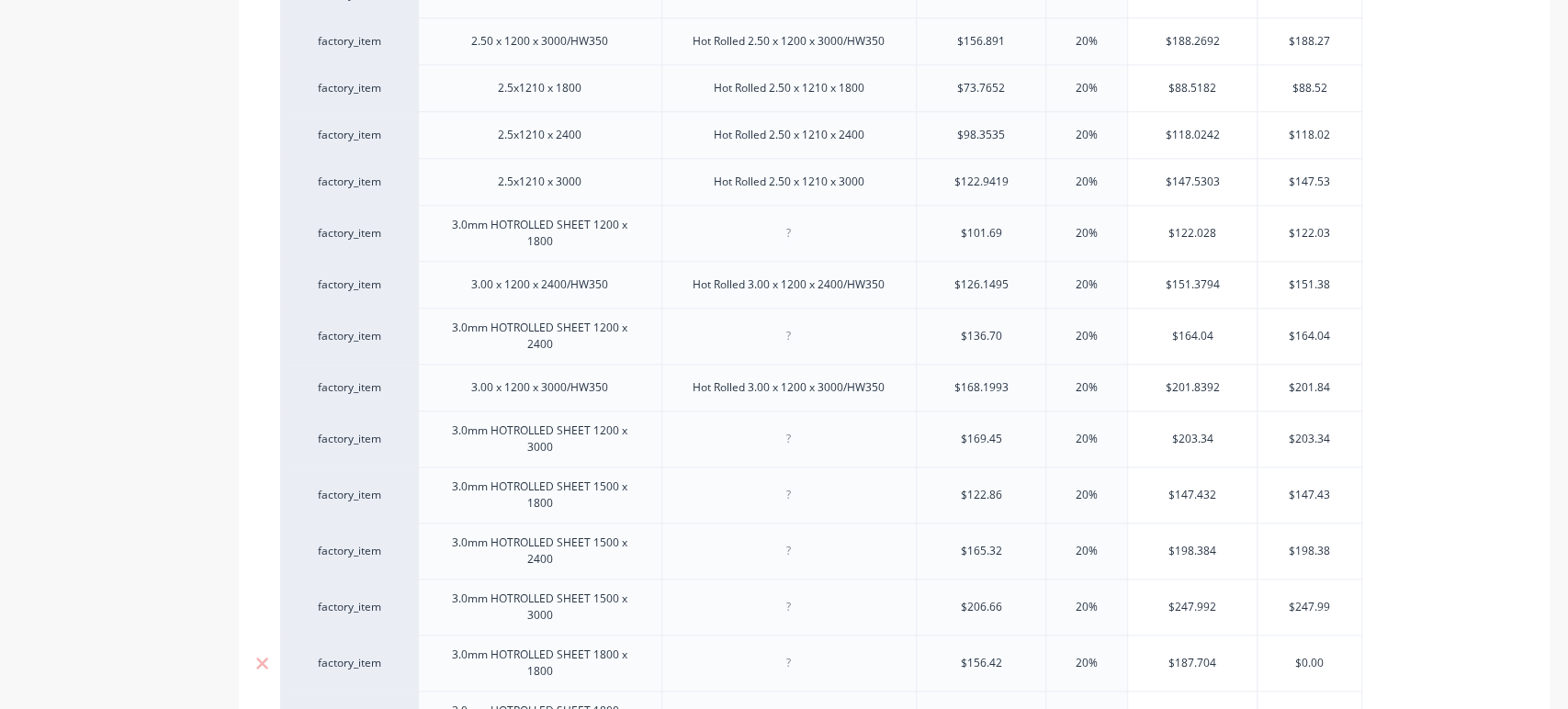 click on "$0.00" at bounding box center (1309, 663) 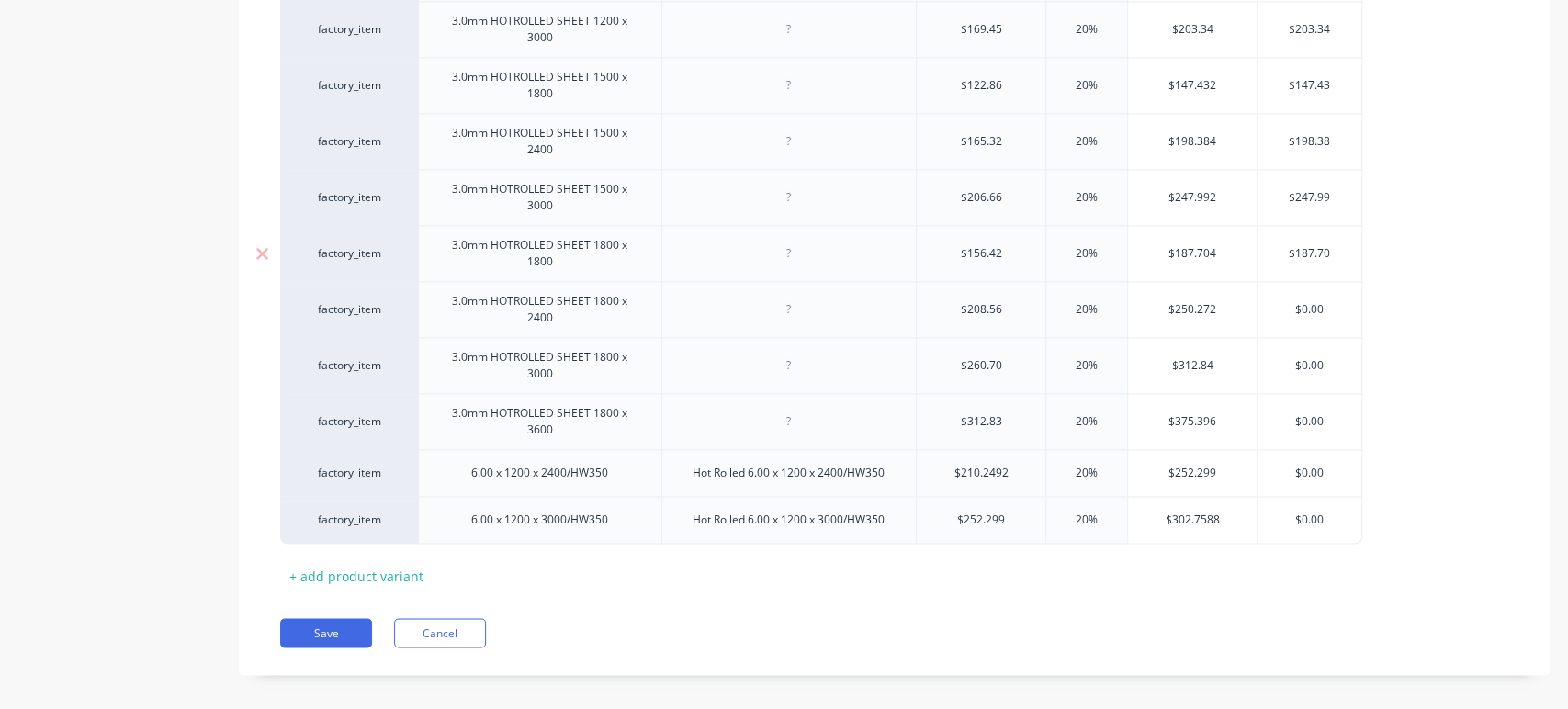 scroll, scrollTop: 1734, scrollLeft: 0, axis: vertical 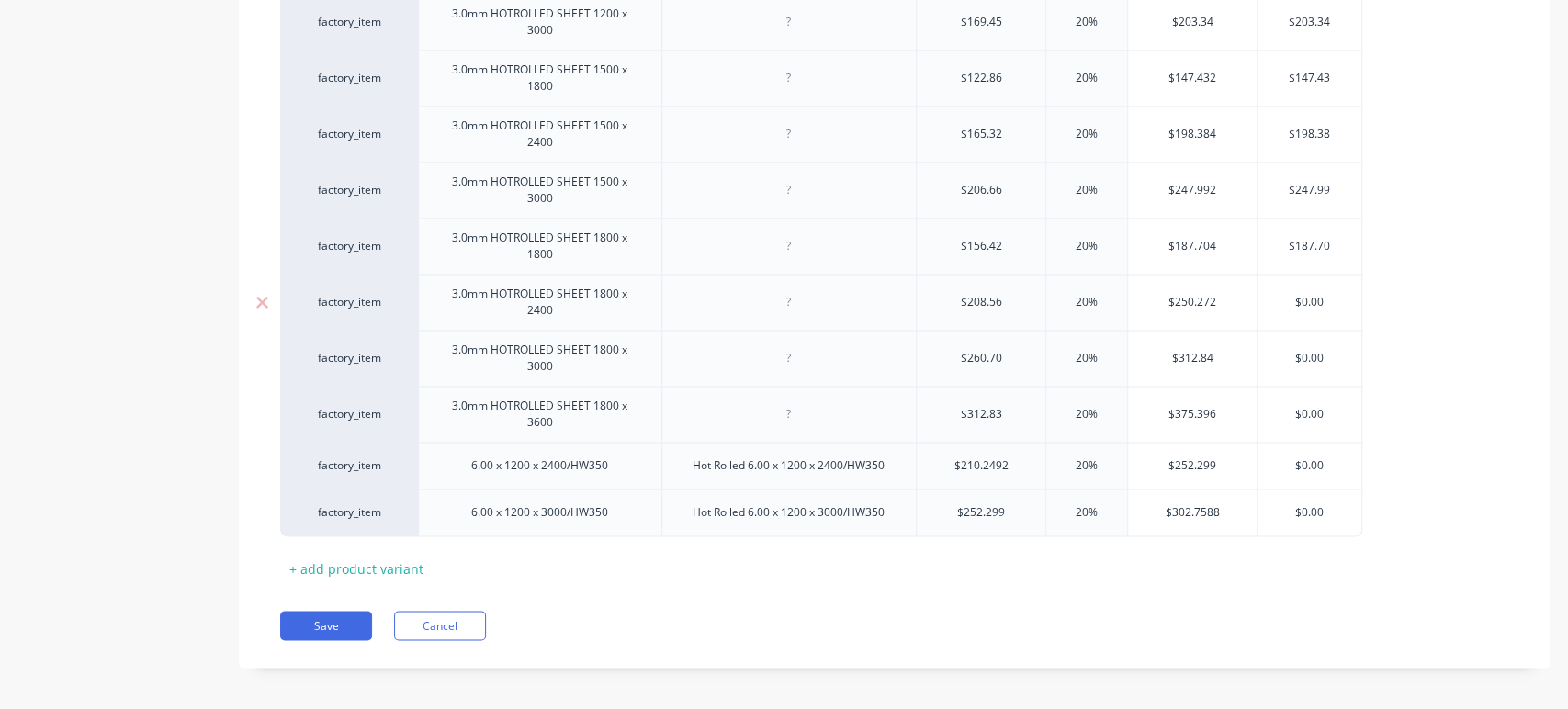 click on "$0.00" at bounding box center (1309, 302) 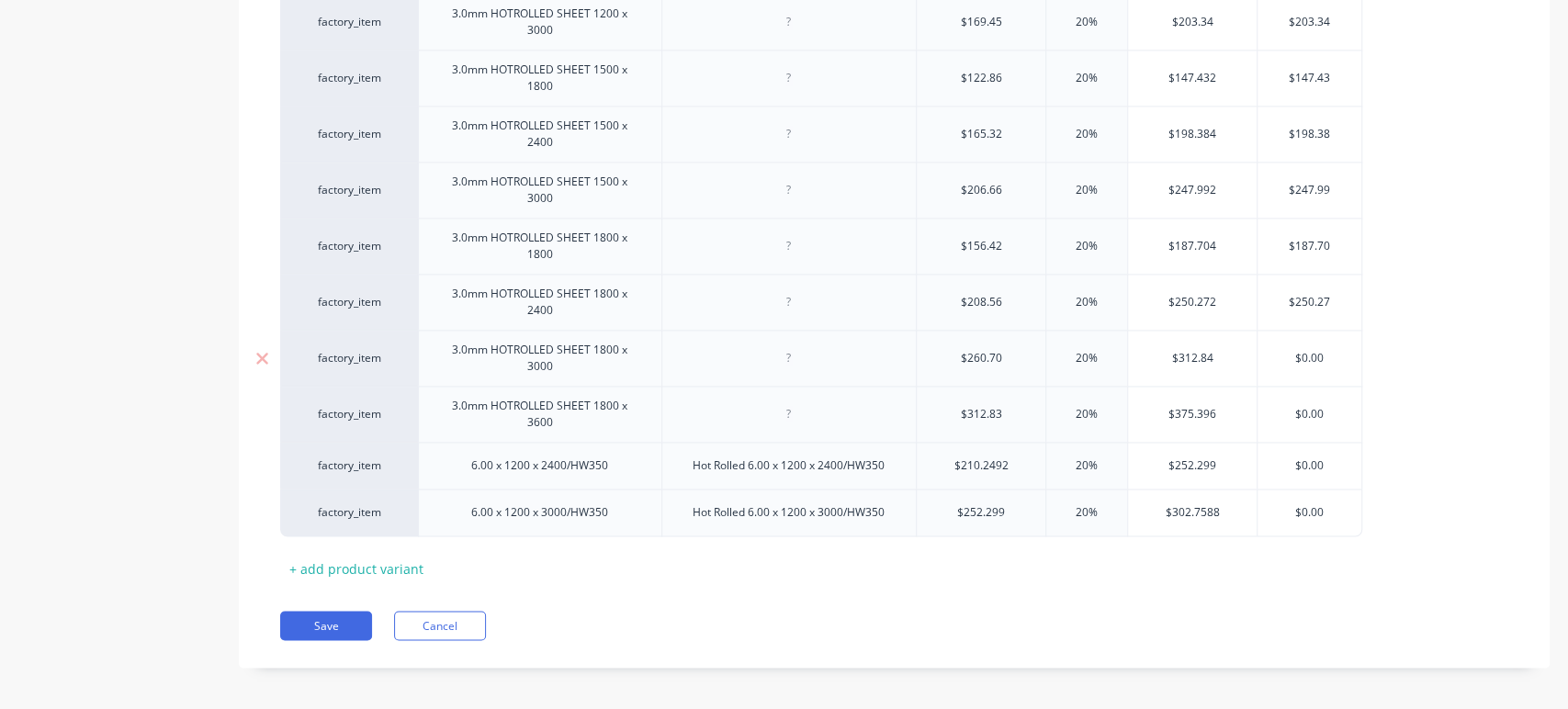 click on "$0.00" at bounding box center (1309, 358) 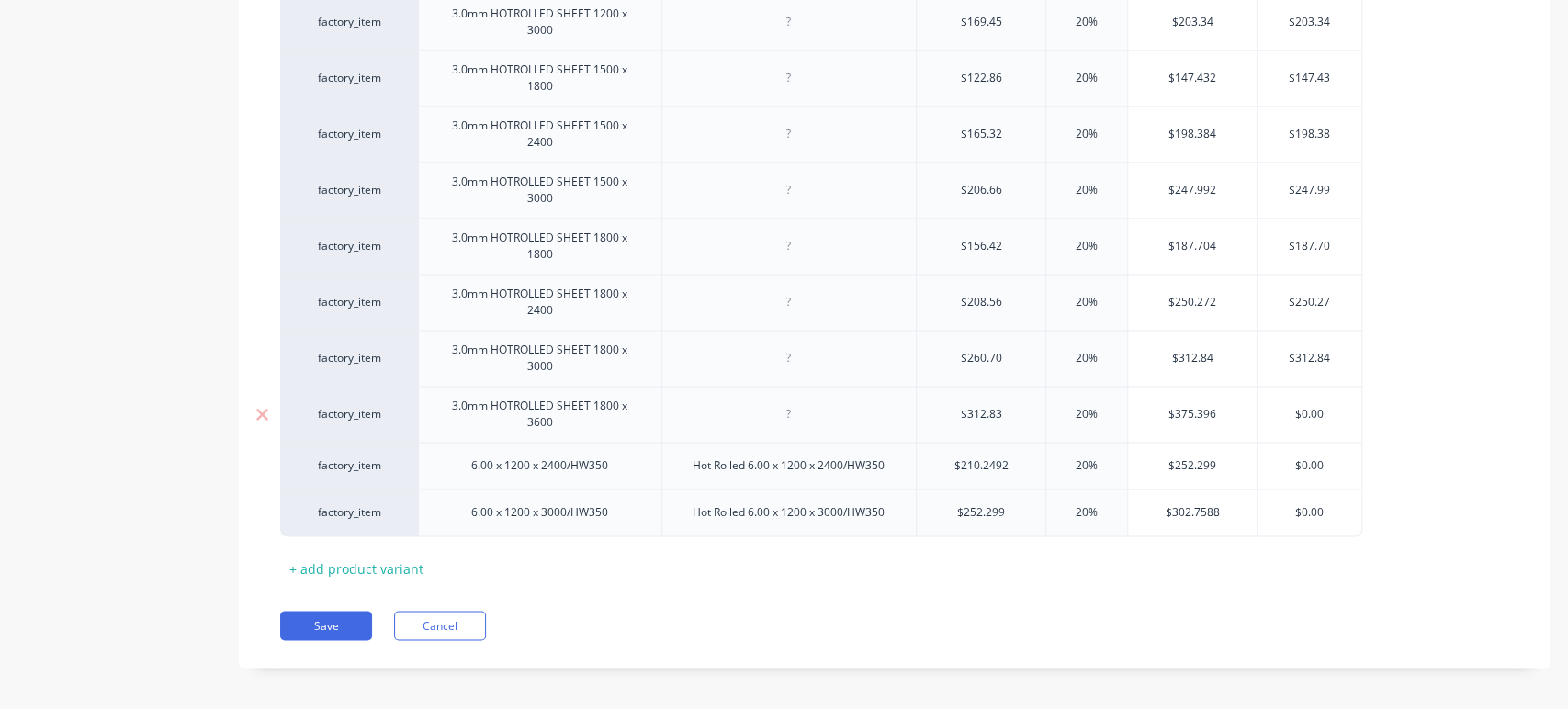 click on "$0.00" at bounding box center (1309, 414) 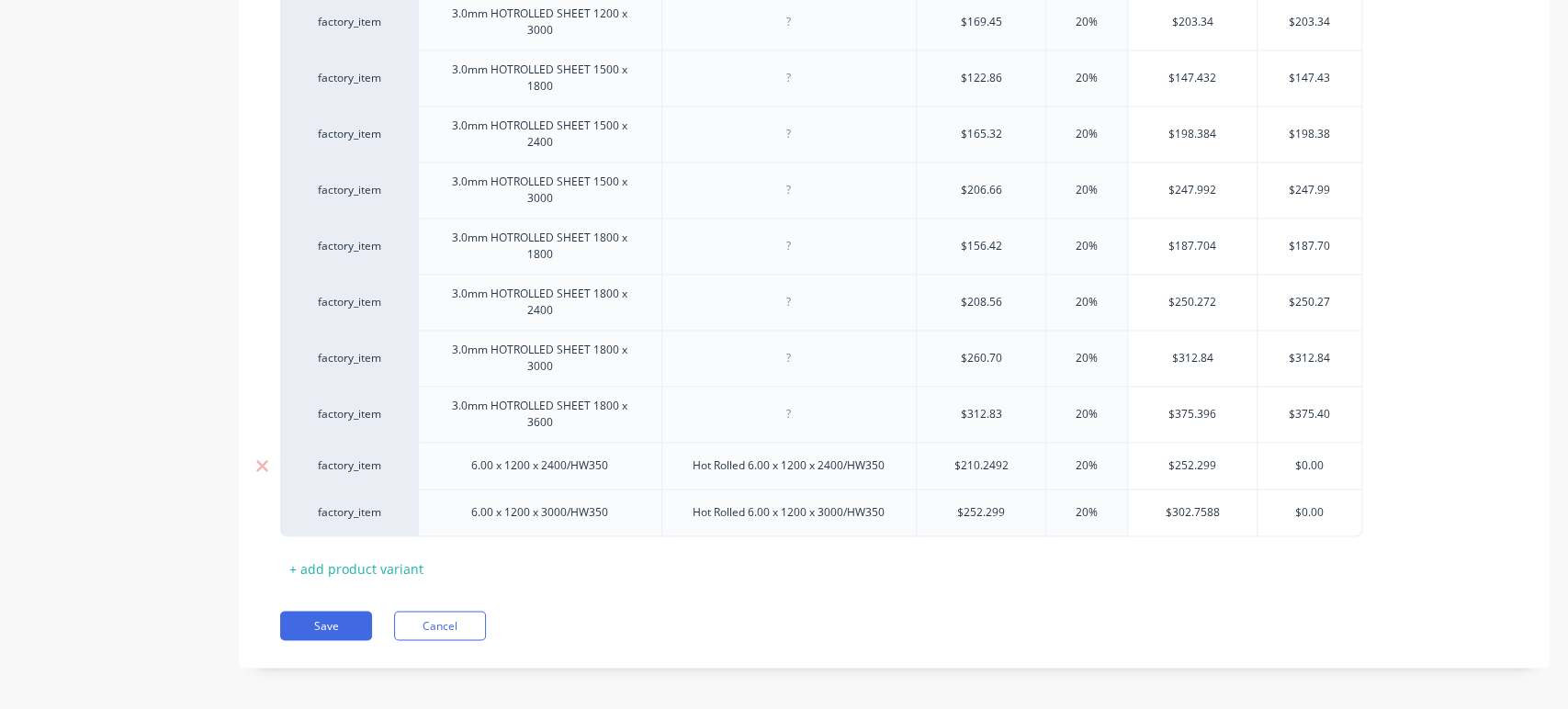 click on "$0.00" at bounding box center [1309, 466] 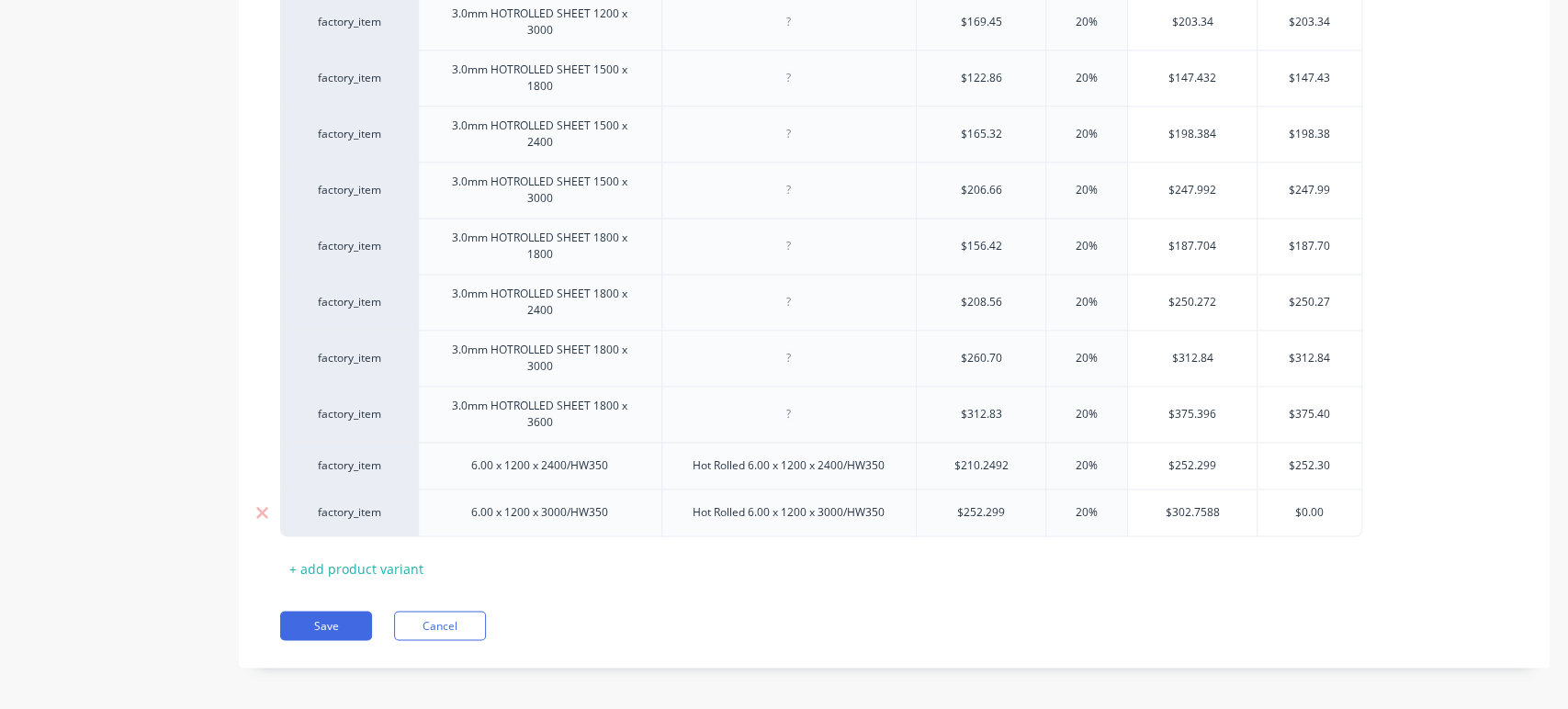 click on "$0.00" at bounding box center (1309, 512) 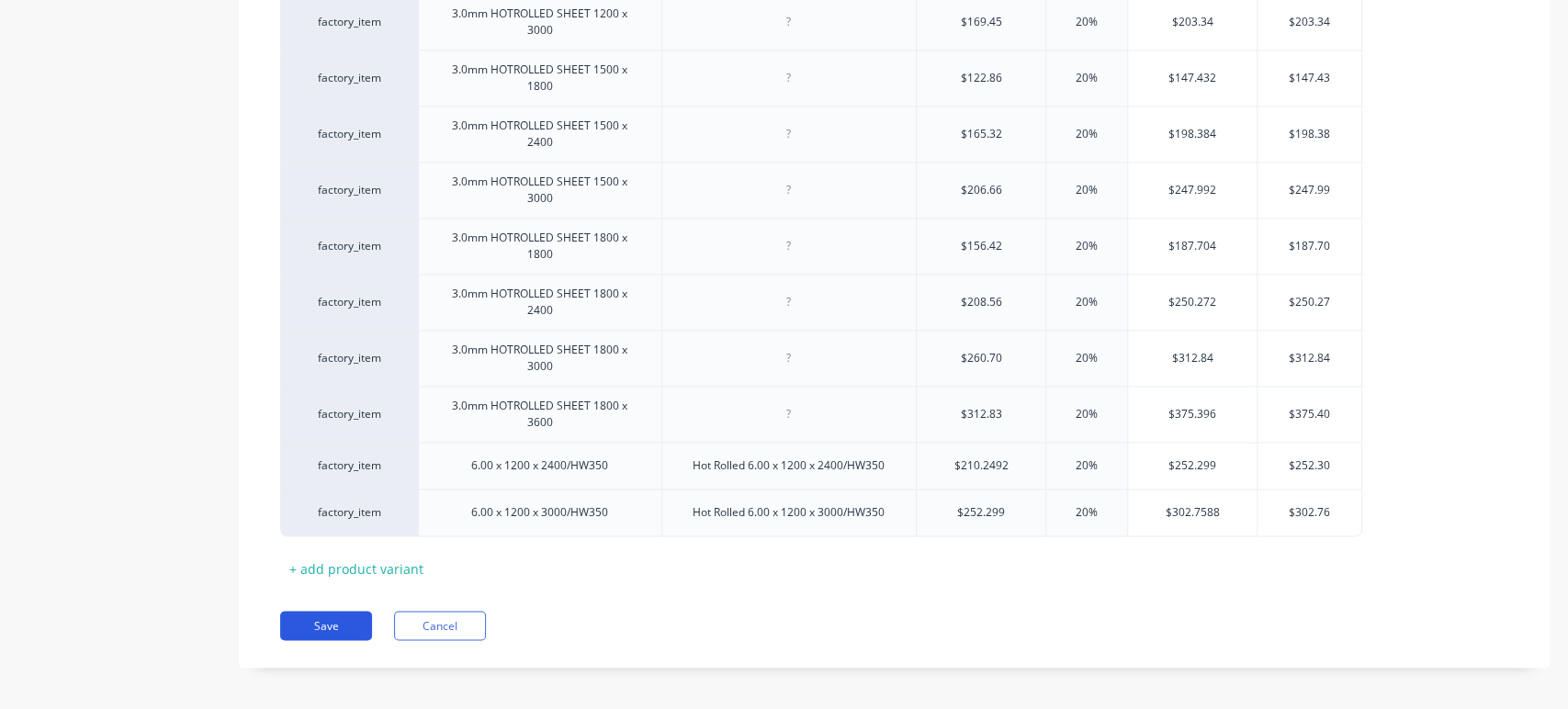 click on "Save" at bounding box center [326, 625] 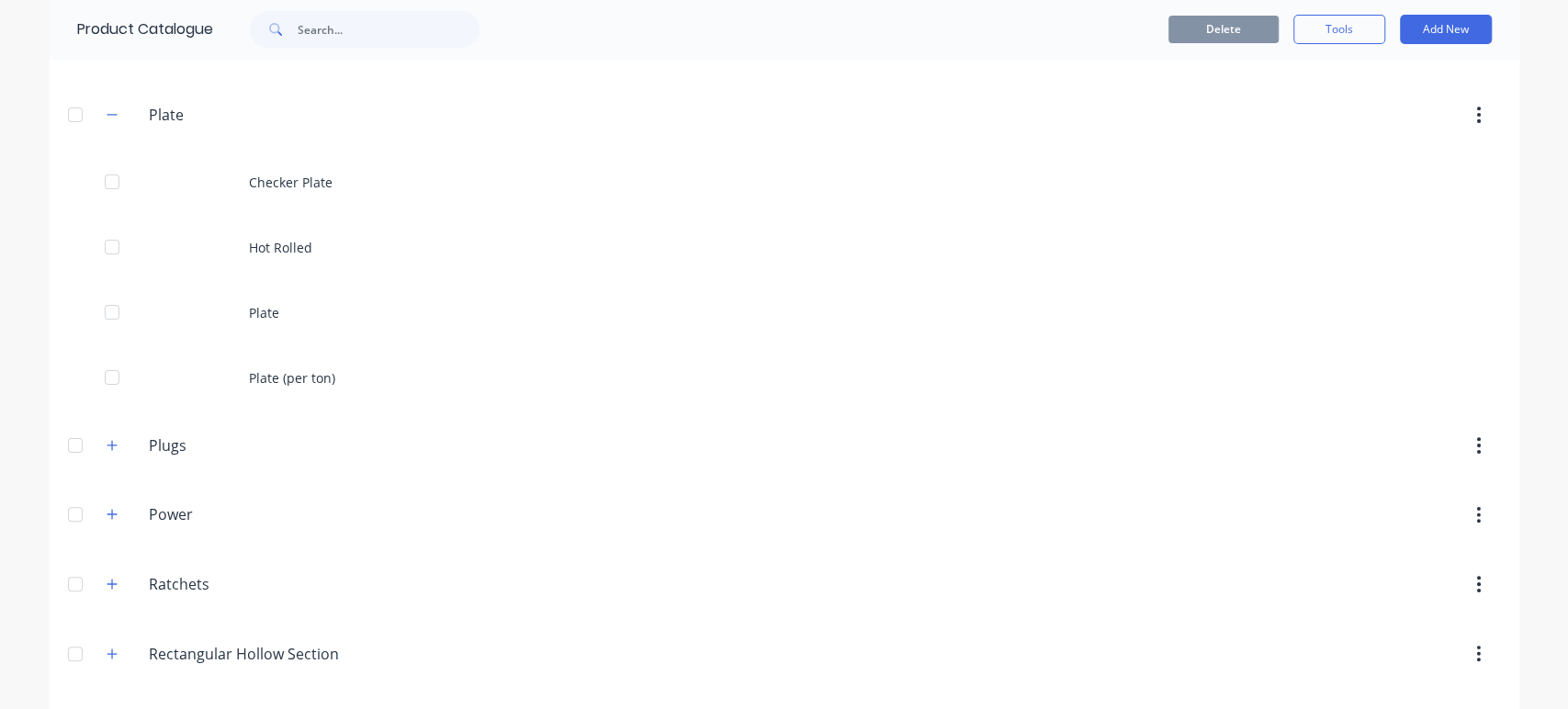 scroll, scrollTop: 4800, scrollLeft: 0, axis: vertical 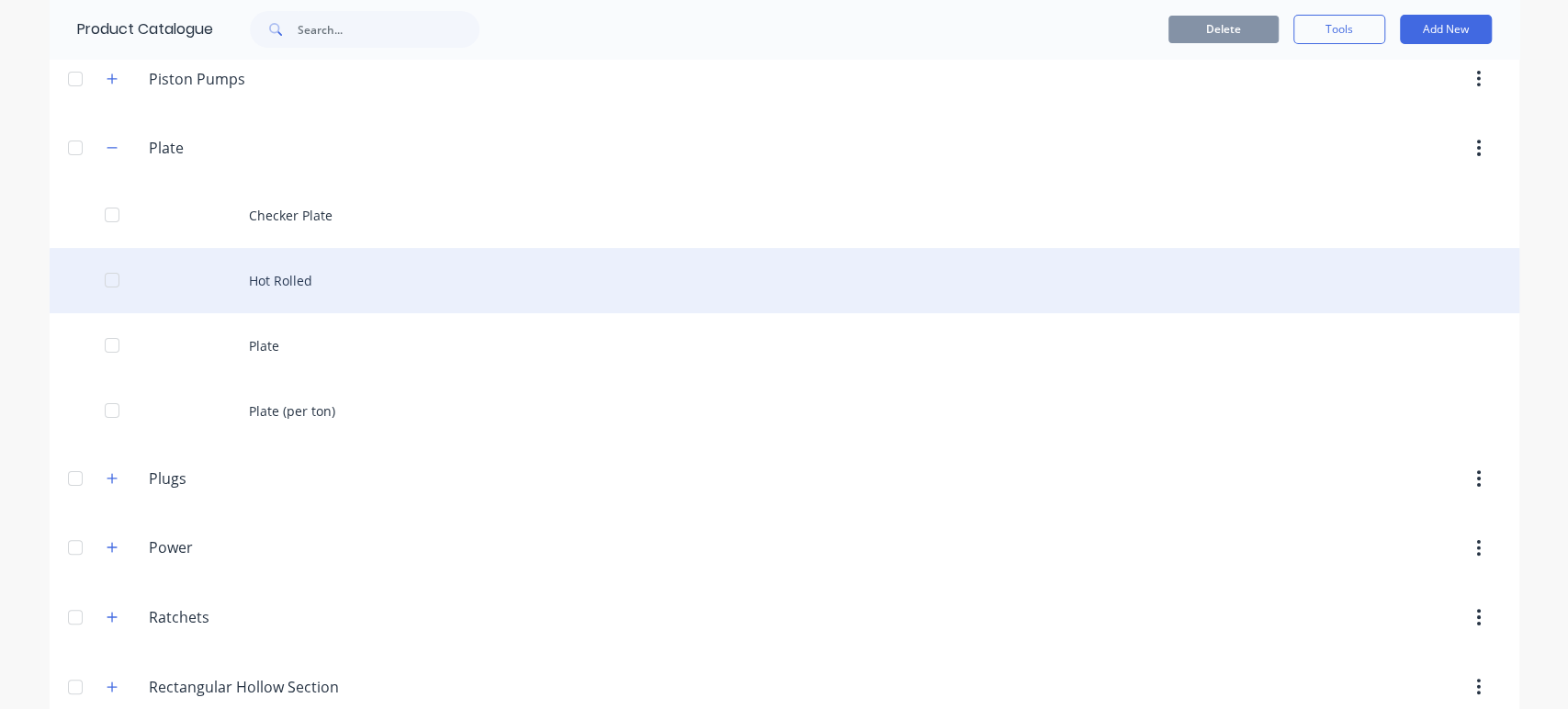 click on "Hot Rolled" at bounding box center (784, 280) 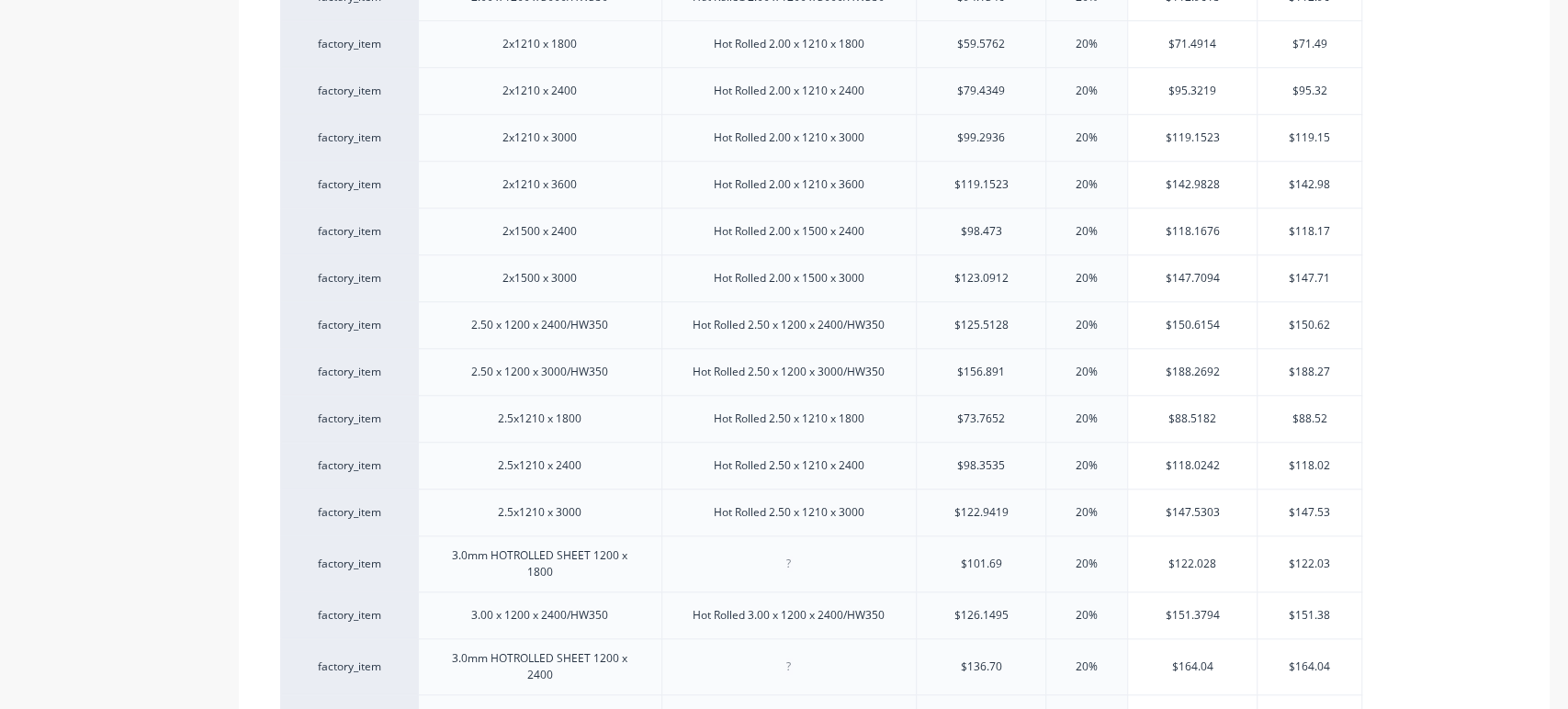 scroll, scrollTop: 1739, scrollLeft: 0, axis: vertical 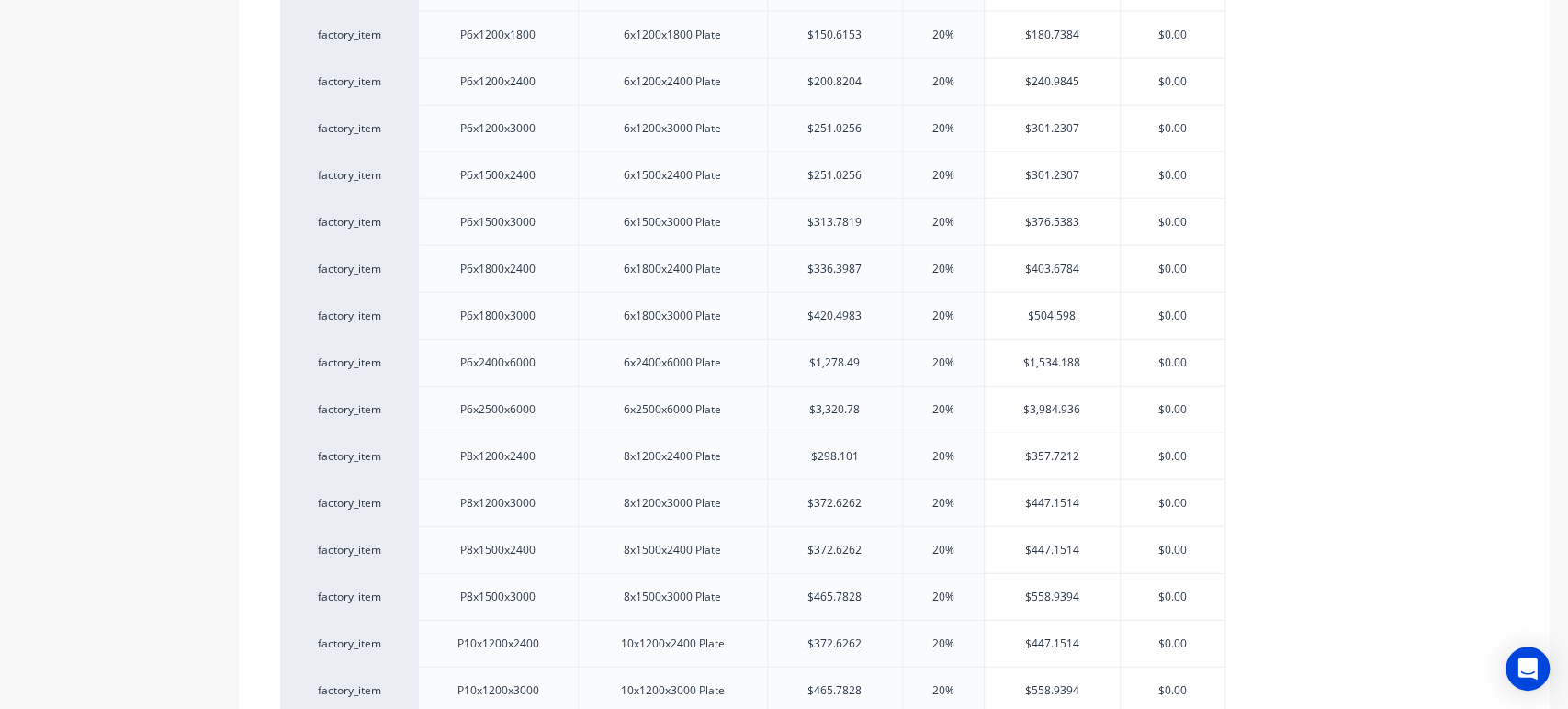type on "x" 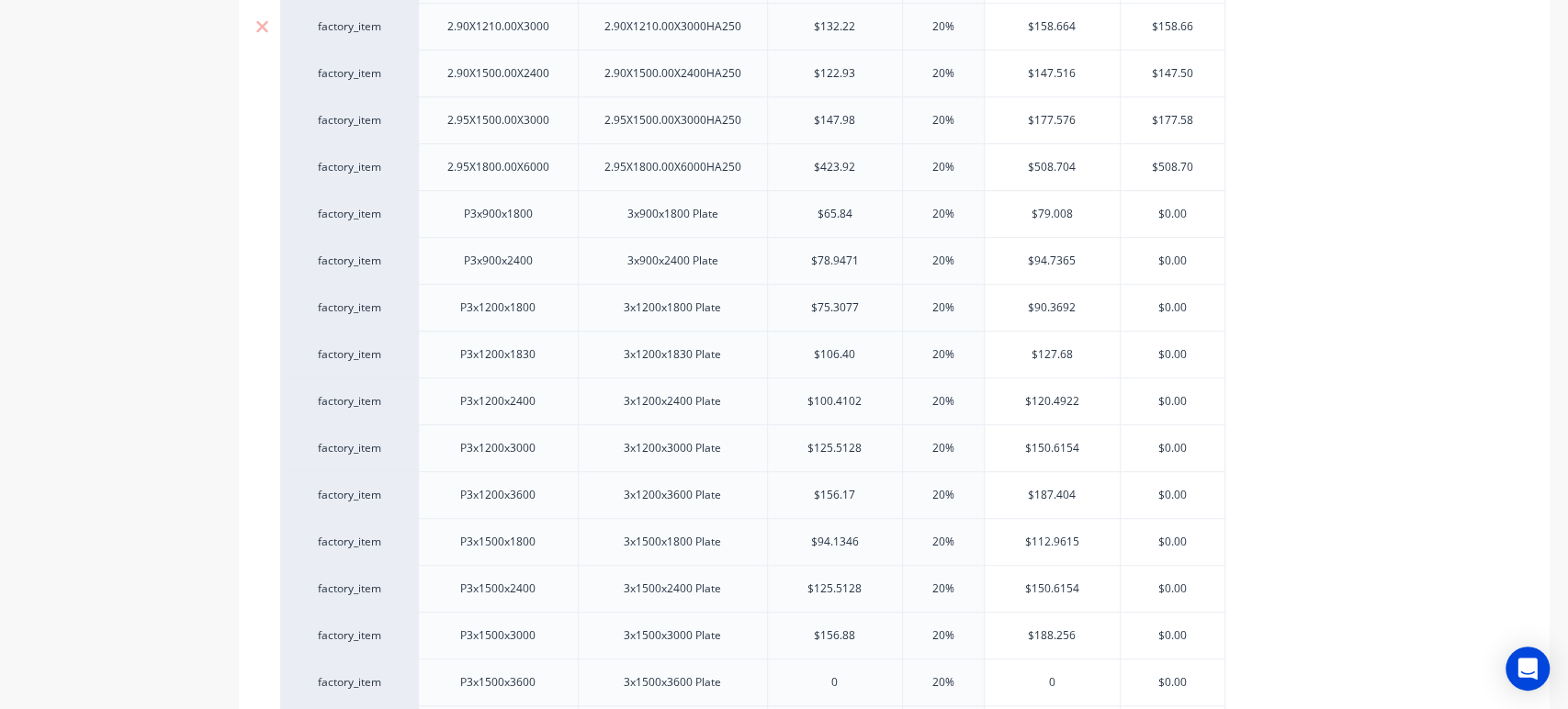 scroll, scrollTop: 468, scrollLeft: 0, axis: vertical 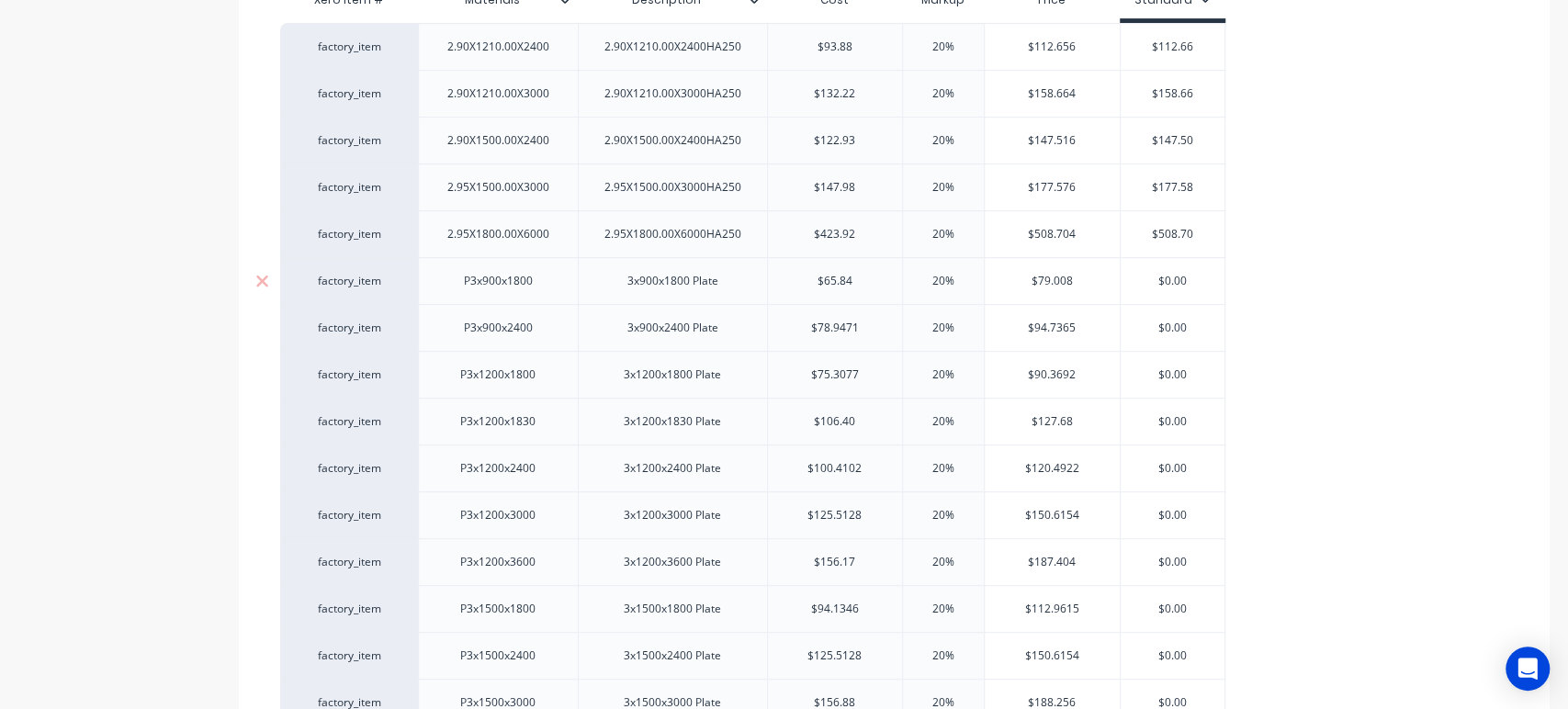 type on "$0.00" 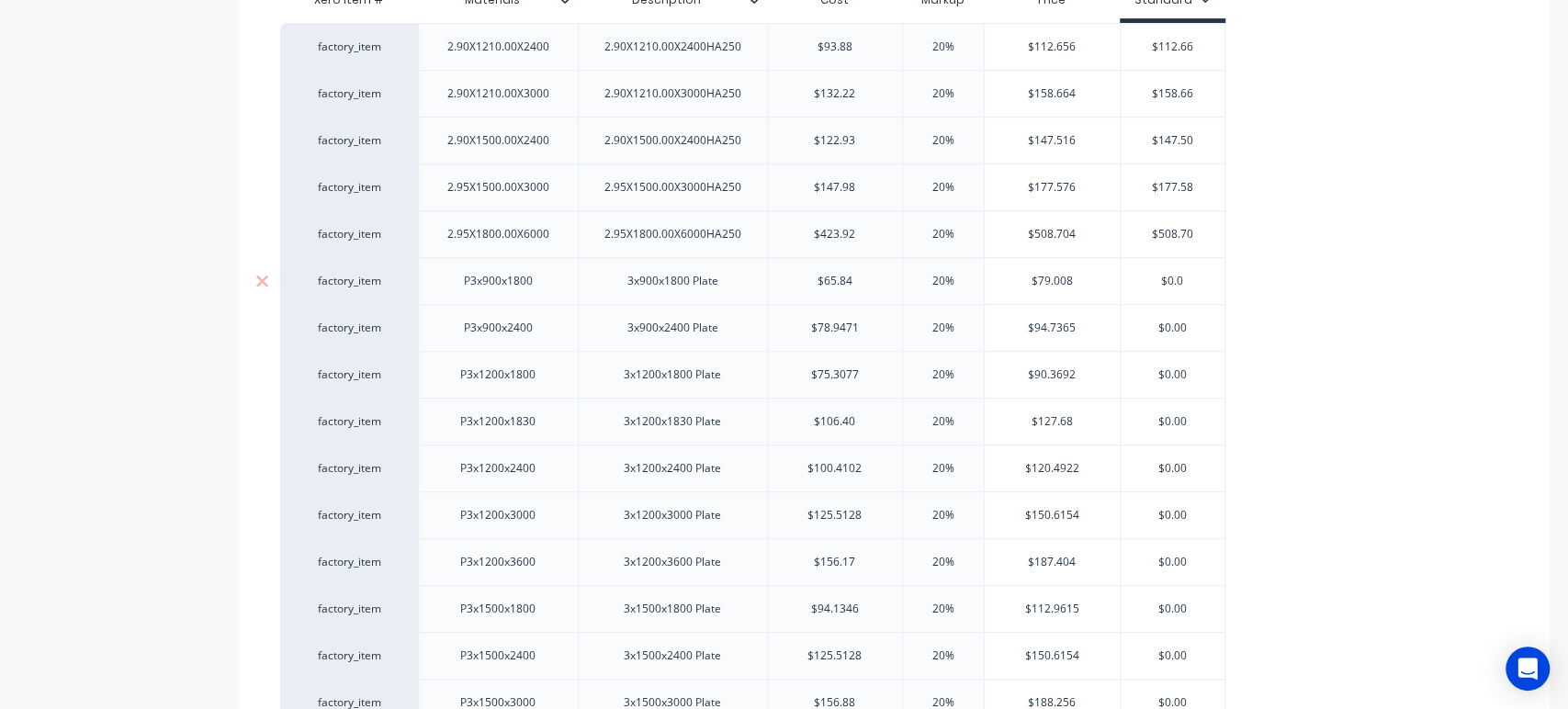 type on "$0." 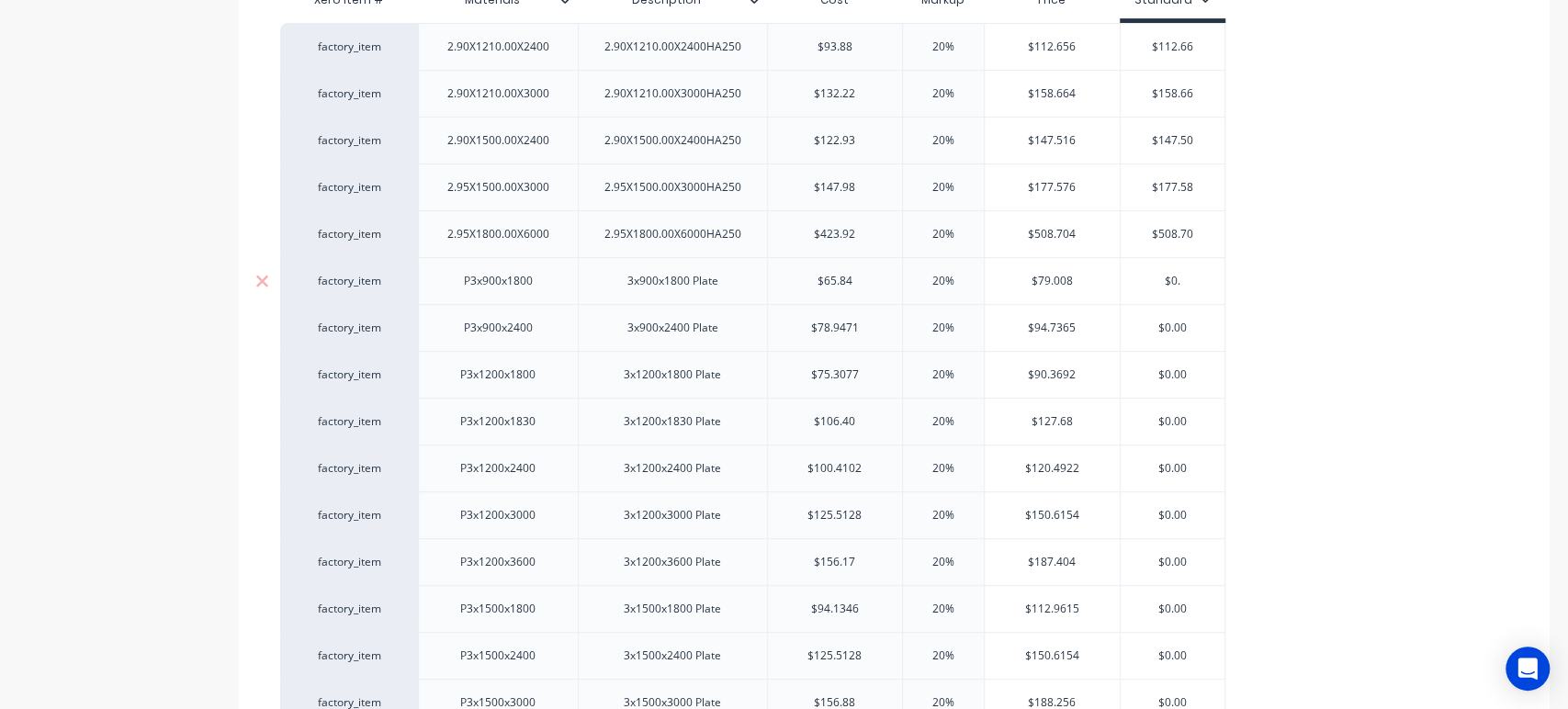 type on "x" 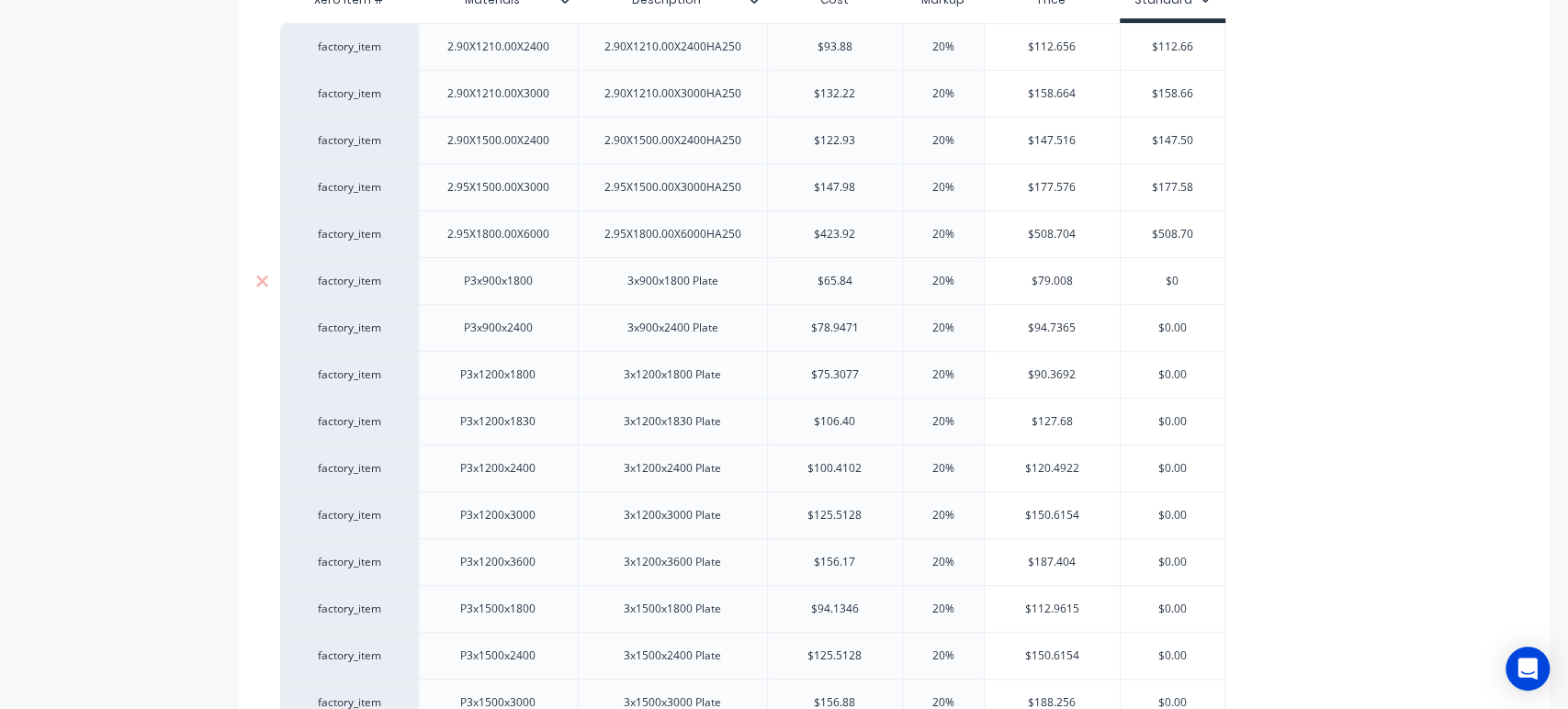 type on "$" 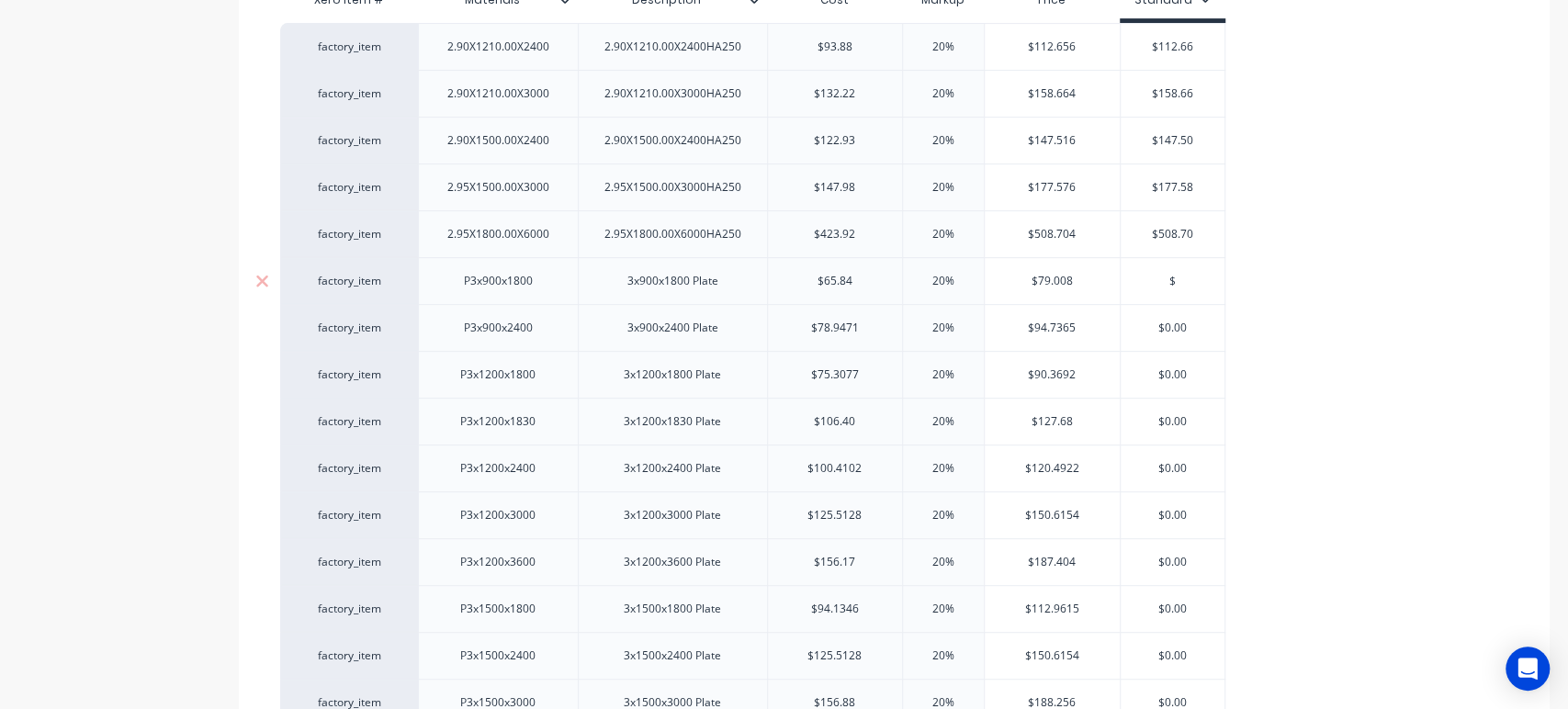 type on "x" 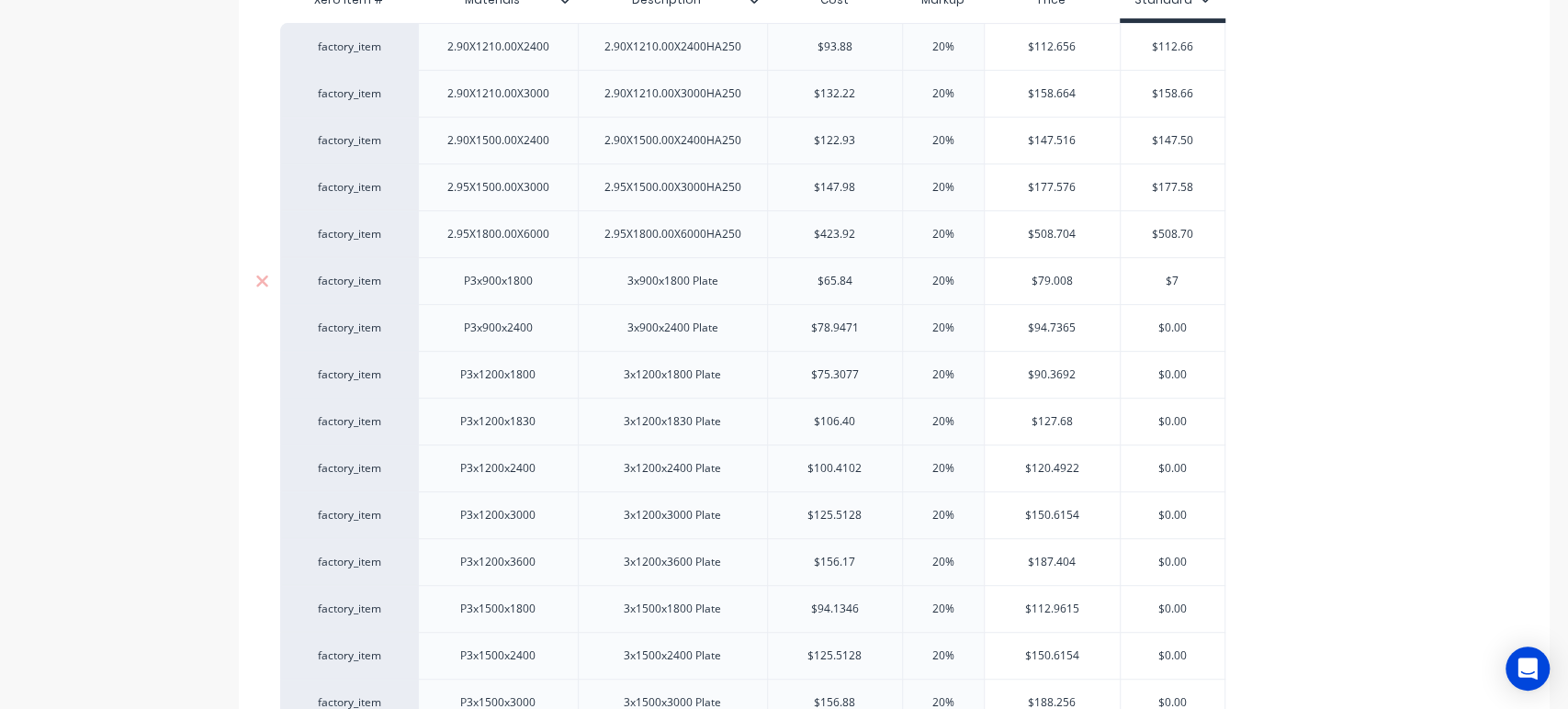 type on "x" 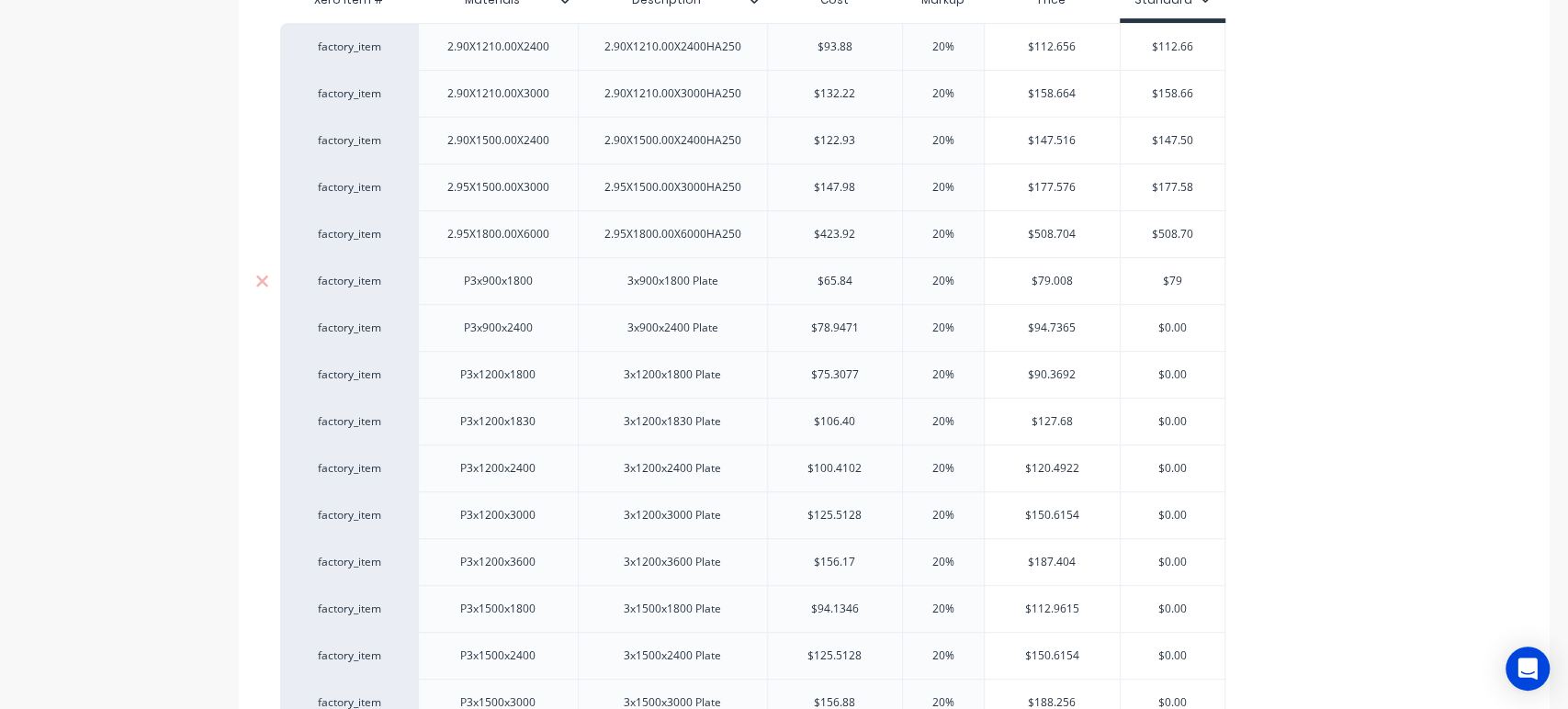 type on "x" 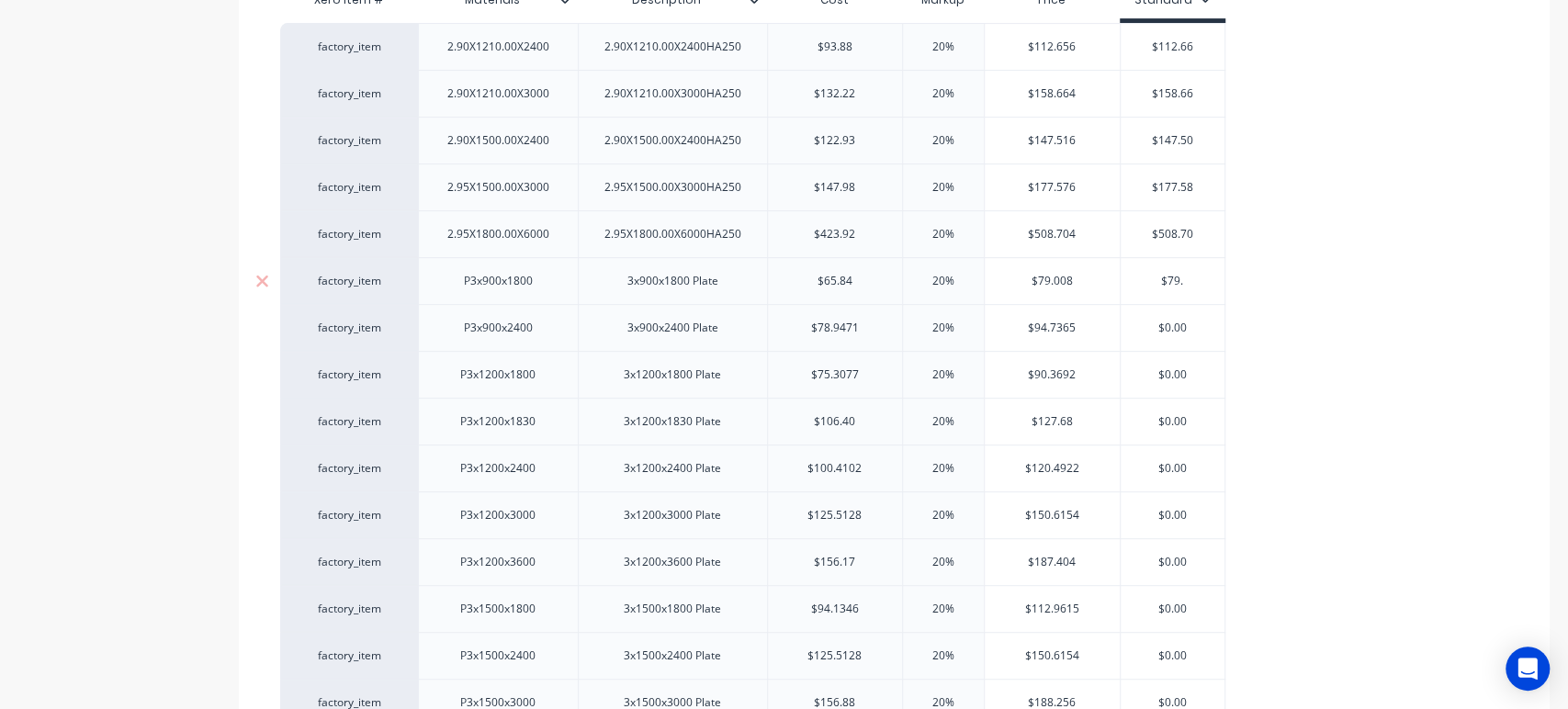 type on "x" 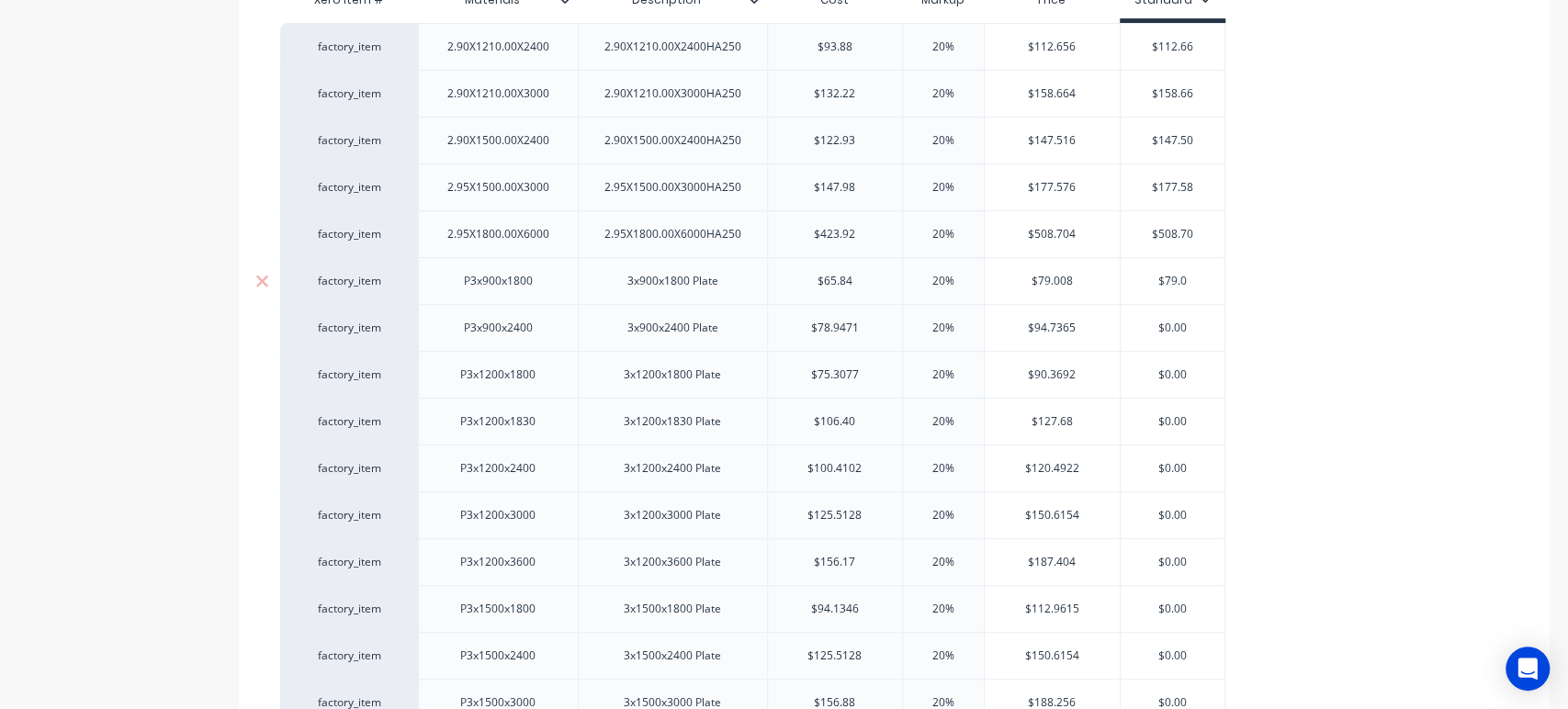 type on "$79.01" 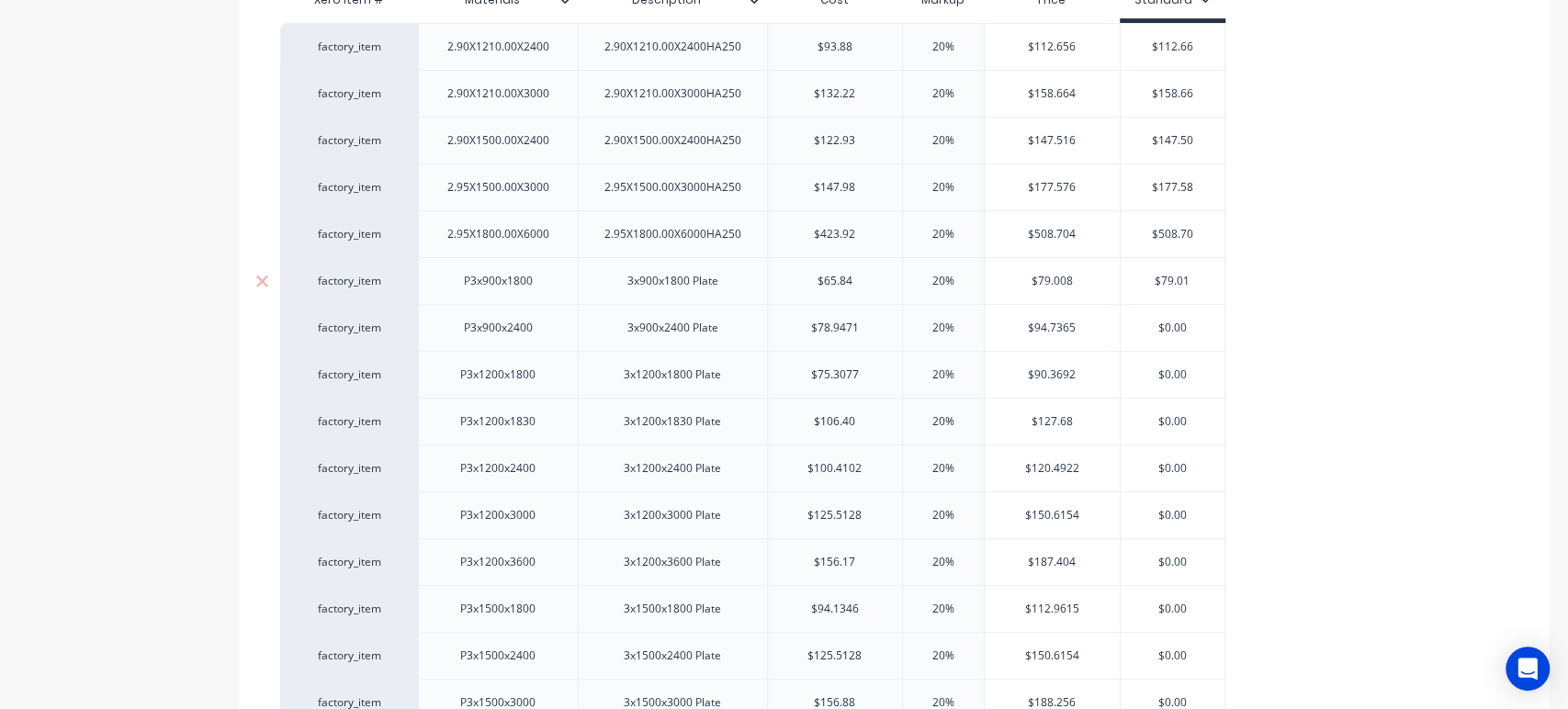 type on "x" 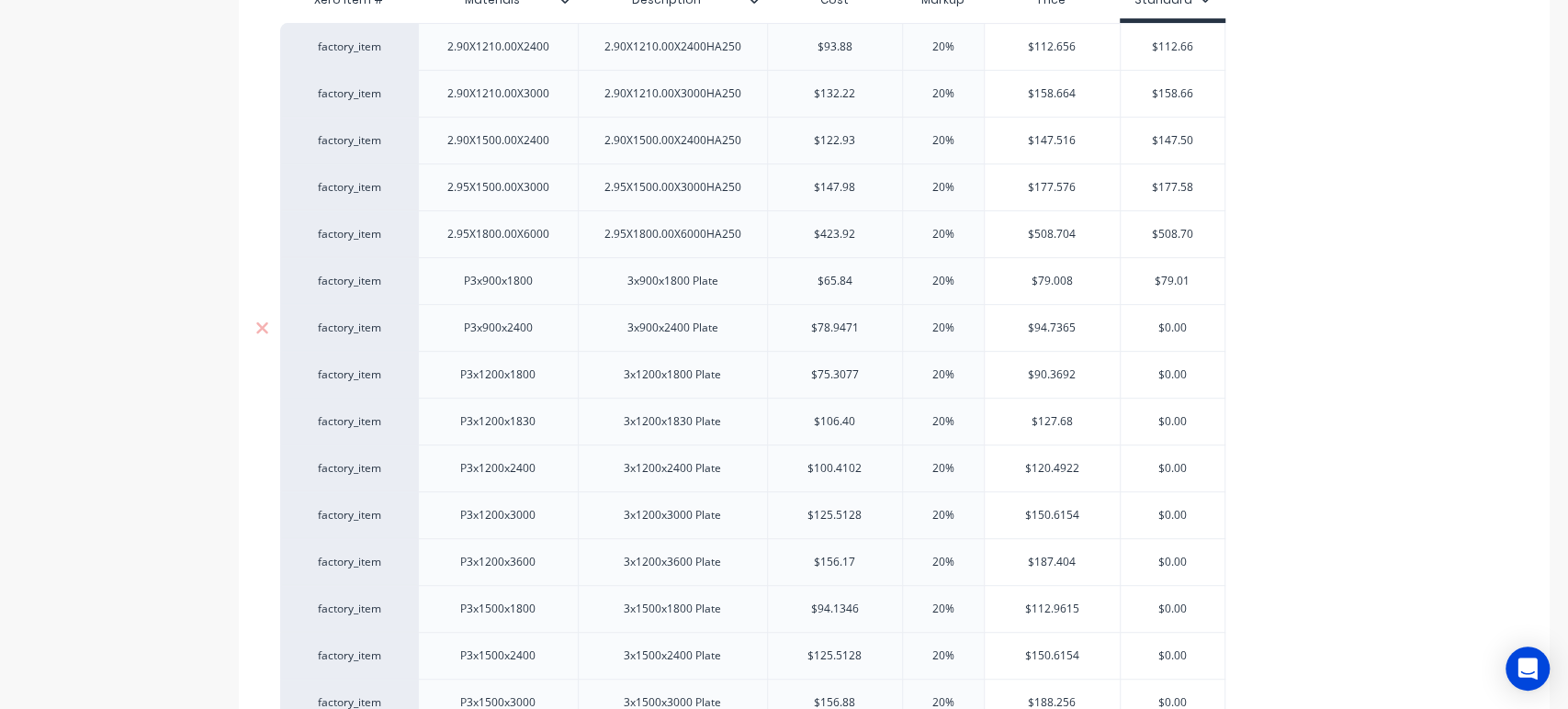 click on "$0.00" at bounding box center [1172, 328] 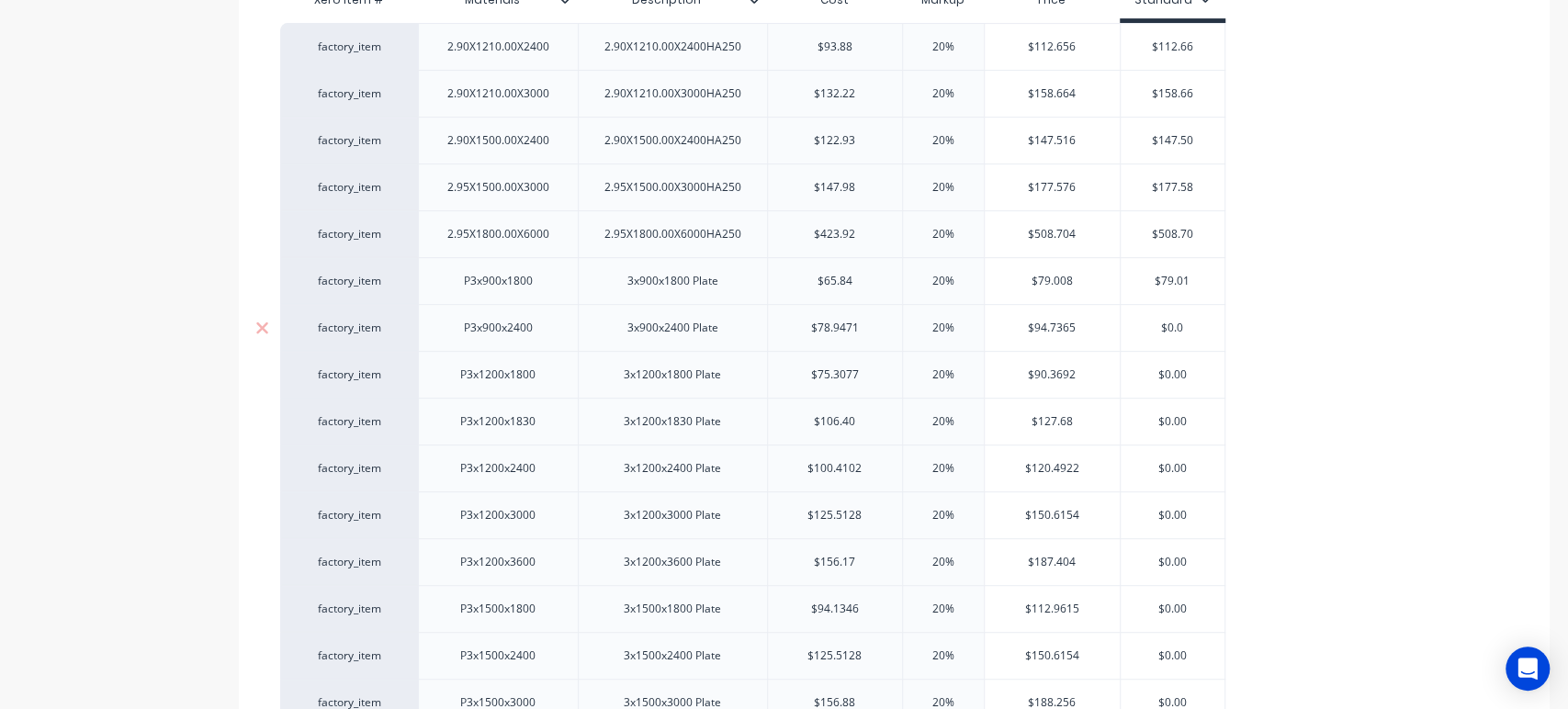 type on "x" 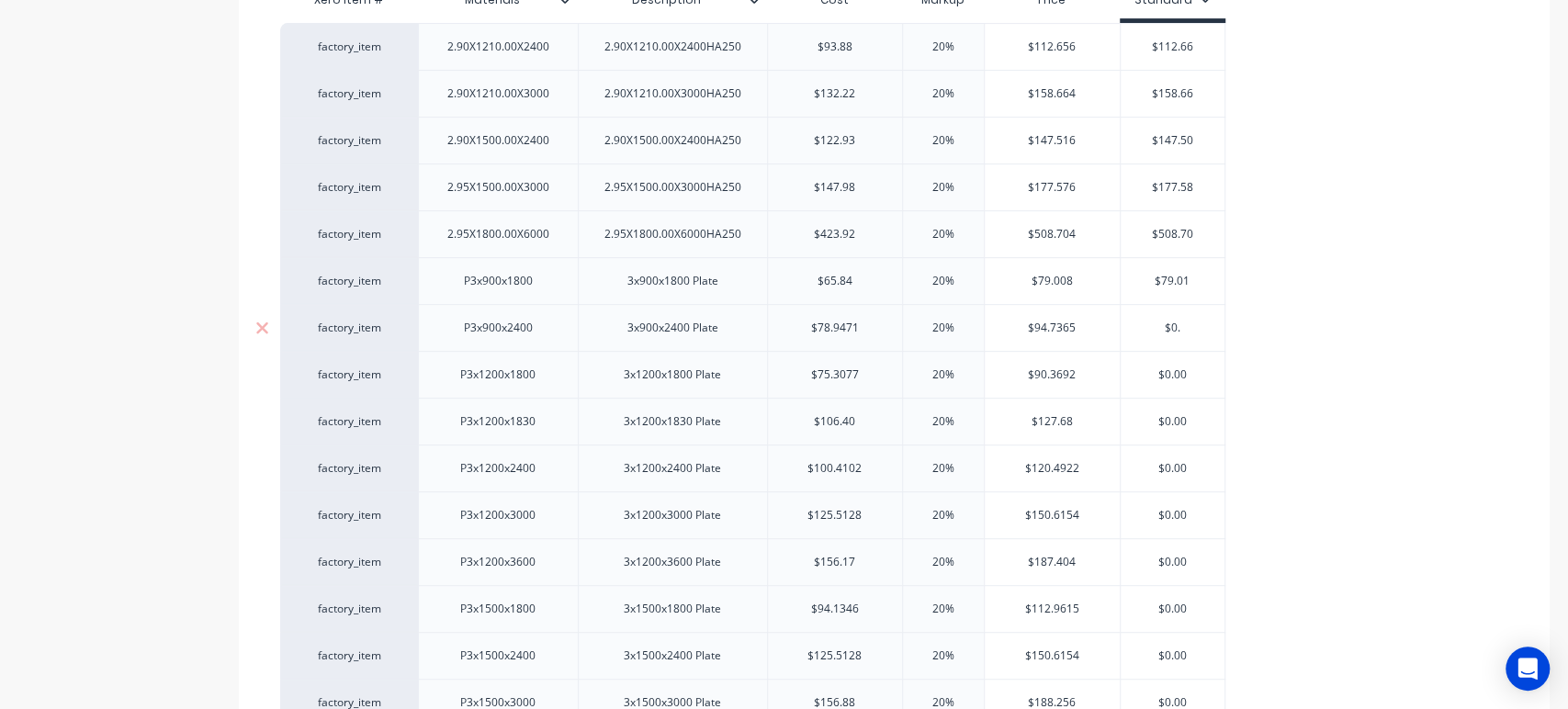 type on "$0" 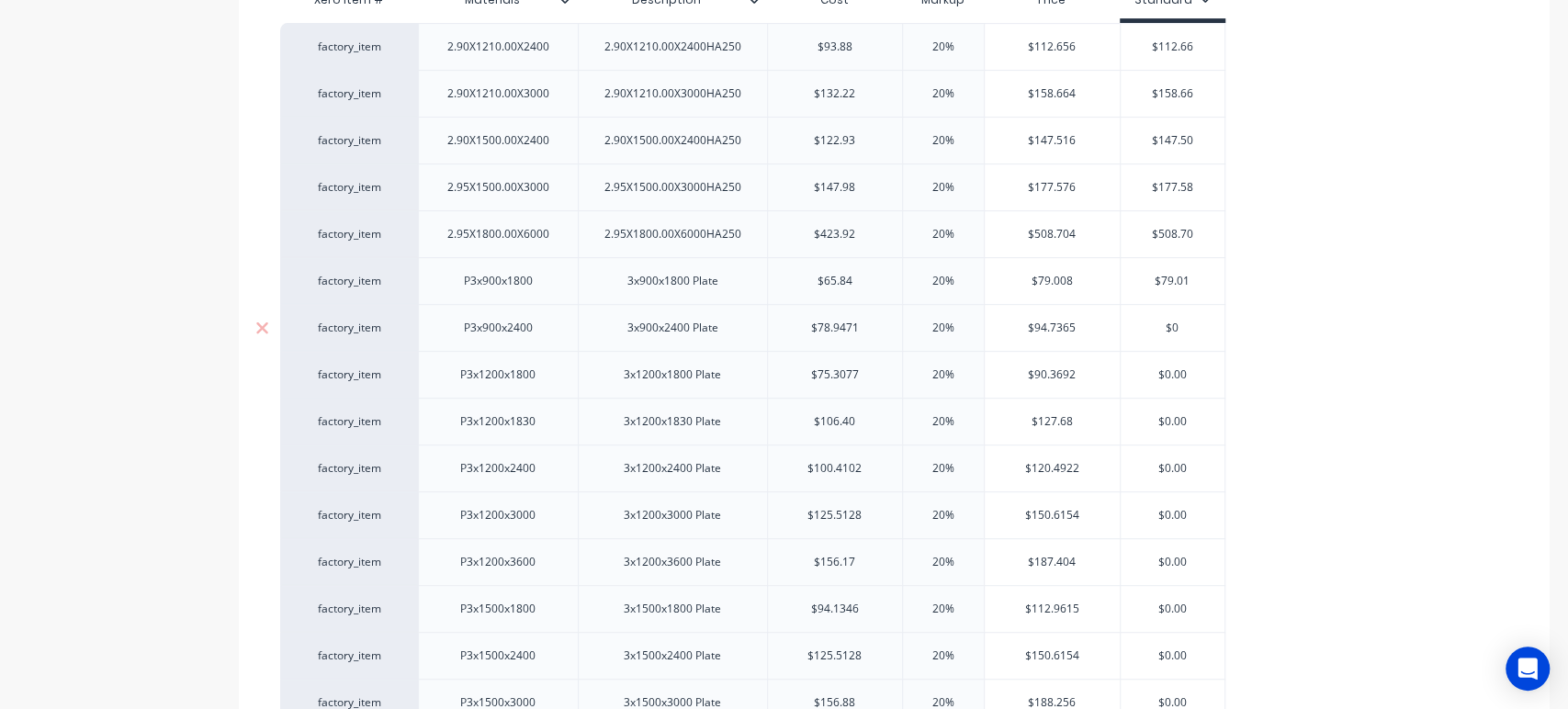 type on "x" 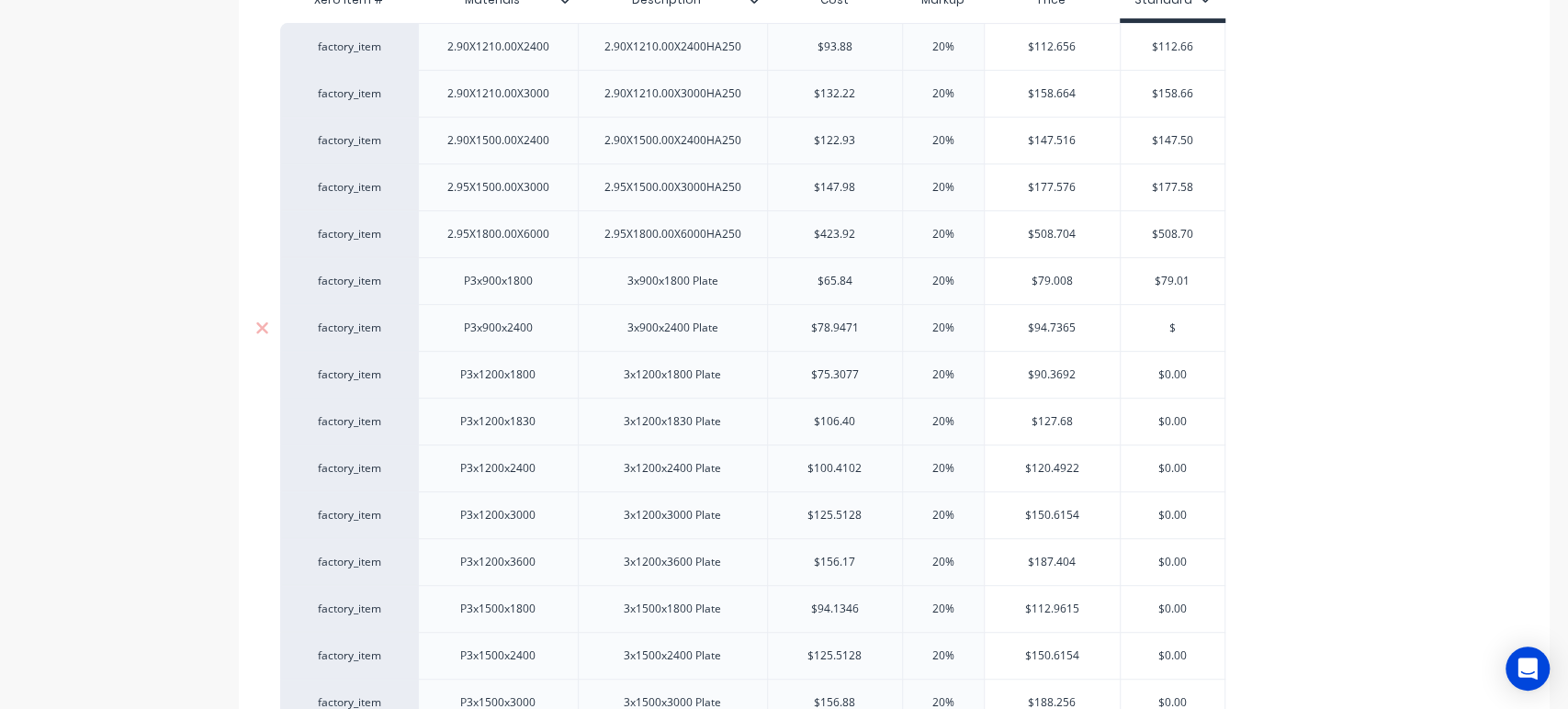 type on "$9" 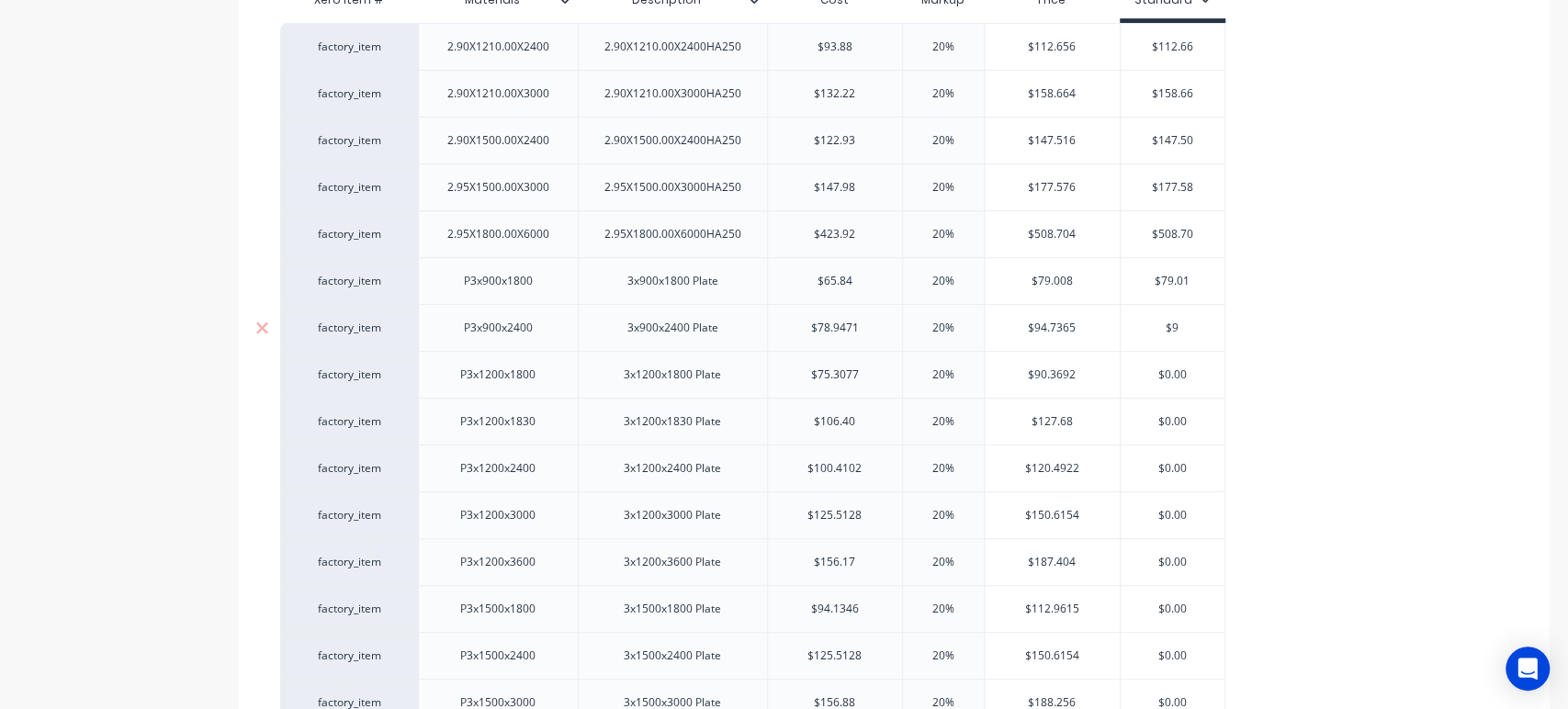 type on "x" 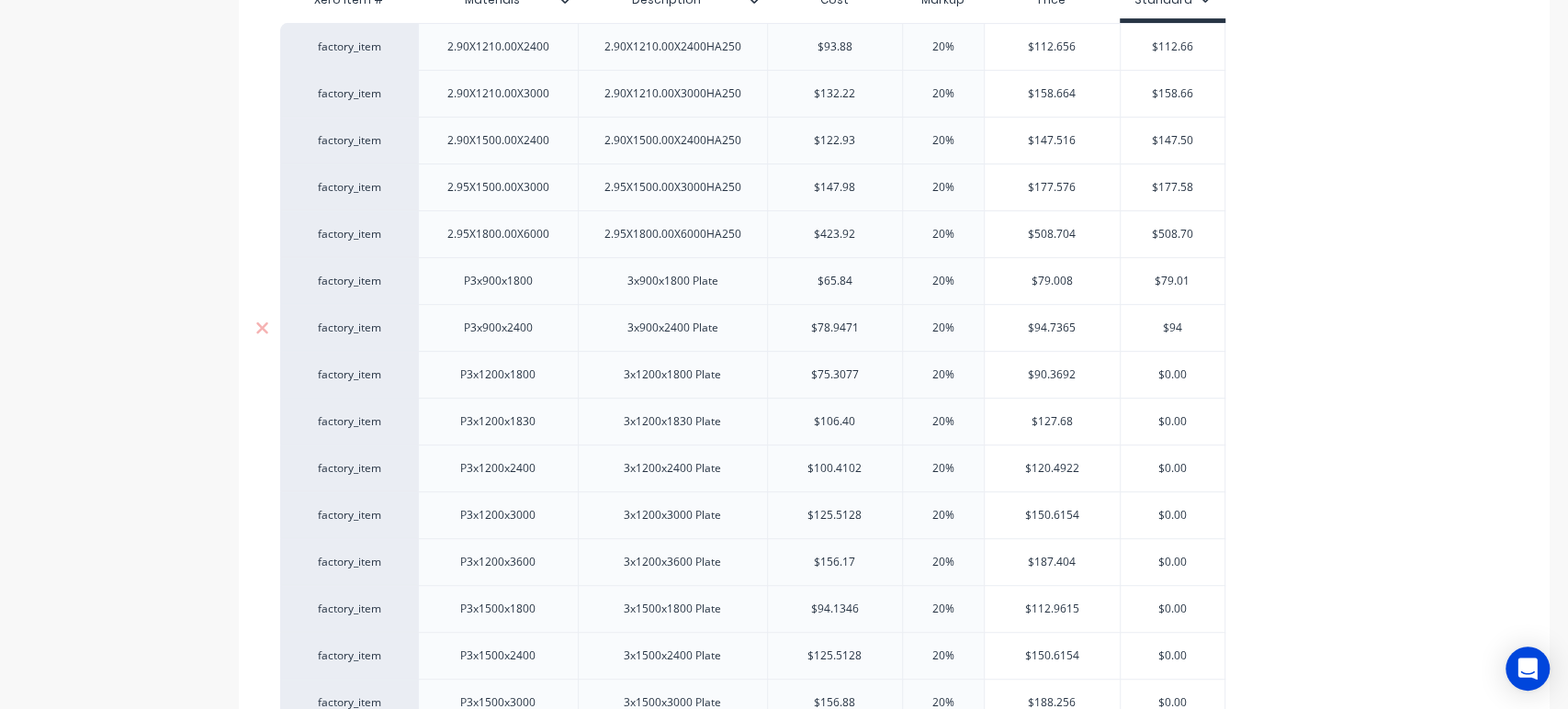 type on "x" 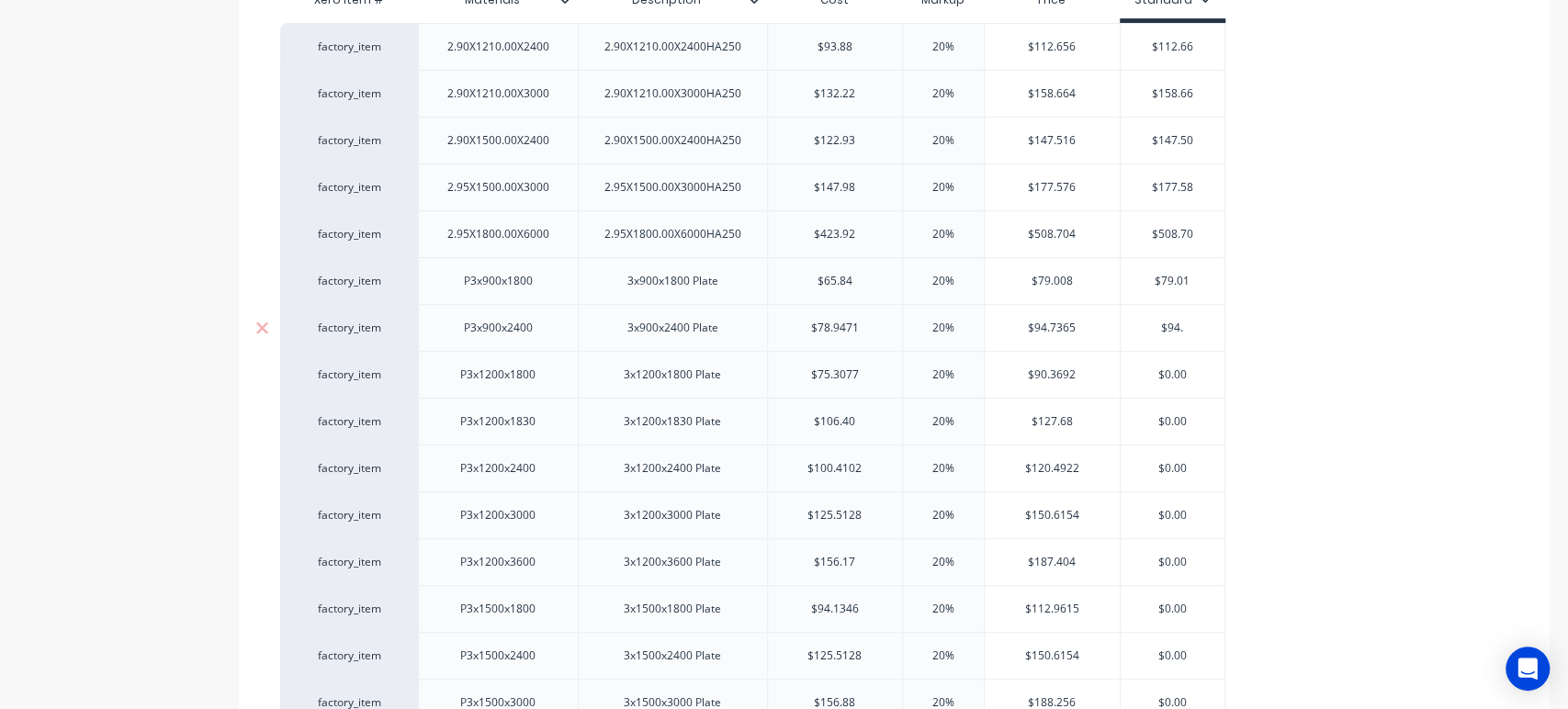 type on "$94.7" 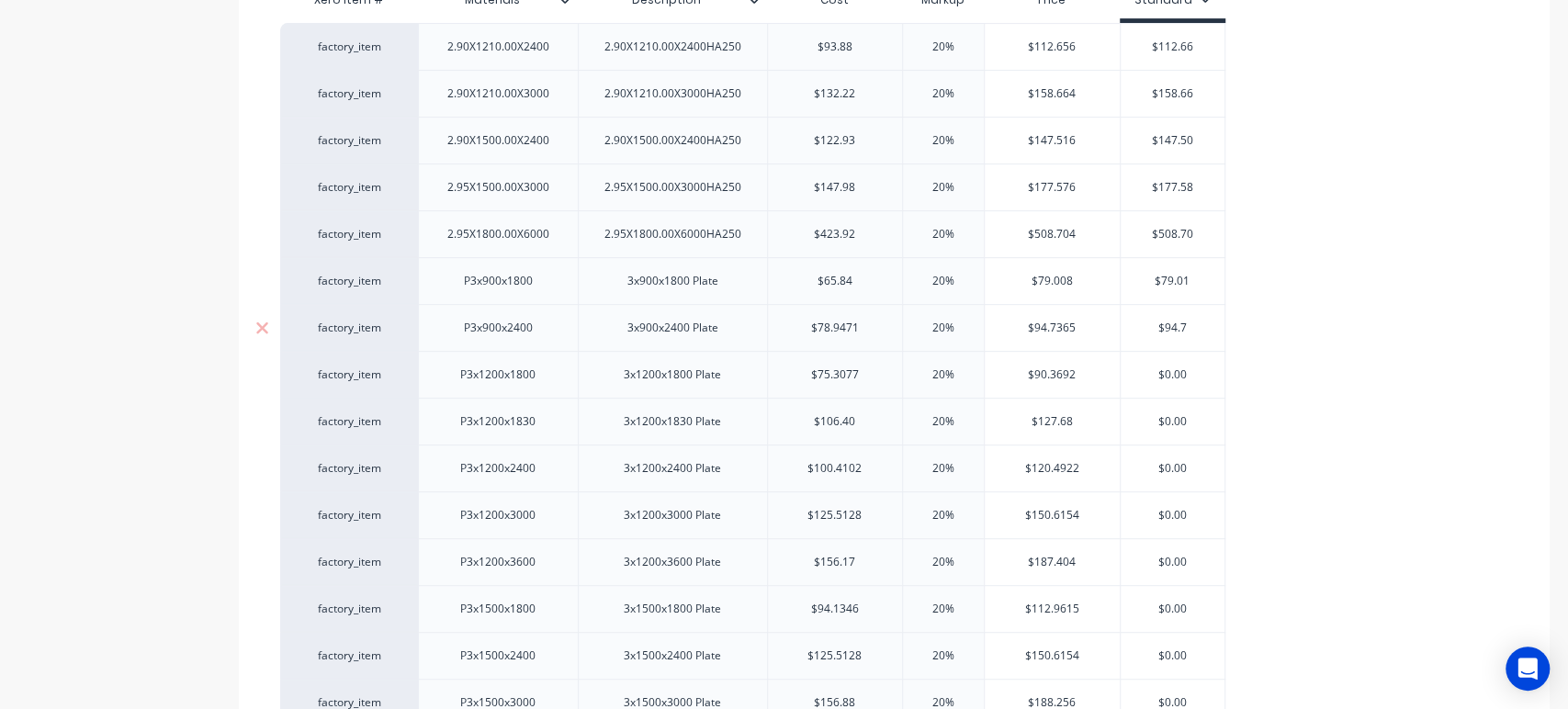 type on "x" 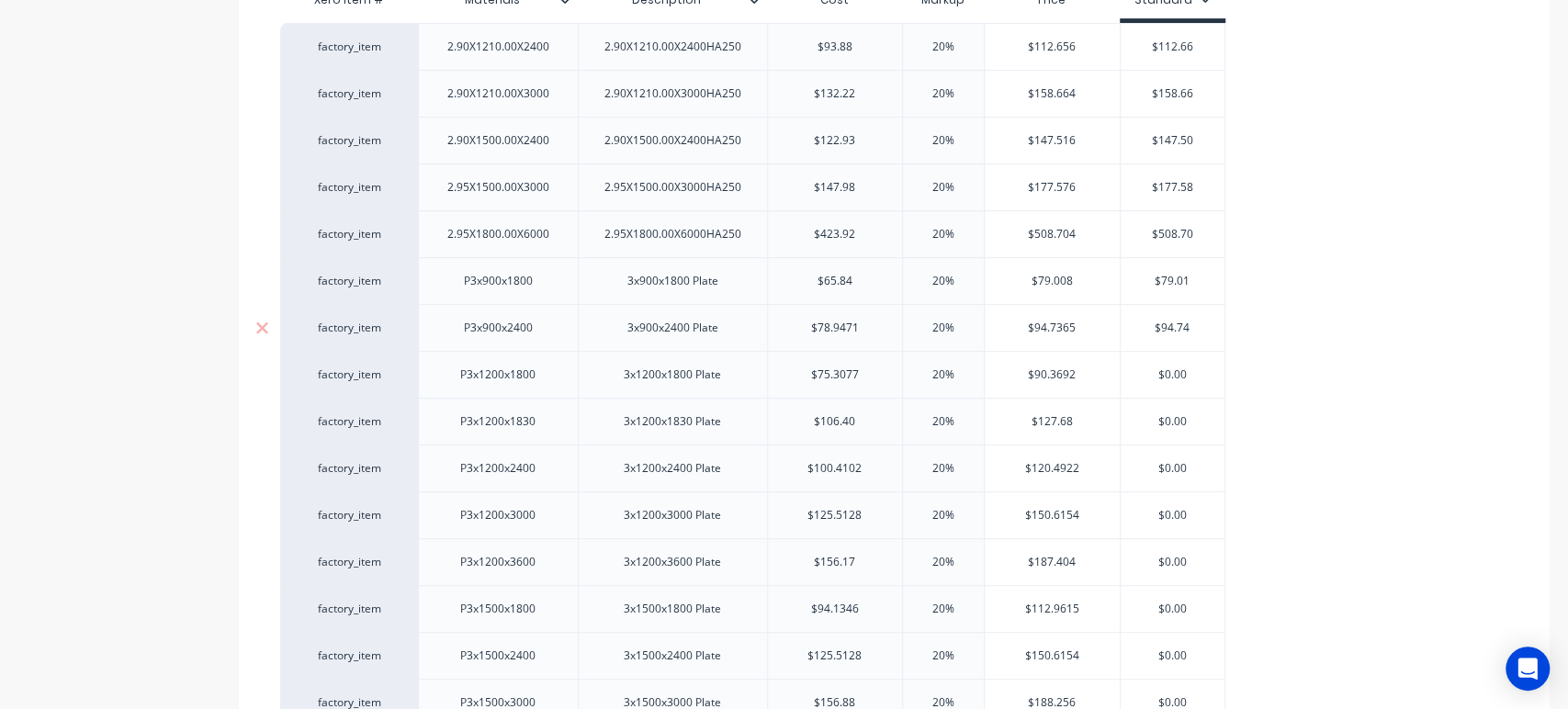 type on "x" 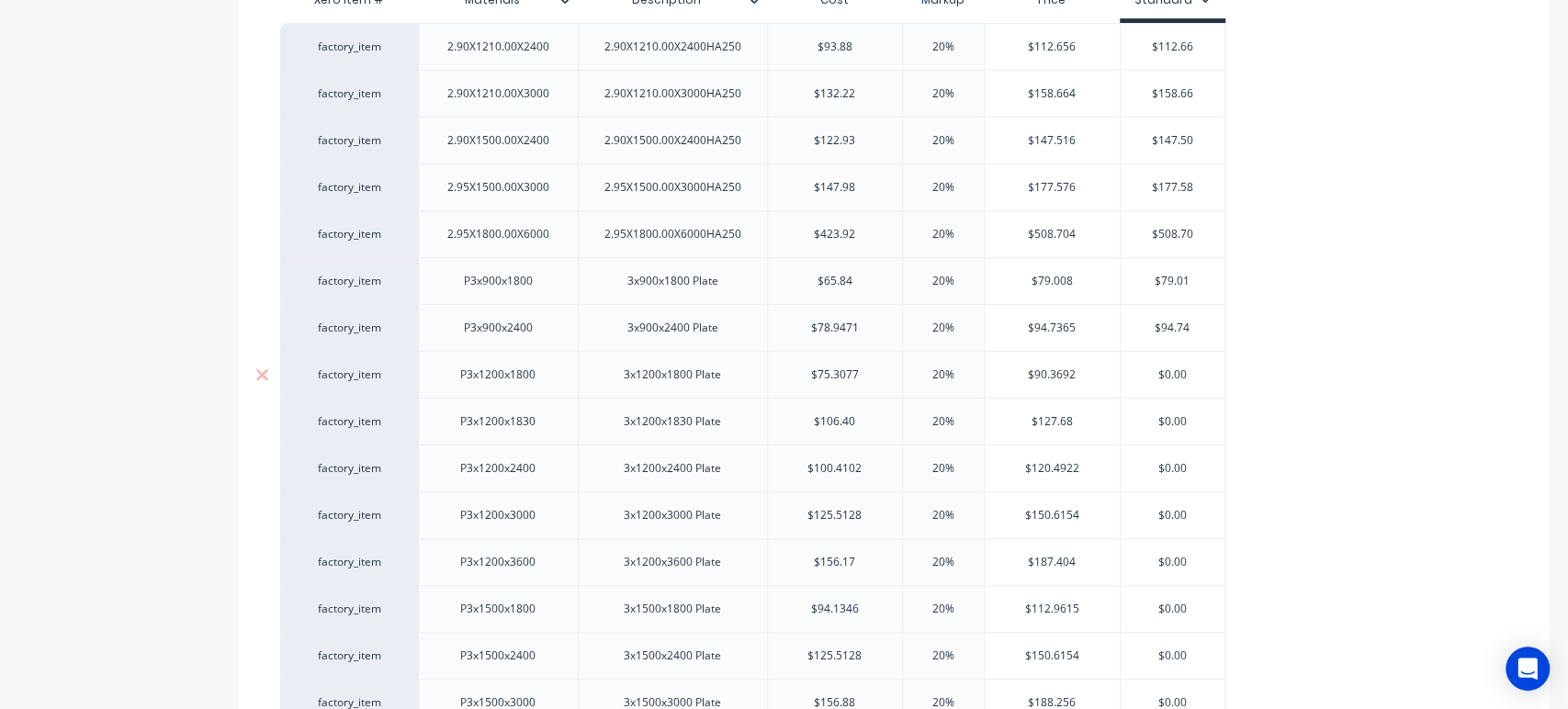 type on "$94.74" 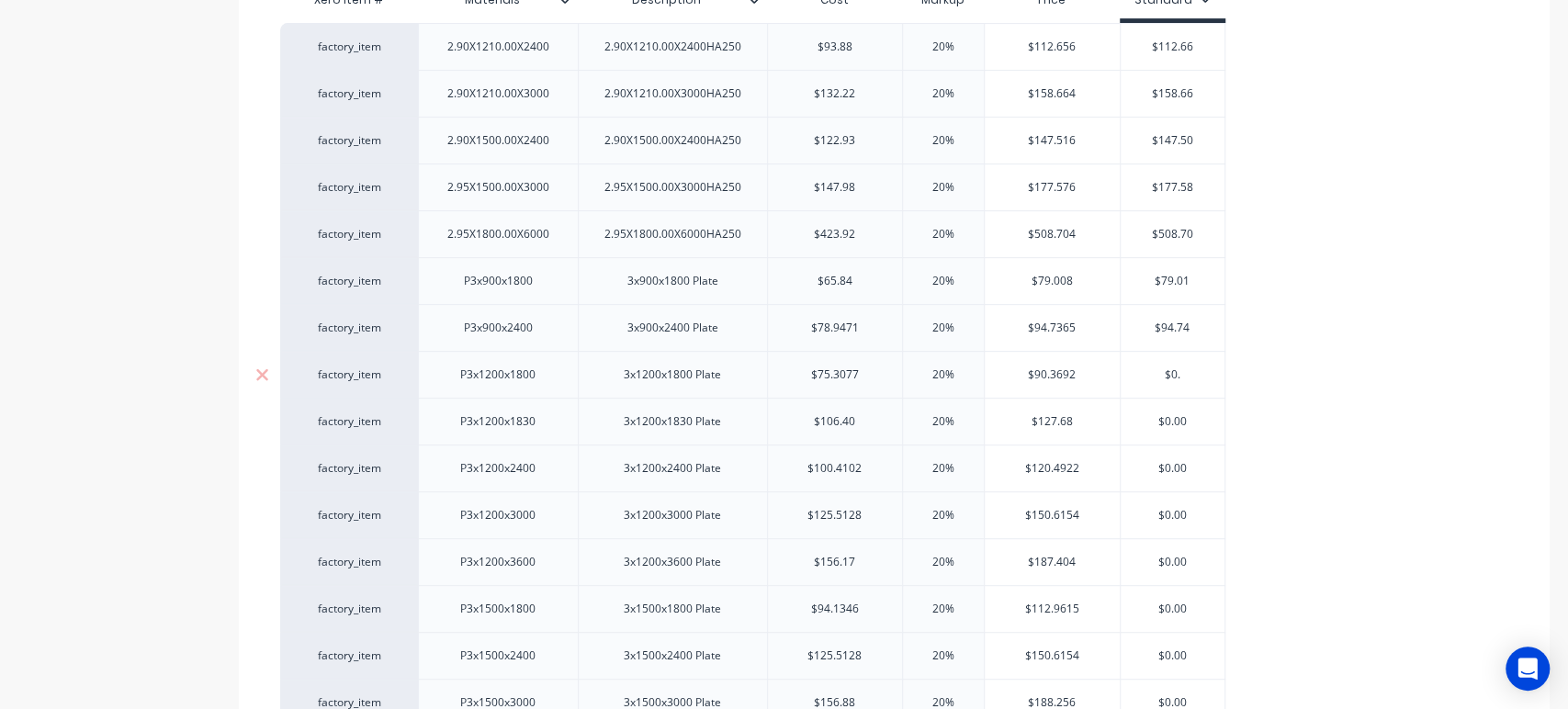 type on "$0" 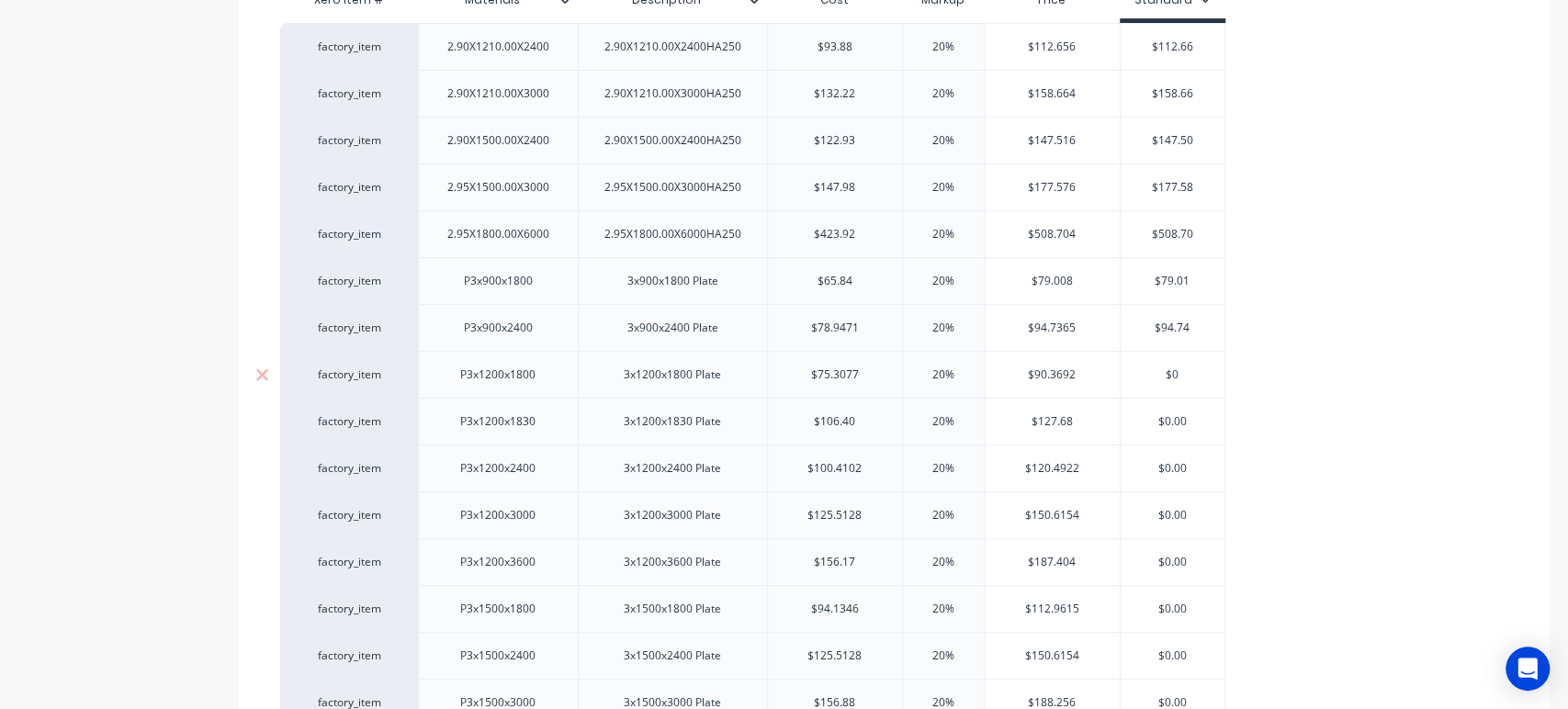 type on "x" 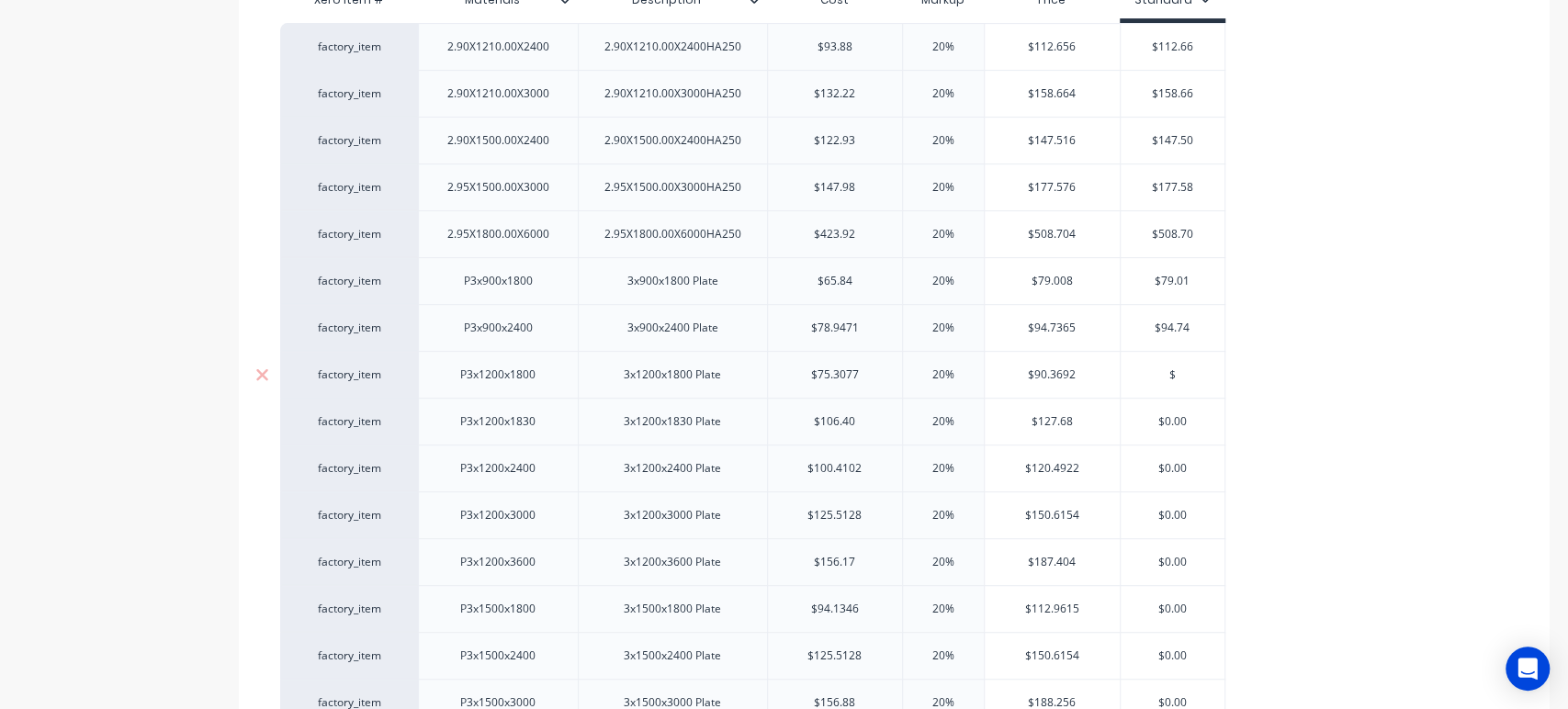 type on "$9" 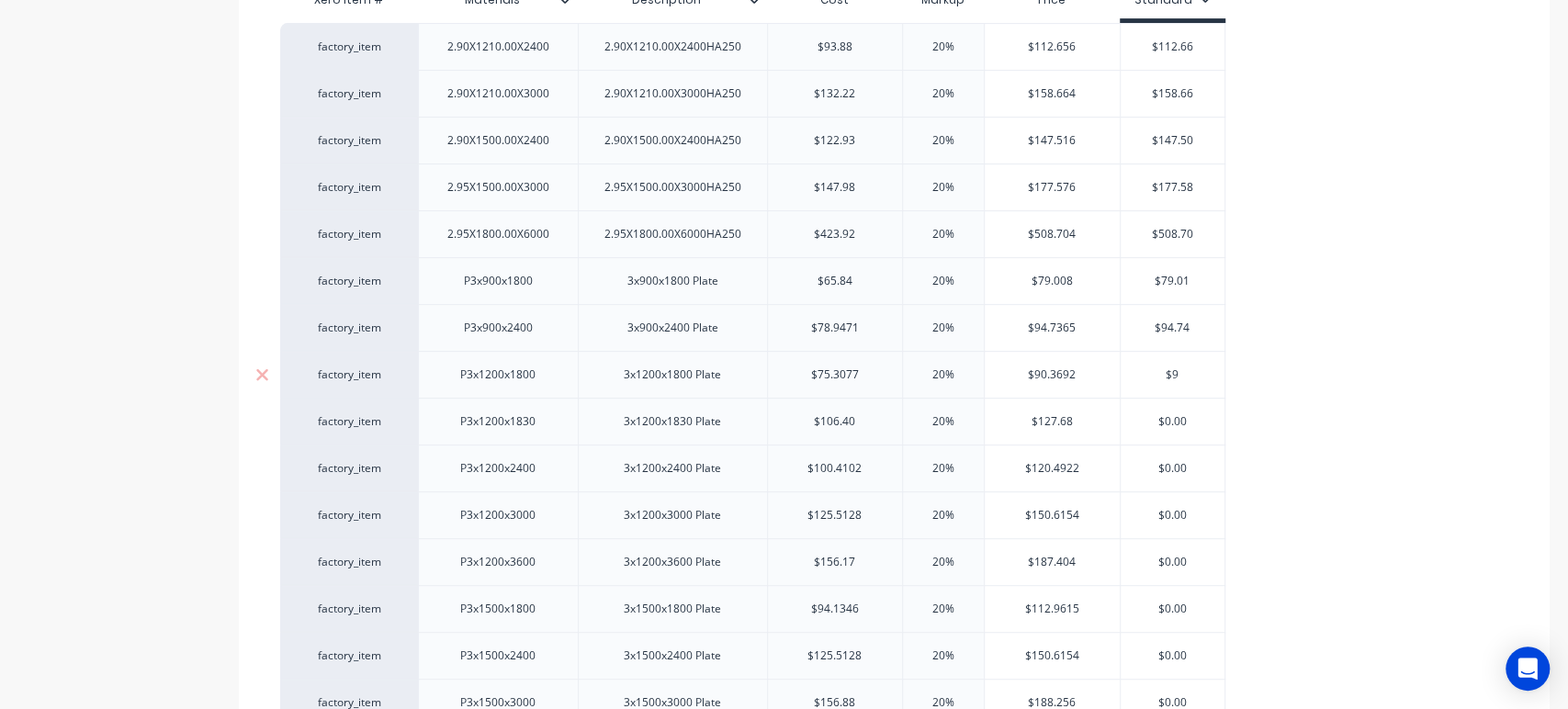 type on "x" 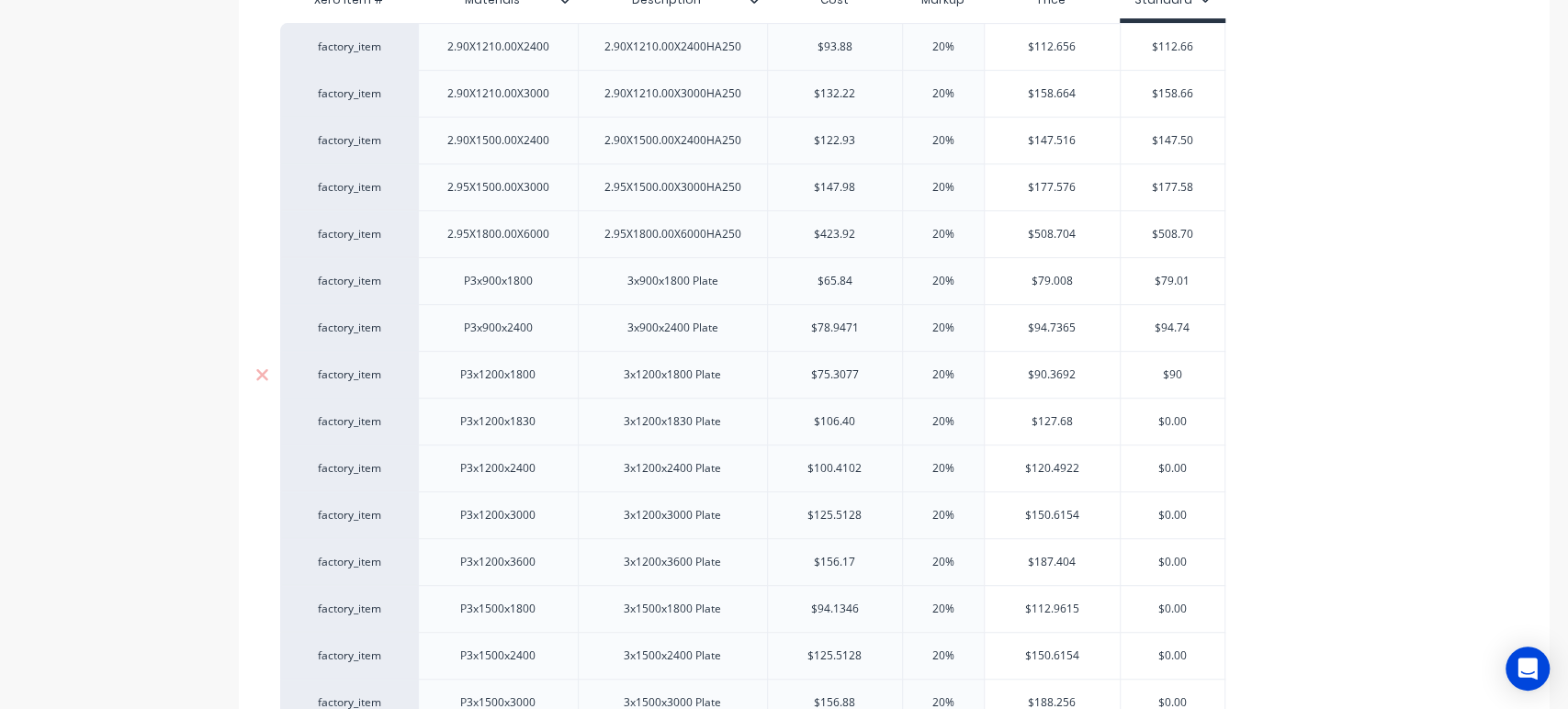 type on "x" 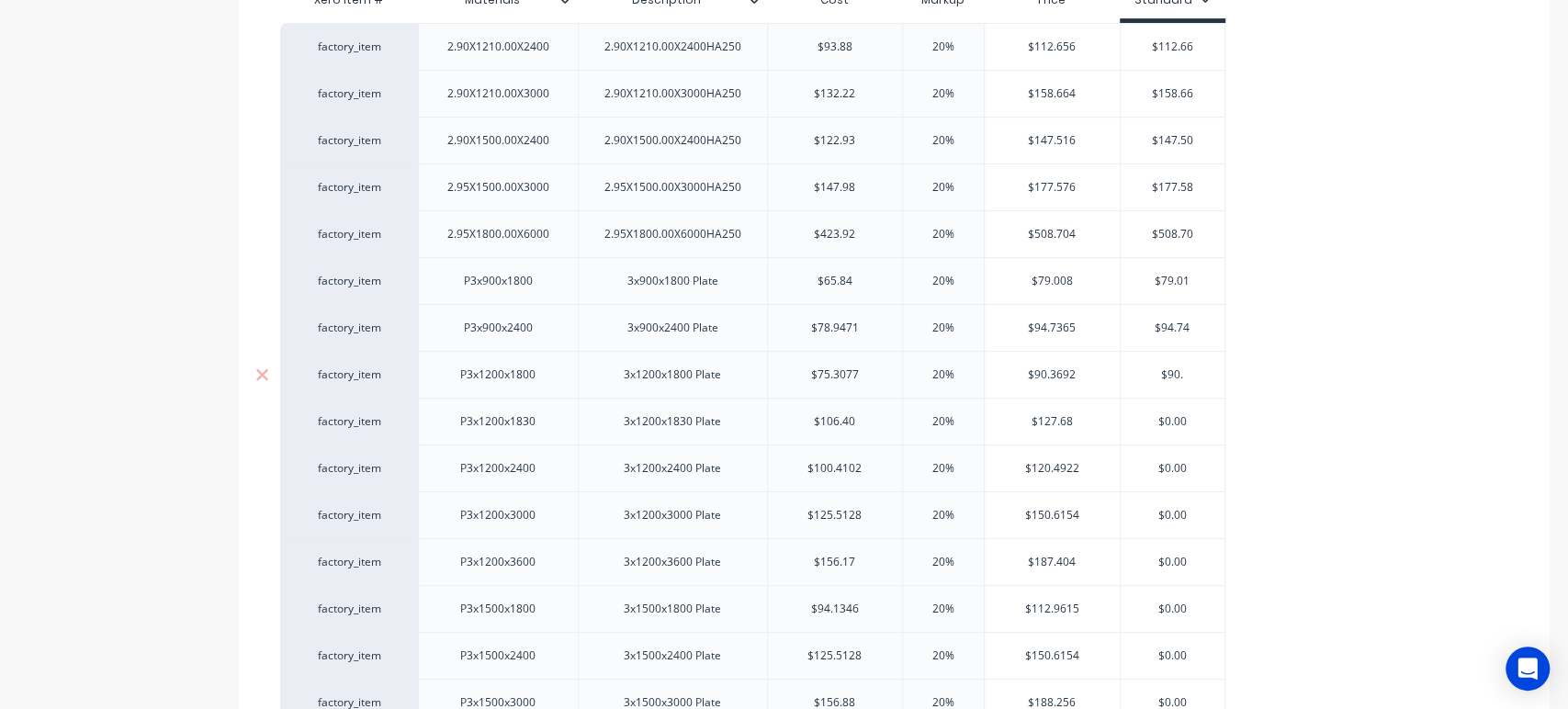 type on "$90.3" 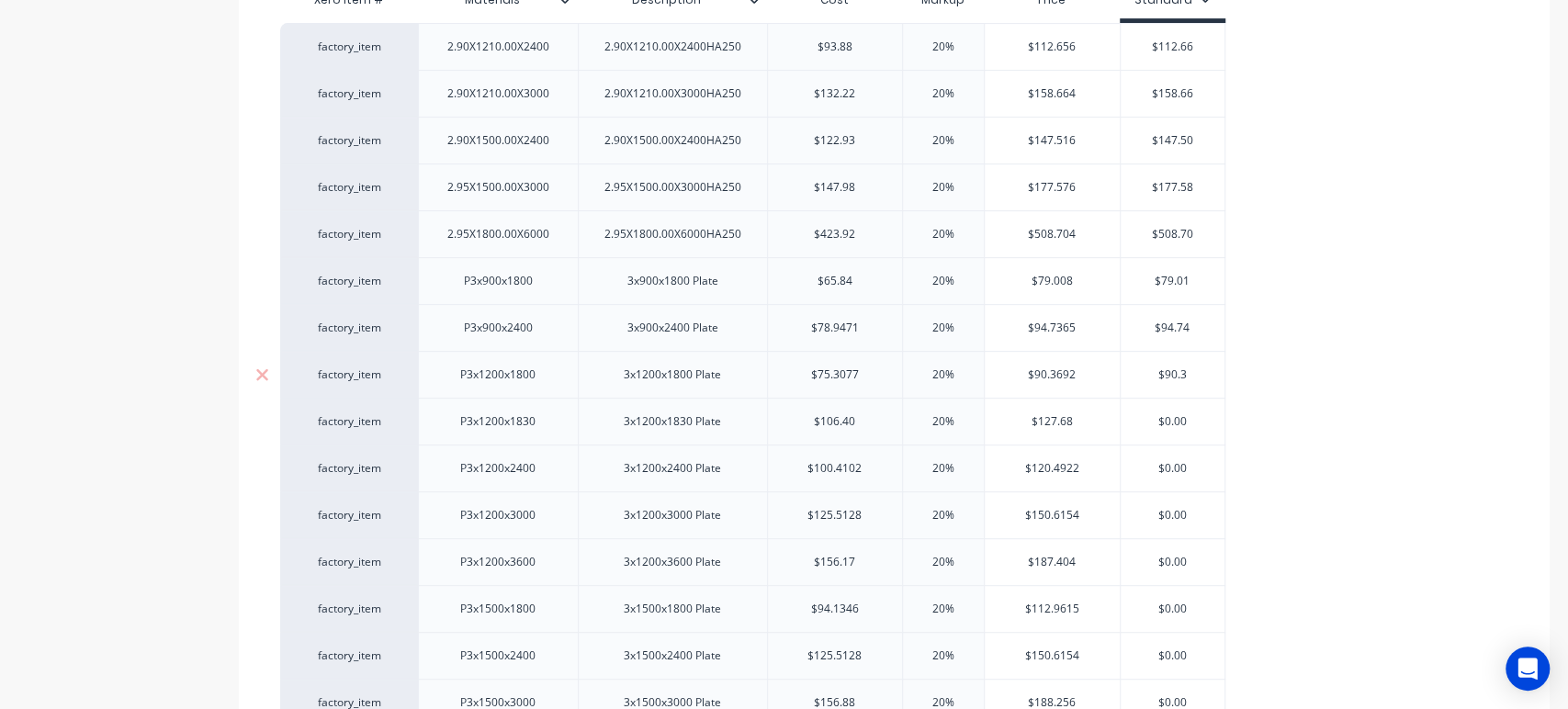 type on "x" 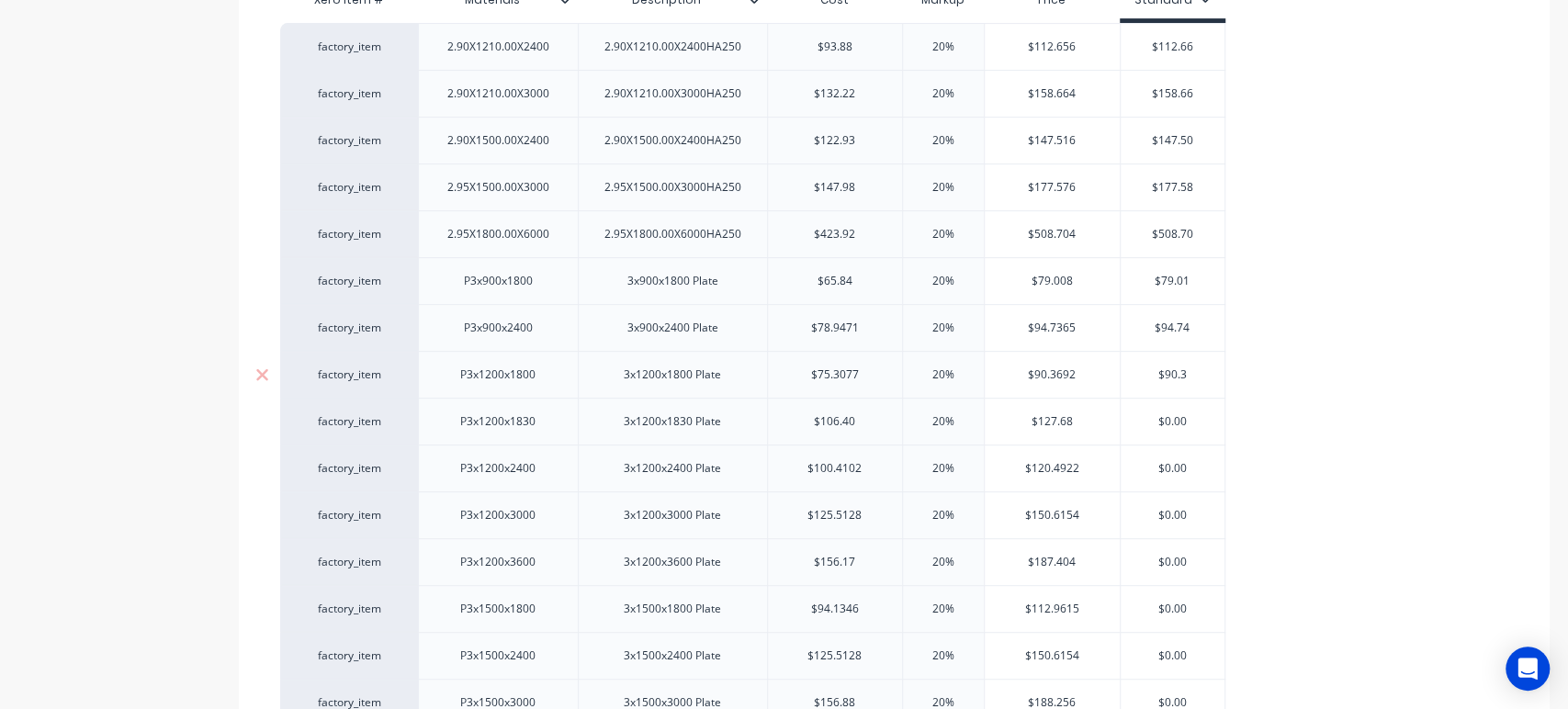 type on "$90.37" 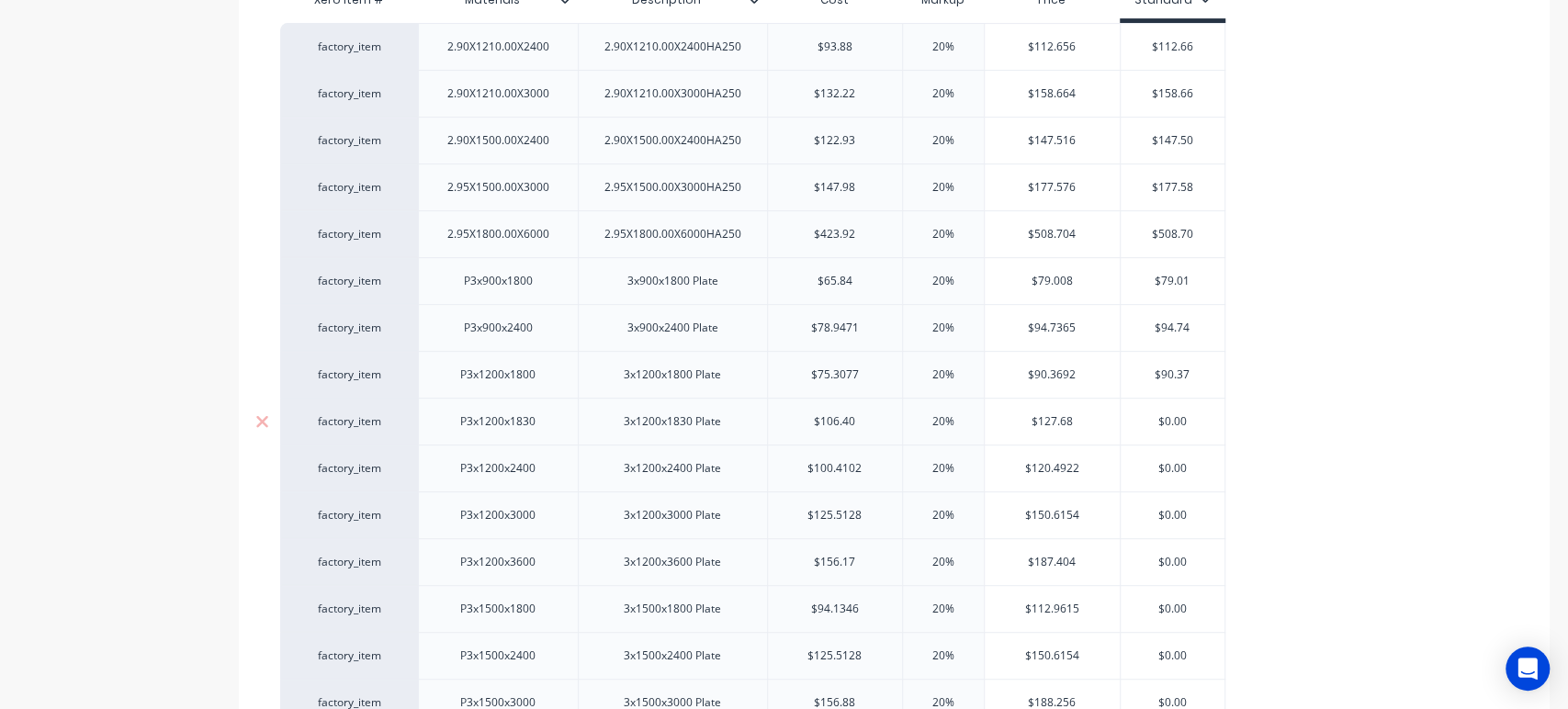 click on "$0.00" at bounding box center [1172, 422] 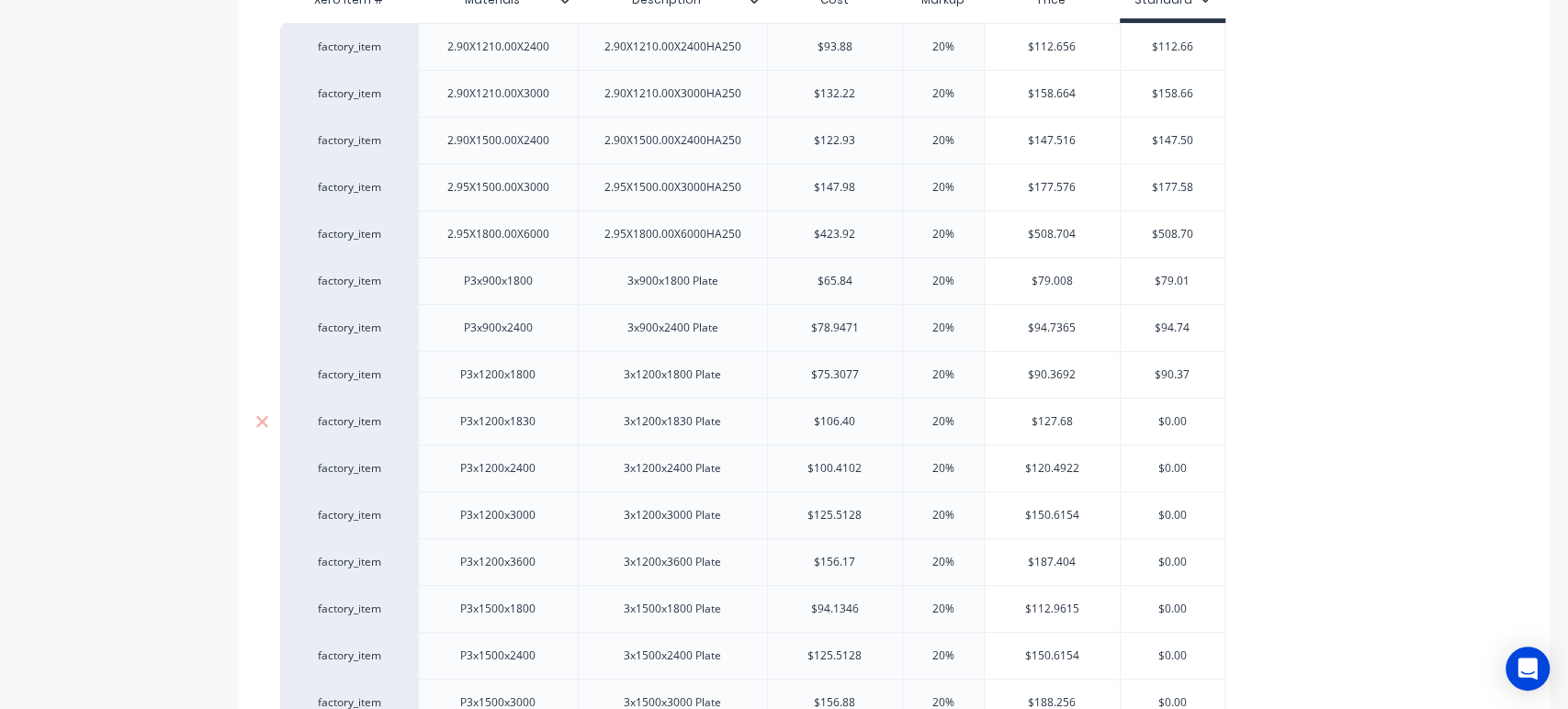type on "x" 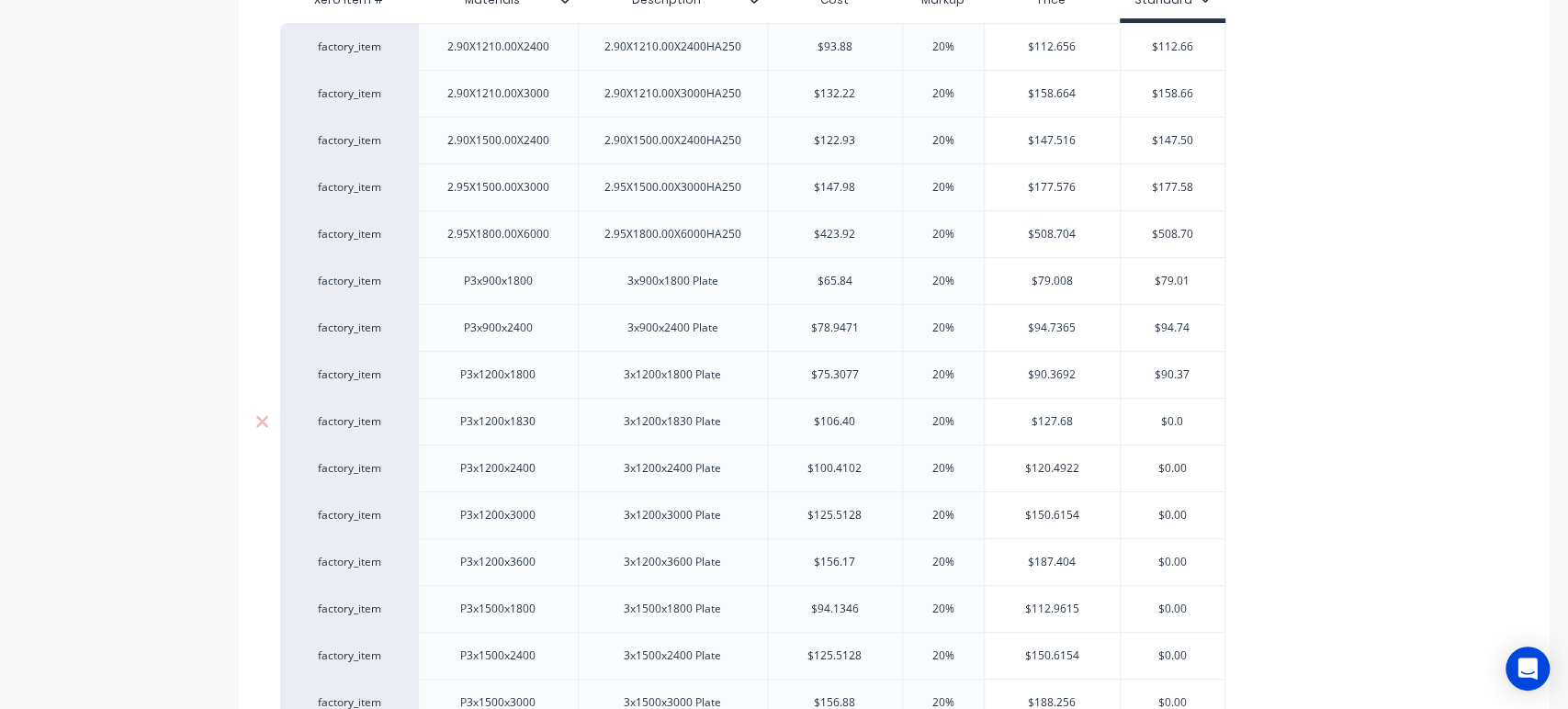 type on "$0." 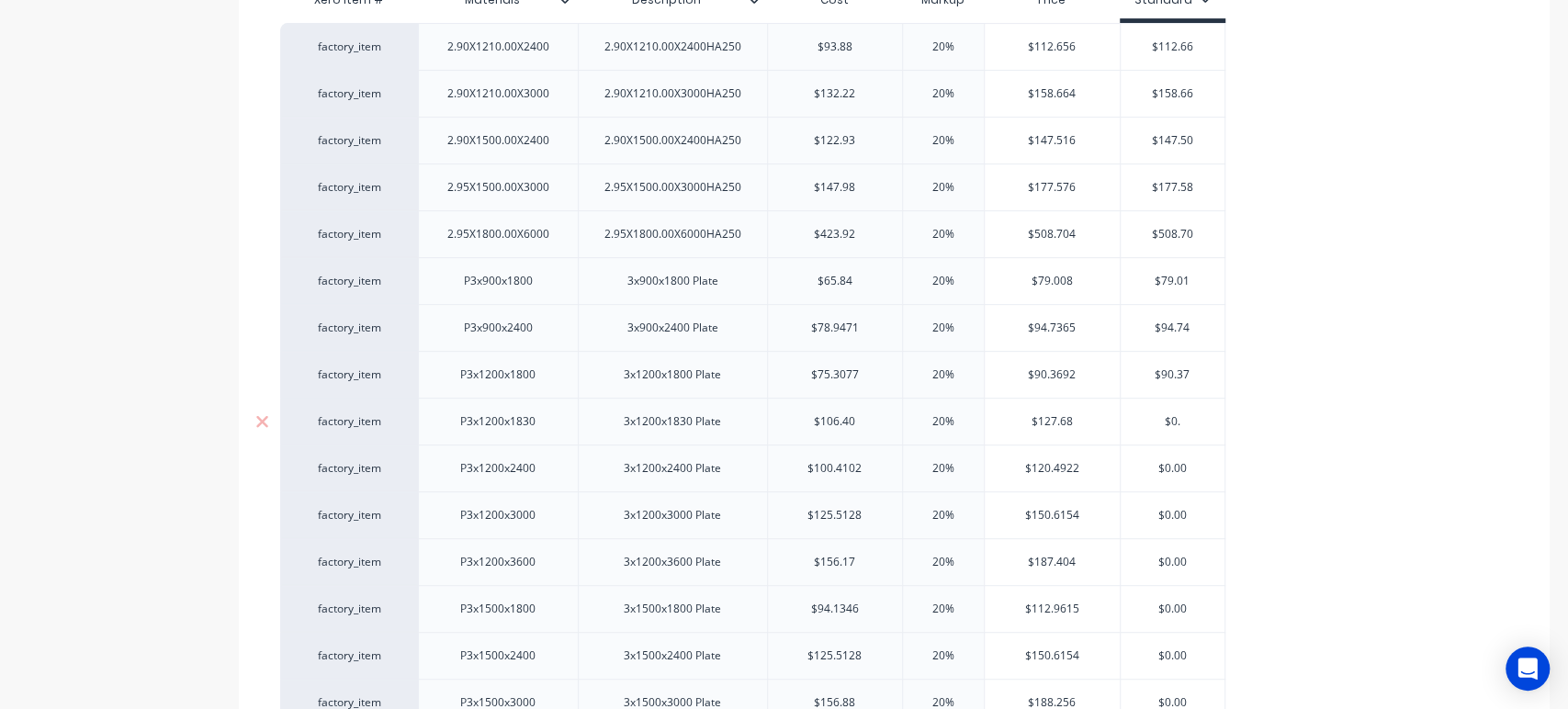 type on "x" 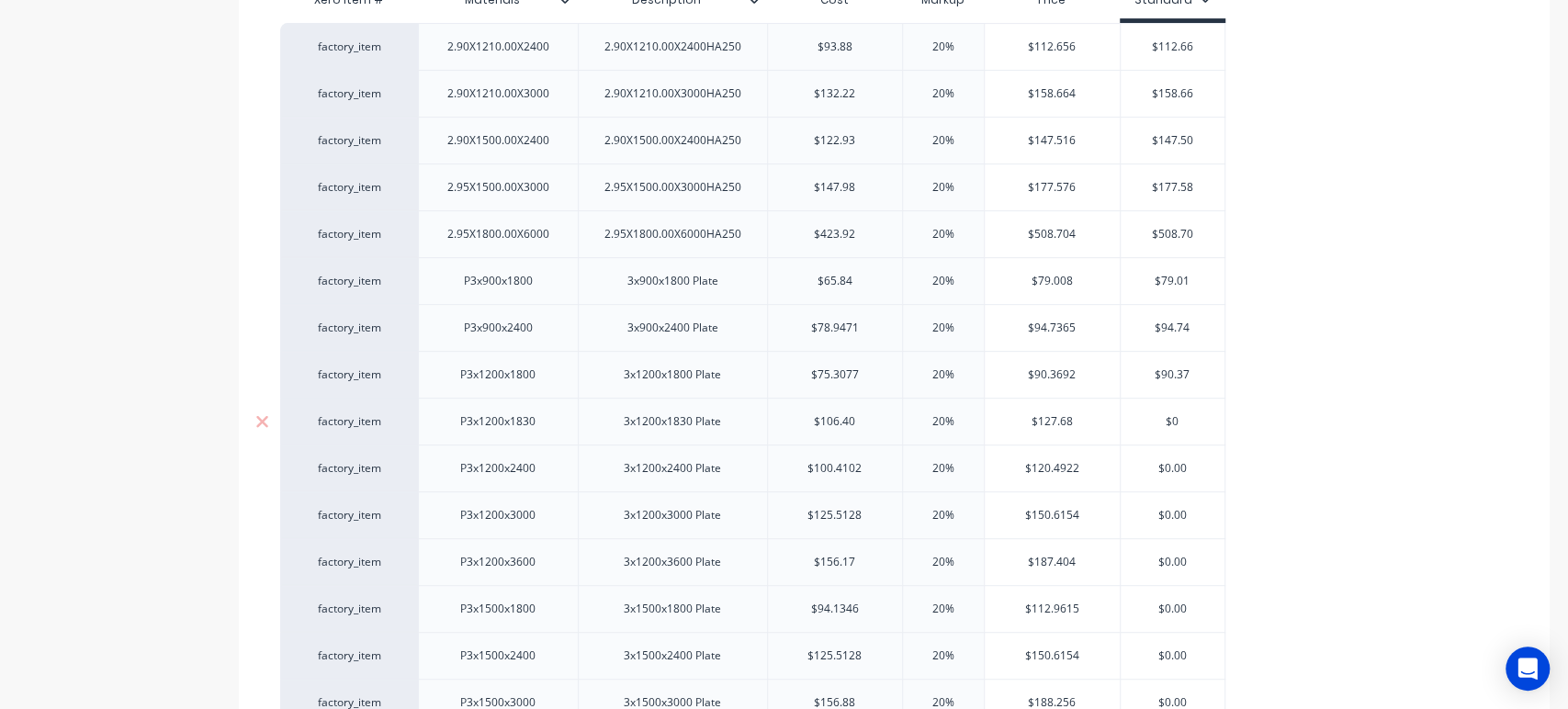 type on "x" 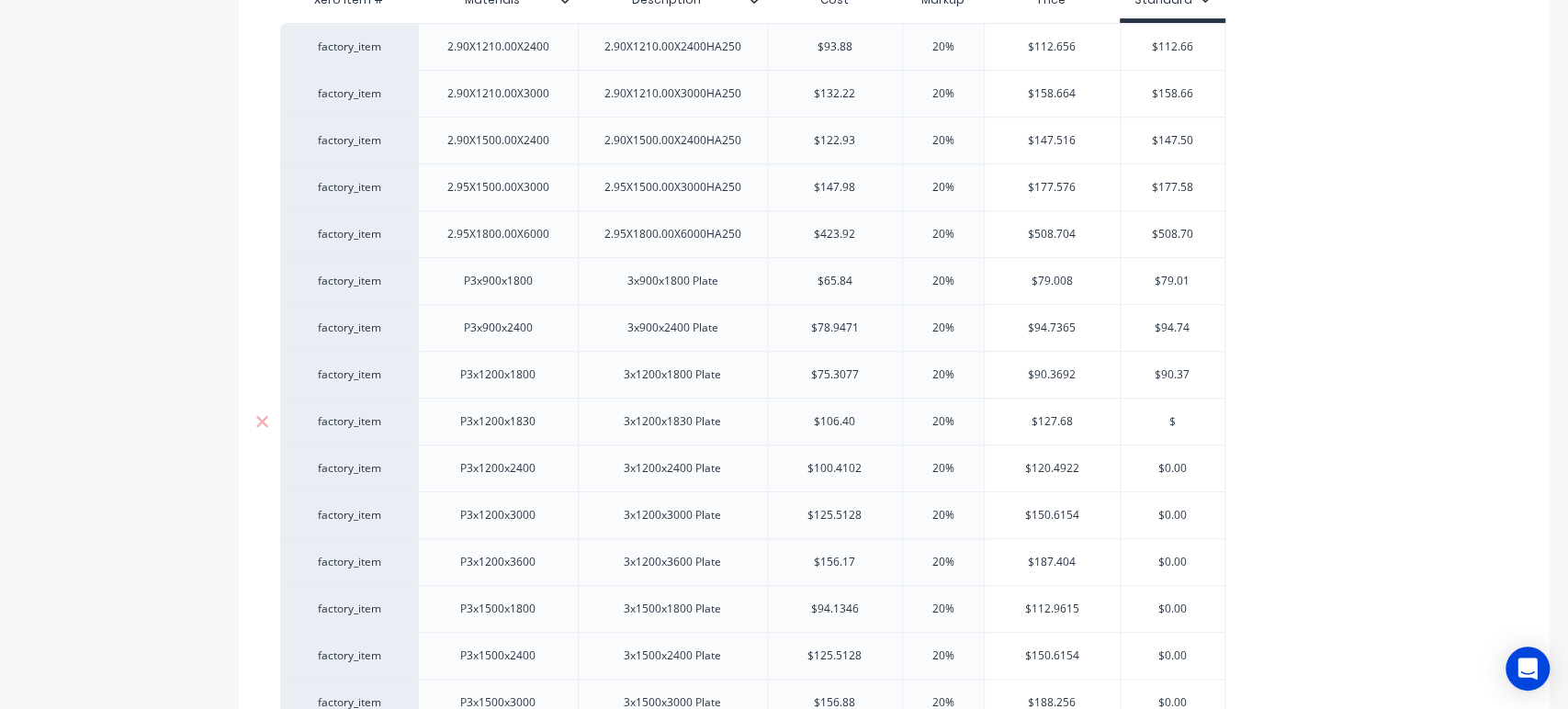 type on "$1" 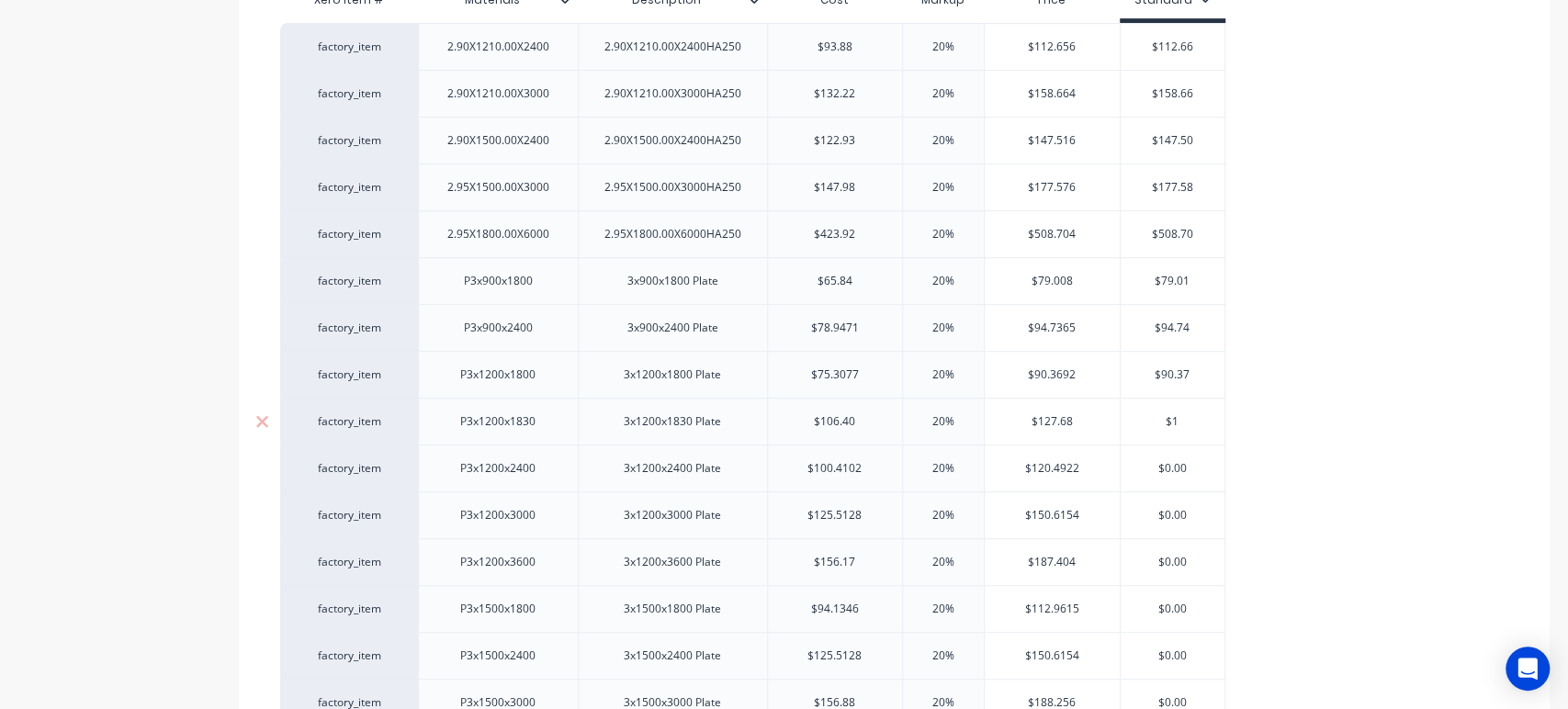 type on "x" 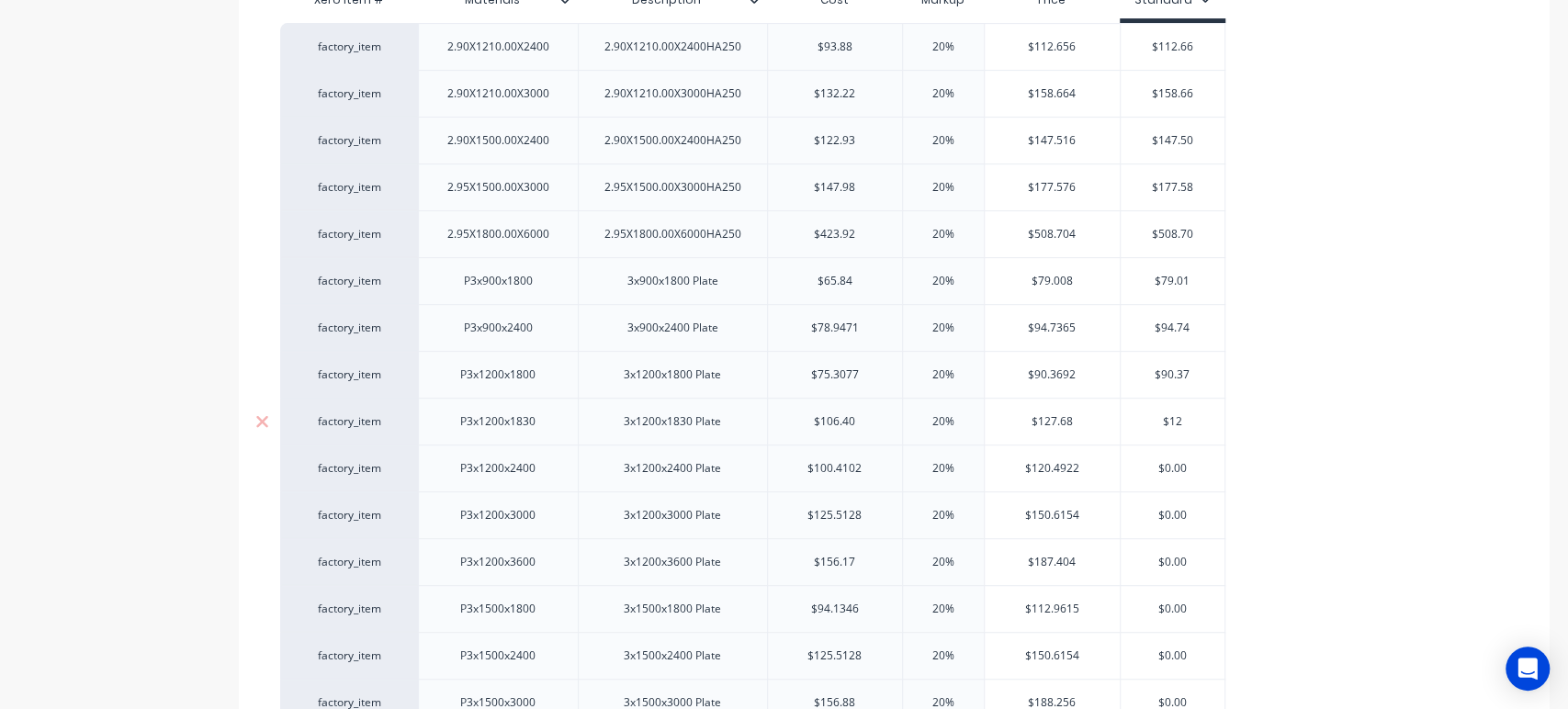 type on "x" 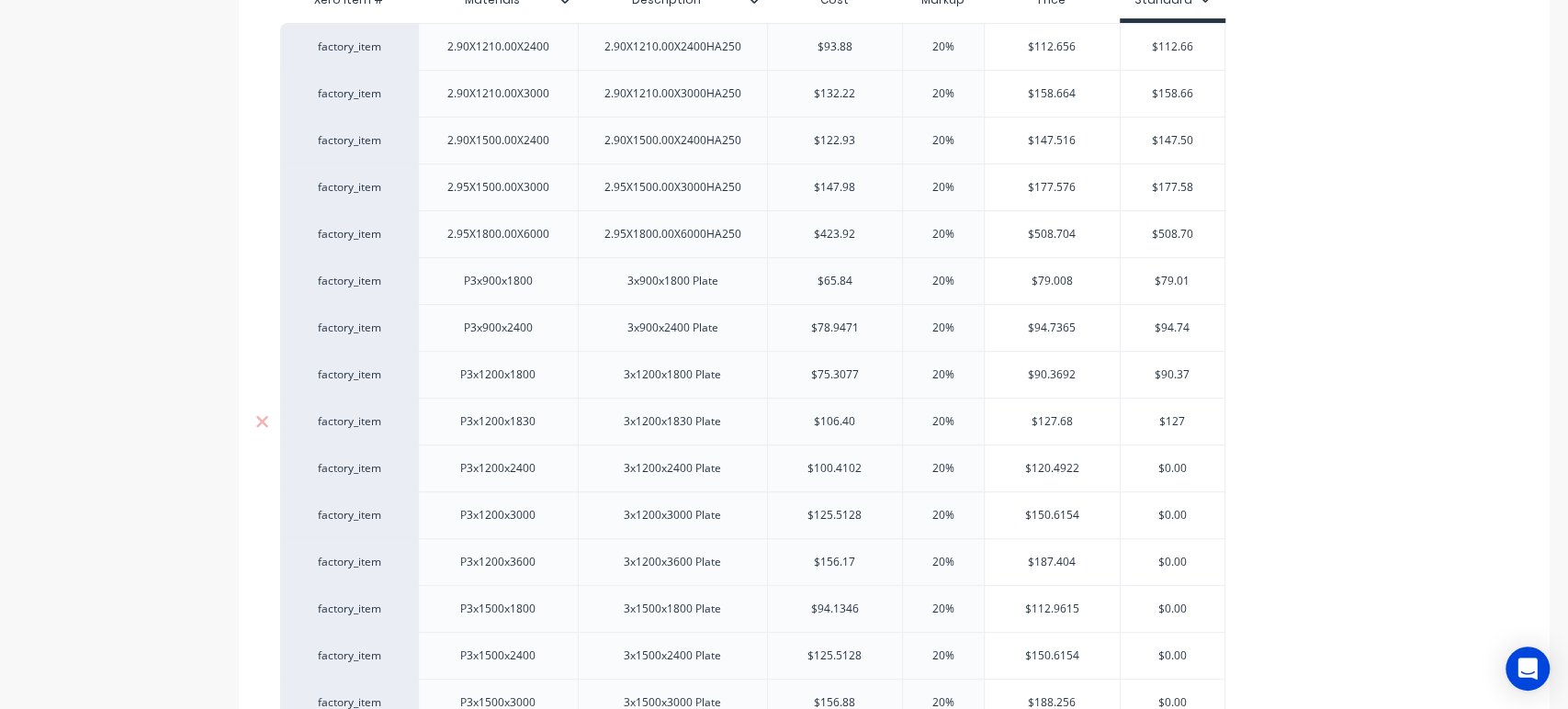 type on "x" 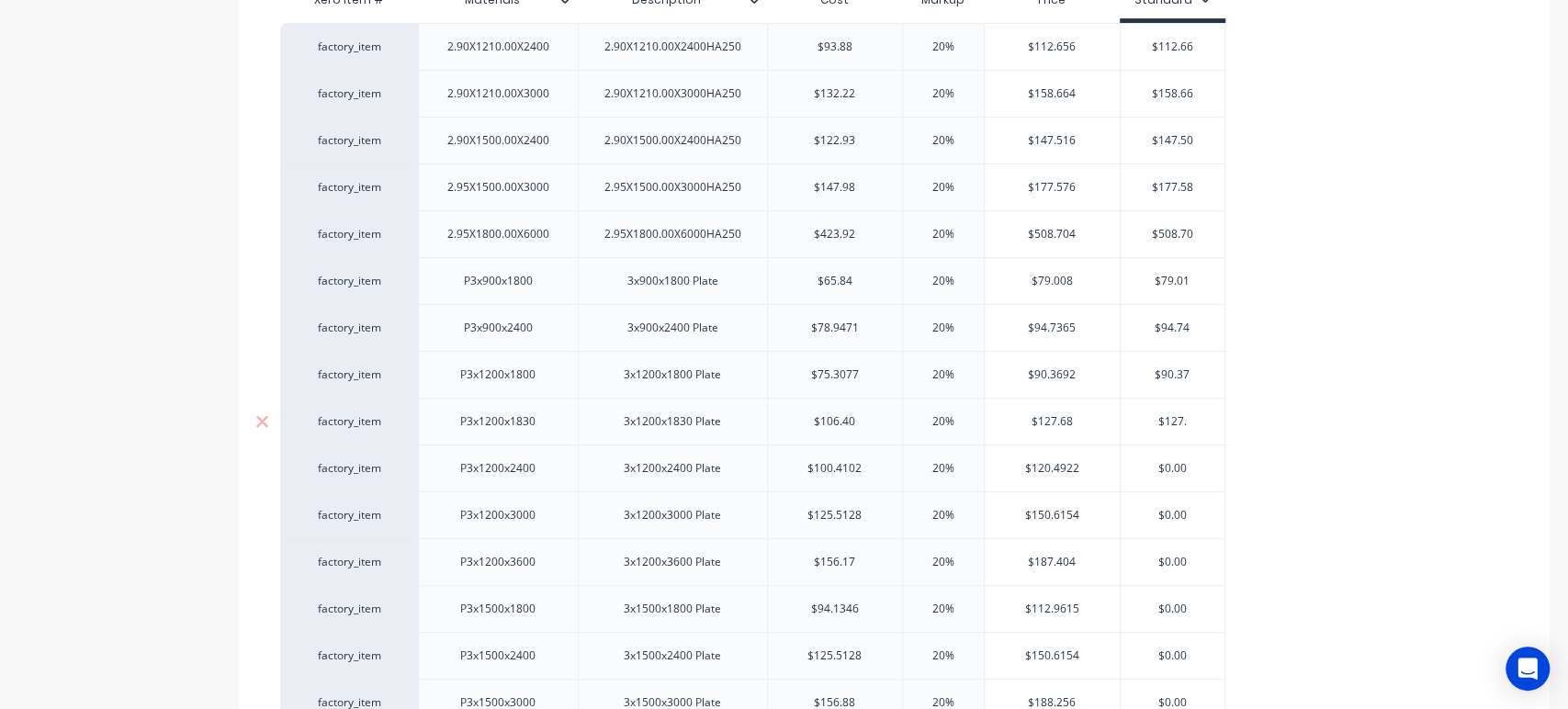 type on "$127.6" 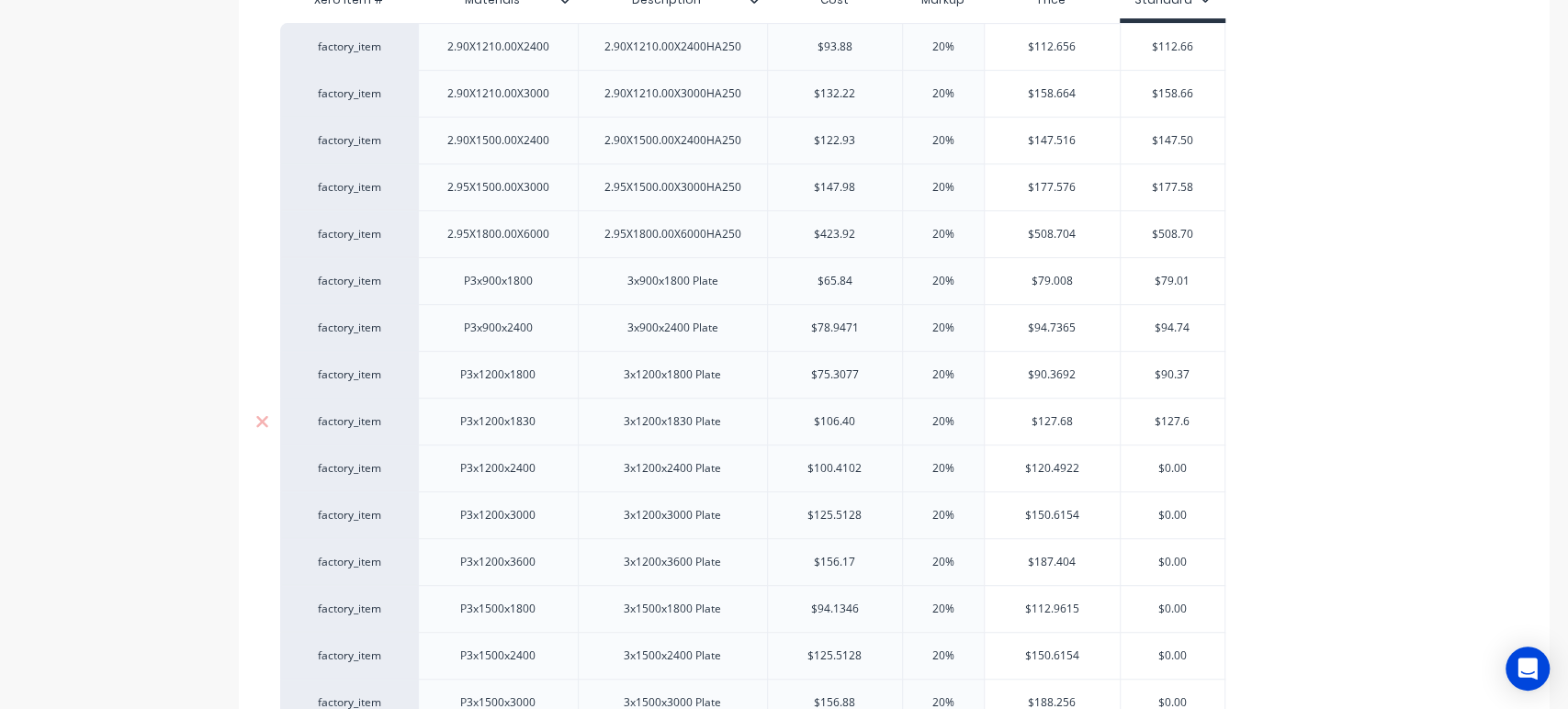 type on "x" 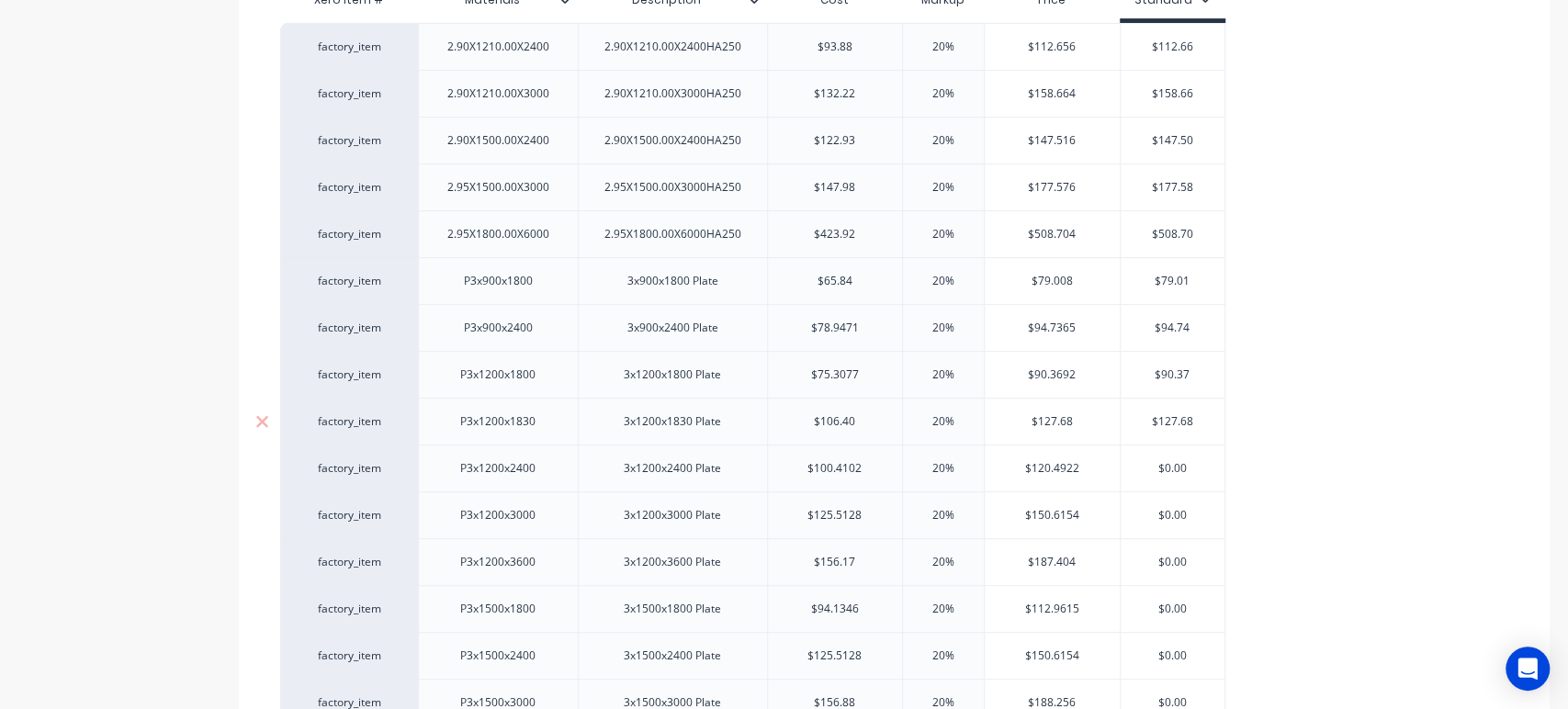 type on "x" 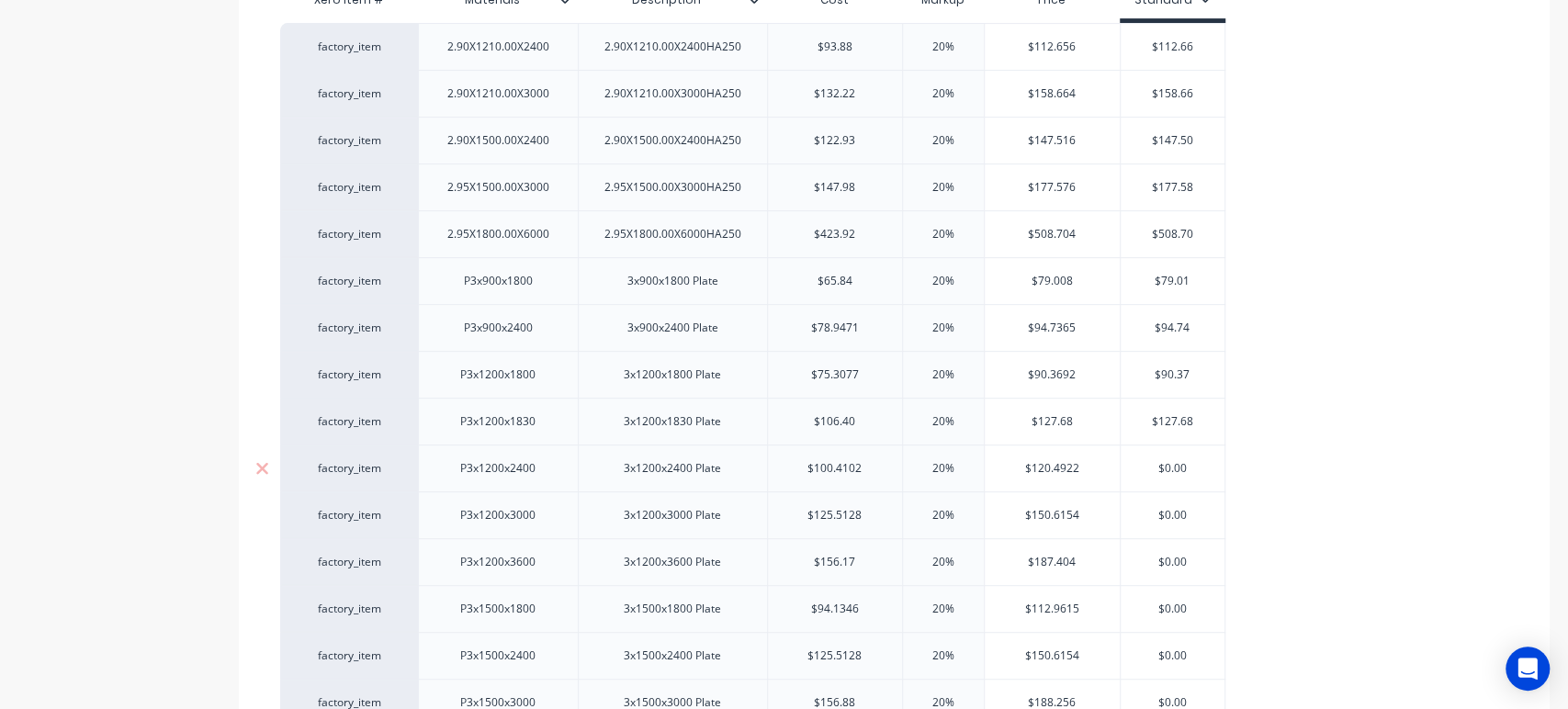 type on "$127.68" 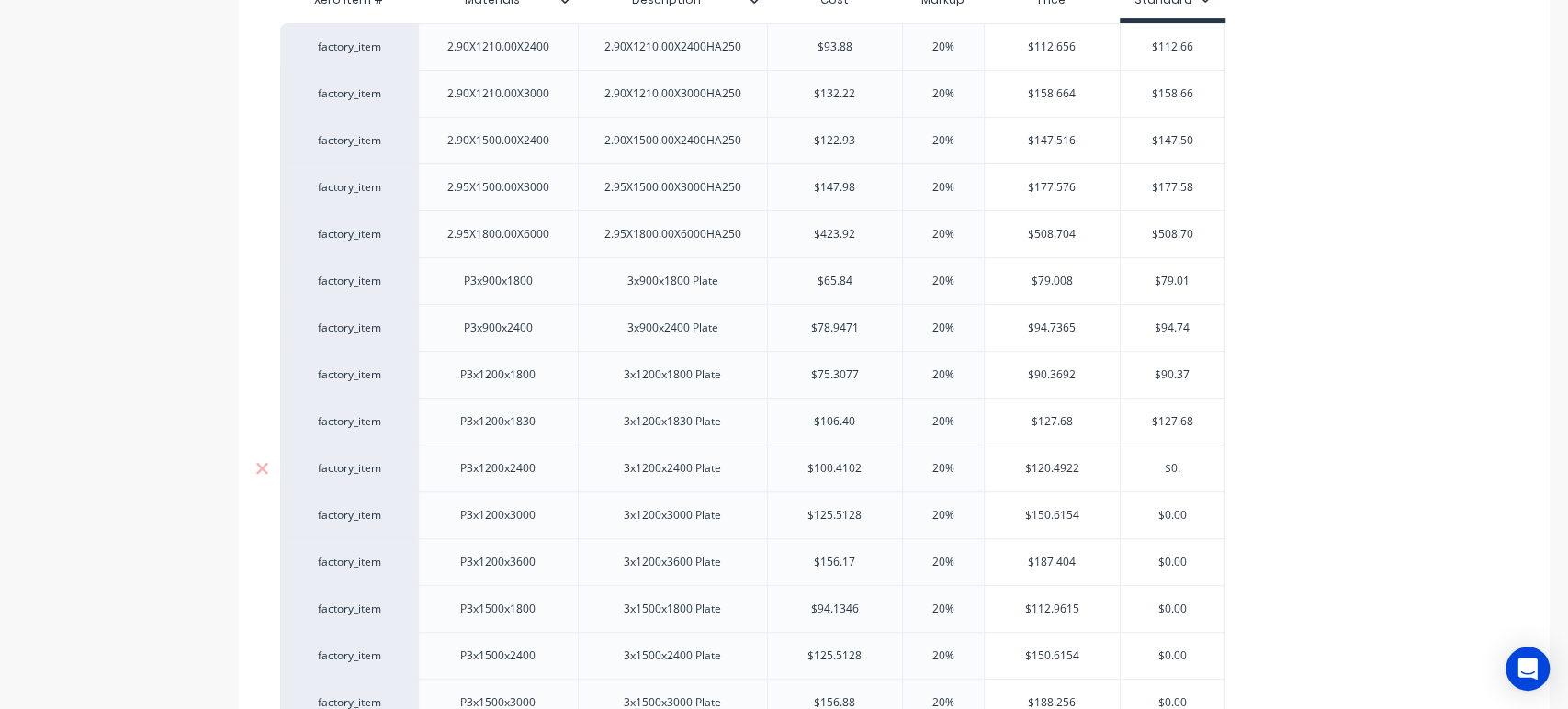 type on "$0" 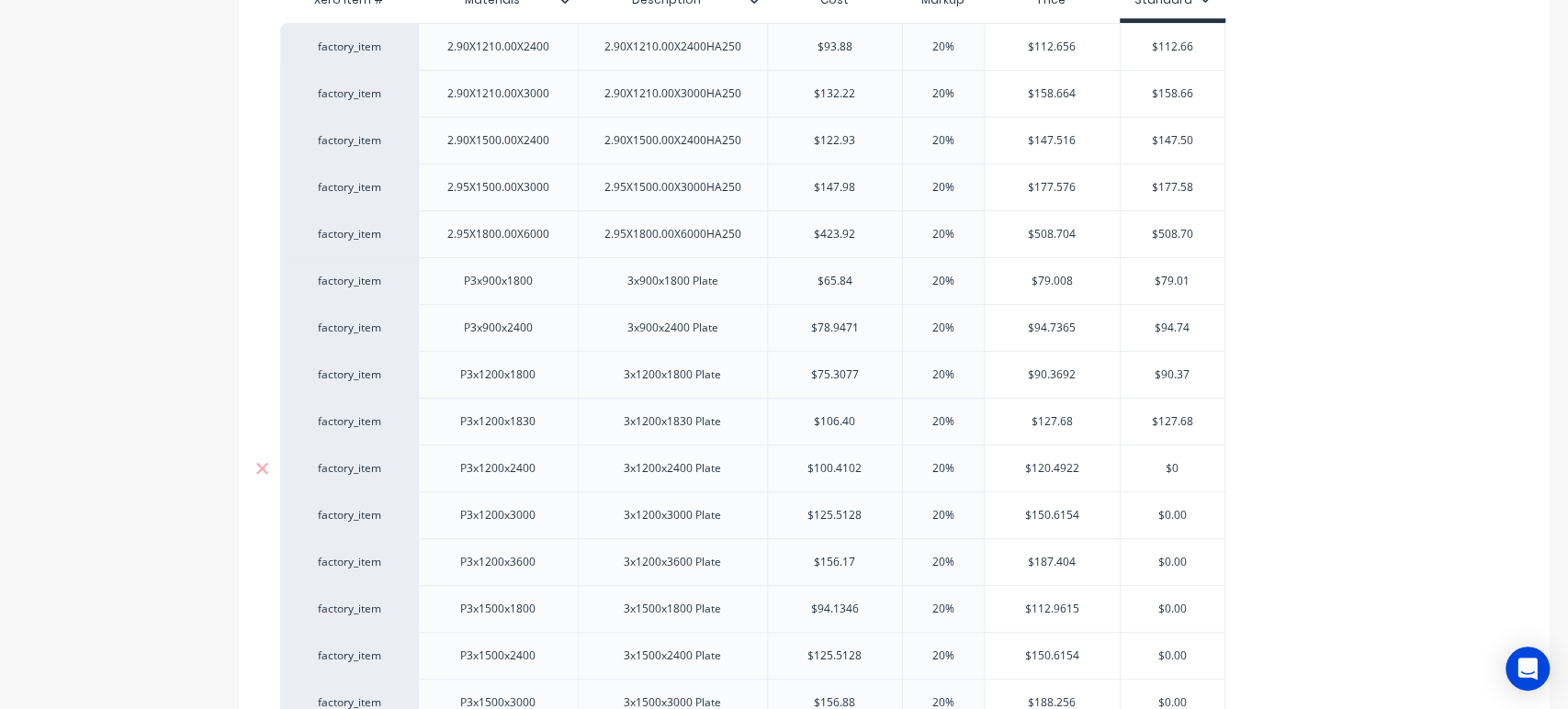 type on "x" 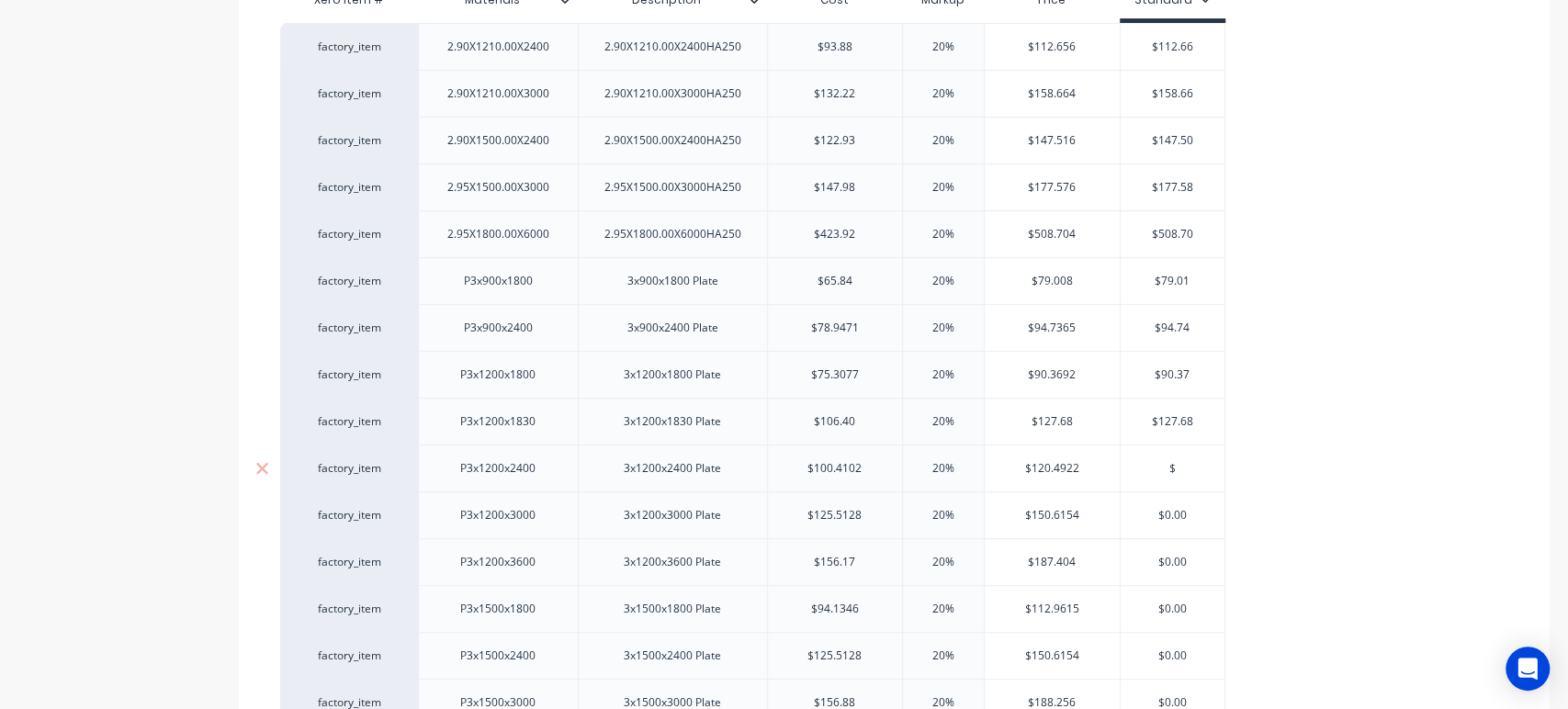 type on "$1" 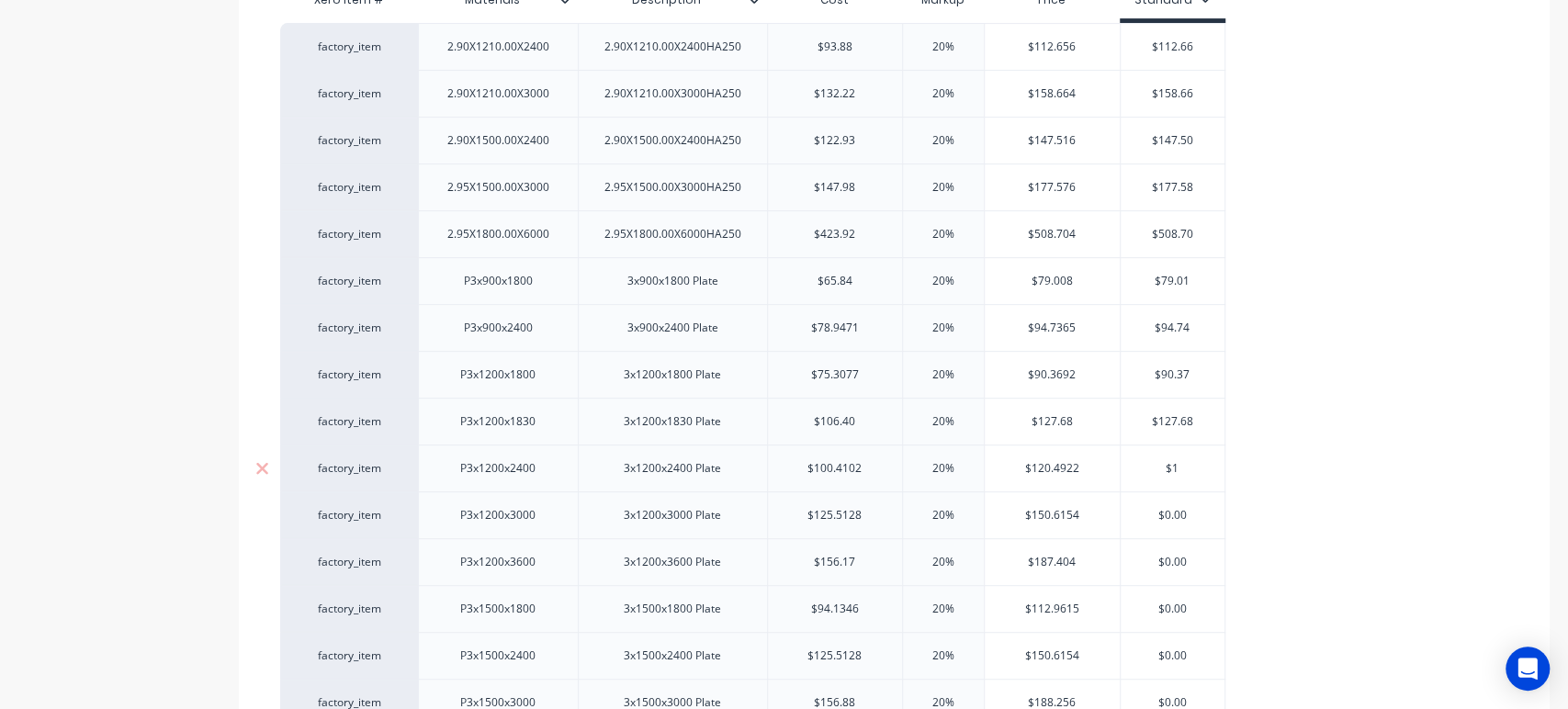 type on "x" 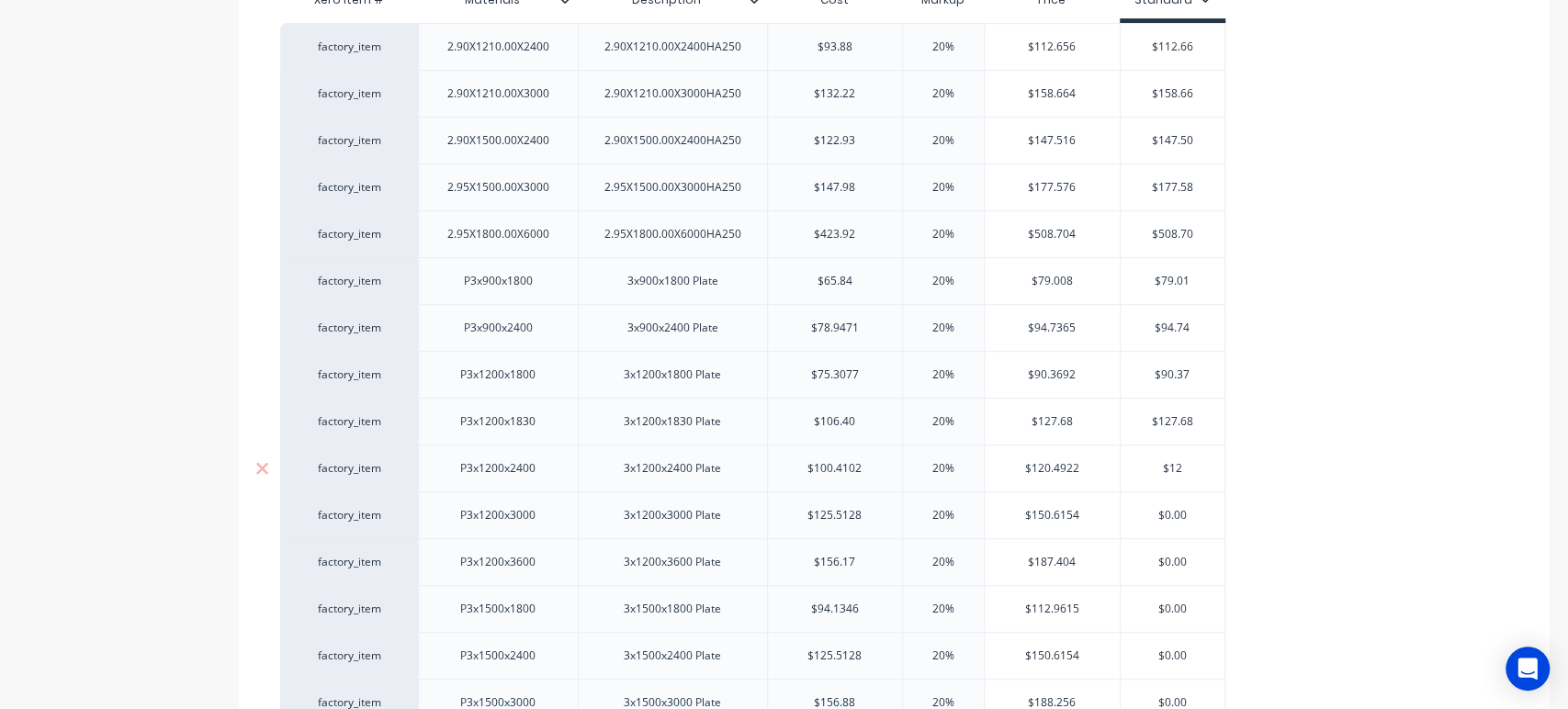 type on "$120" 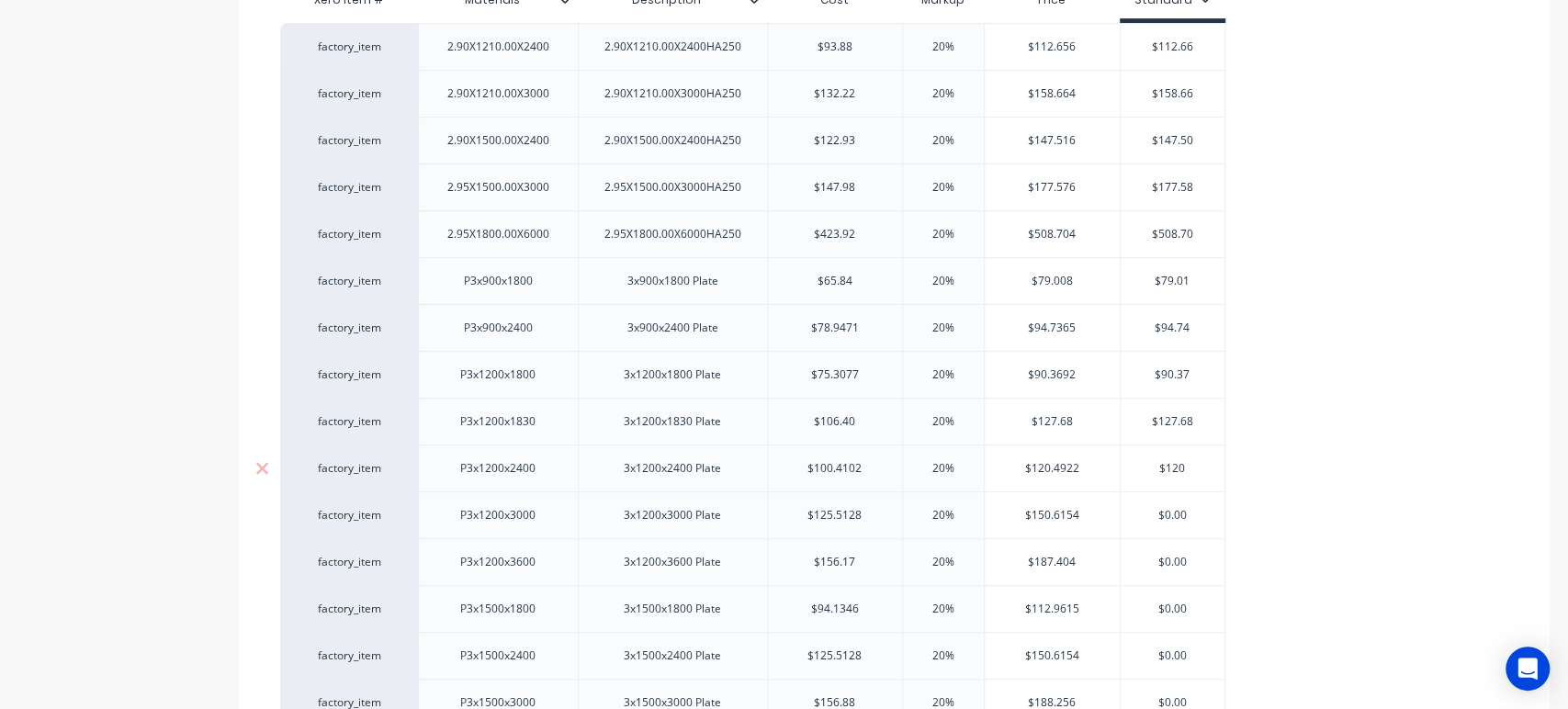 type on "x" 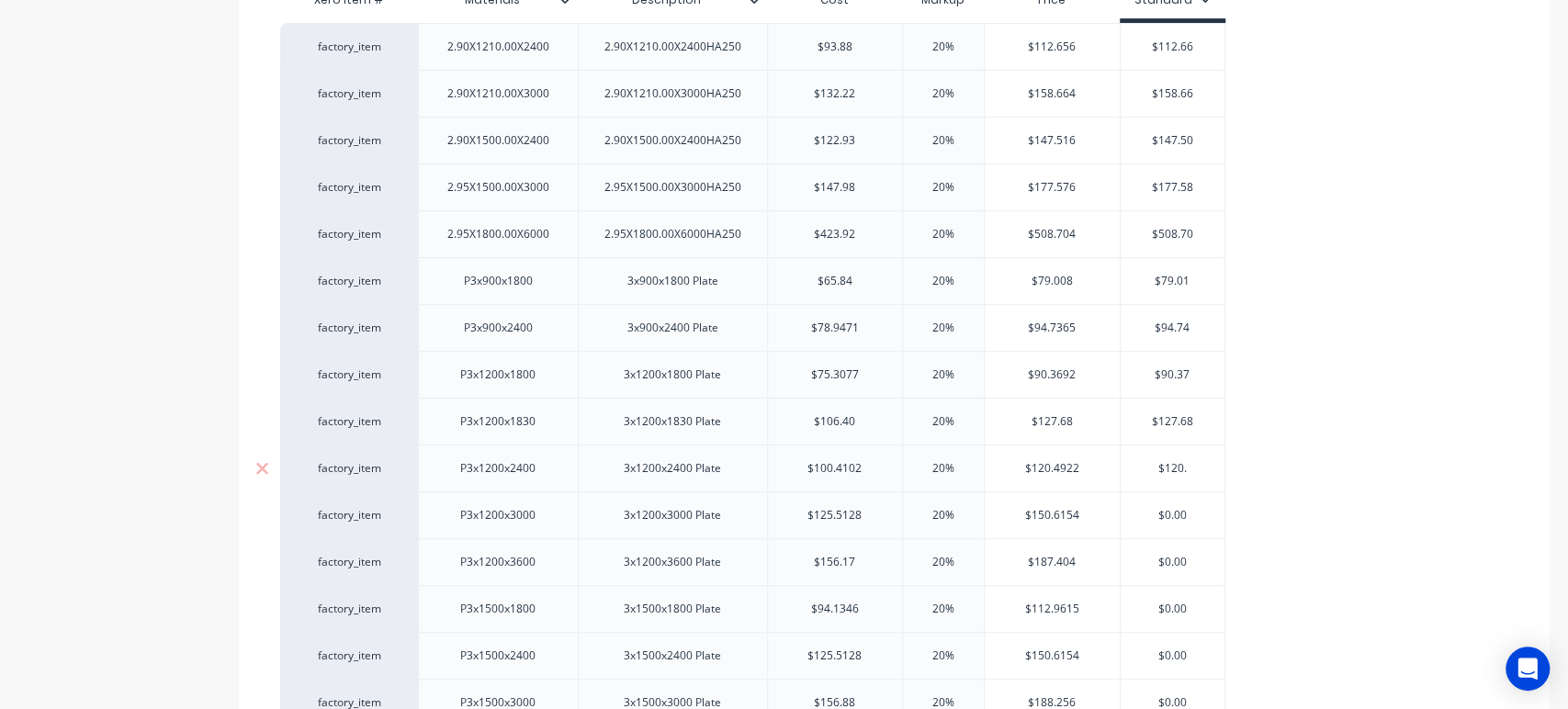 type on "x" 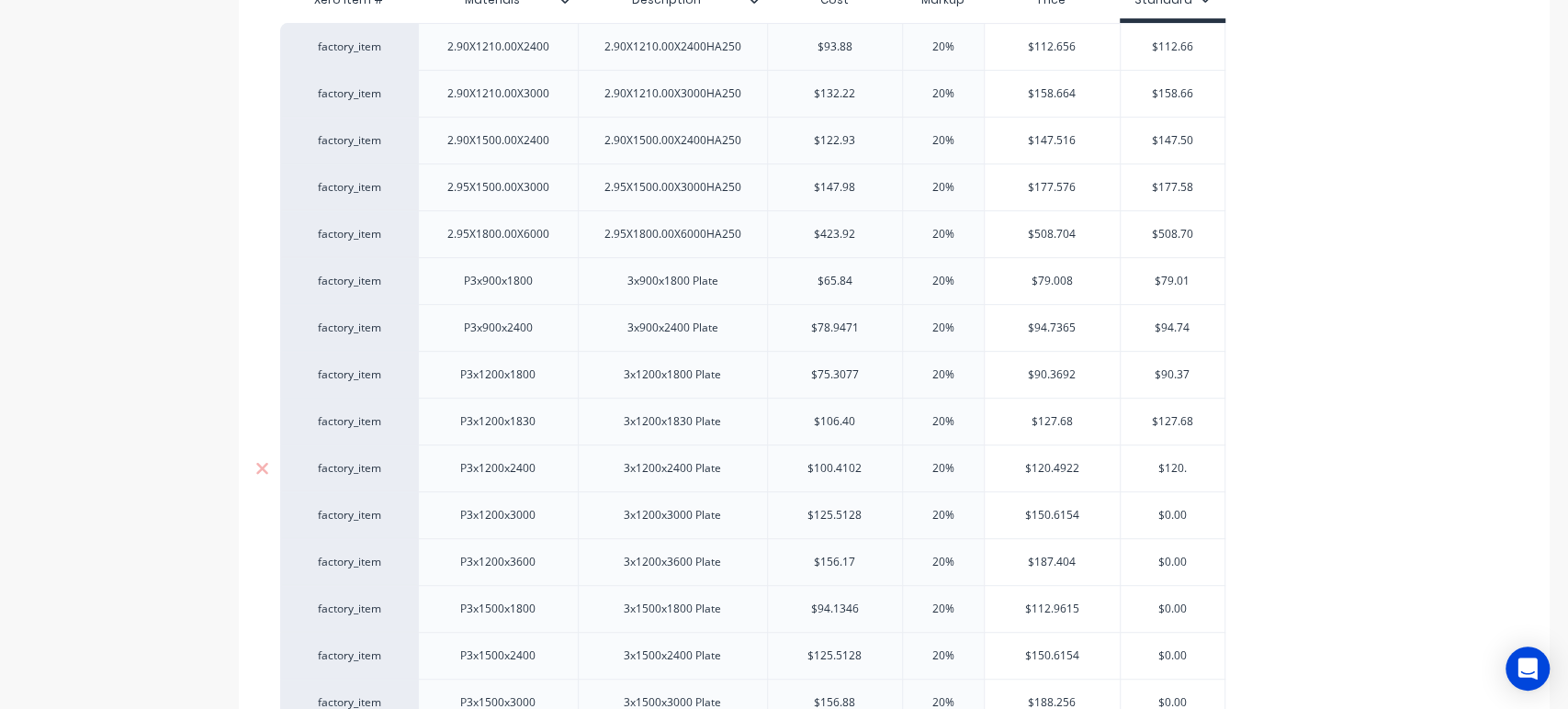 type on "$120.7" 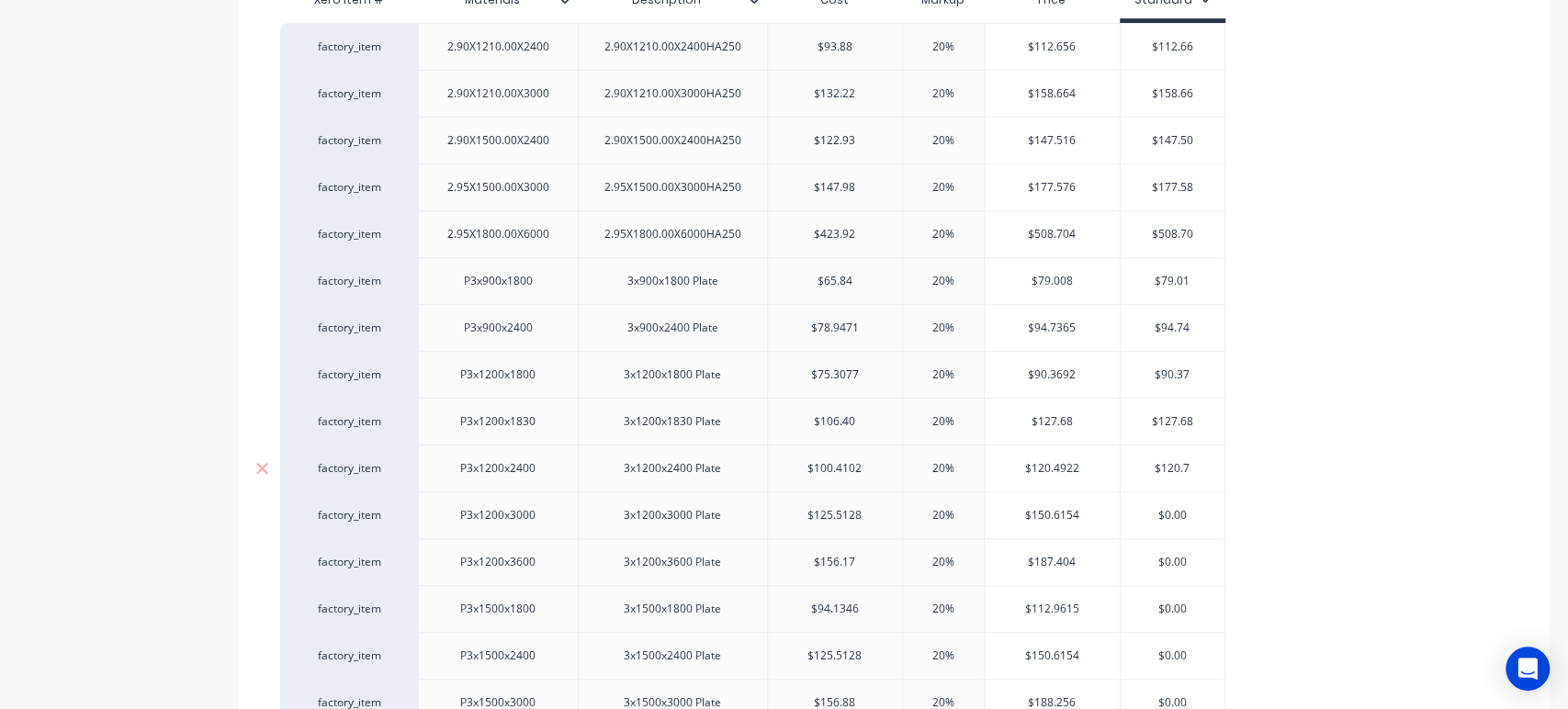type on "x" 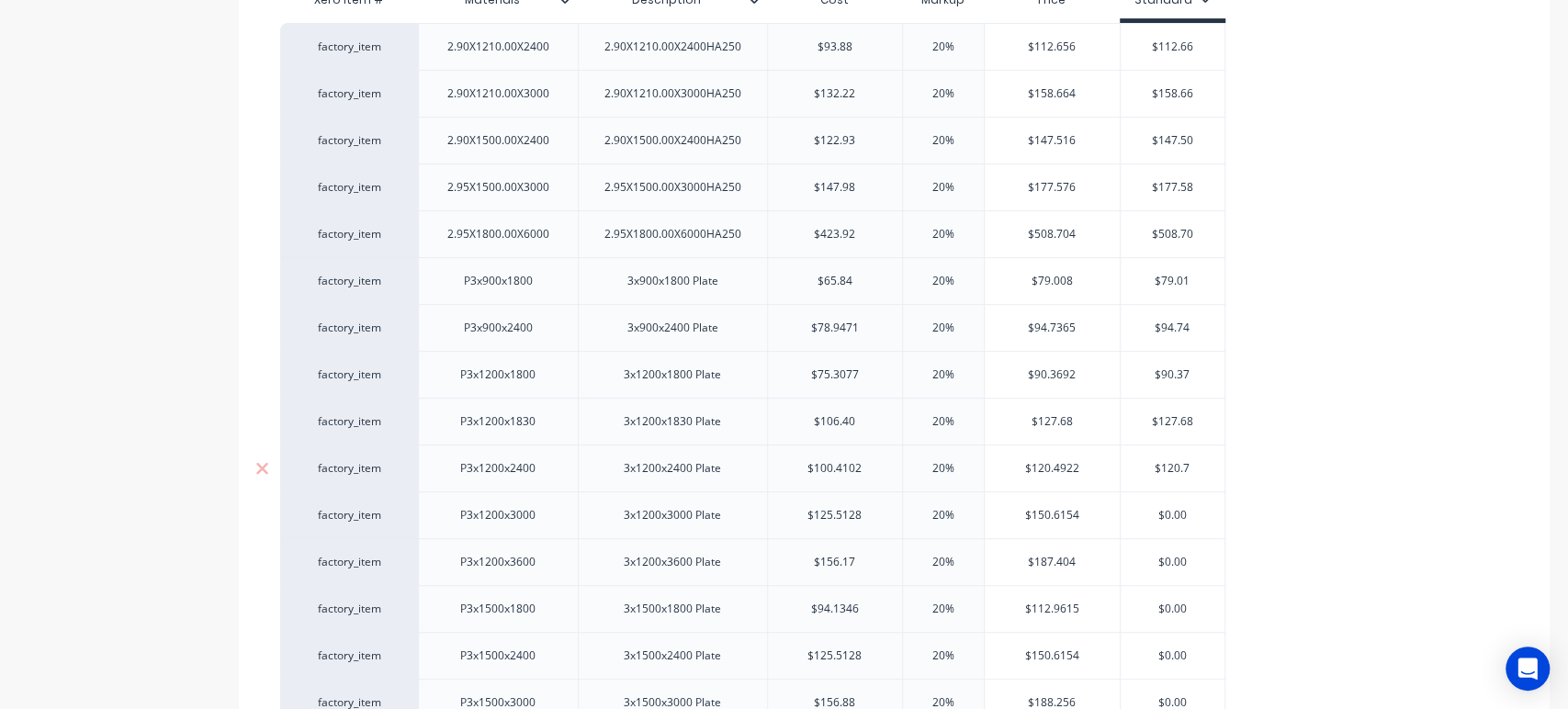 type on "$120." 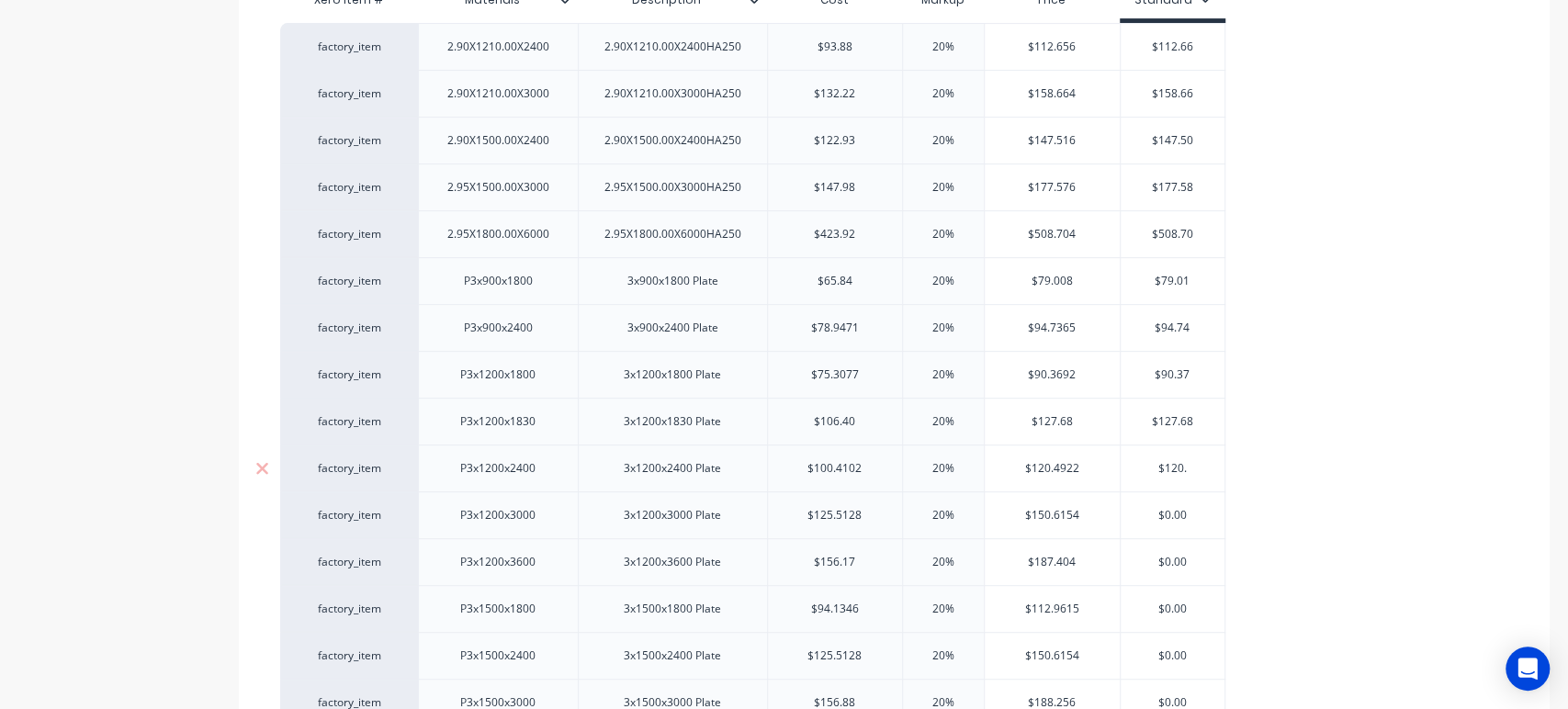 type on "x" 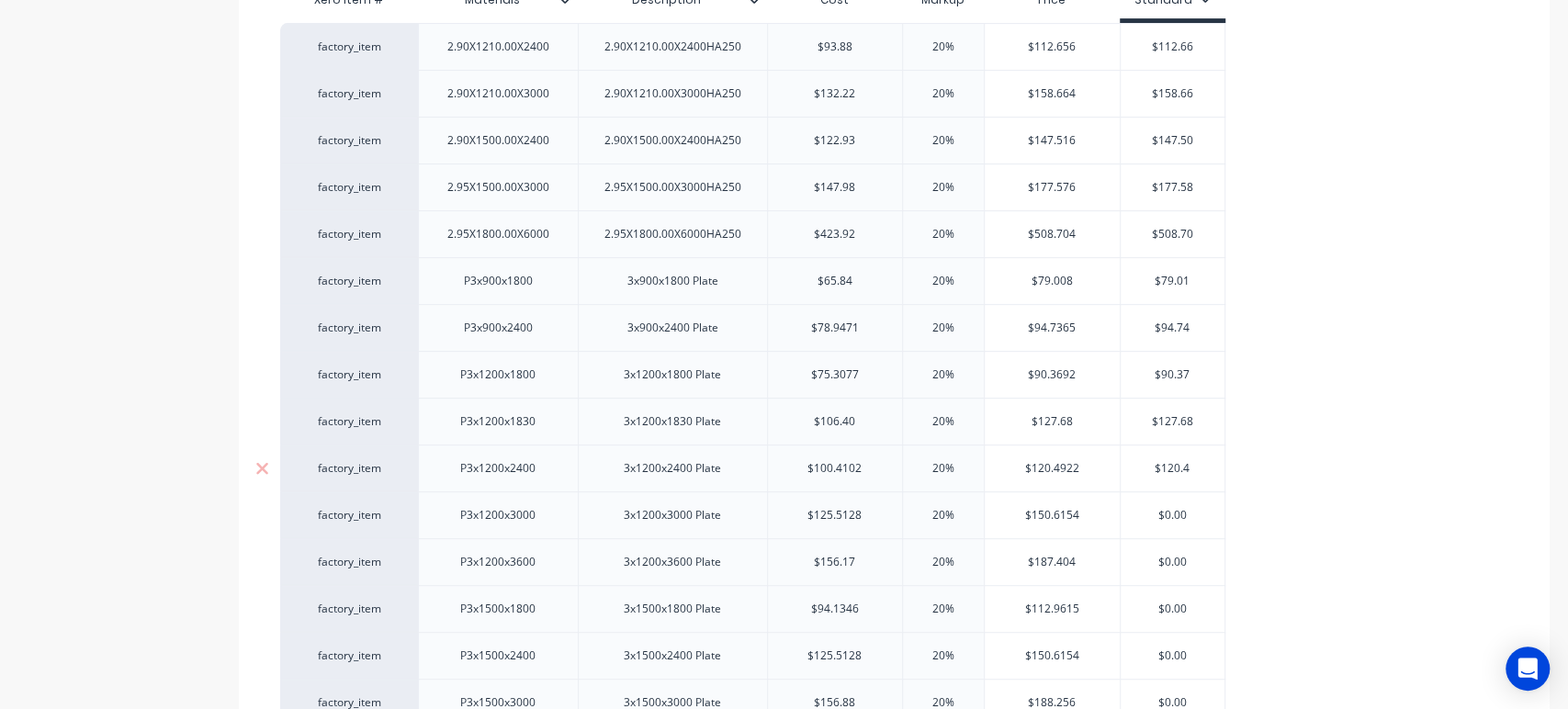 type on "x" 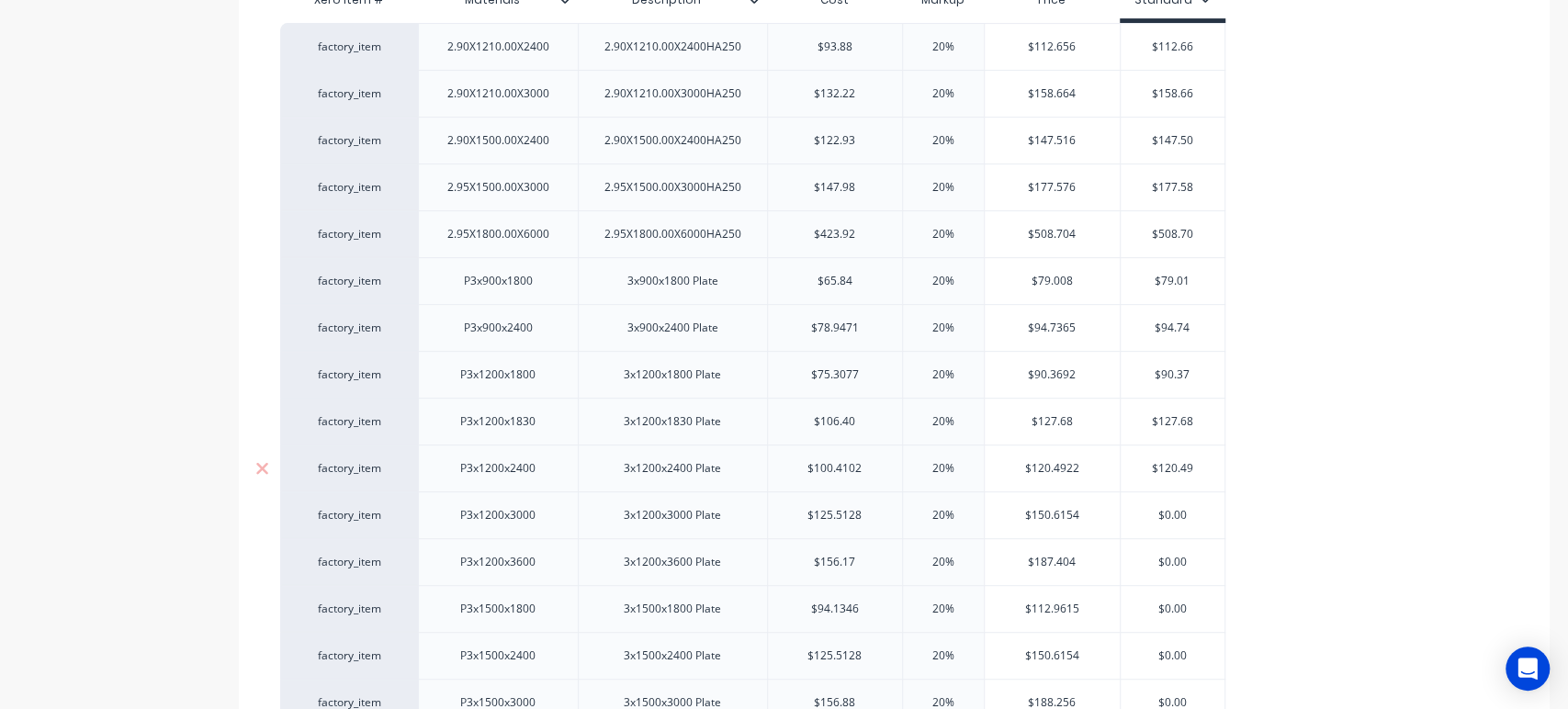 type on "x" 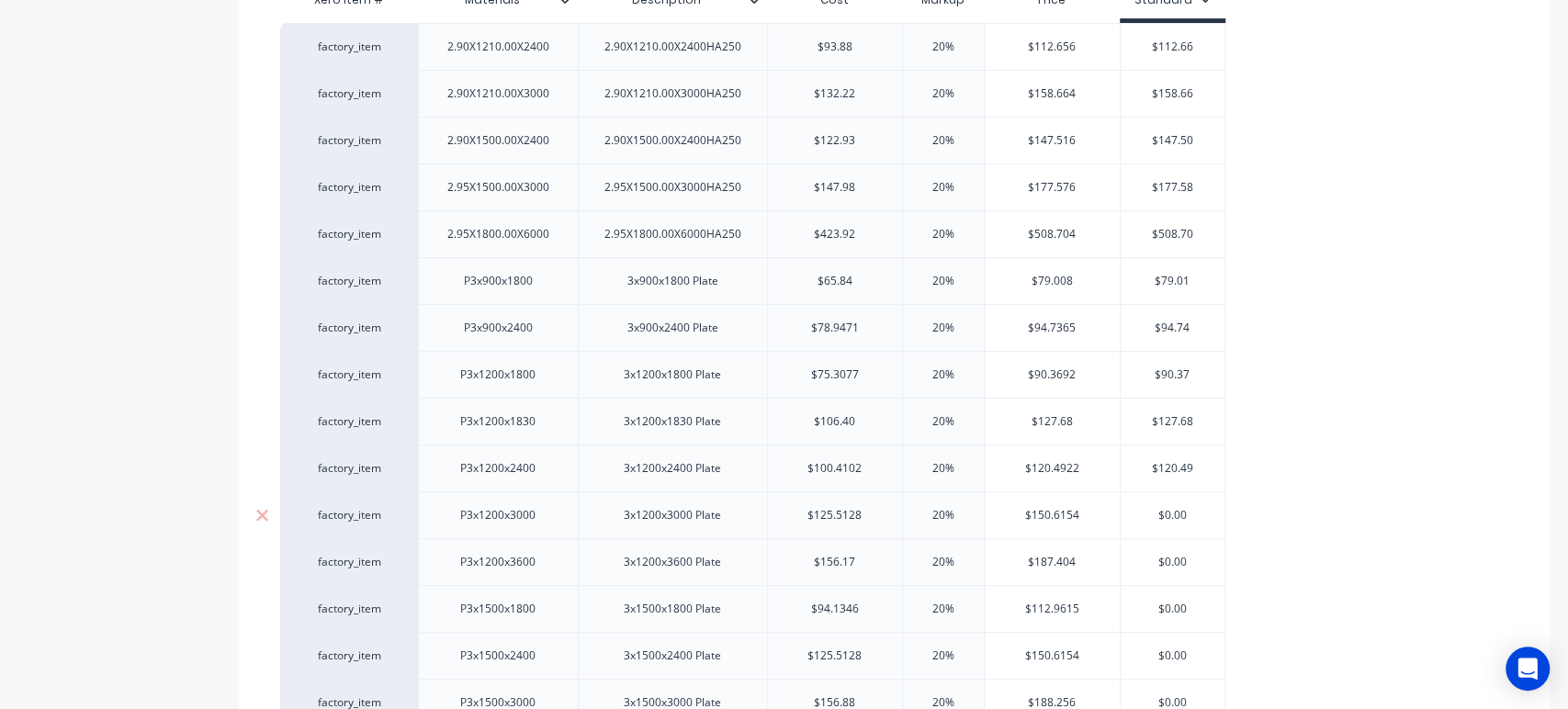 click on "$0.00" at bounding box center (1172, 515) 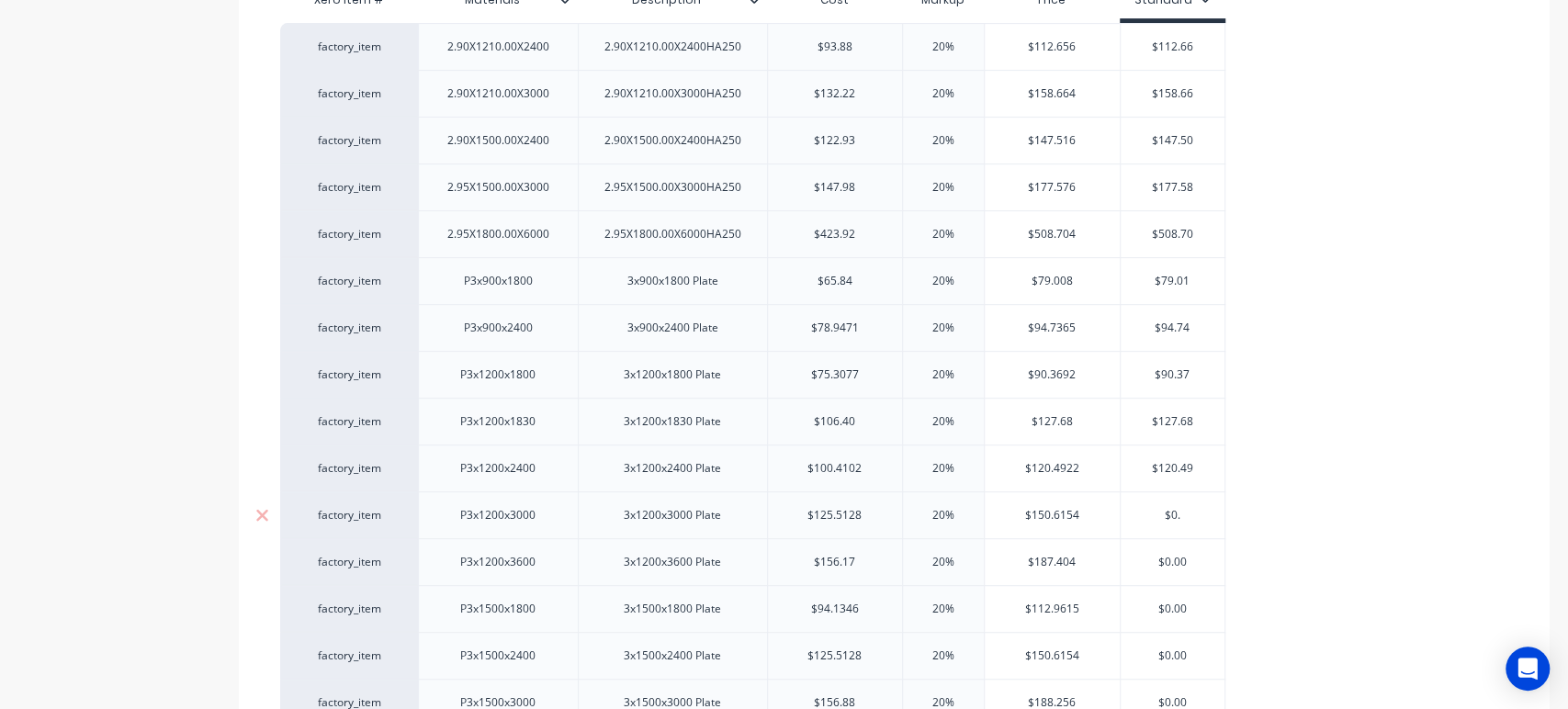 type on "$0" 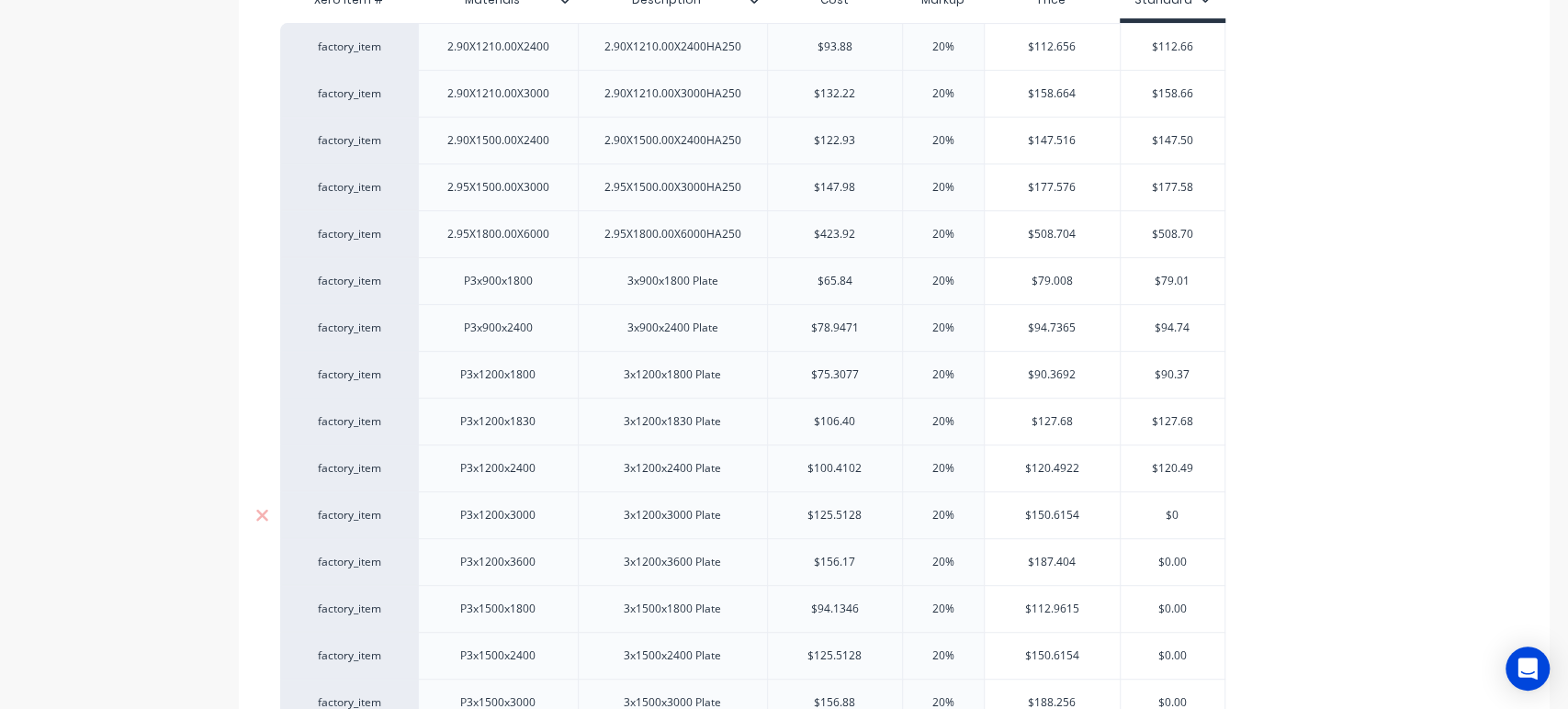 type on "x" 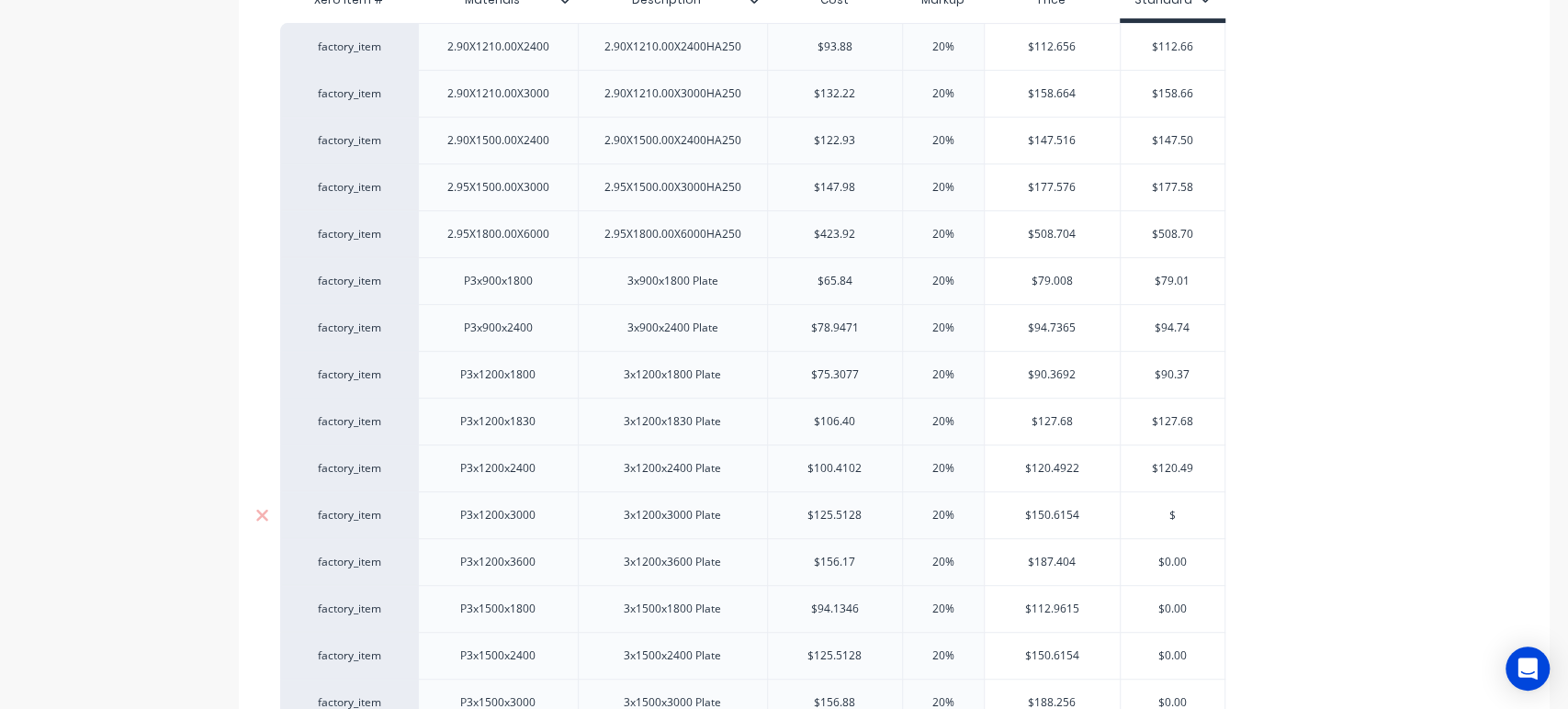 type on "$1" 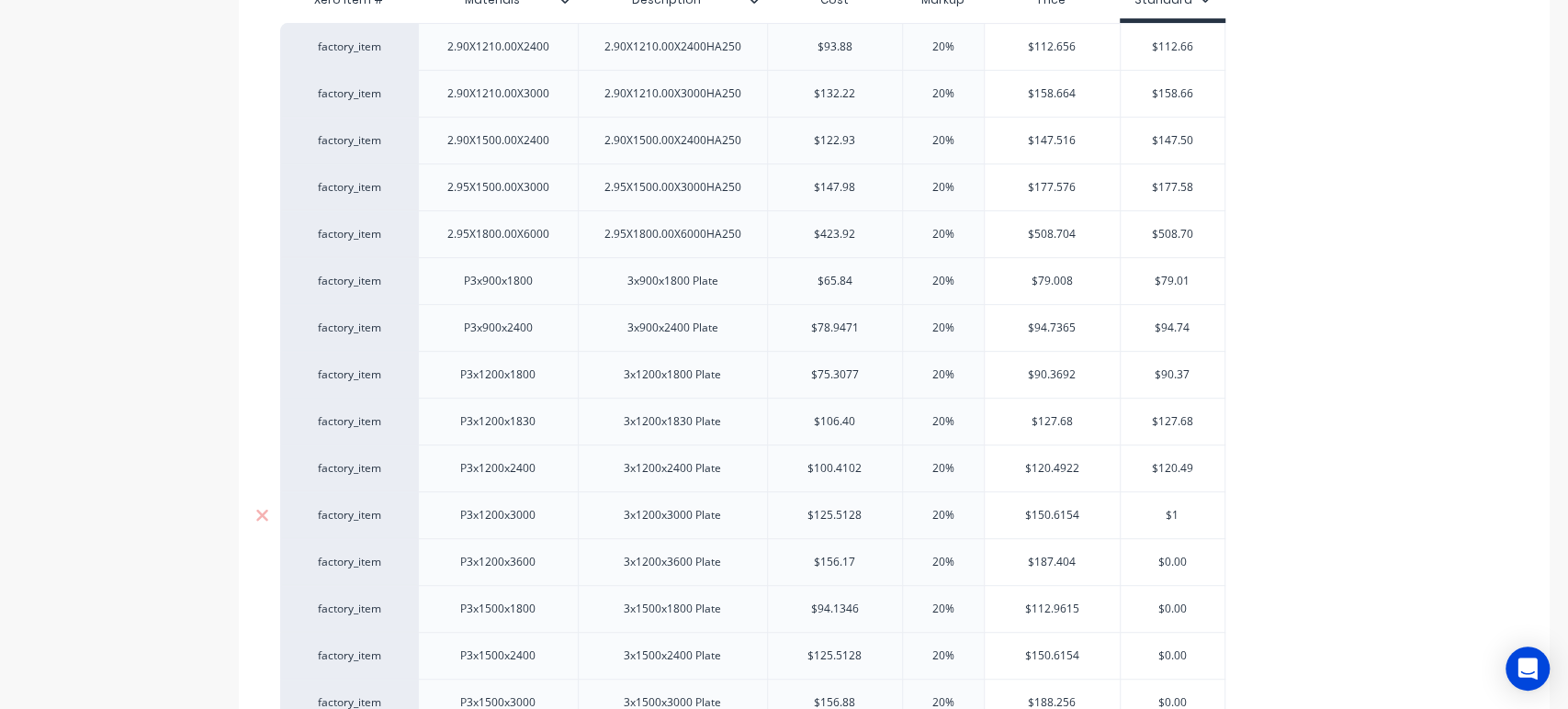 type on "x" 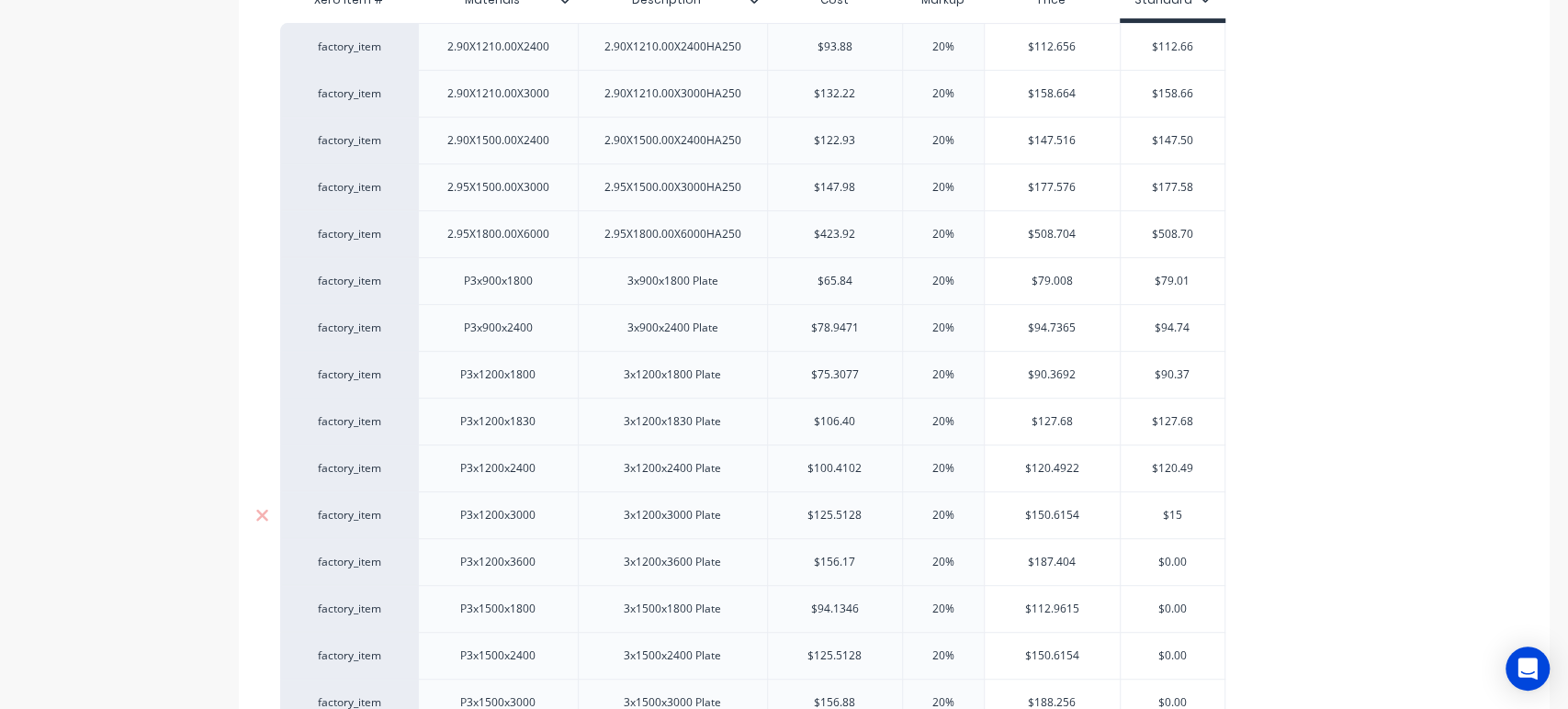 type on "$150" 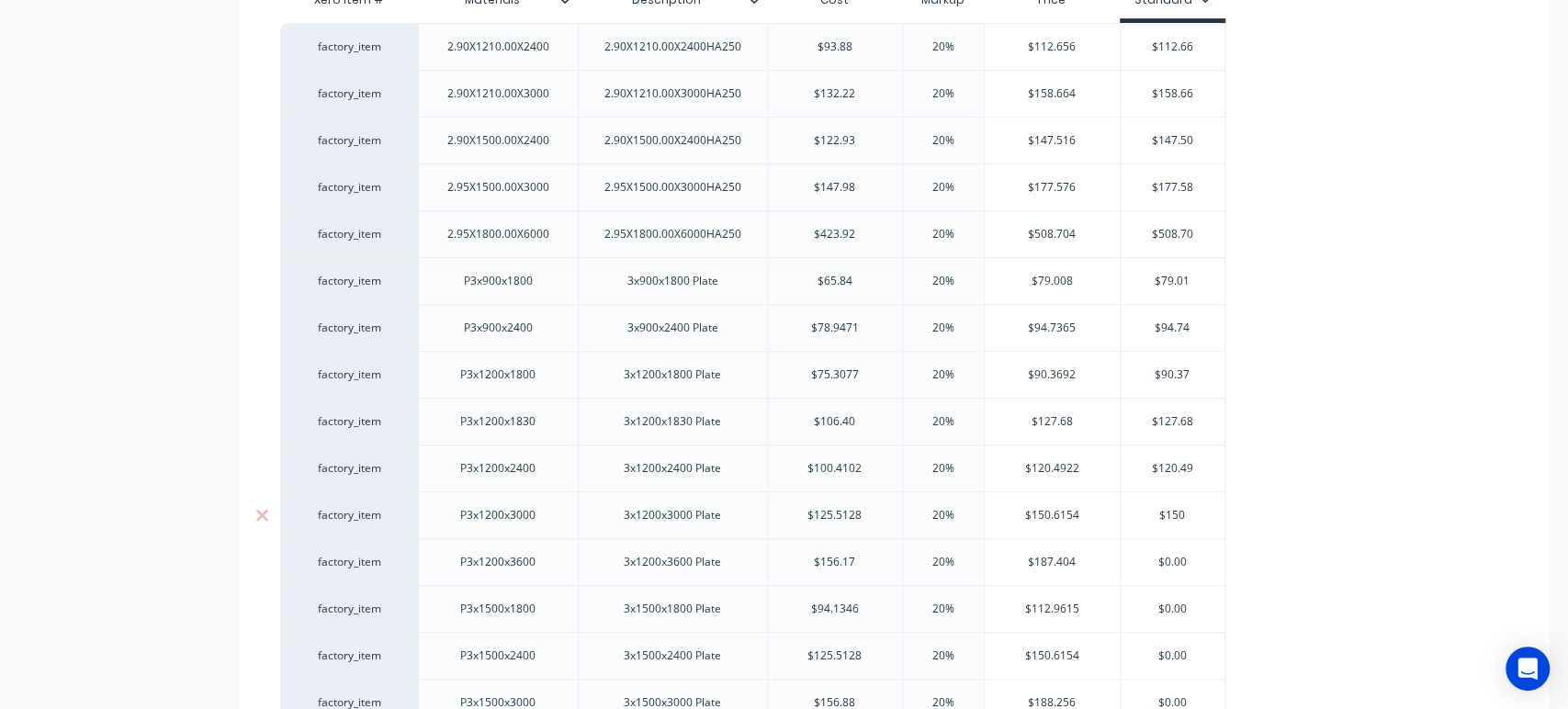 type on "x" 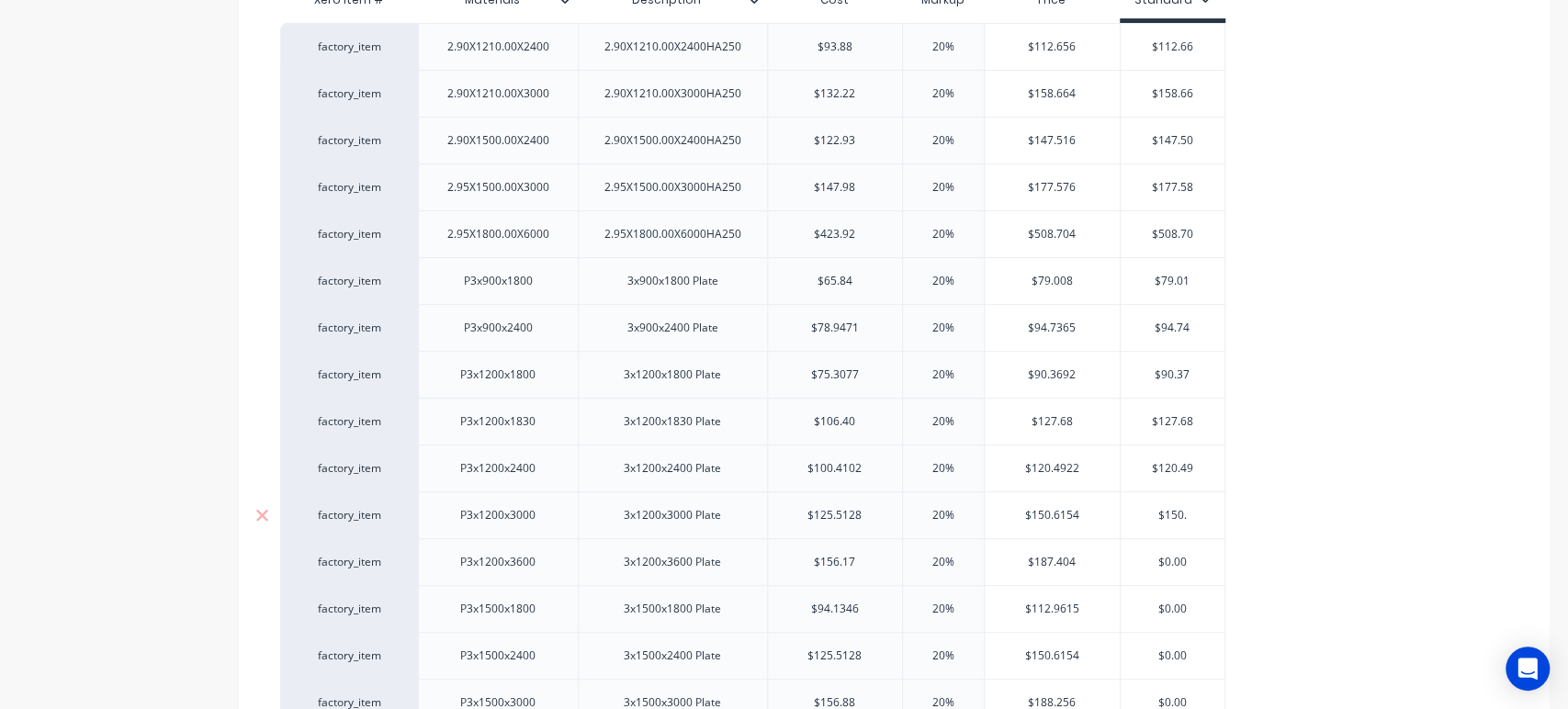 type on "$150.6" 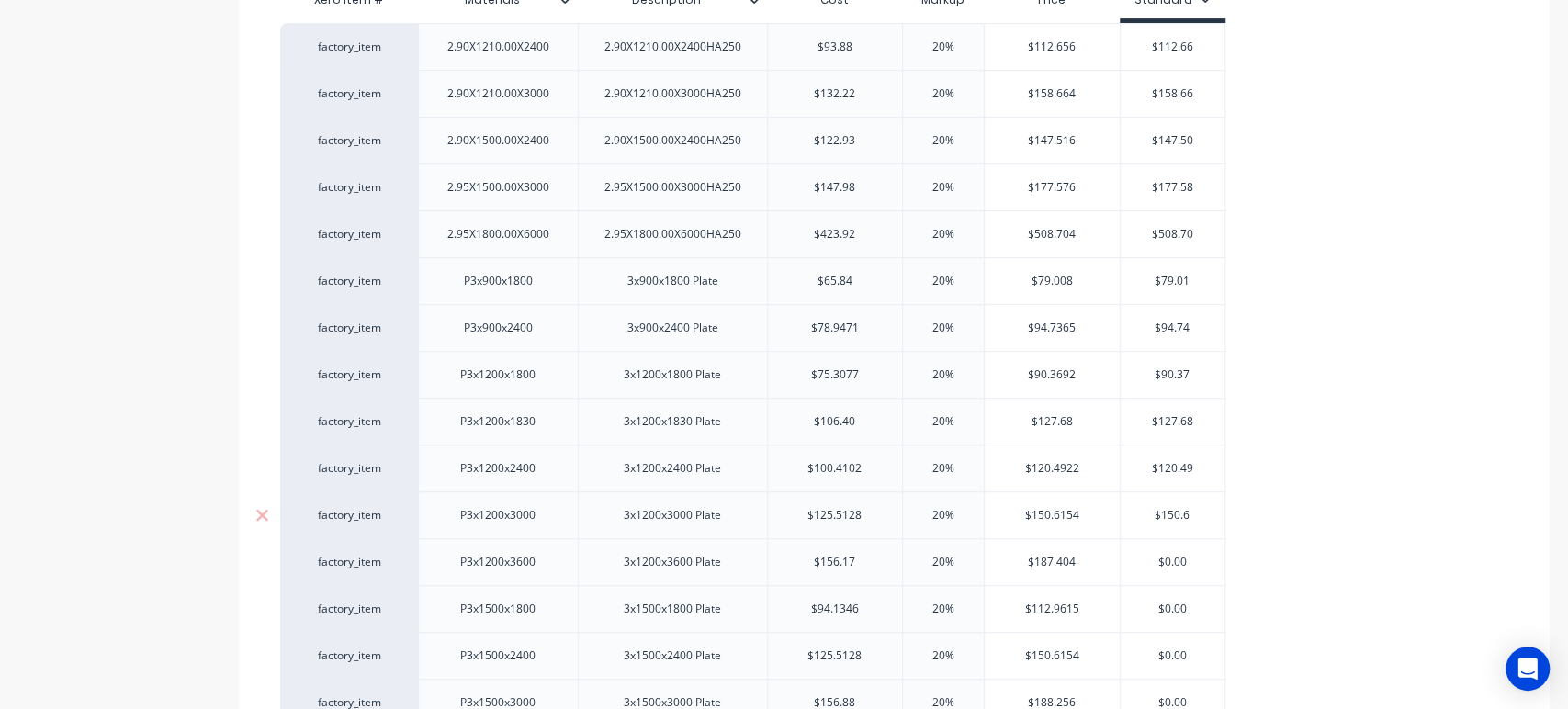 type on "x" 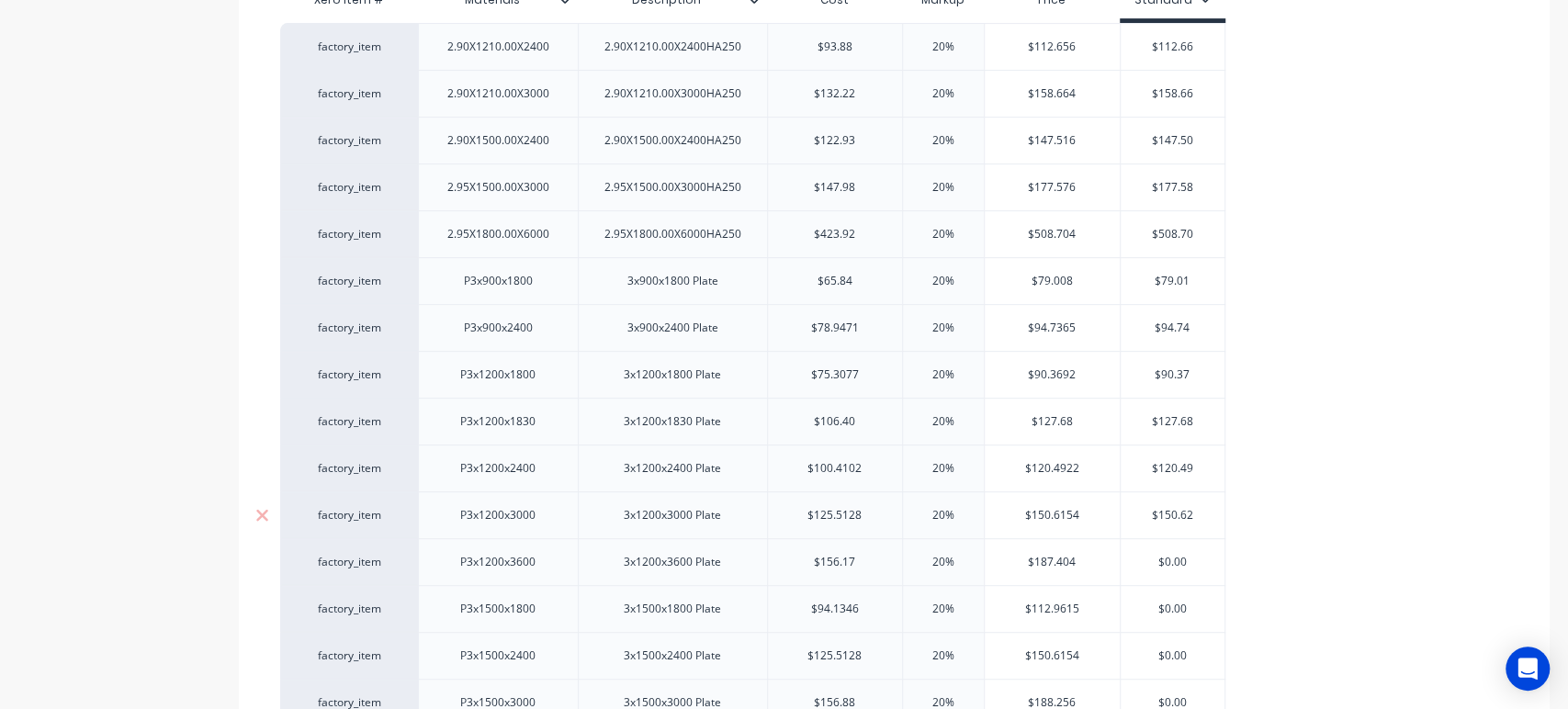 type on "x" 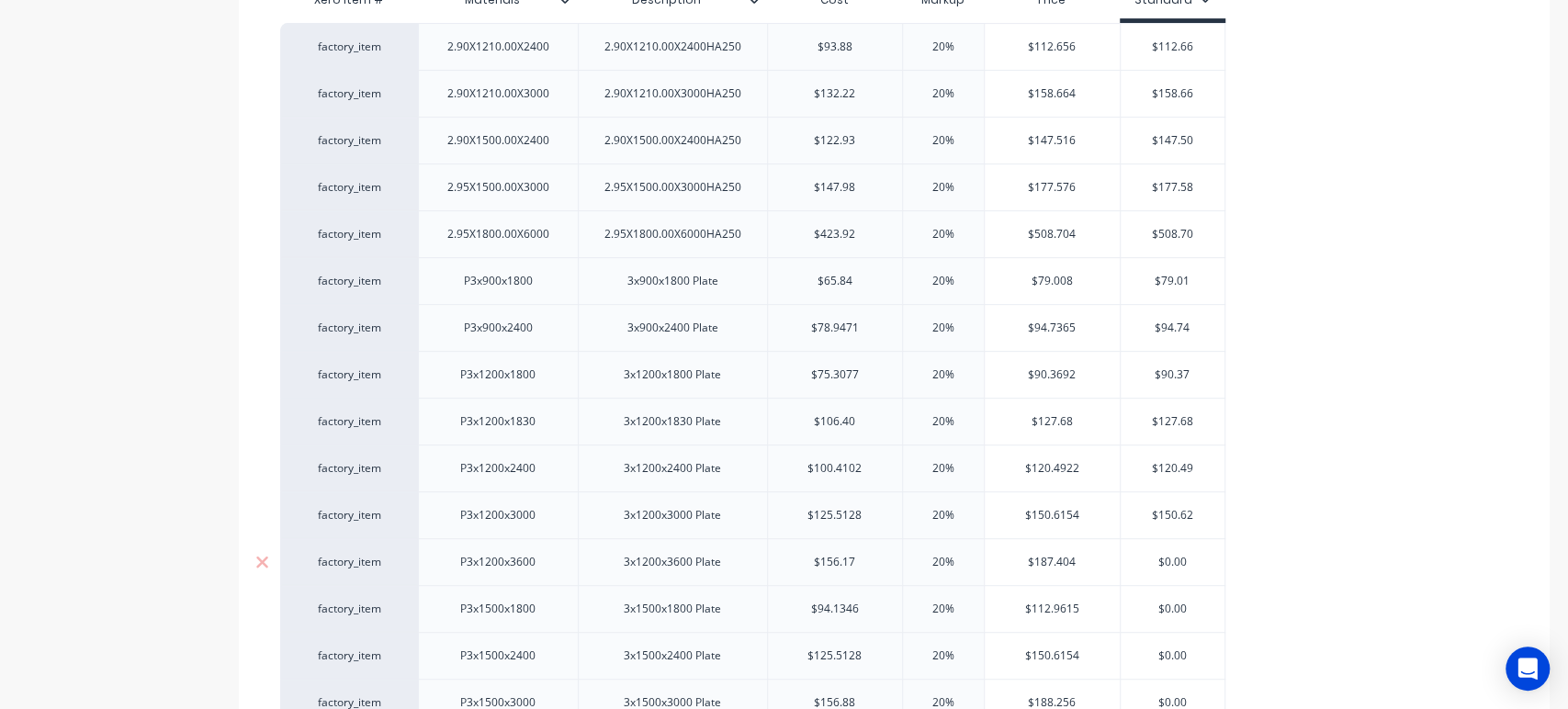 type on "$150.62" 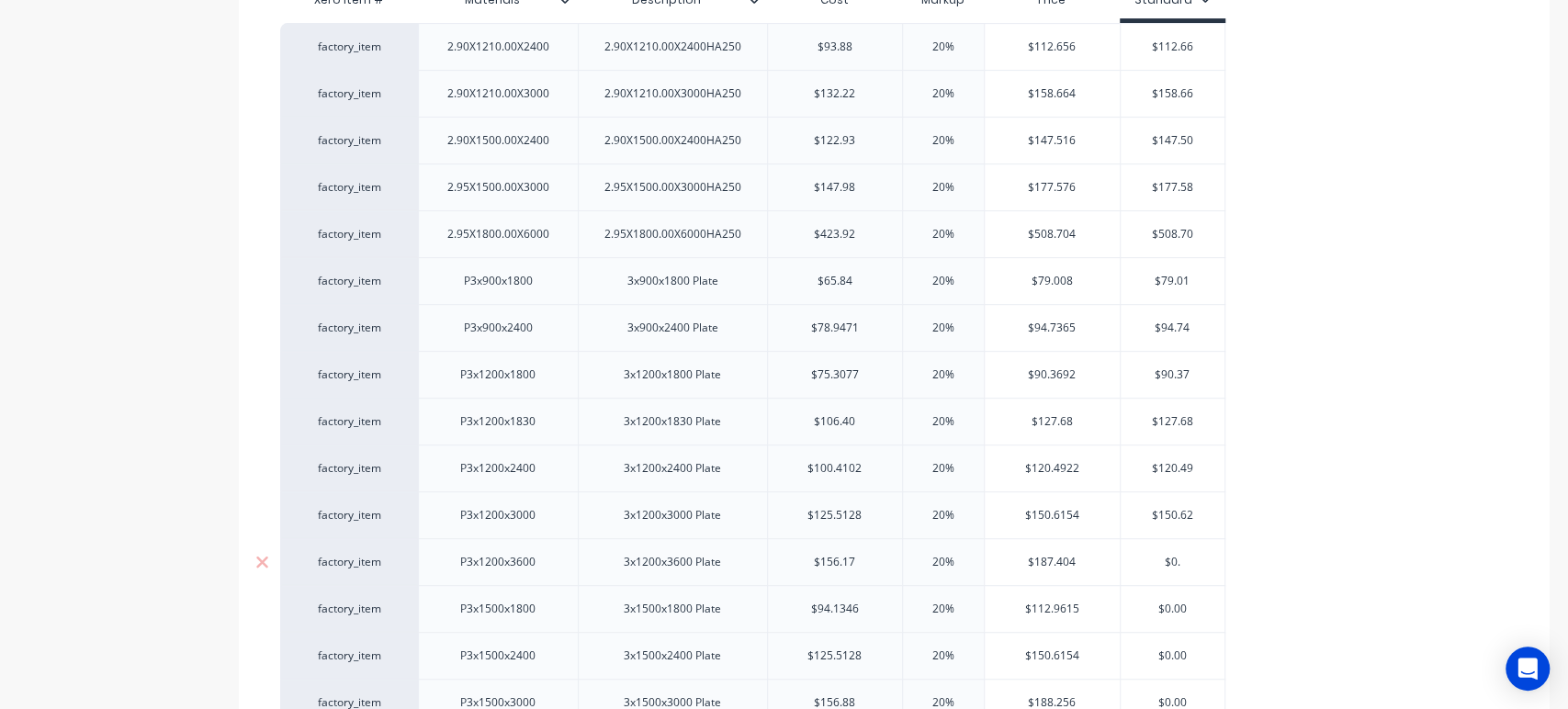 type on "$0" 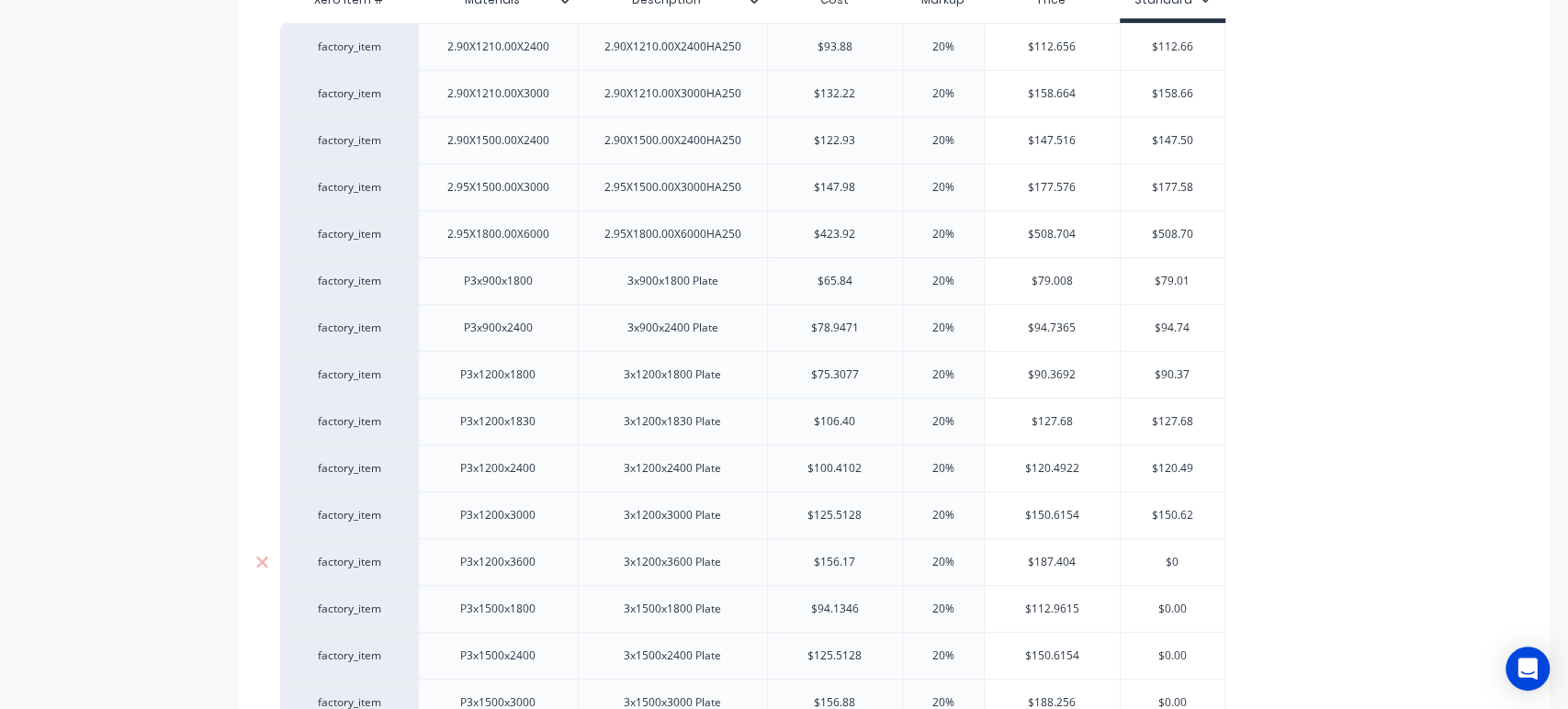type on "x" 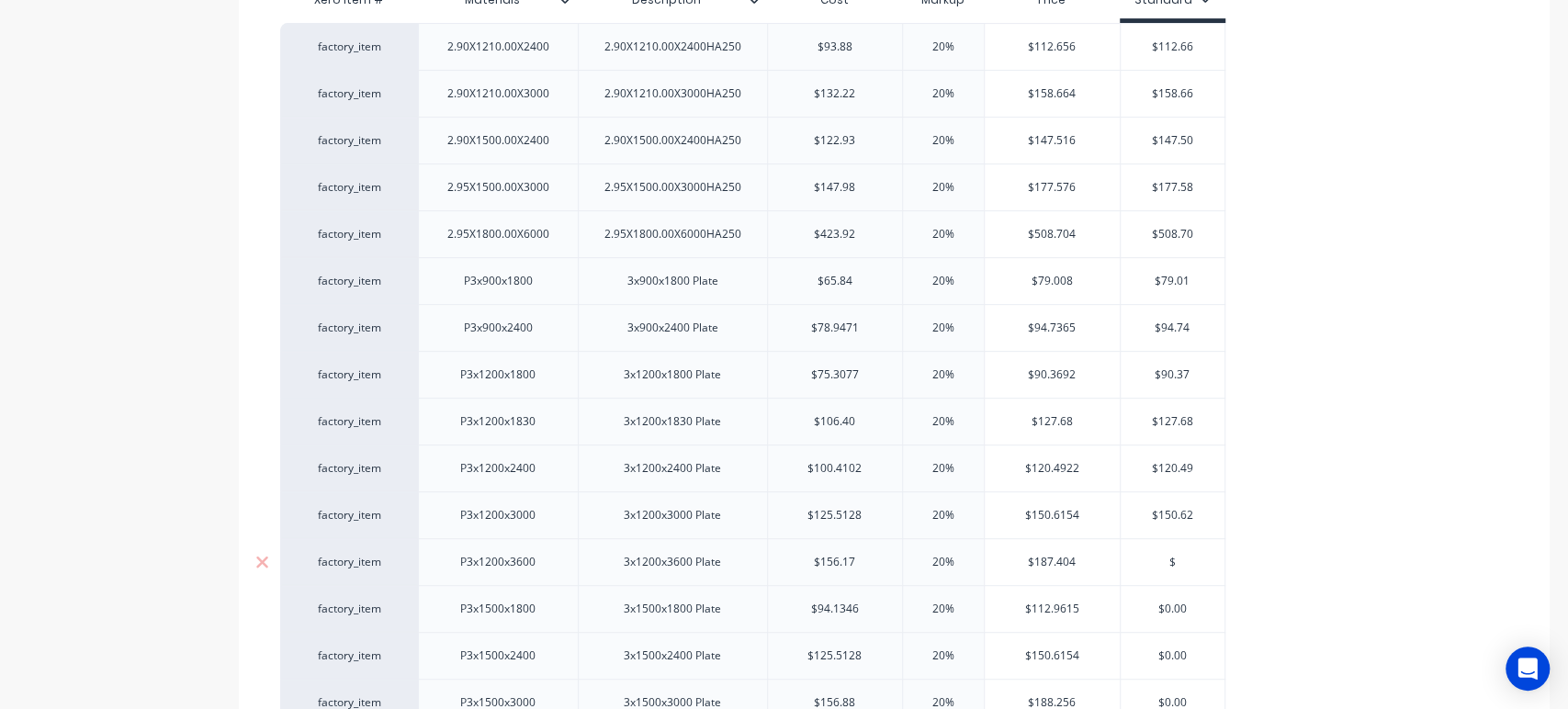type on "x" 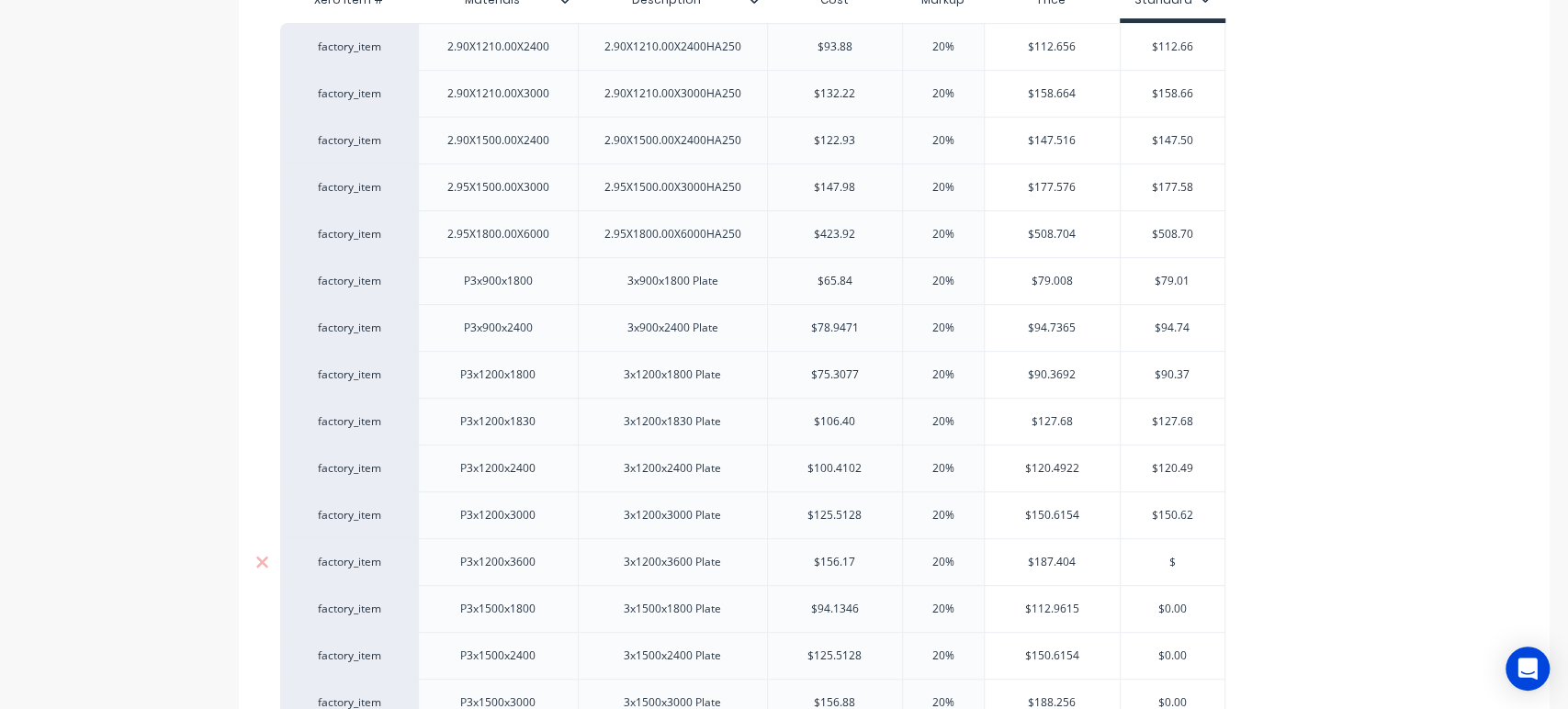 type on "$1" 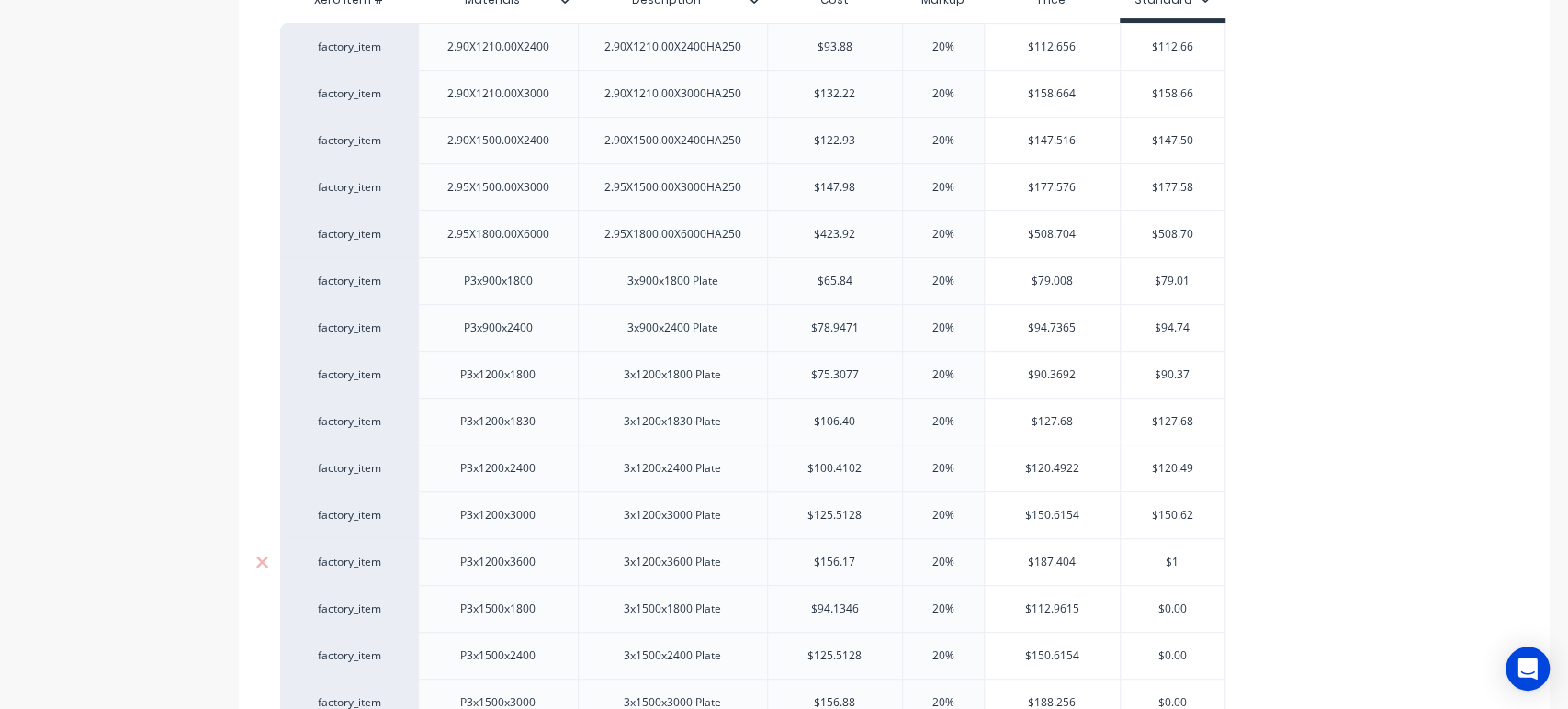 type on "x" 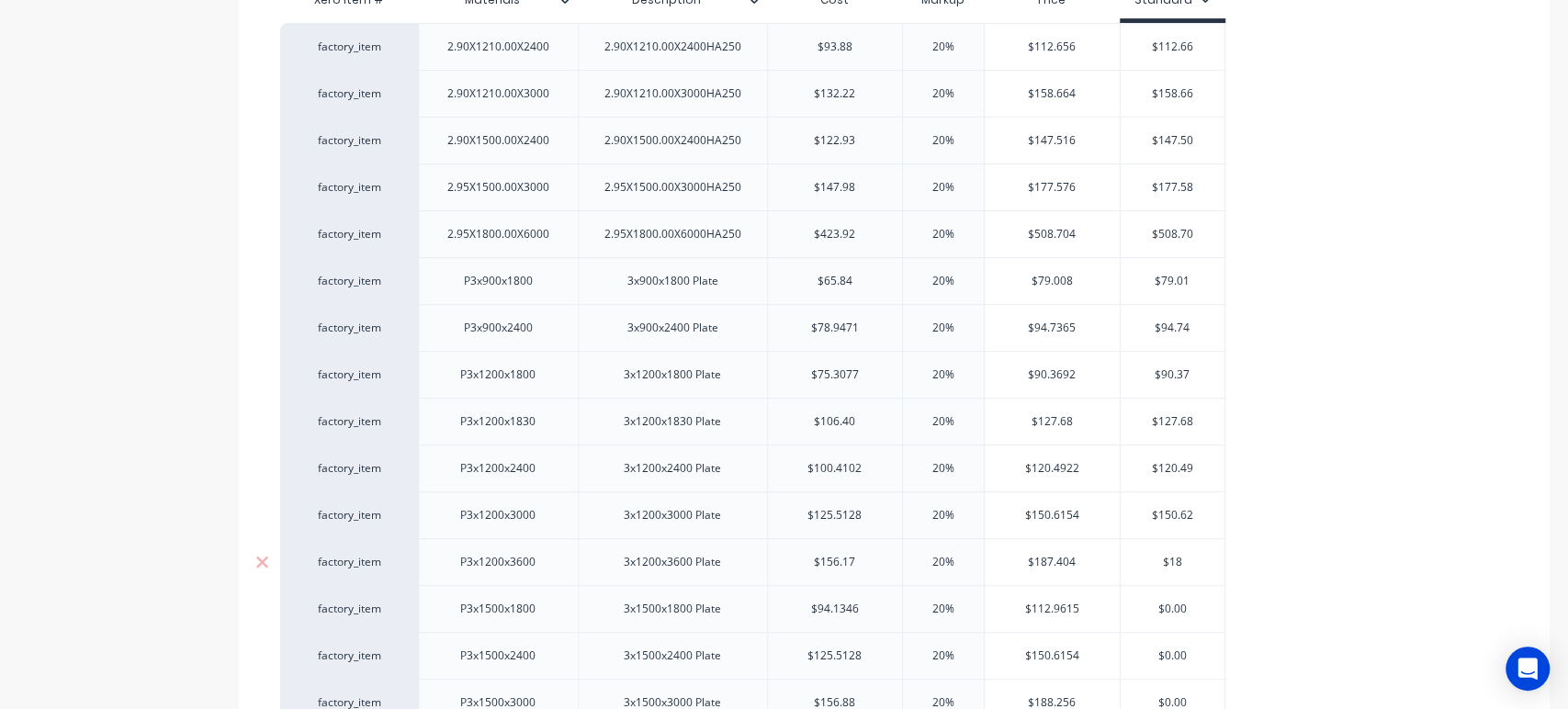 type on "x" 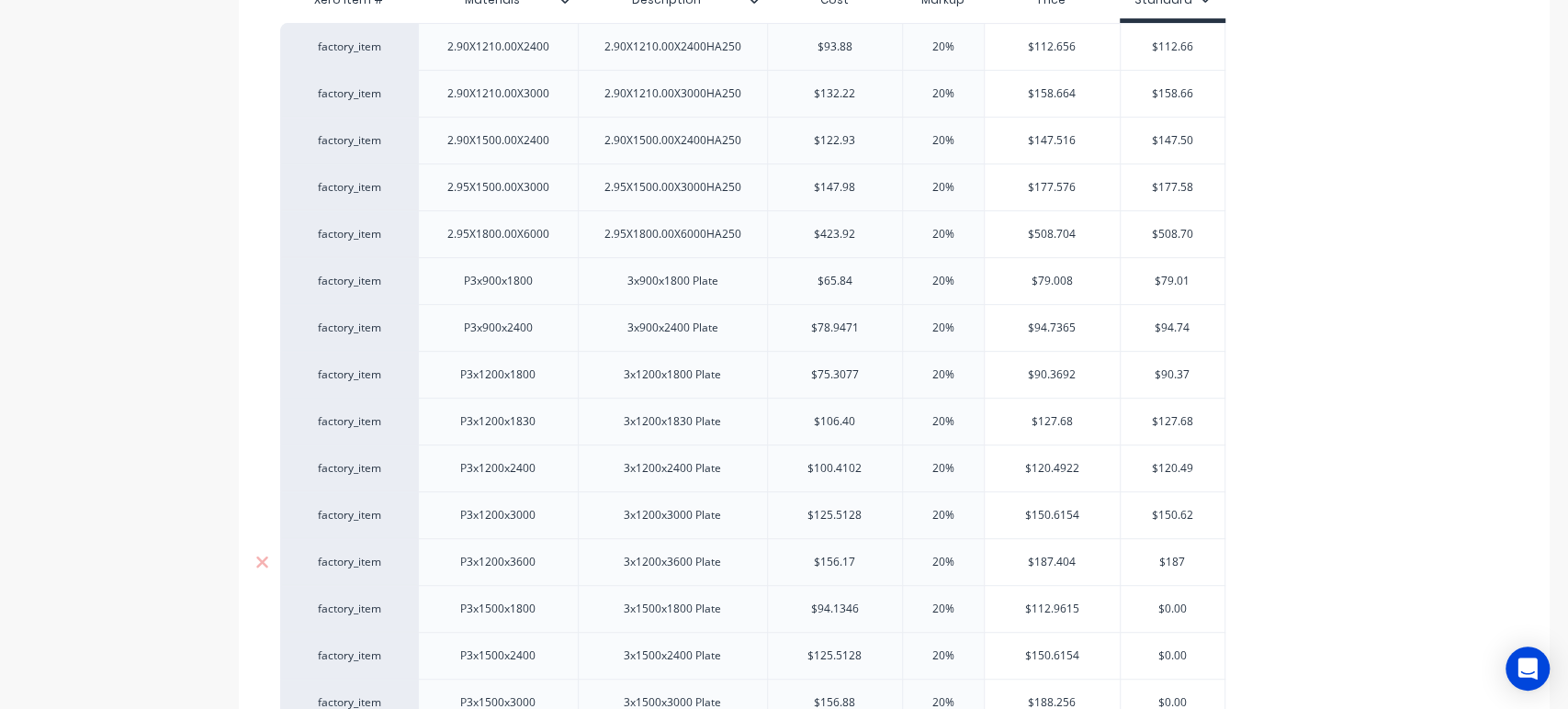 type on "x" 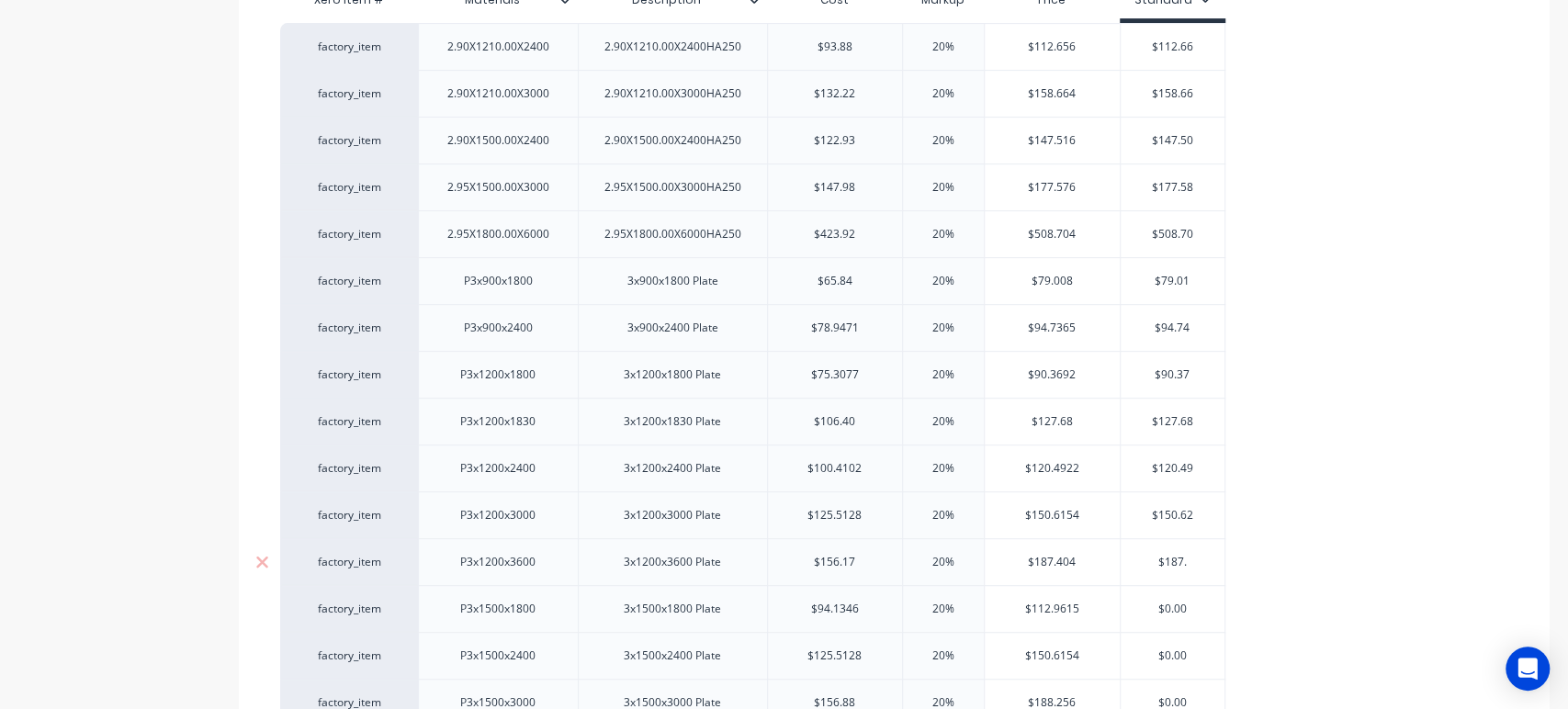 type on "$187.4" 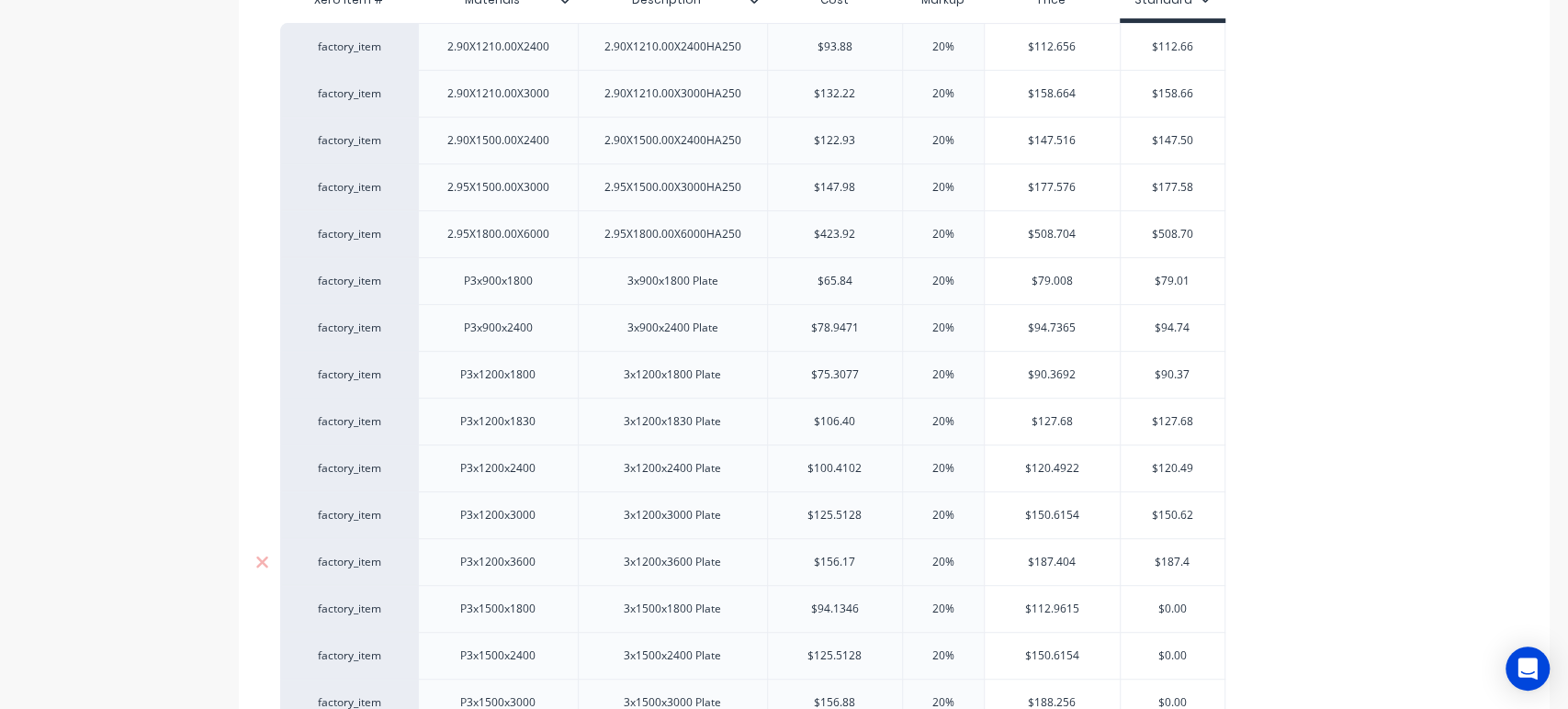 type on "x" 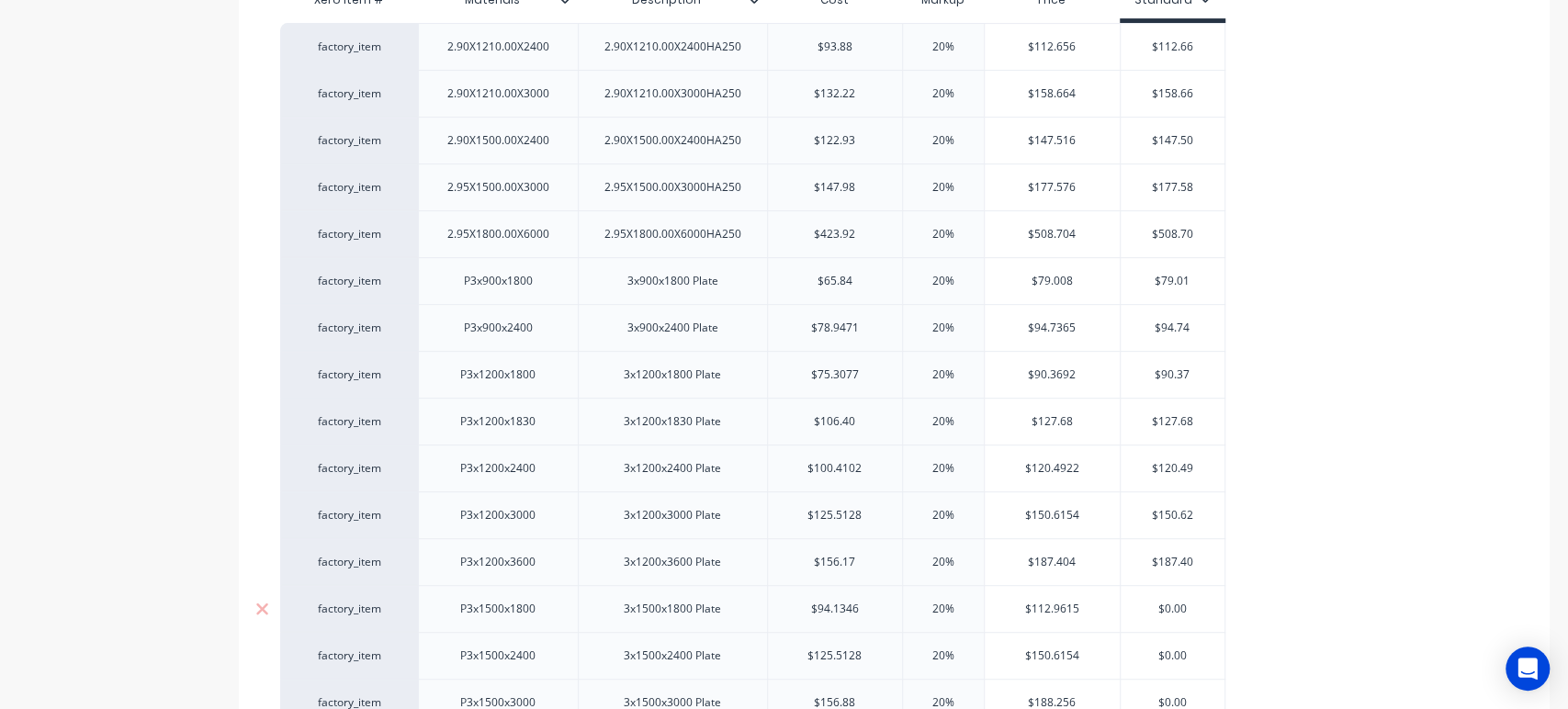 type on "$187.40" 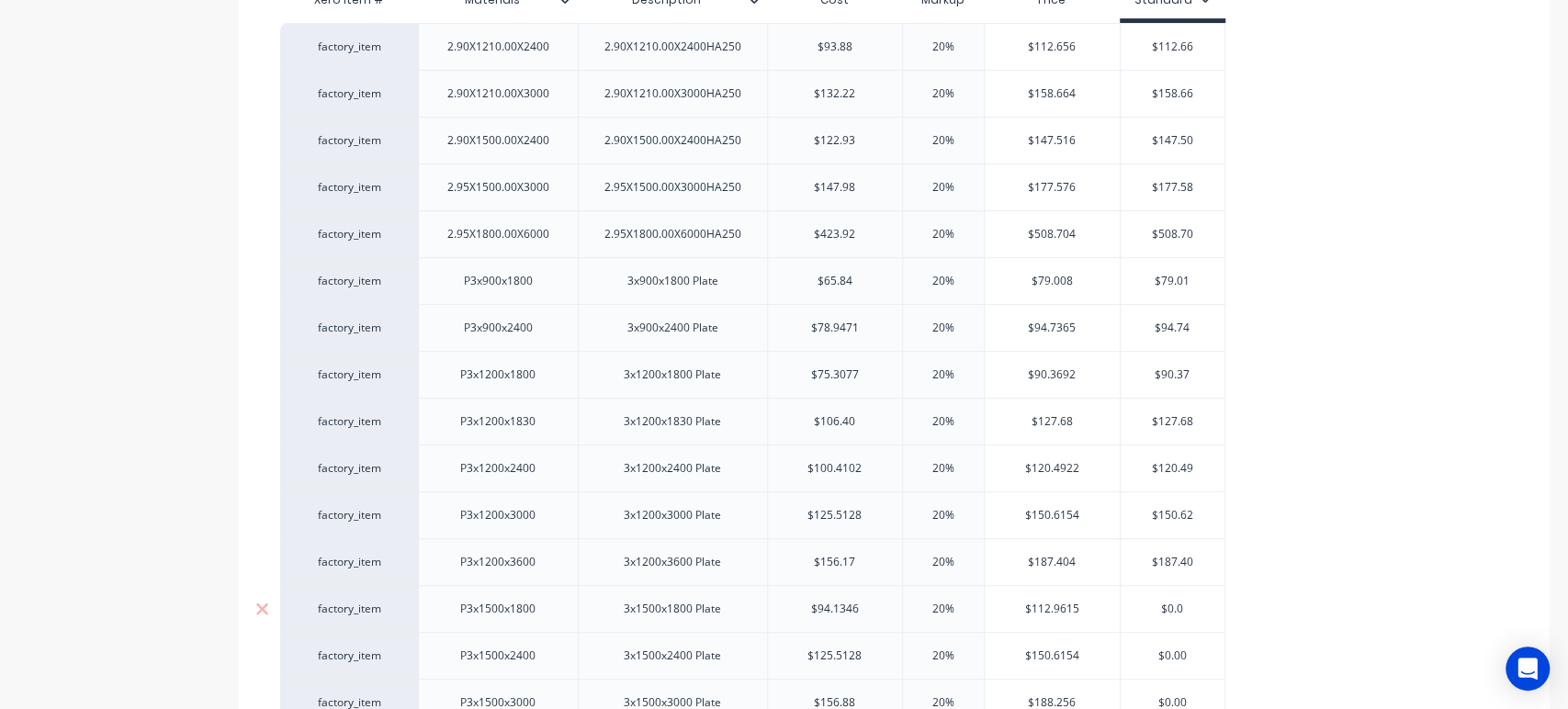 type on "x" 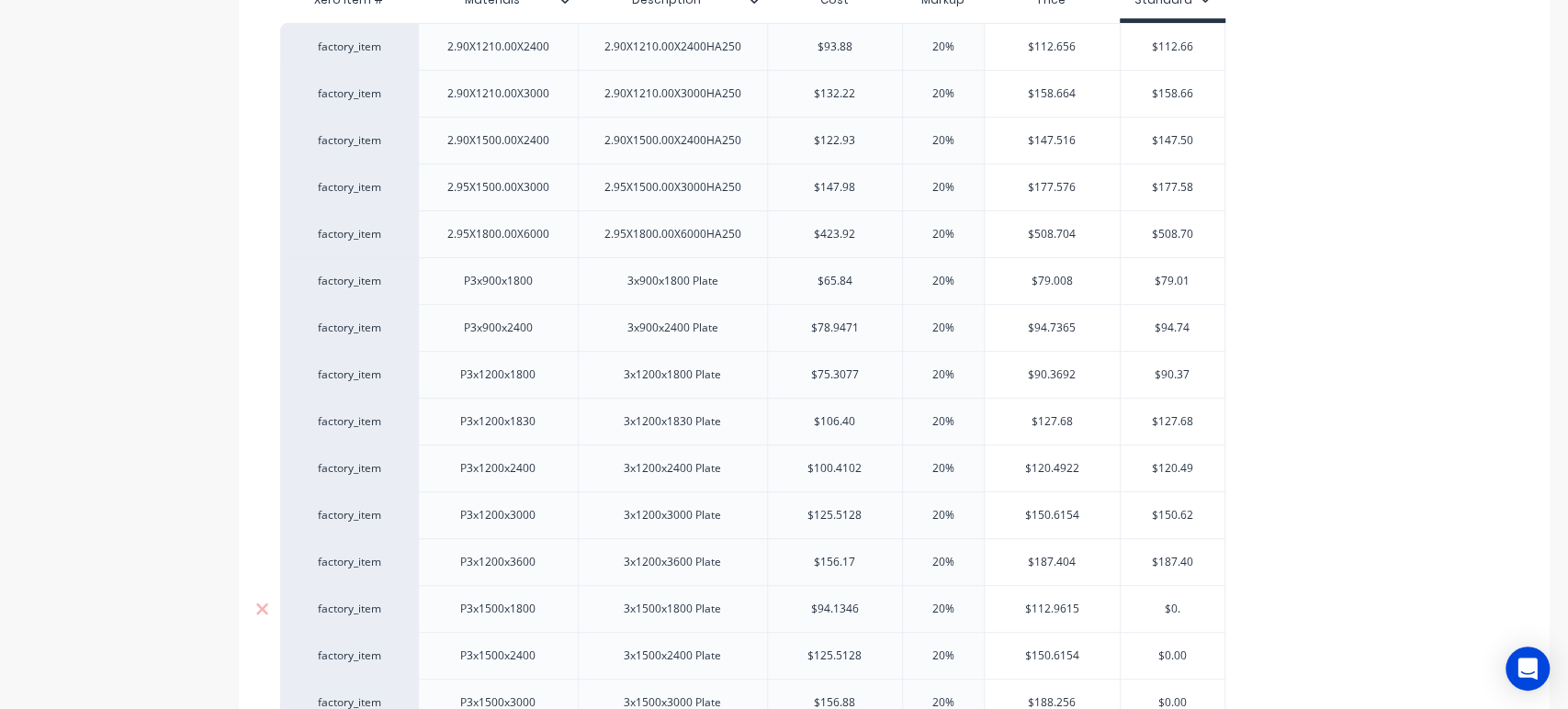 type on "x" 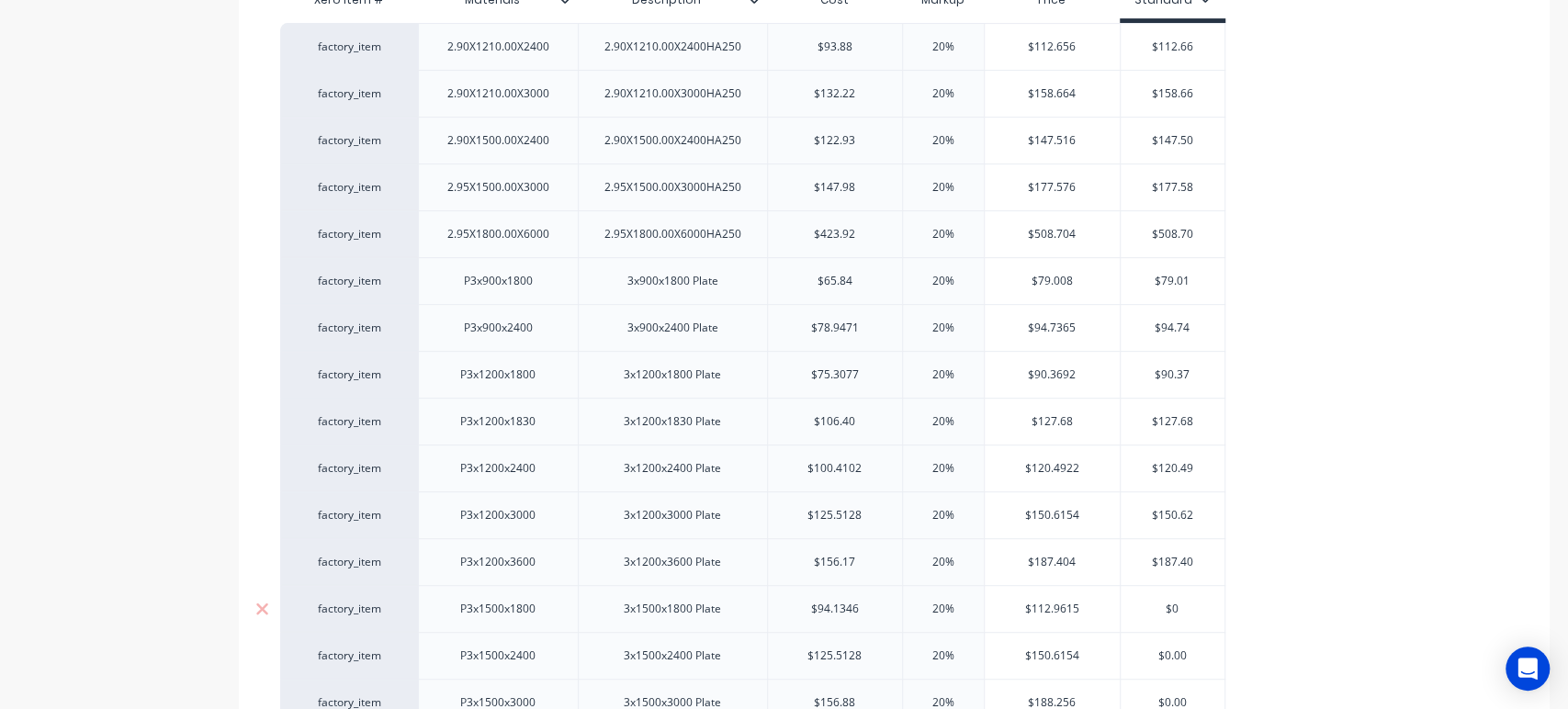 type on "x" 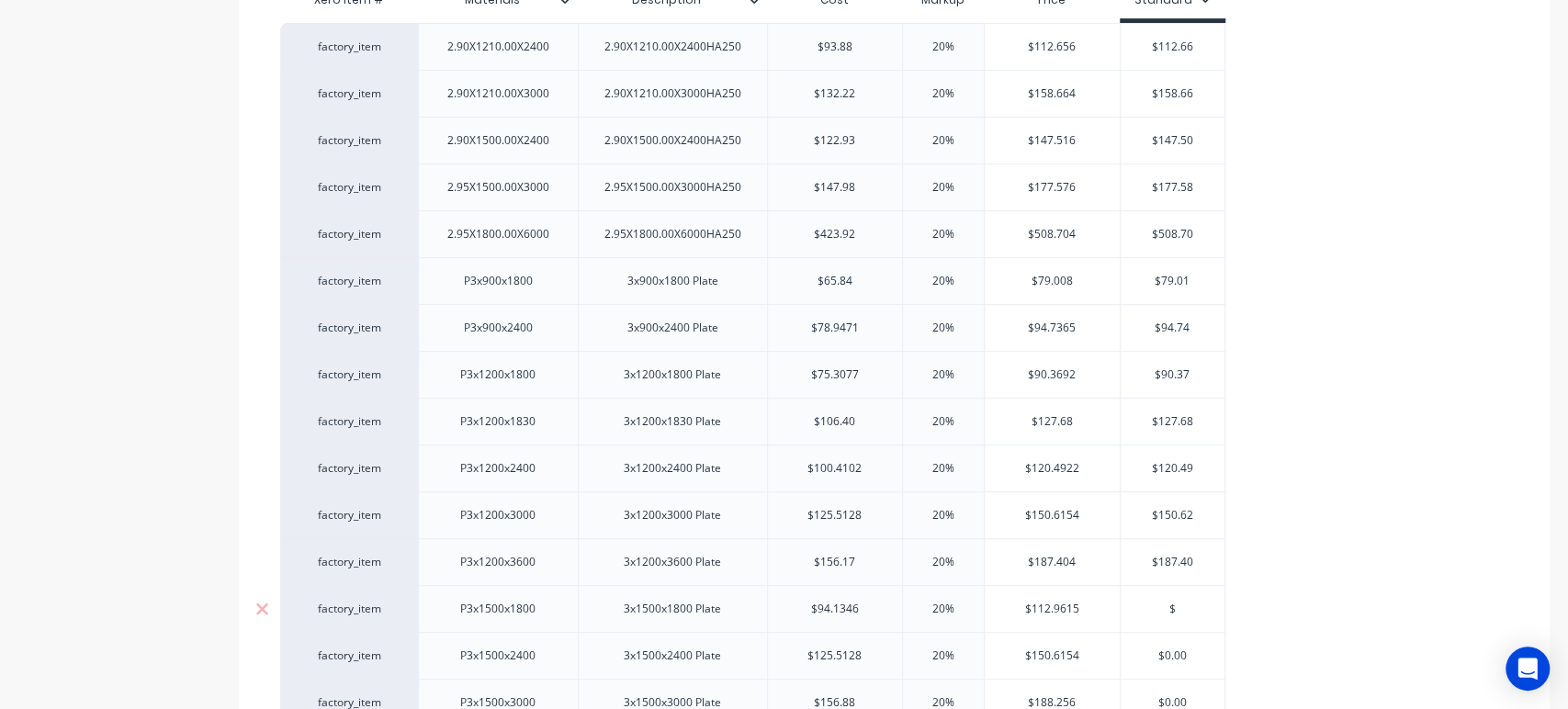 type on "$1" 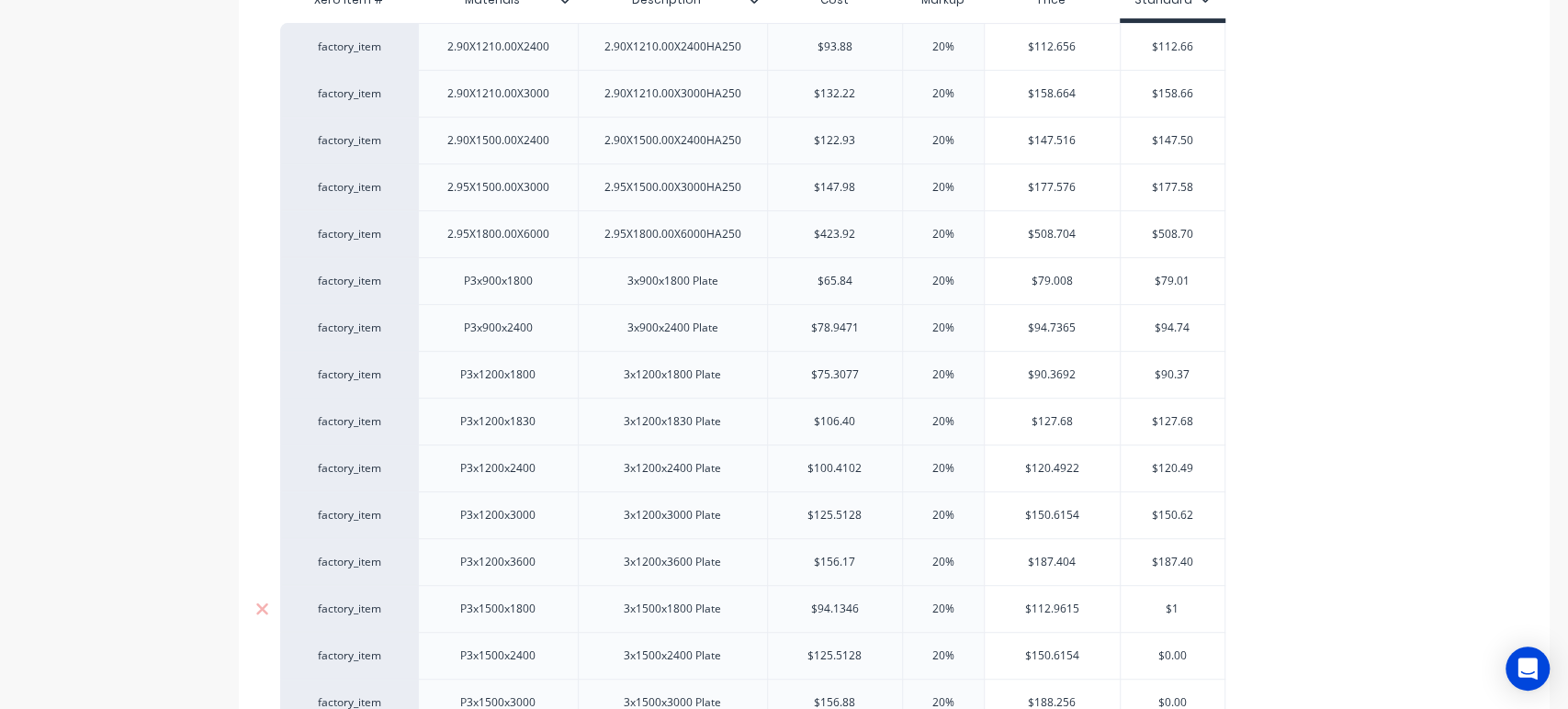 type on "x" 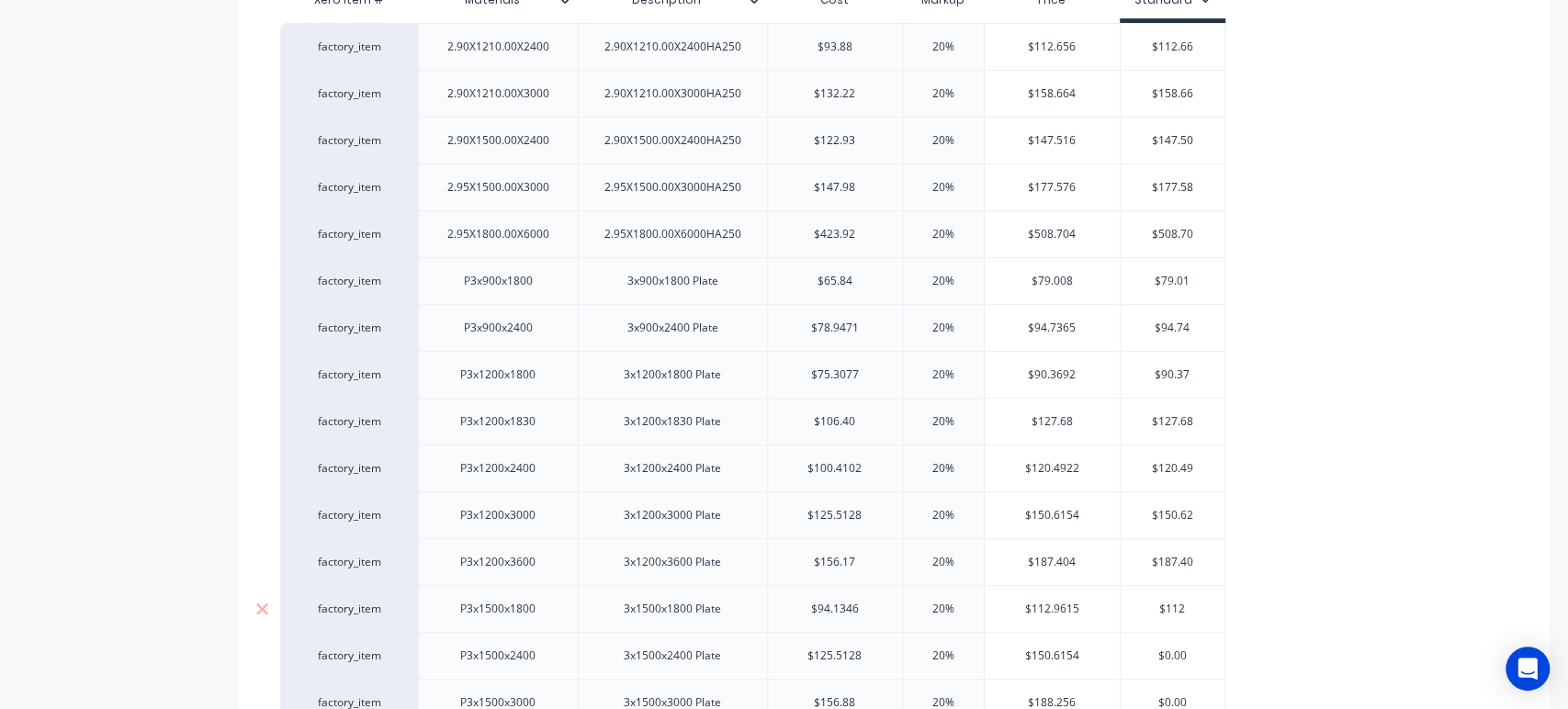 type on "$112." 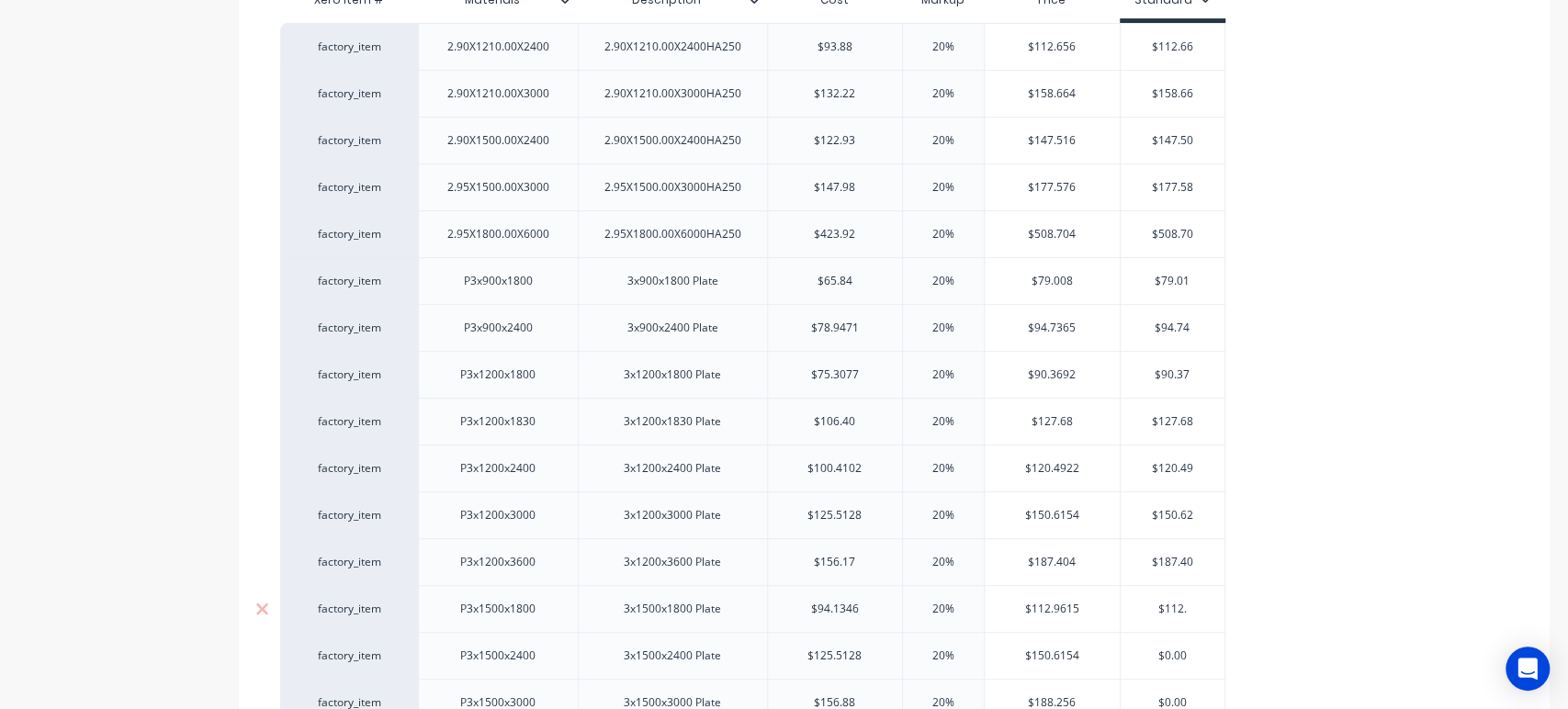 type on "x" 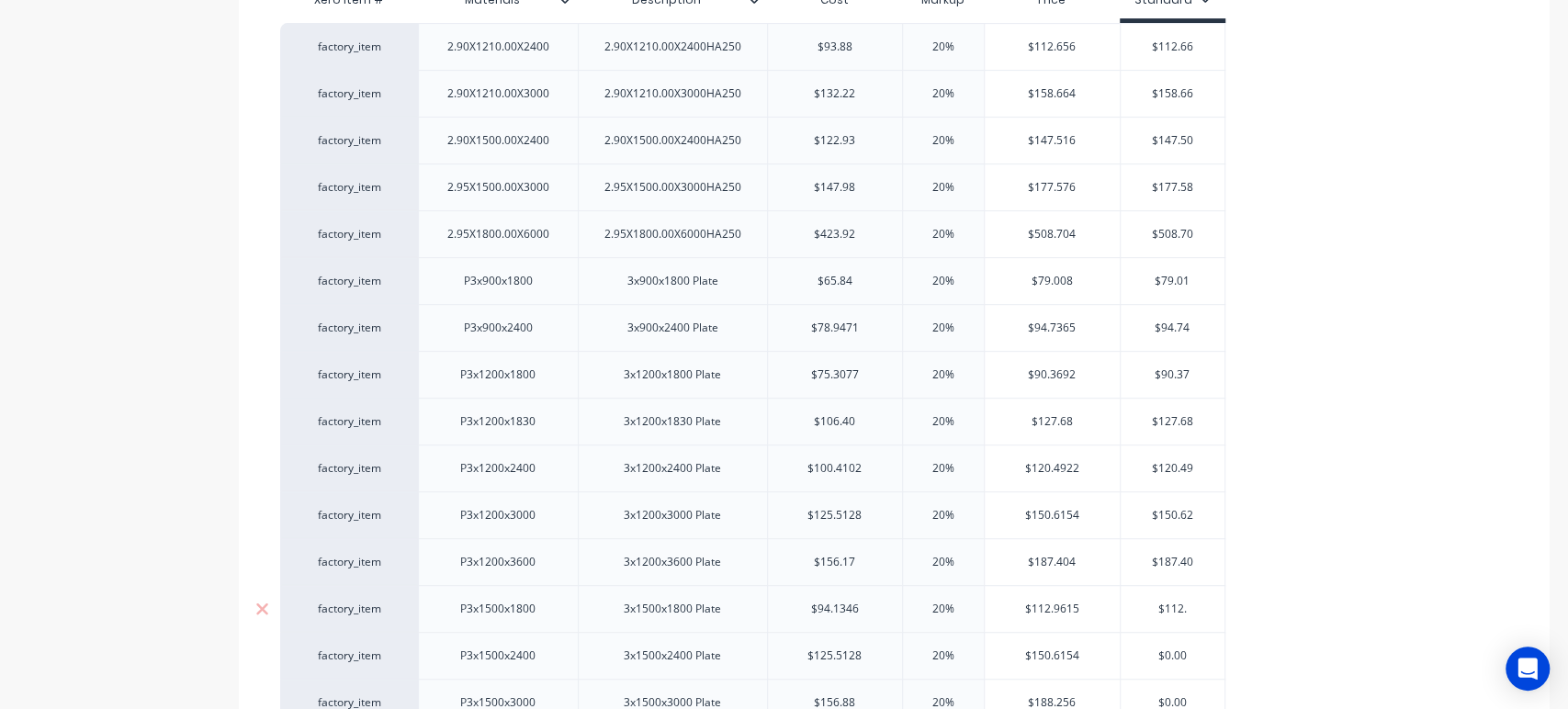 type on "$112.9" 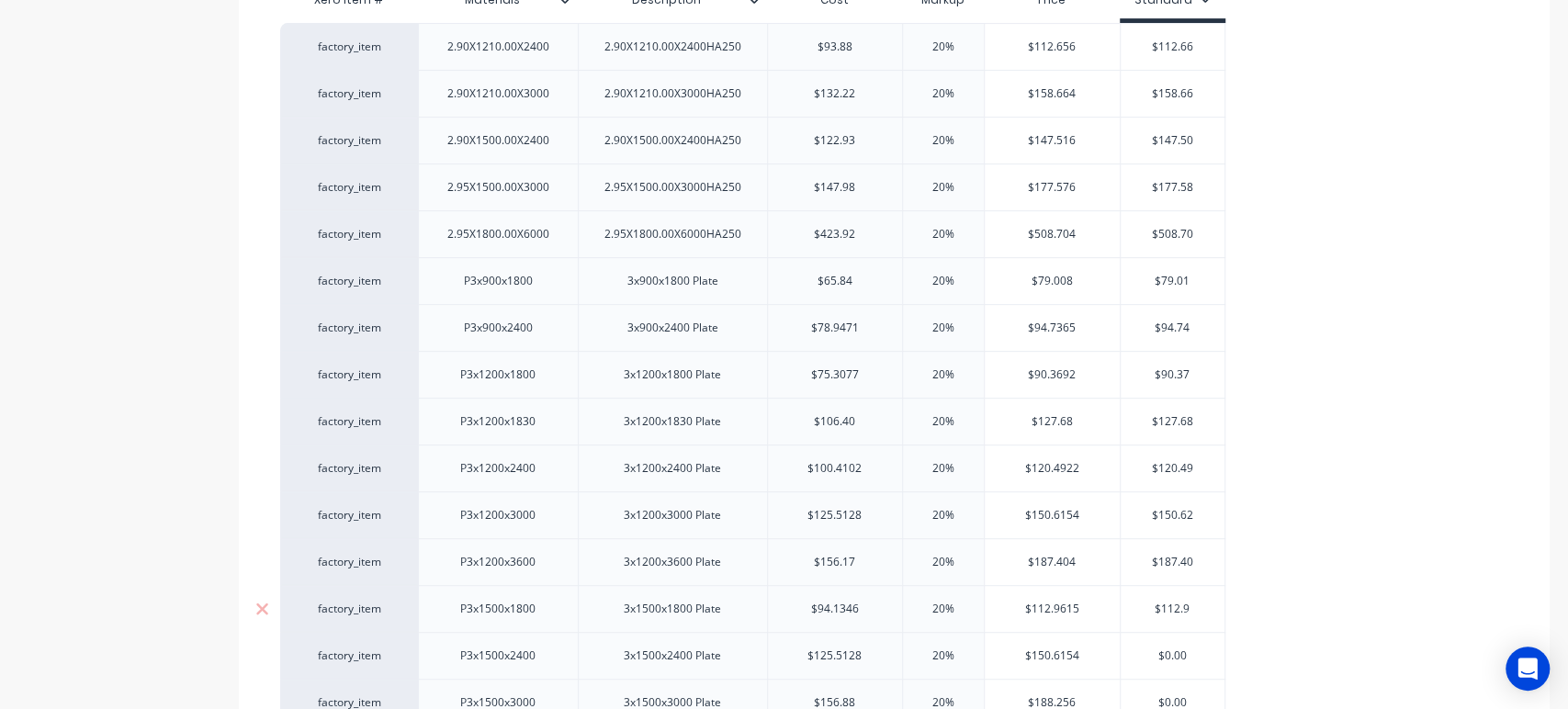 type on "x" 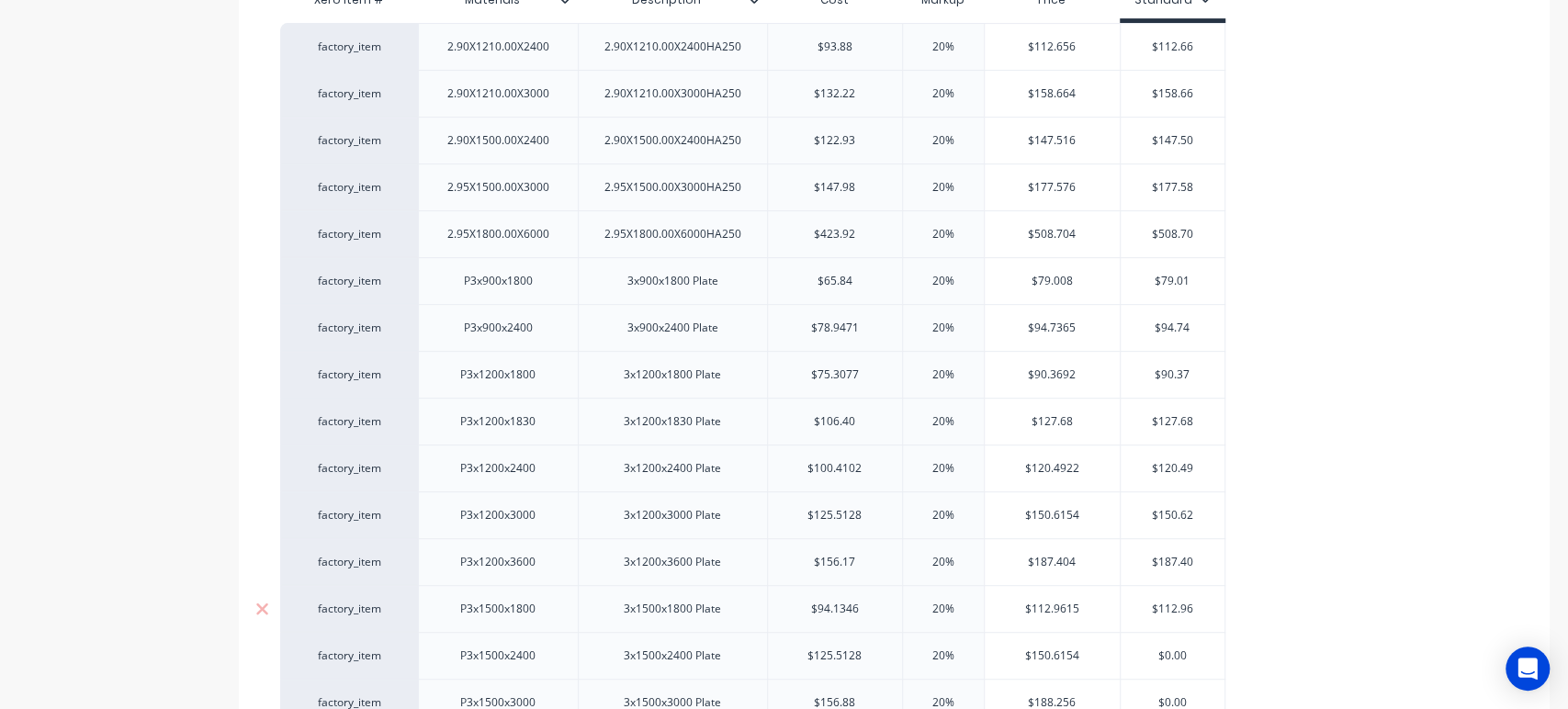 type on "x" 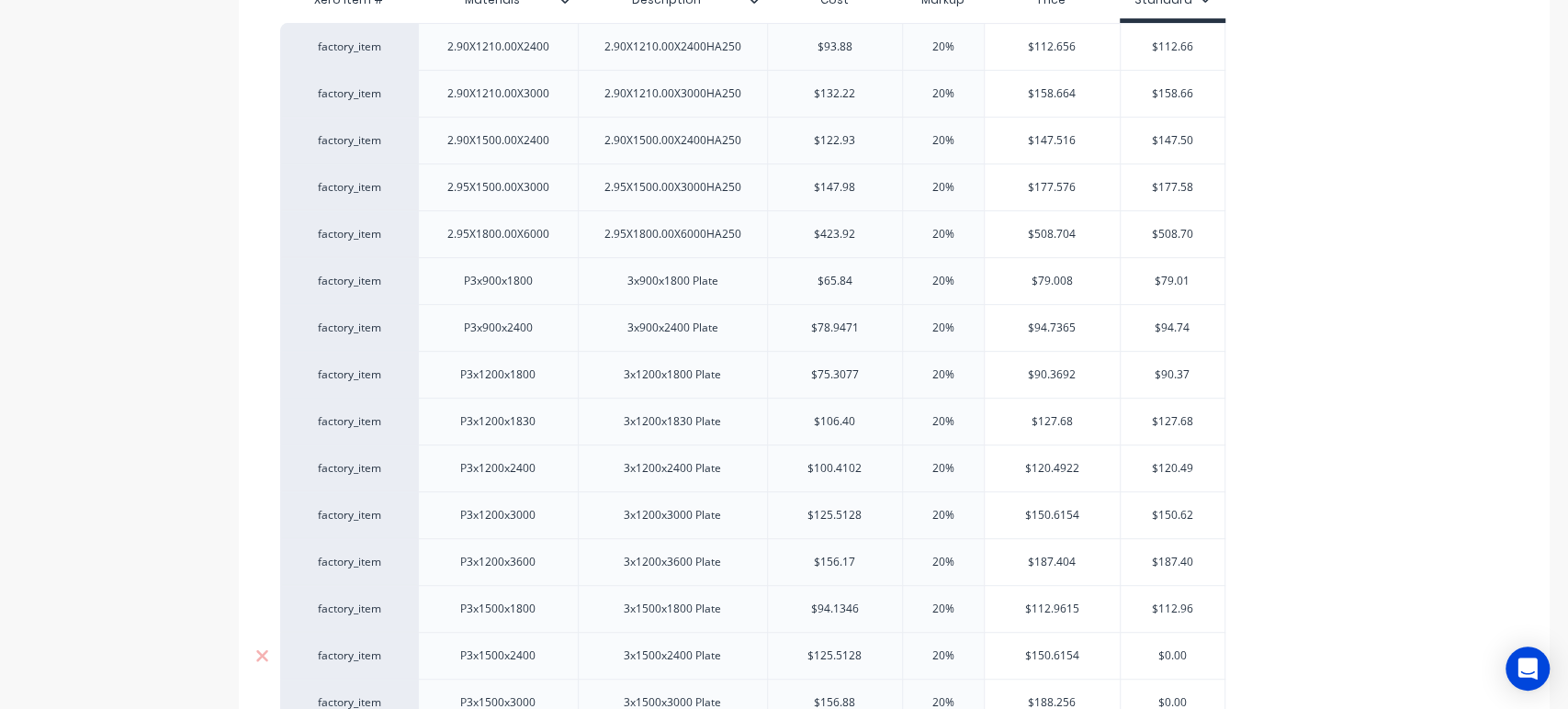 type on "$112.96" 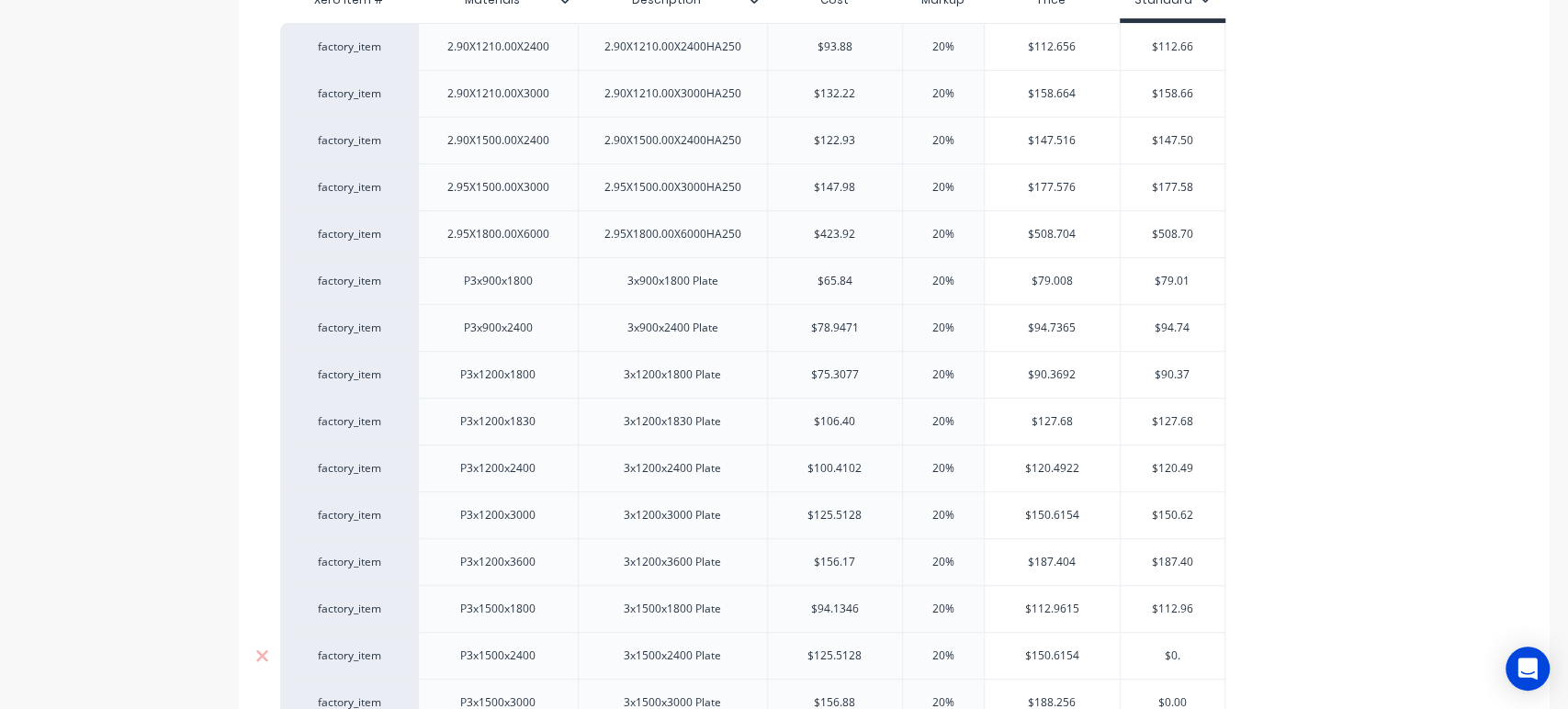 type on "$0" 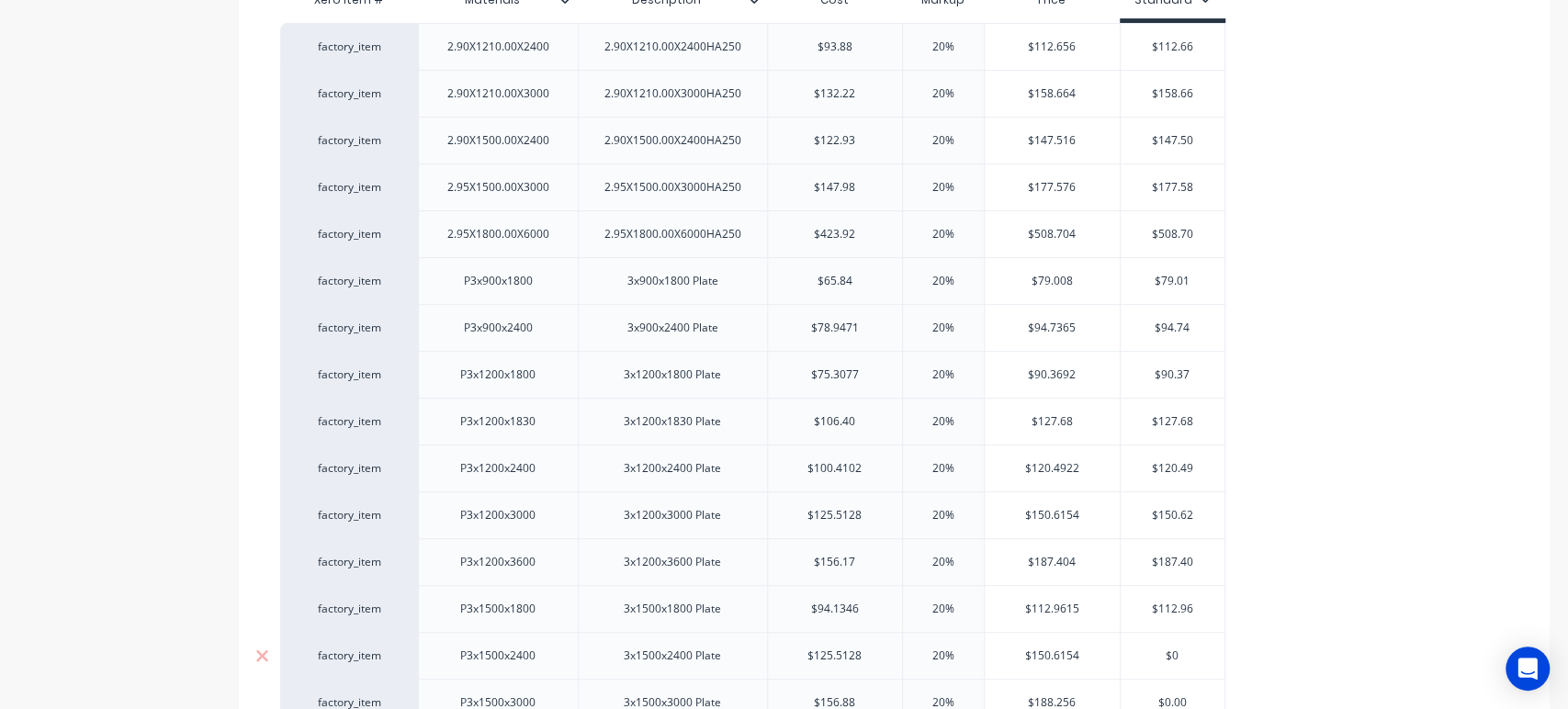type on "x" 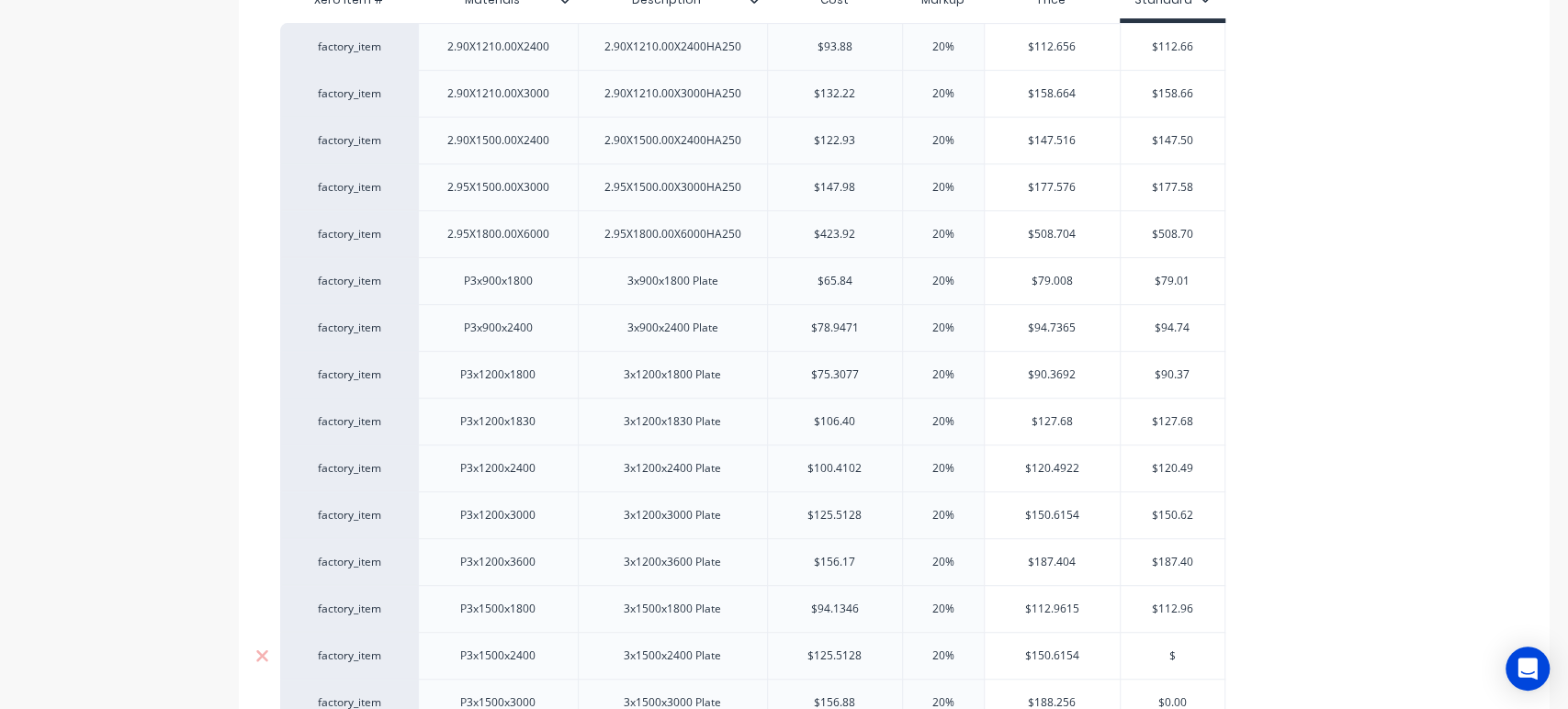 type on "x" 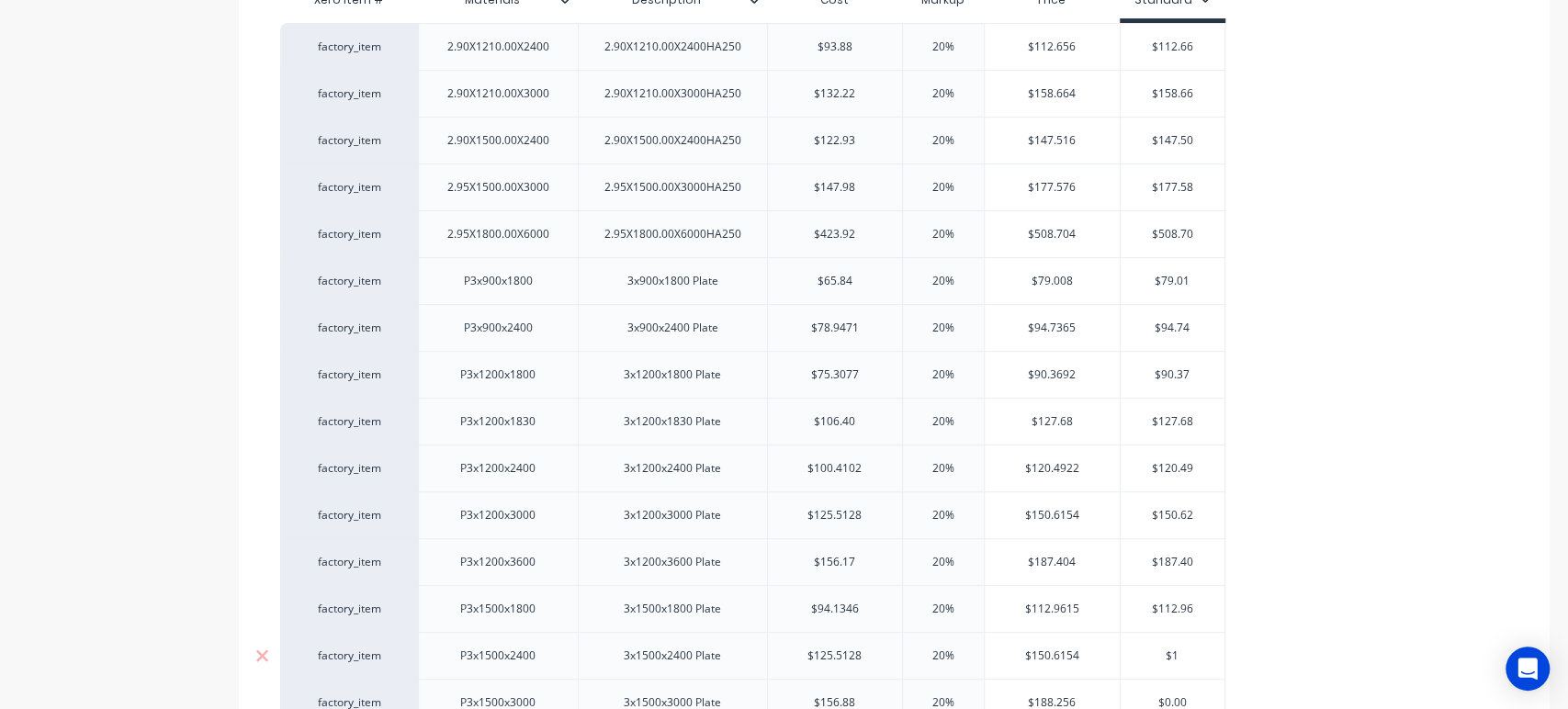 type on "x" 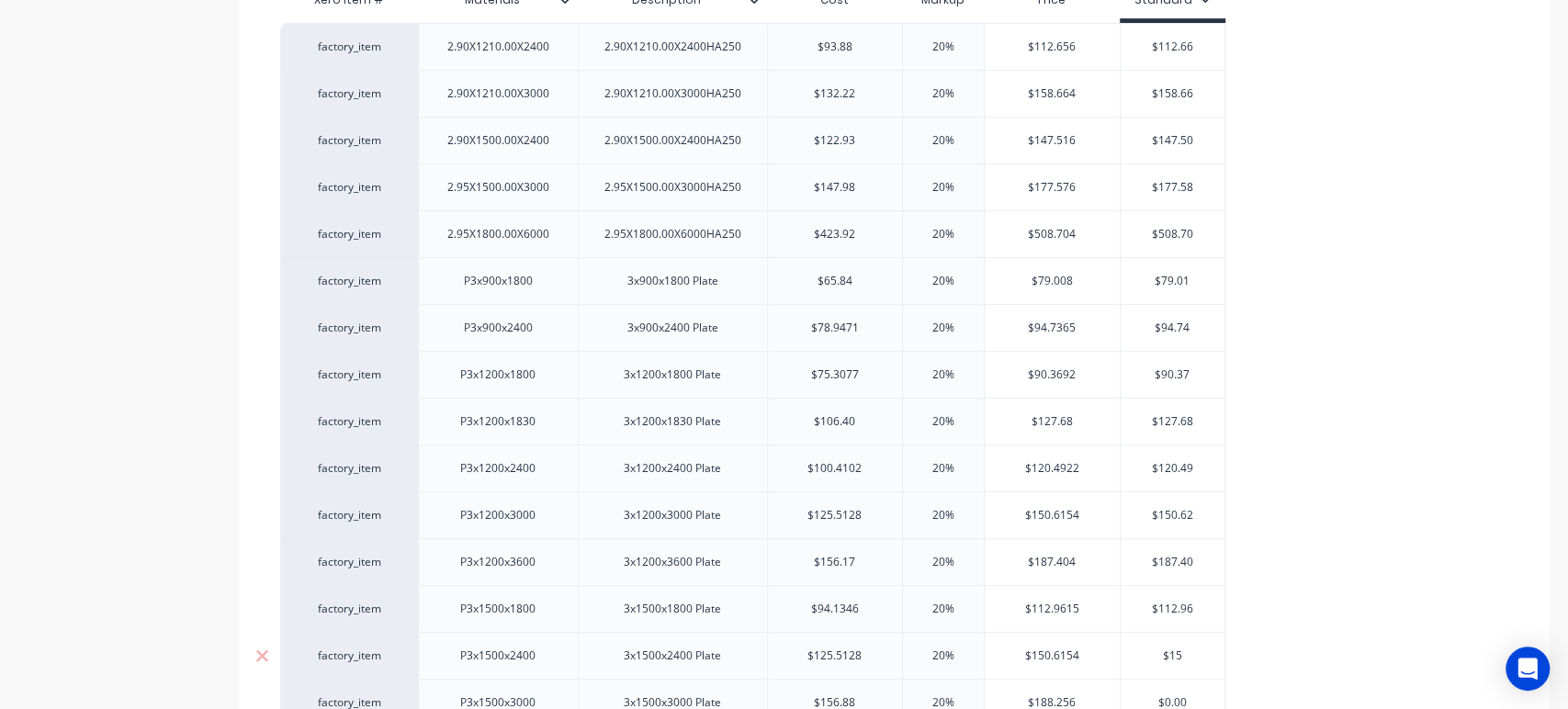 type on "$150" 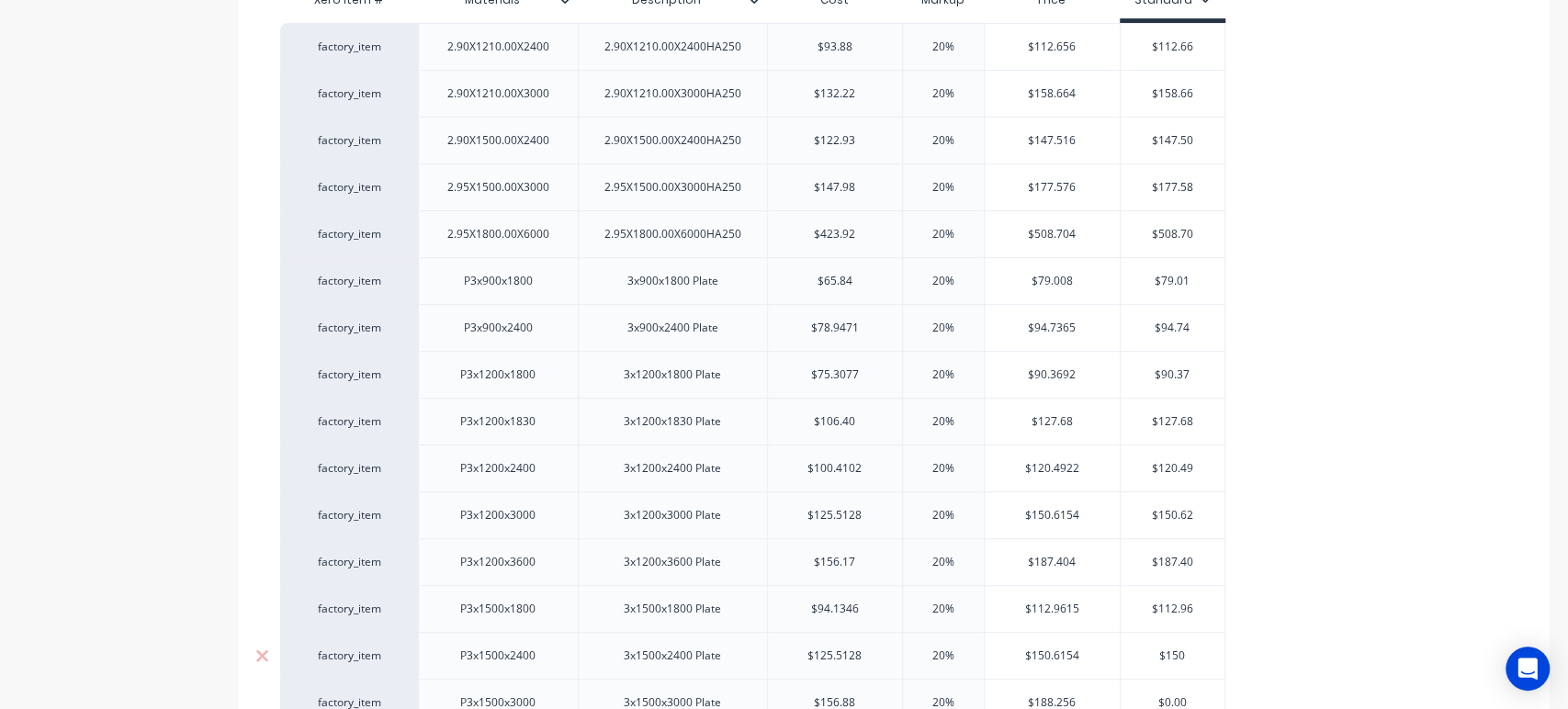 type on "x" 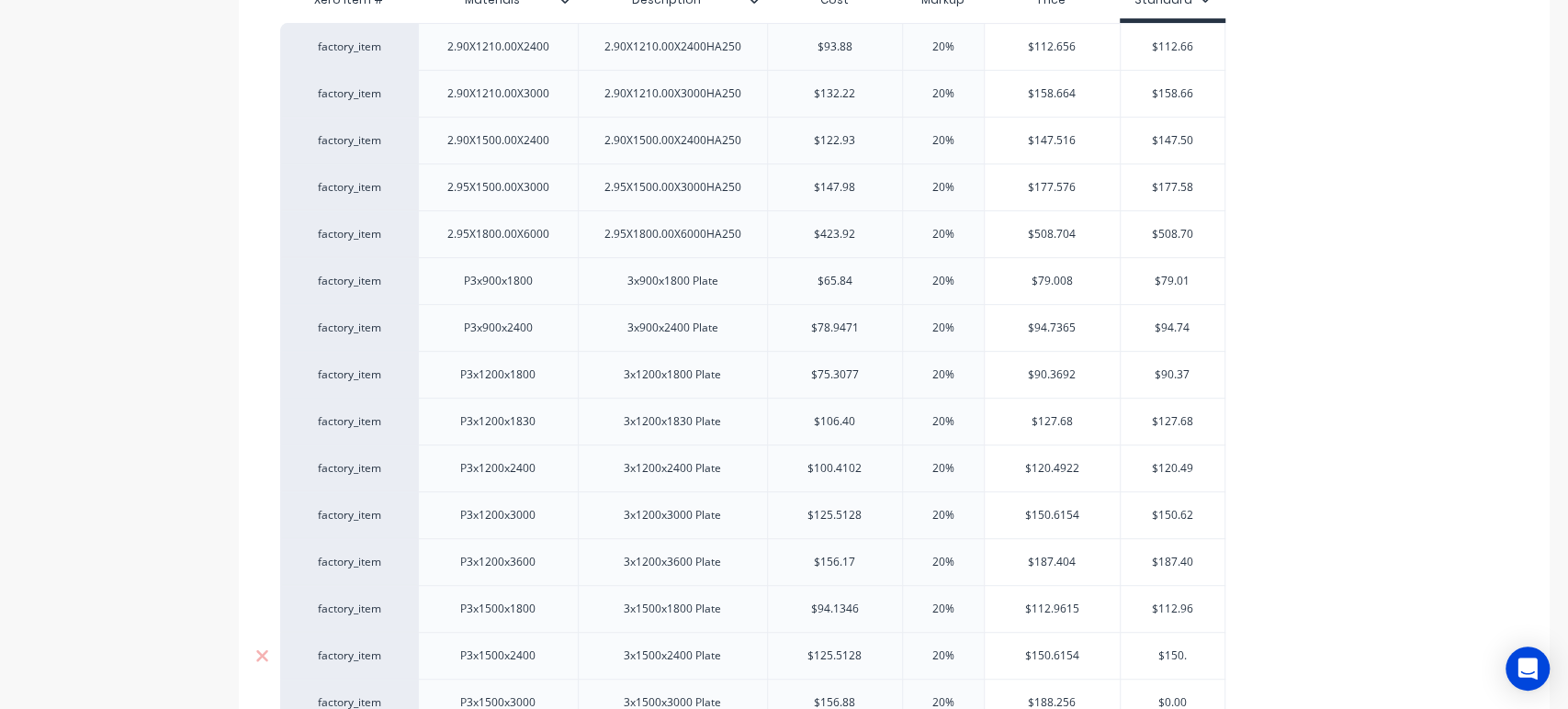 type on "x" 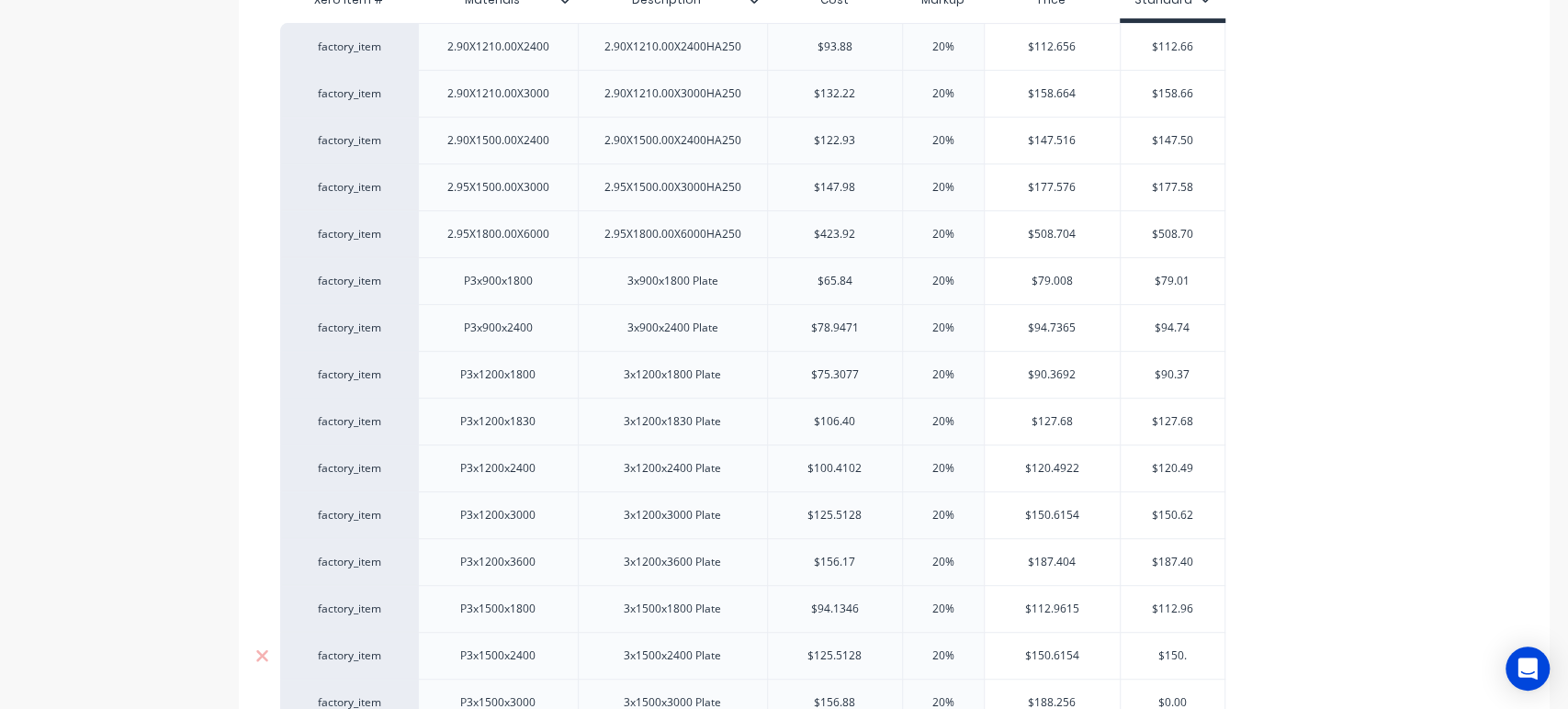 type on "$150.6" 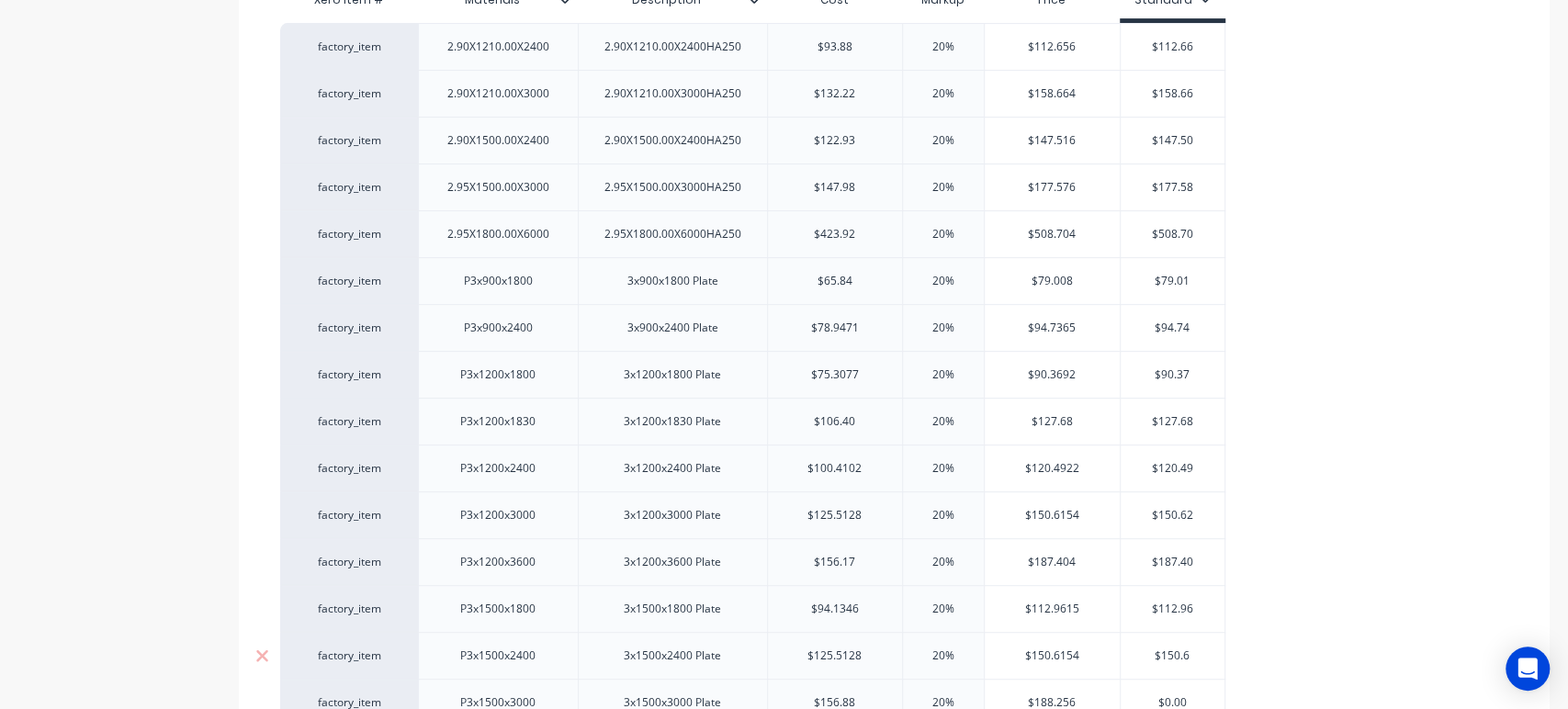 type on "x" 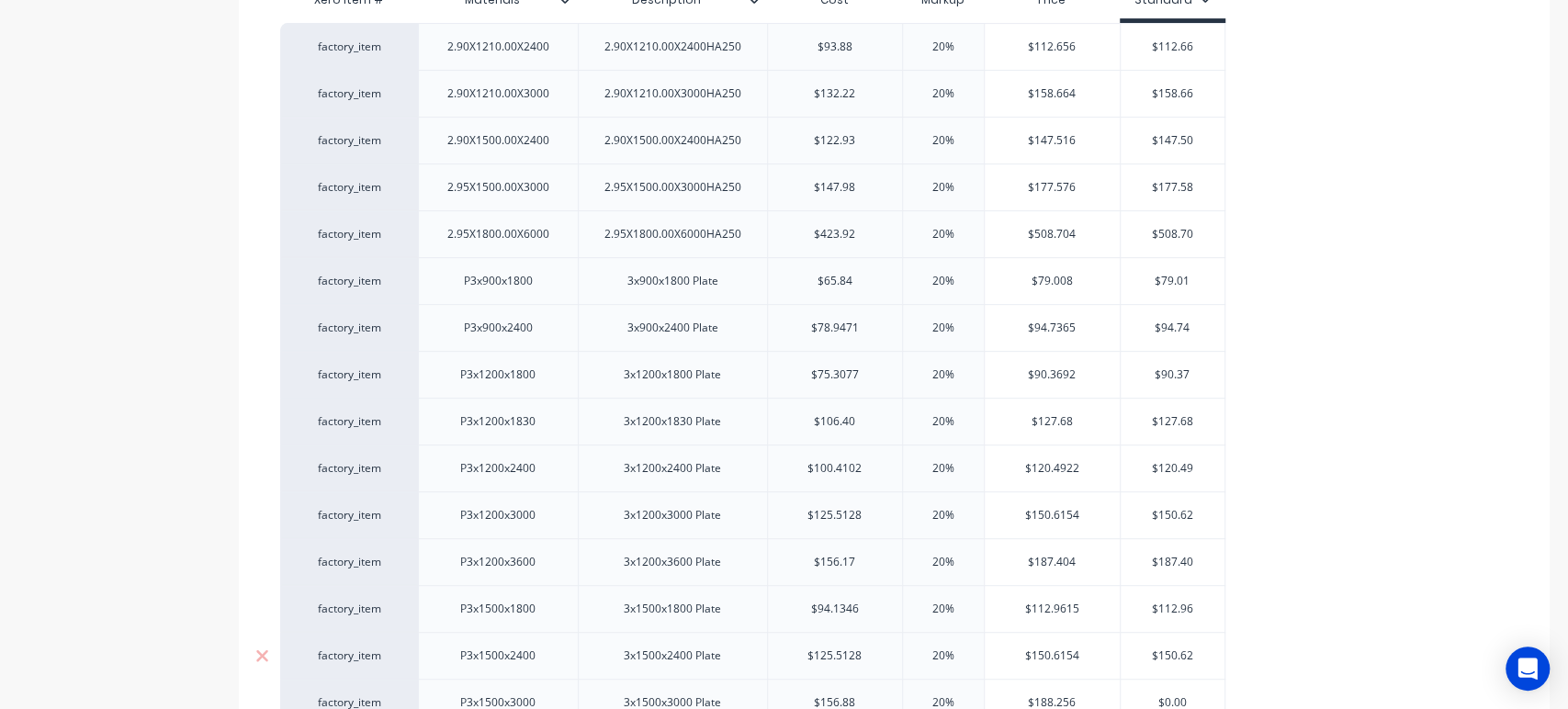 type on "x" 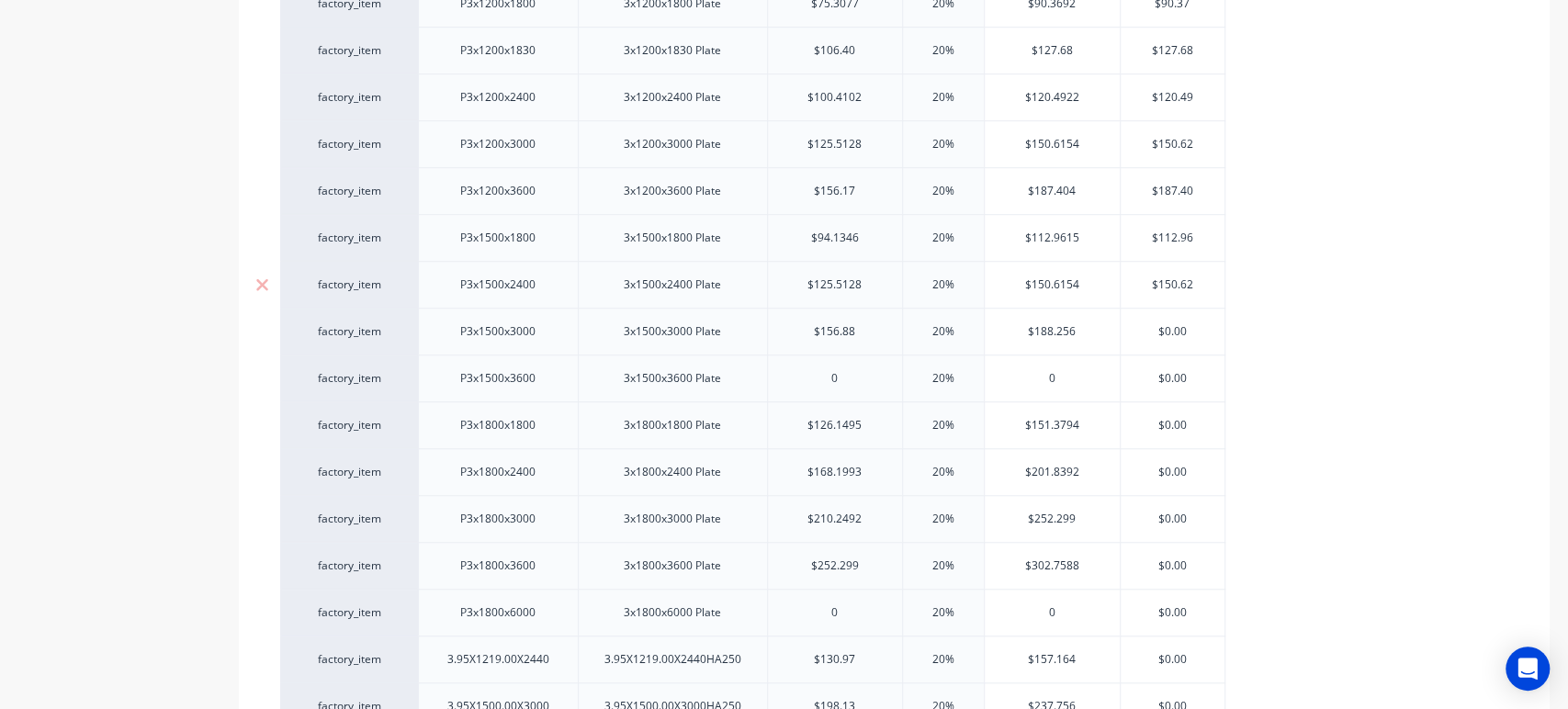 scroll, scrollTop: 839, scrollLeft: 0, axis: vertical 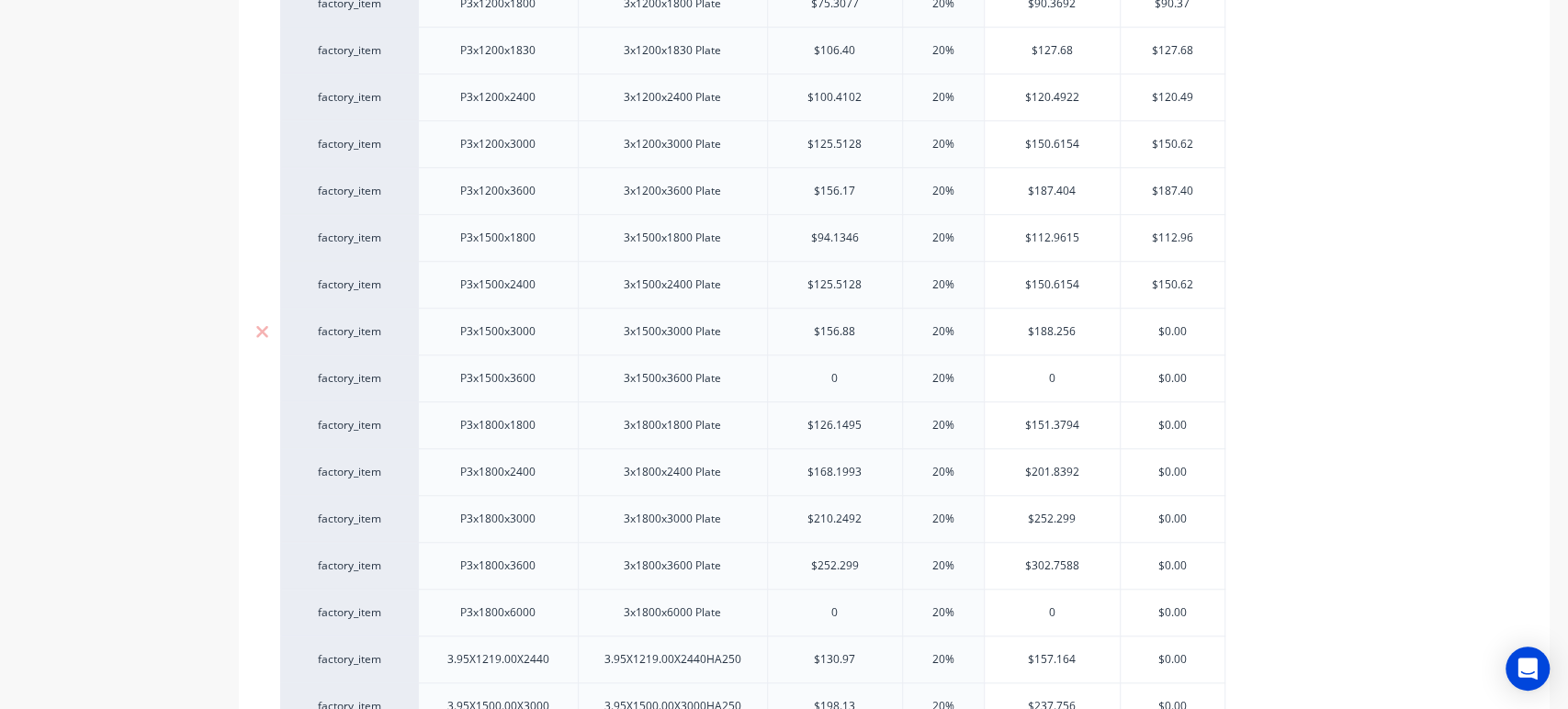 type on "$150.62" 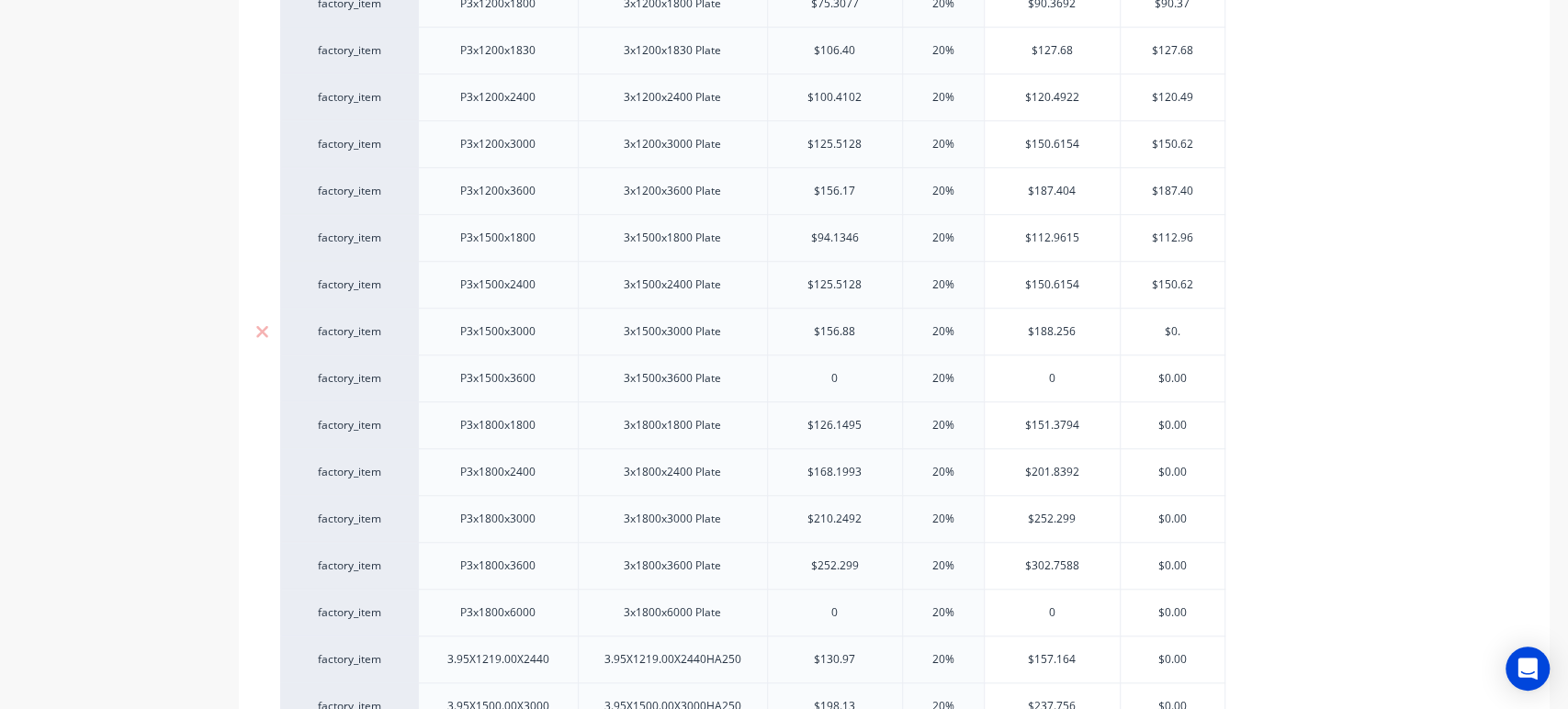 type on "$0" 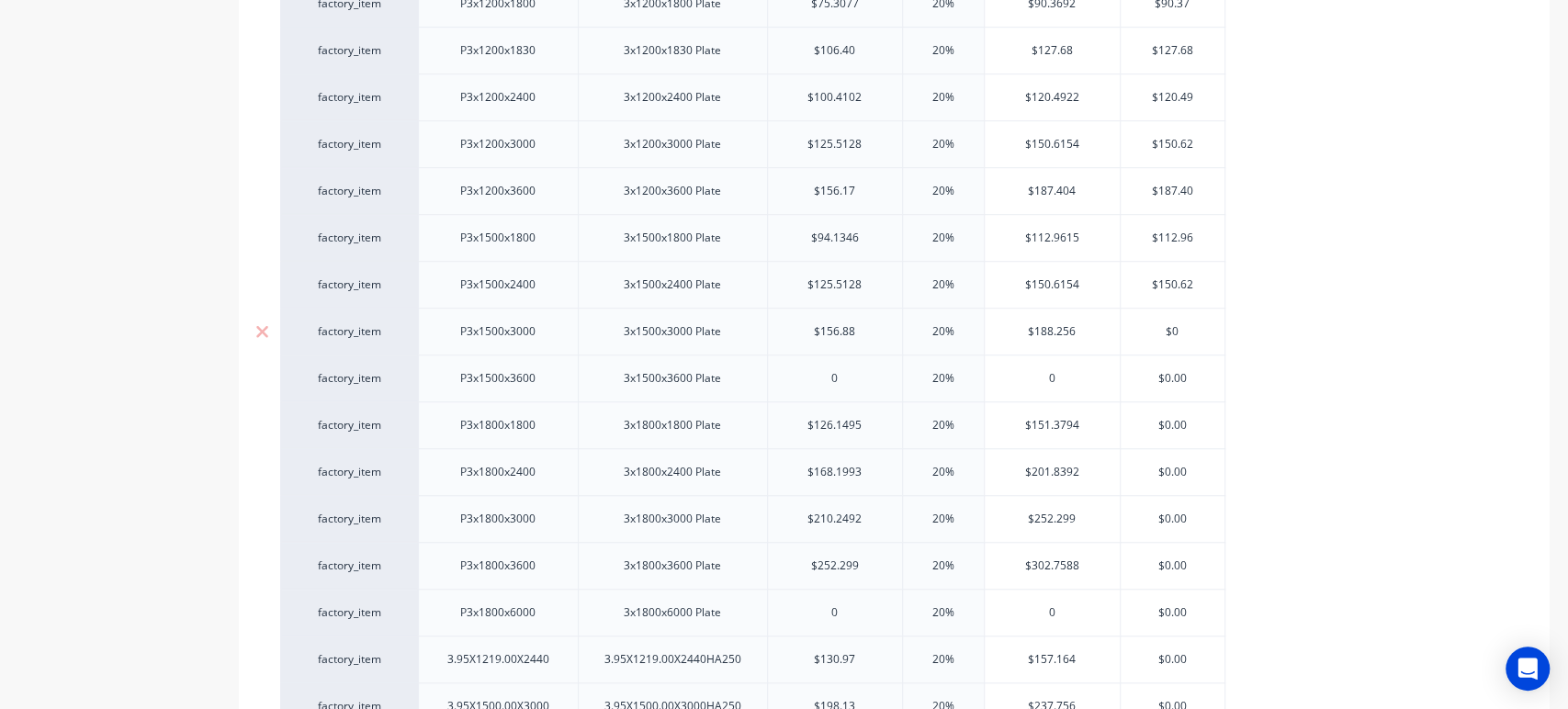 type on "x" 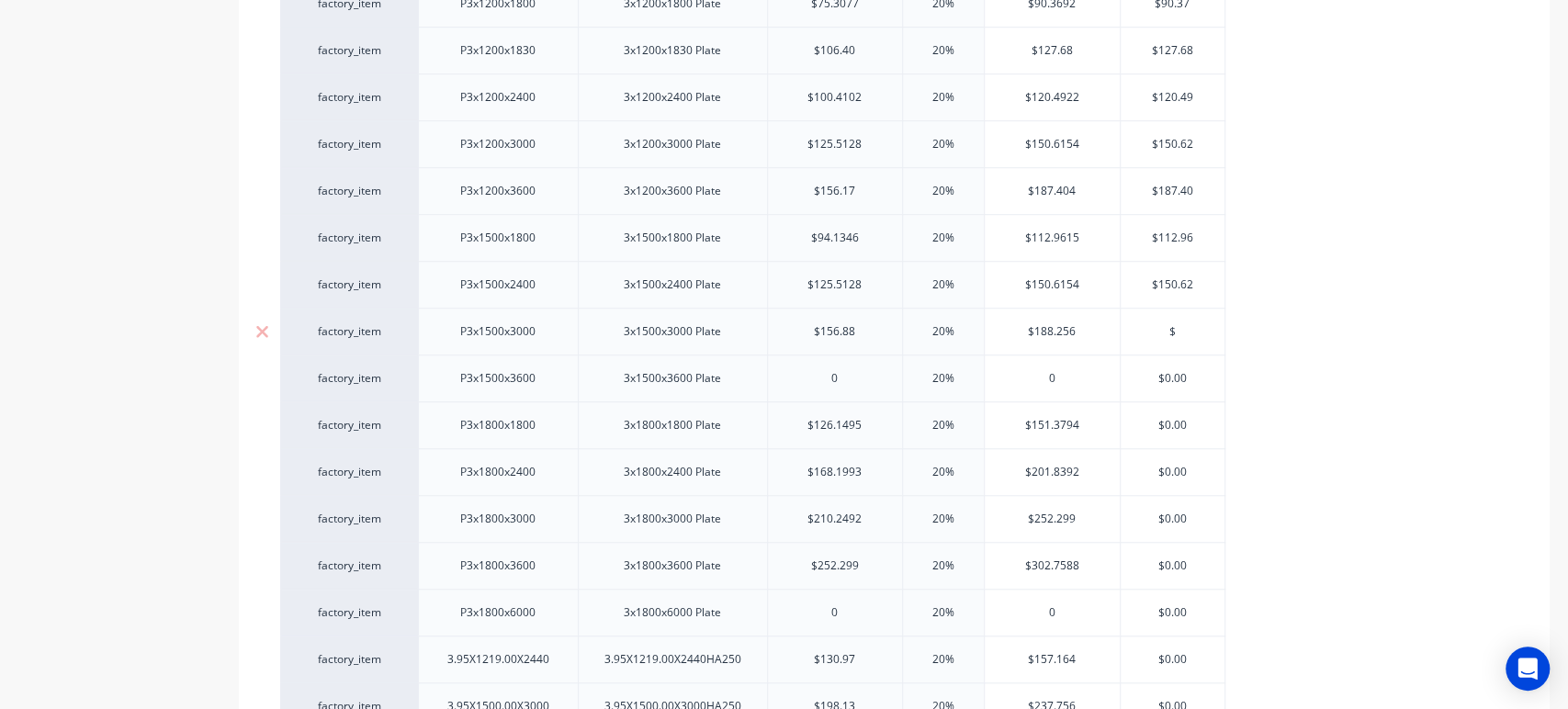type on "x" 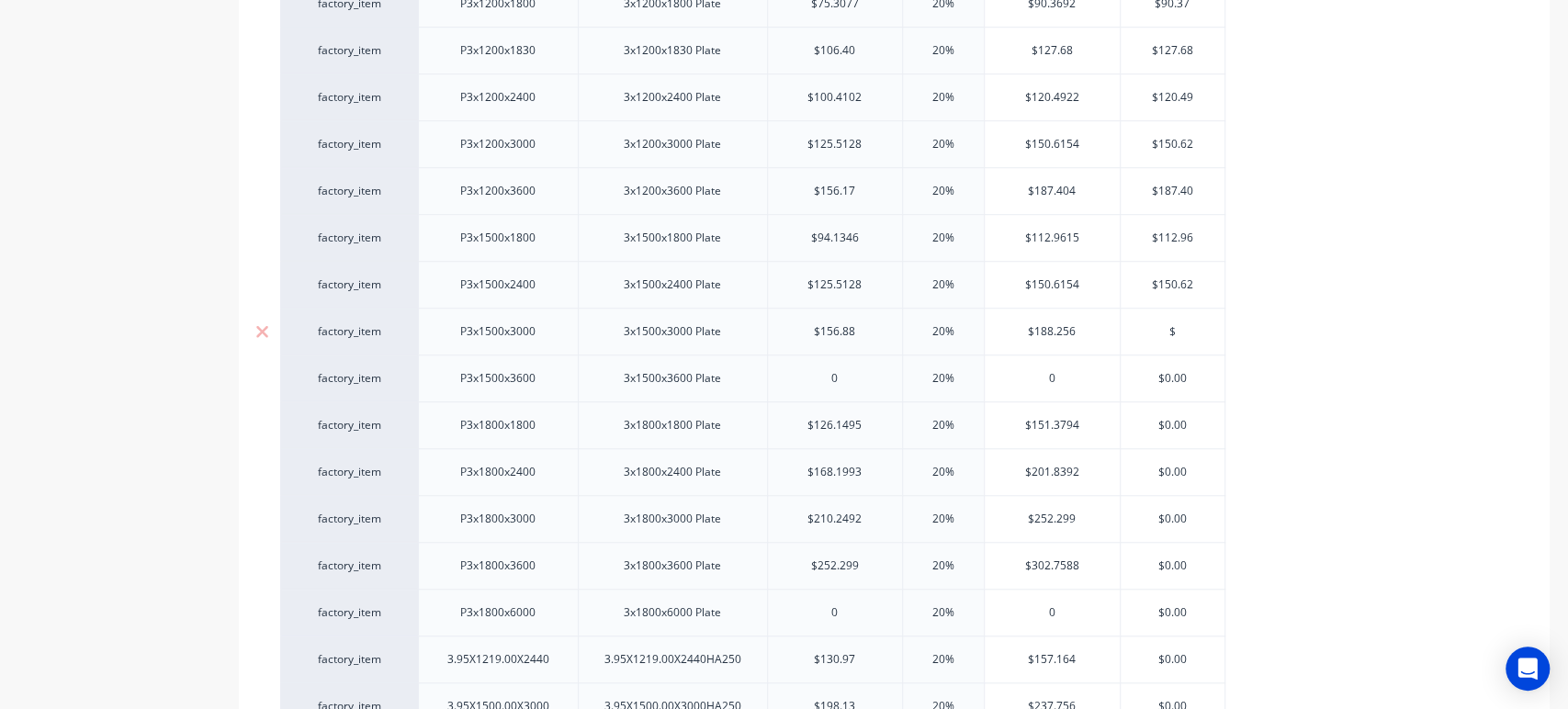type on "$1" 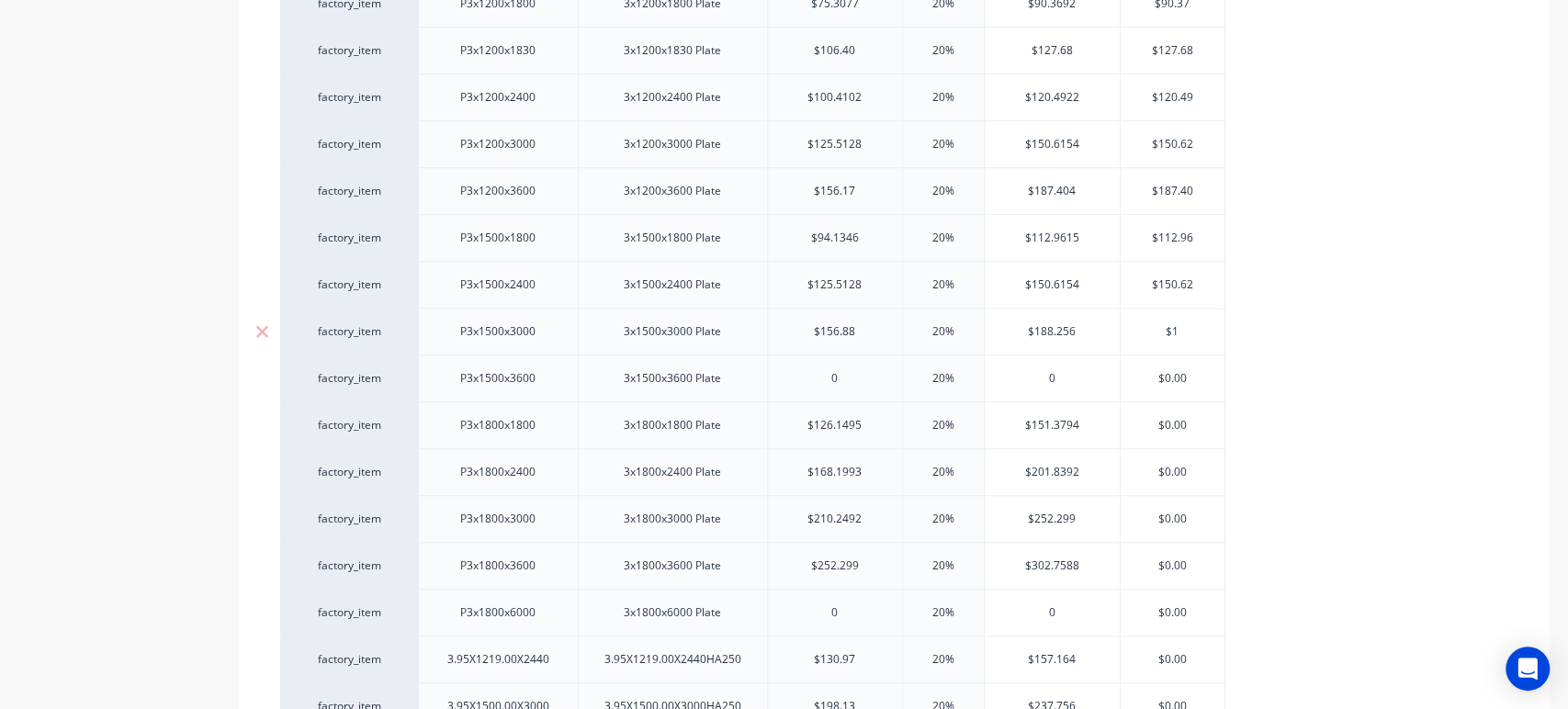 type on "x" 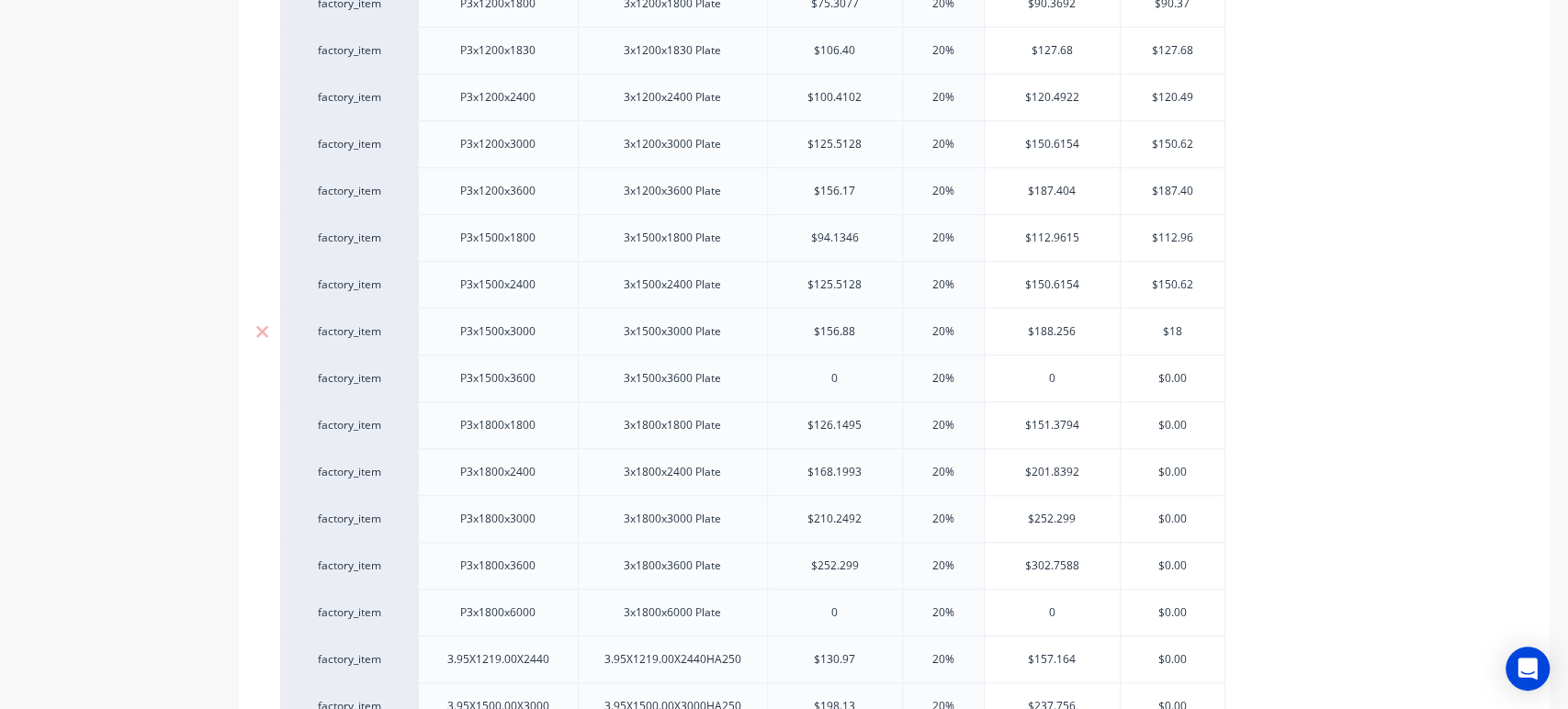 type on "$188" 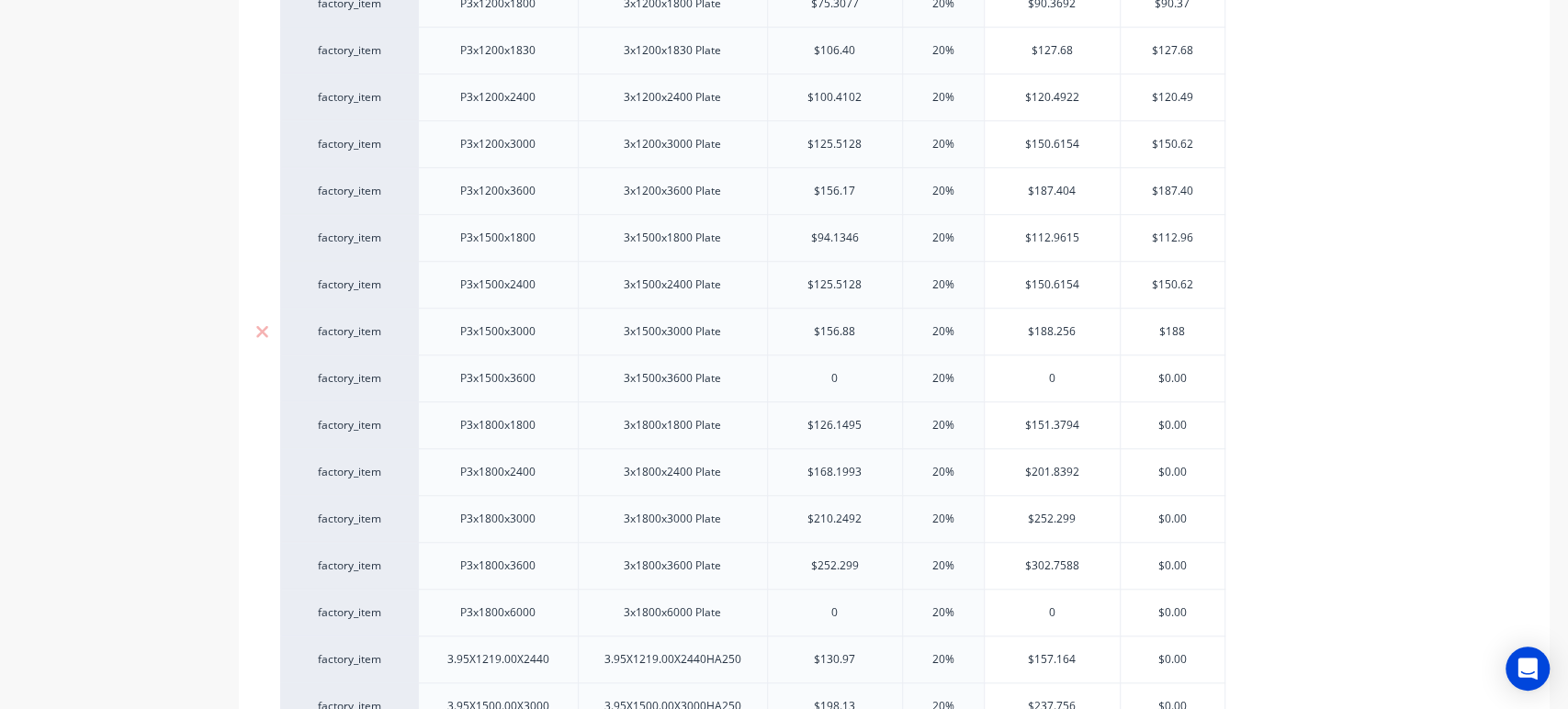 type on "x" 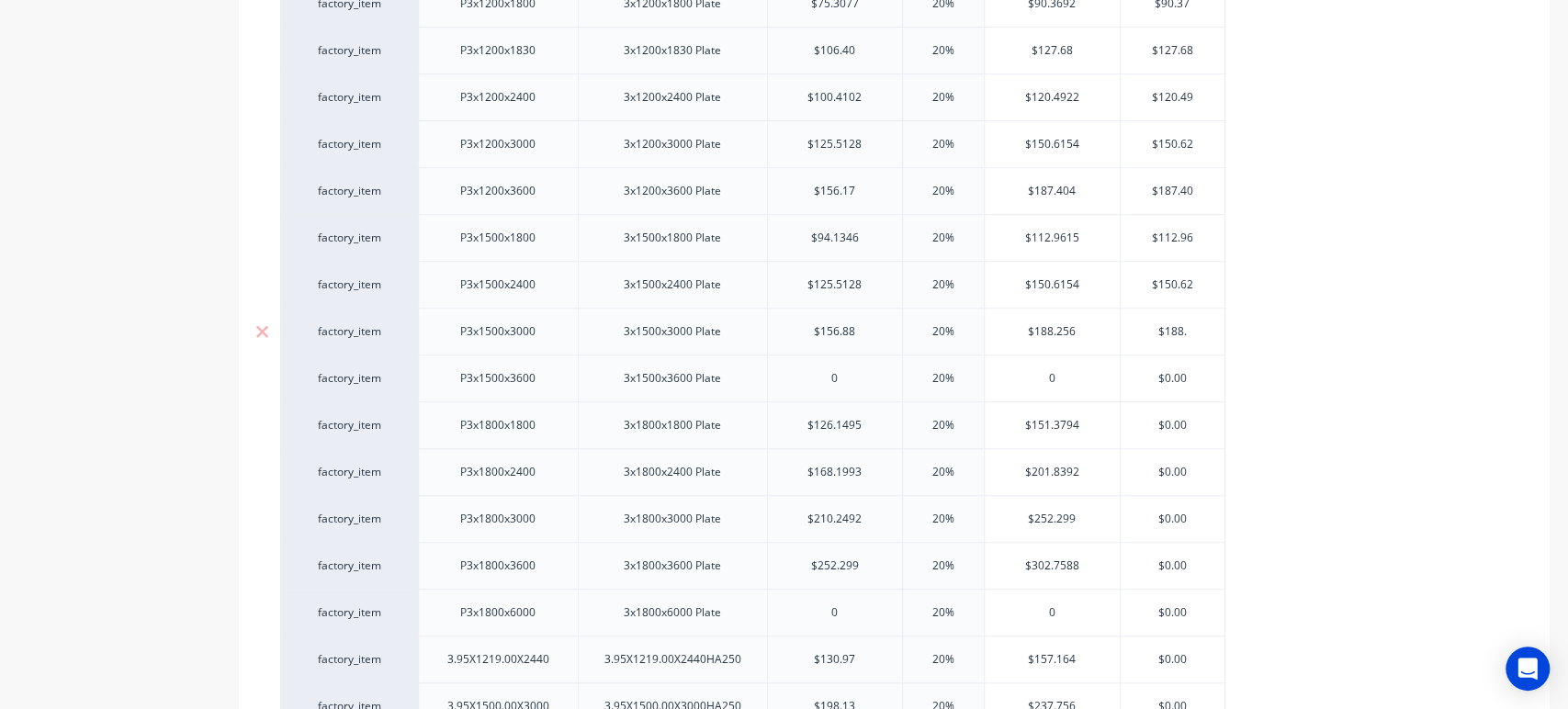 type on "$188.2" 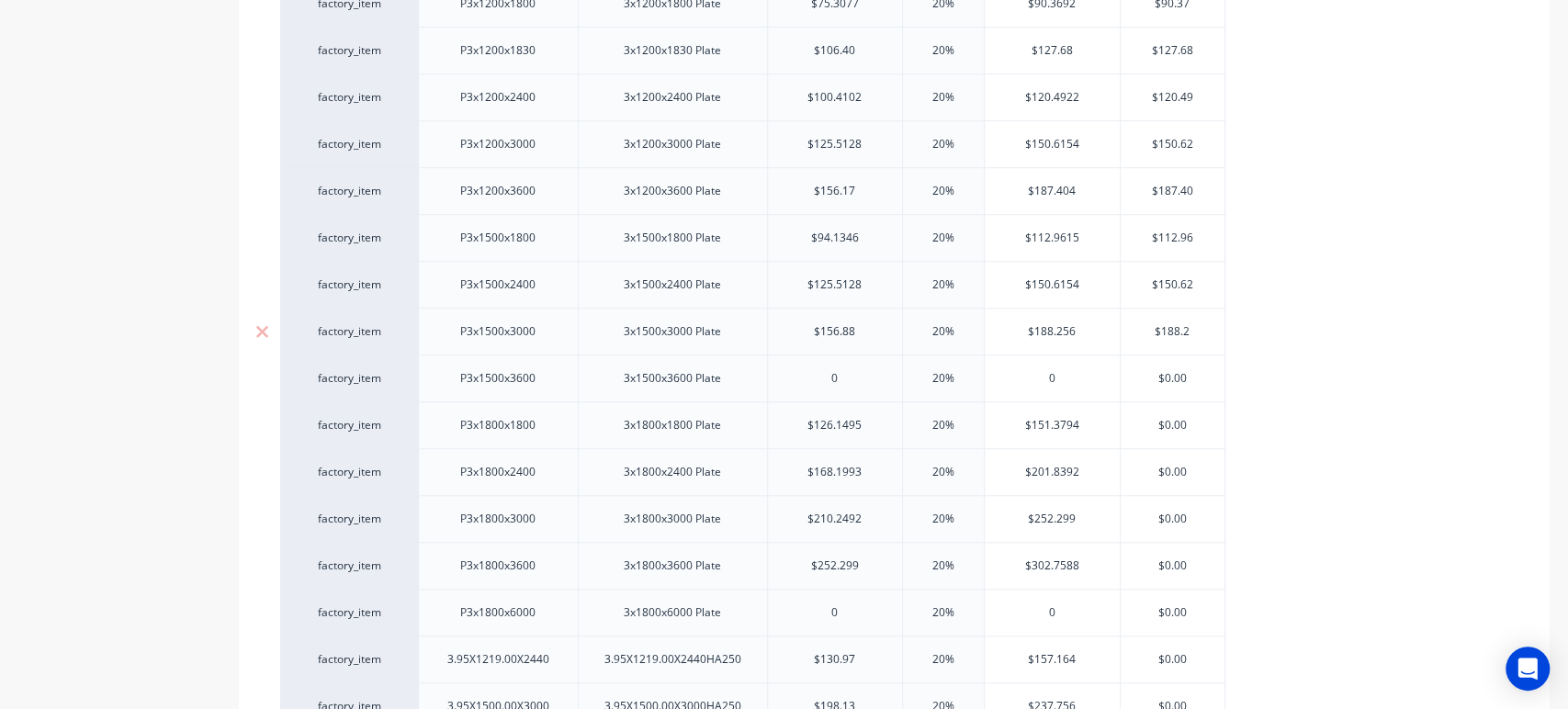 type on "x" 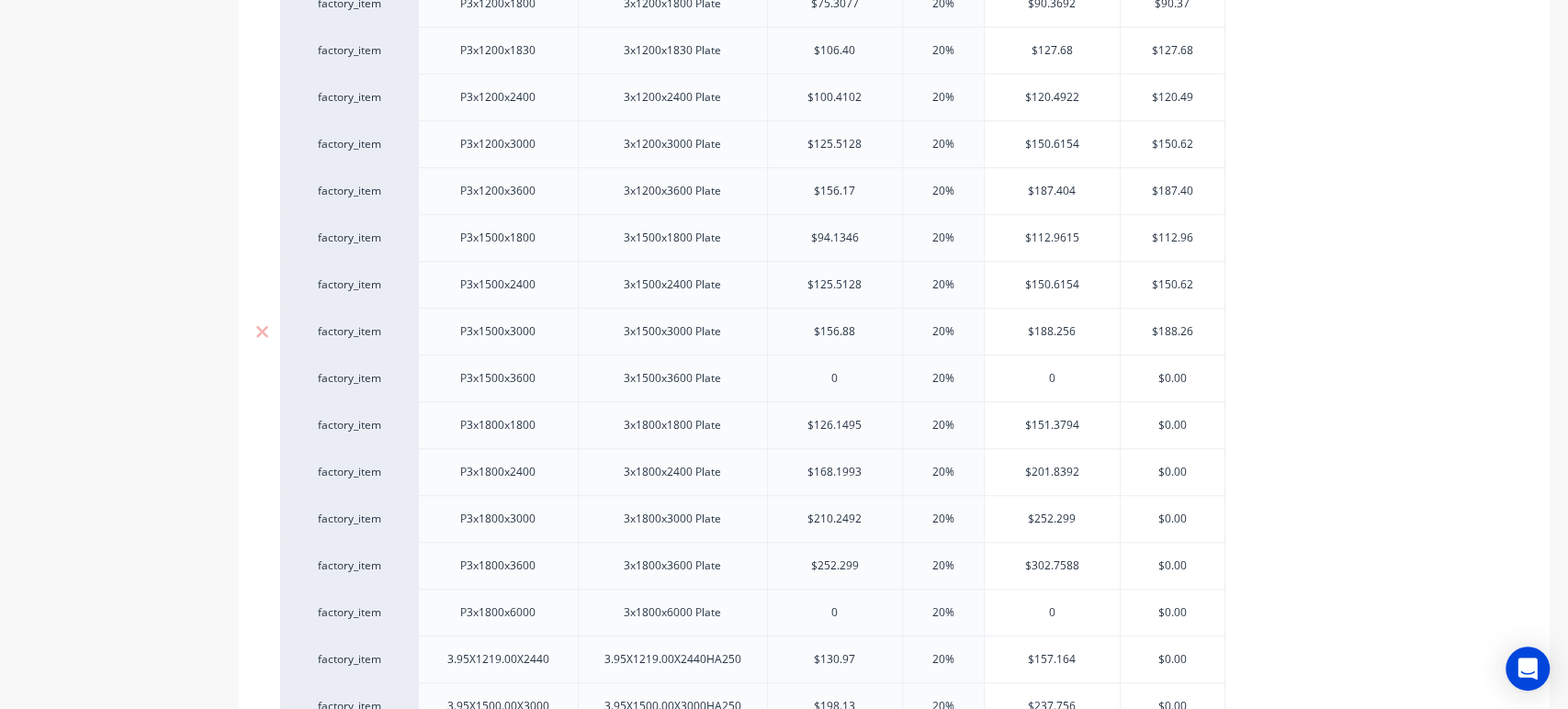 type on "x" 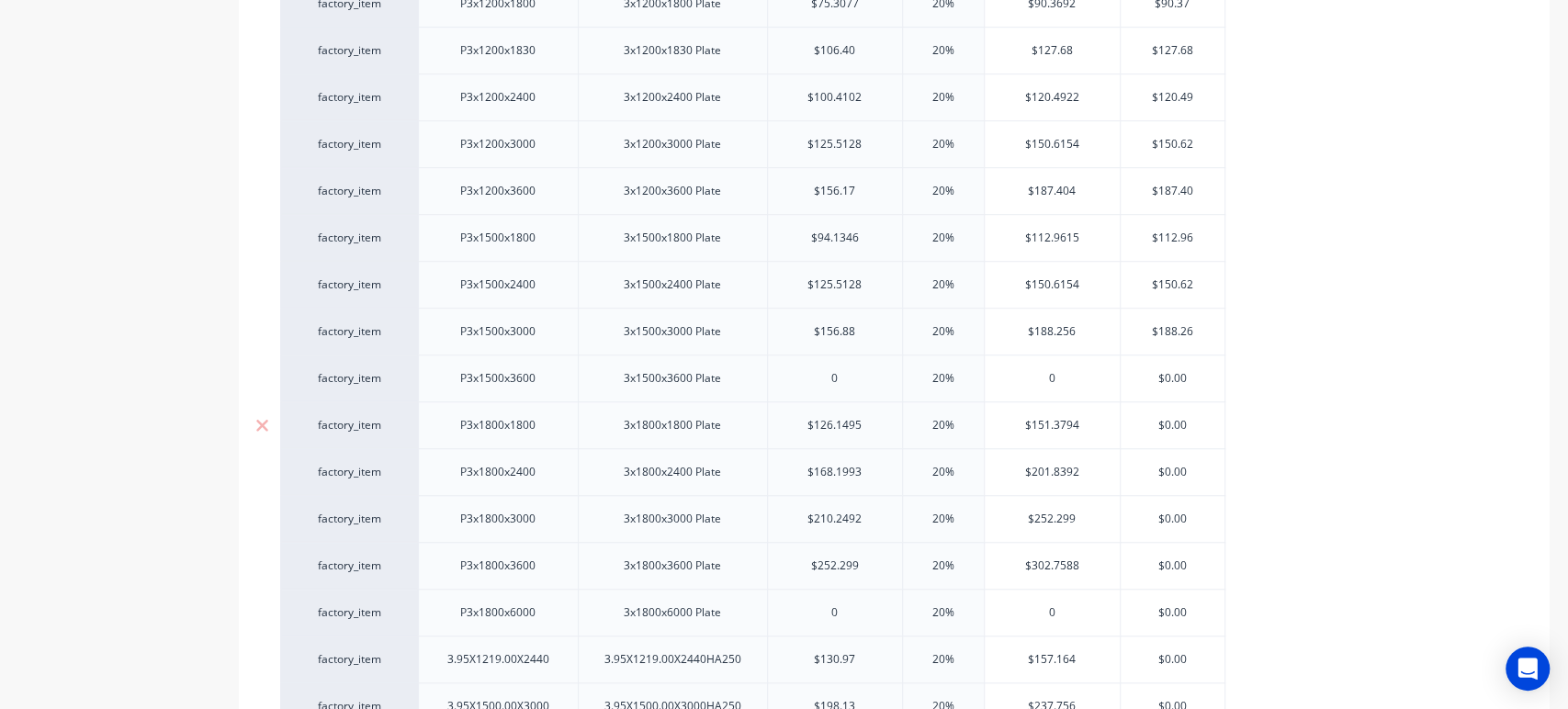 type on "$188.26" 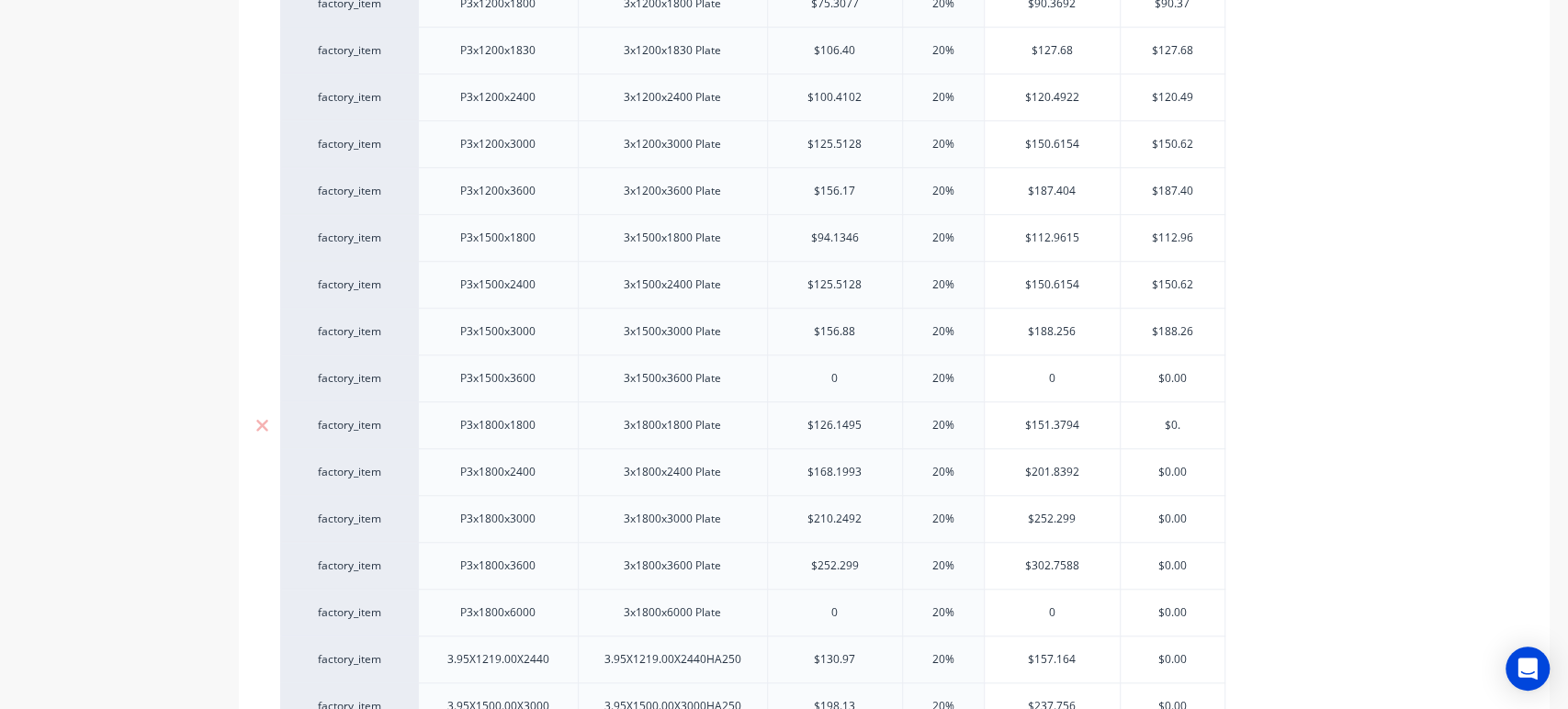 type on "$0" 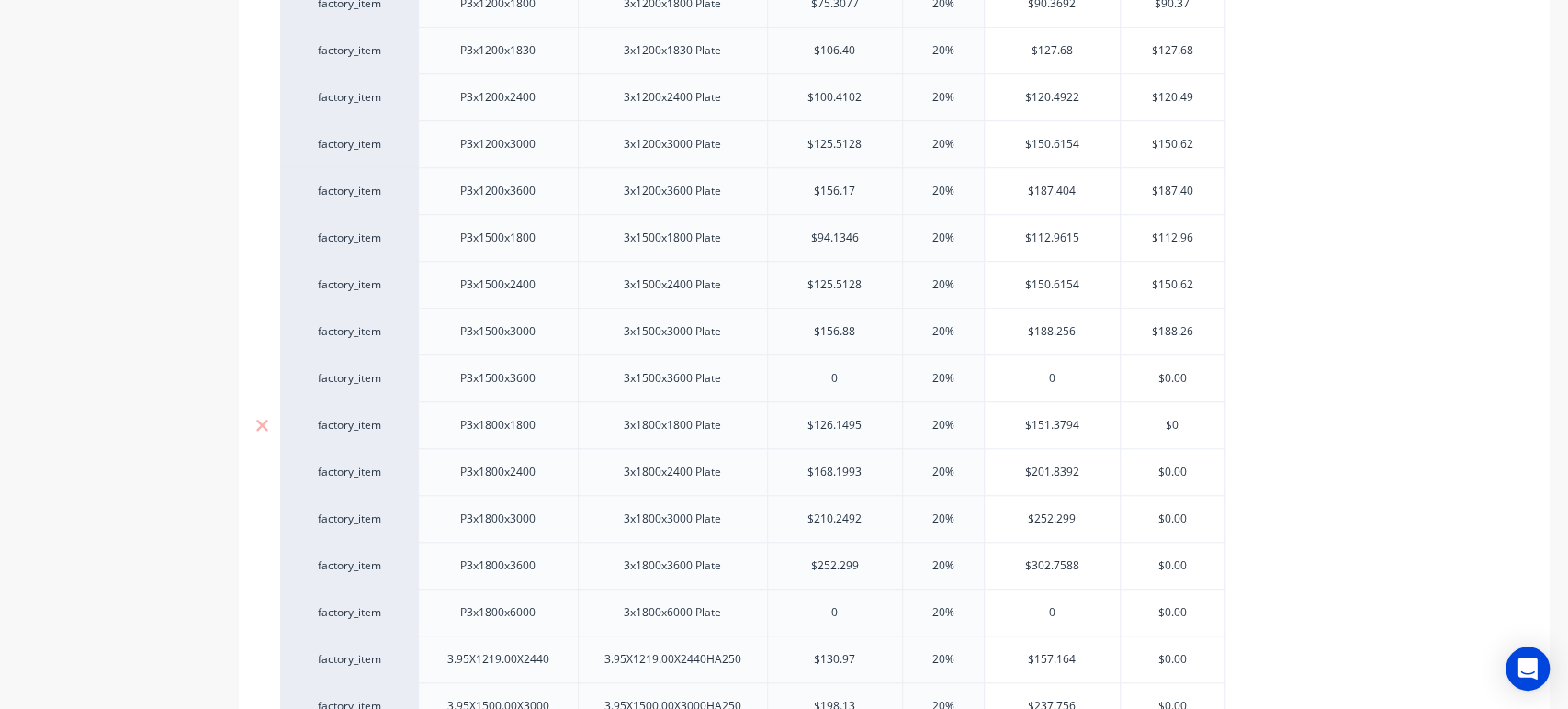 type on "x" 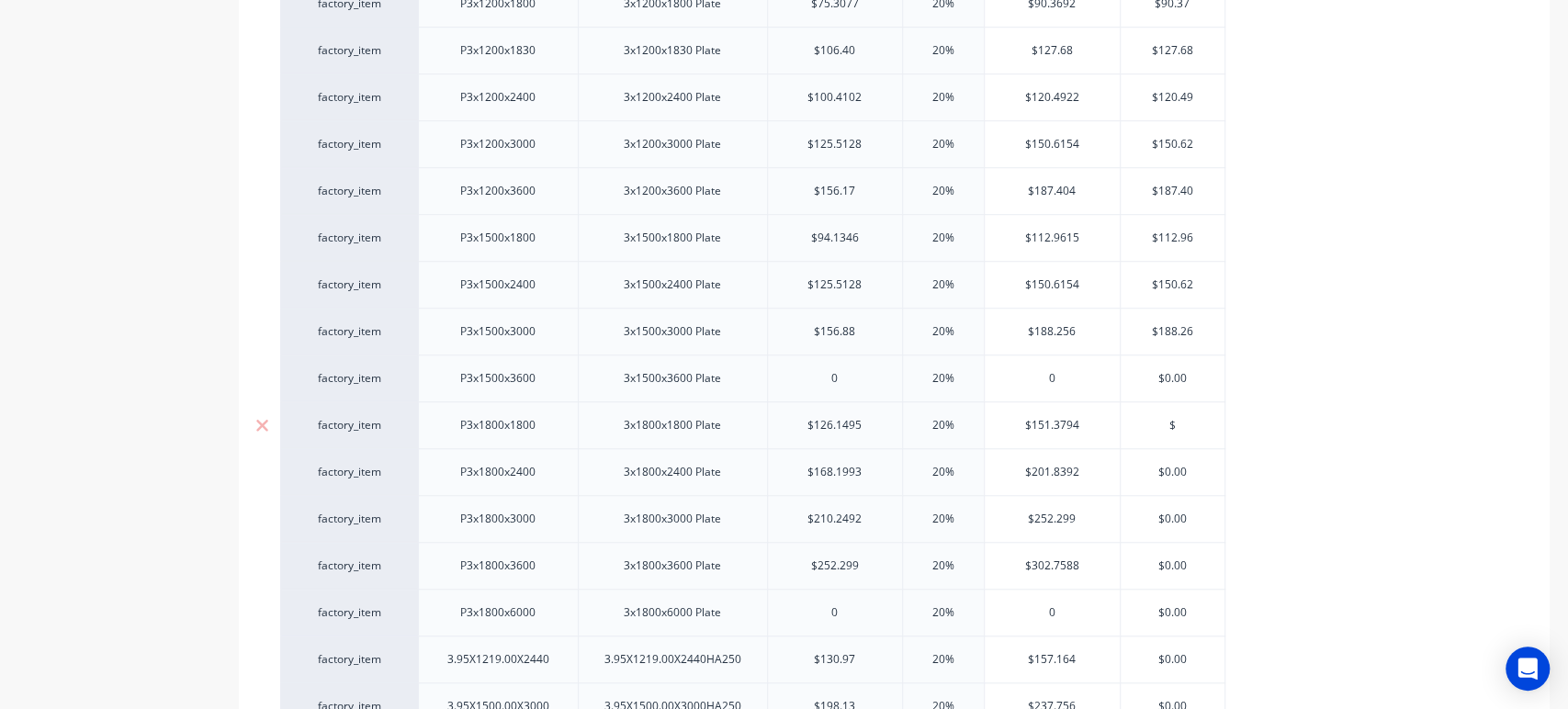 type on "$1" 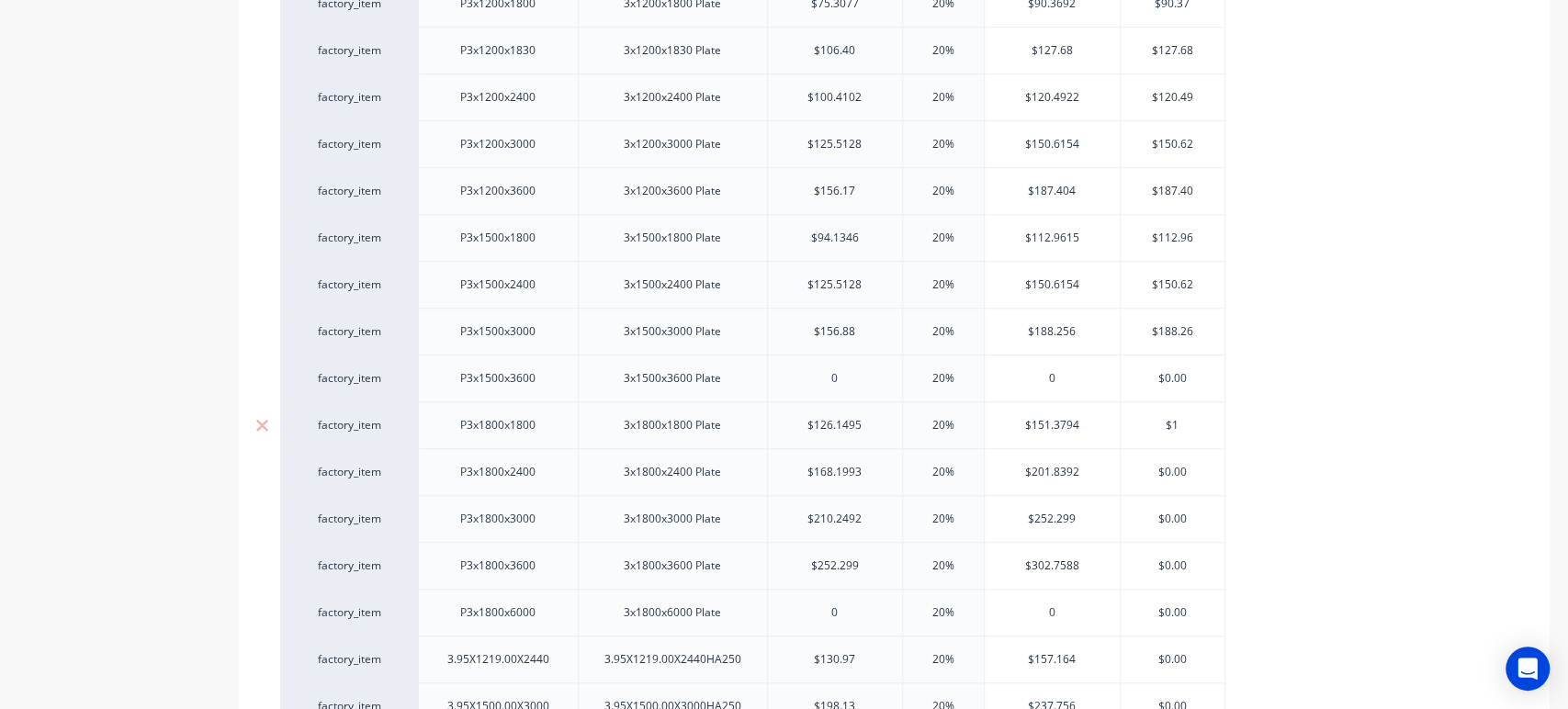 type on "x" 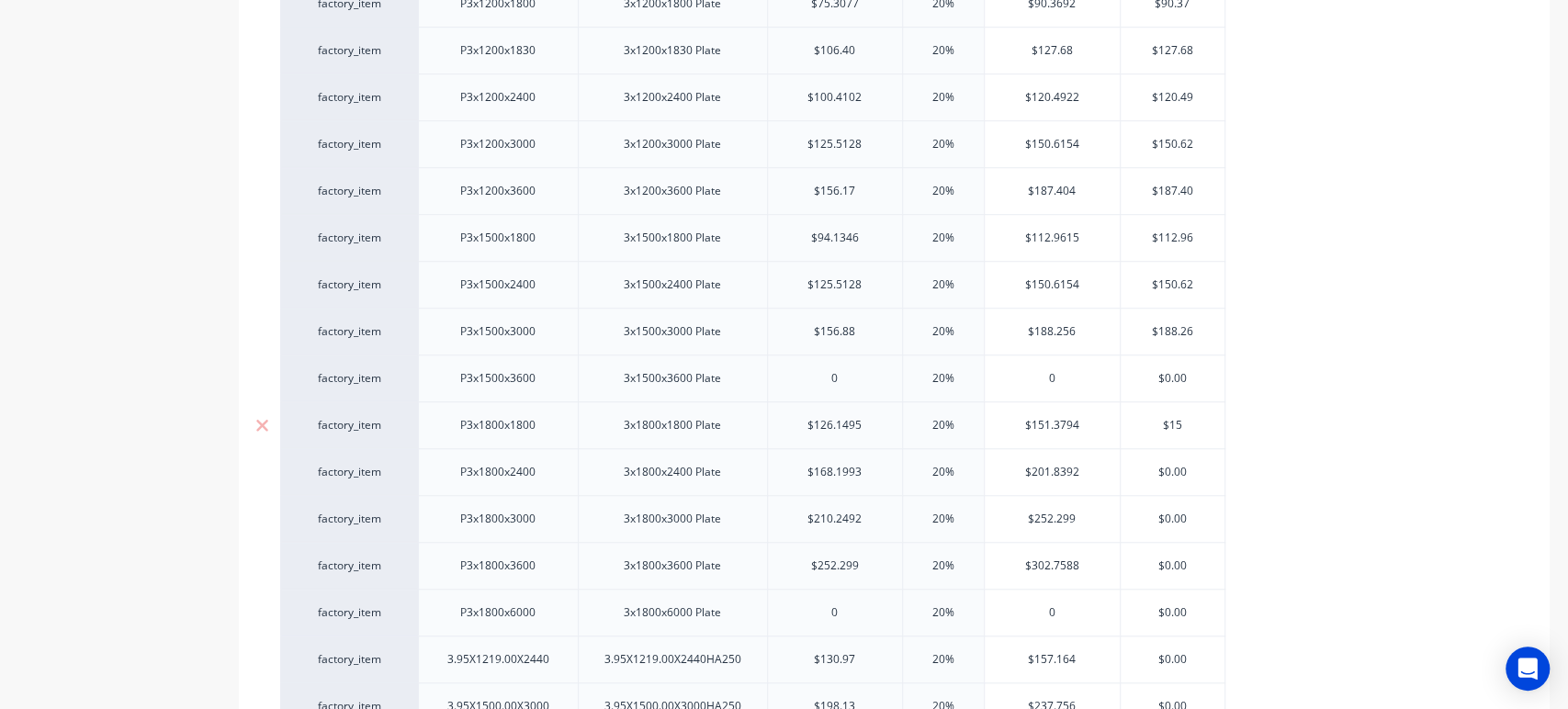 type on "$151" 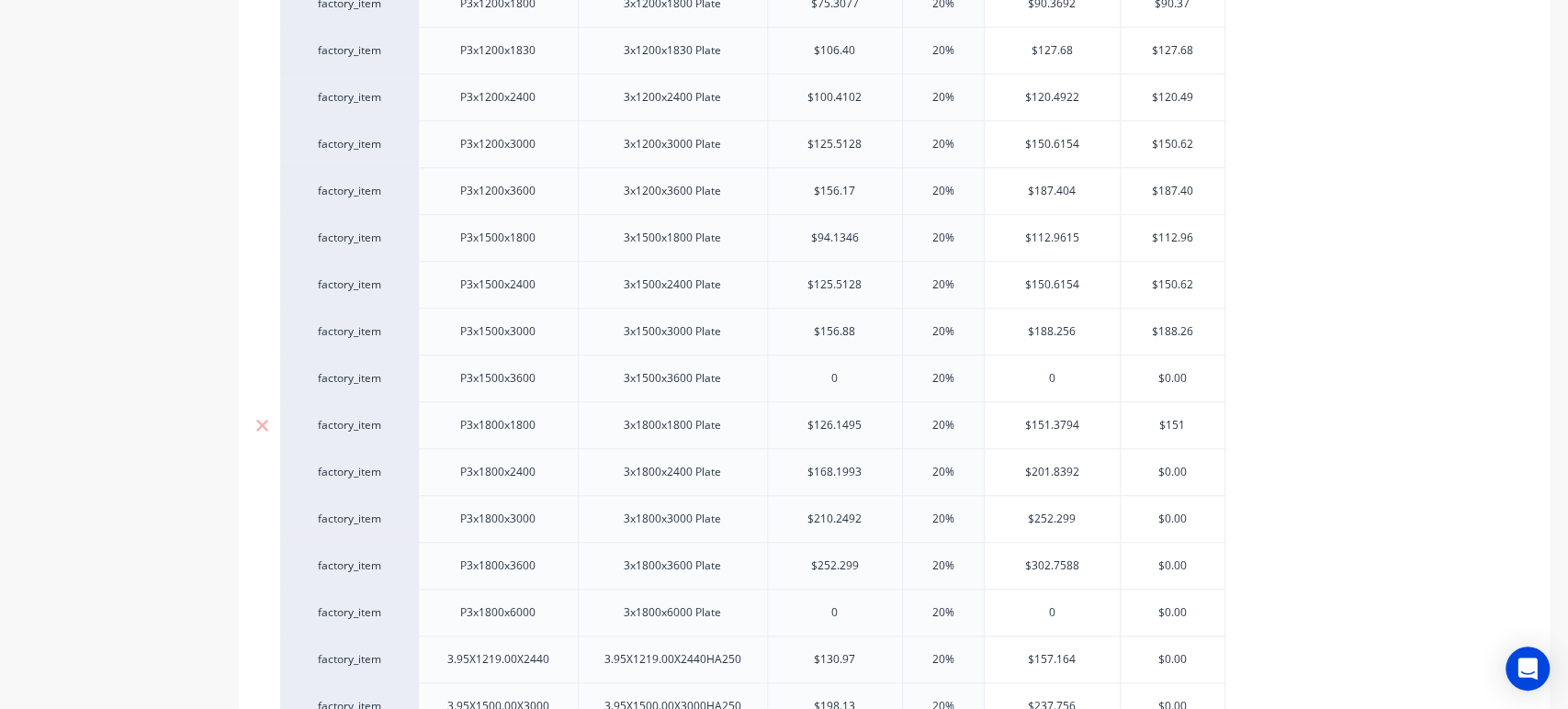 type on "x" 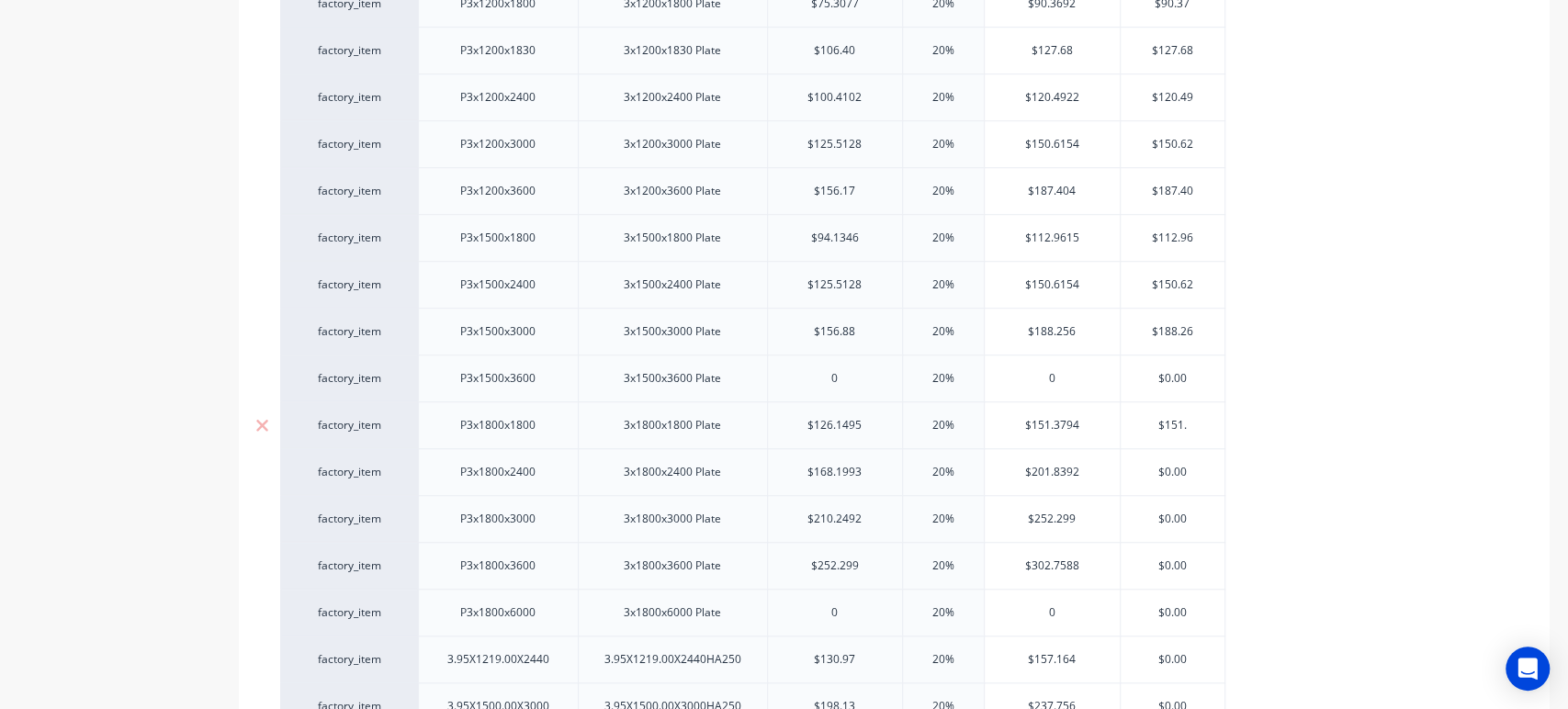 type on "$151.3" 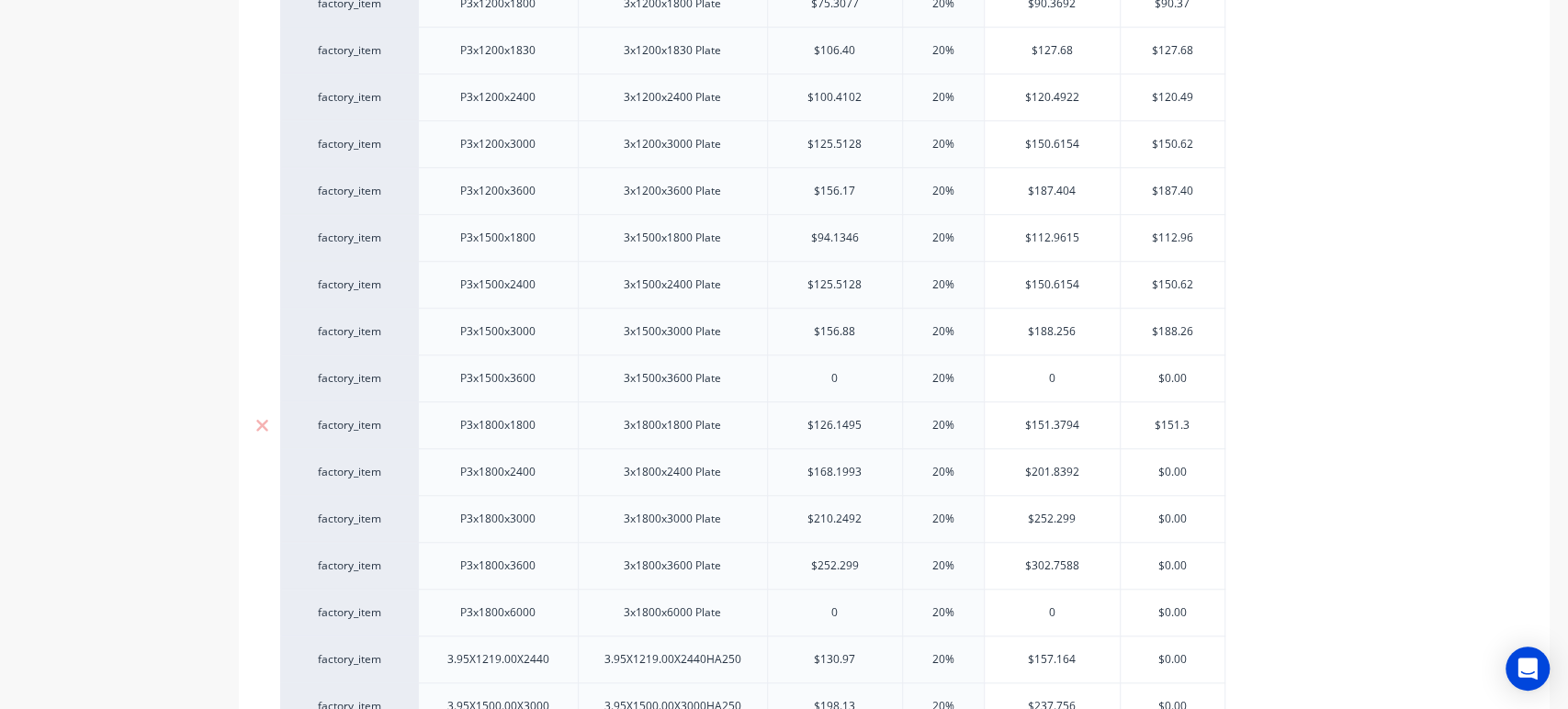 type on "x" 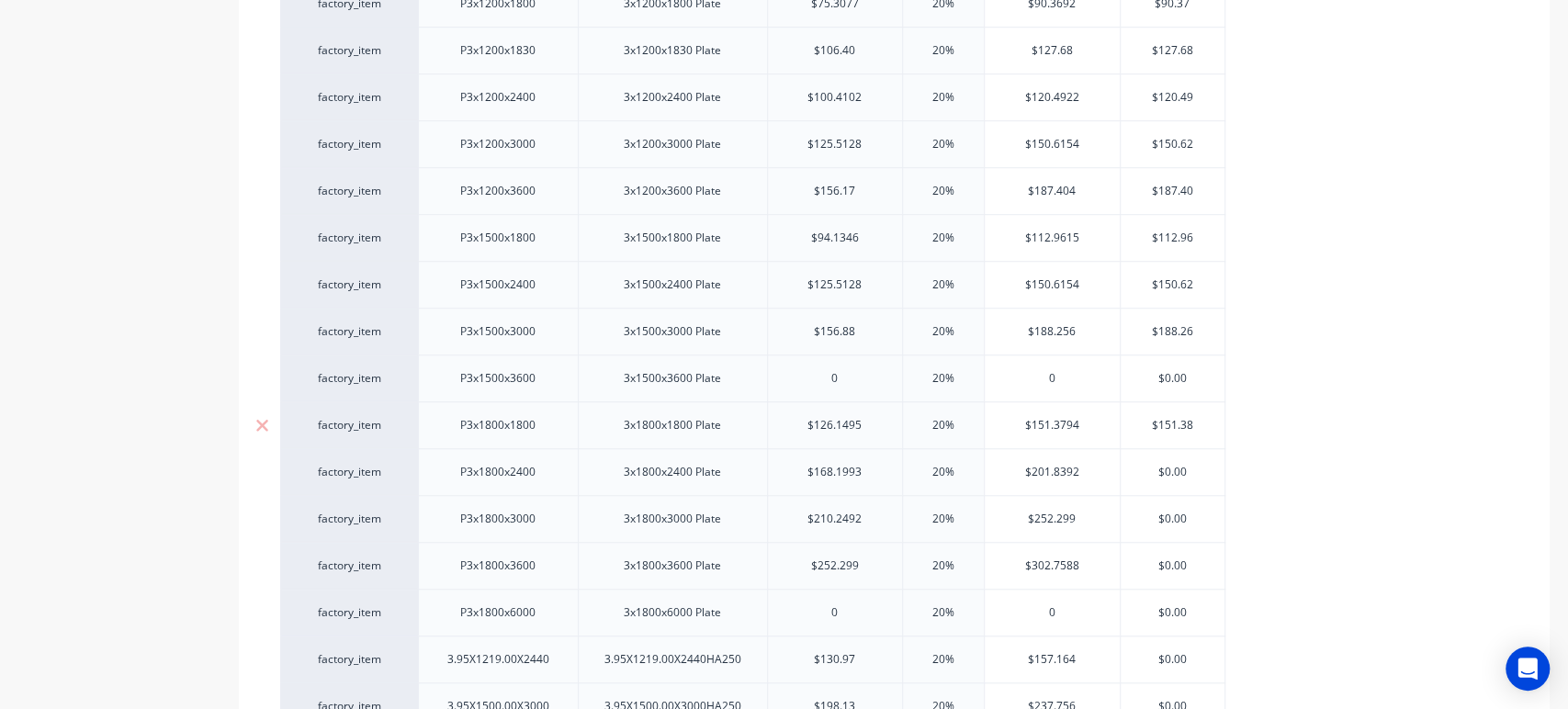 type on "x" 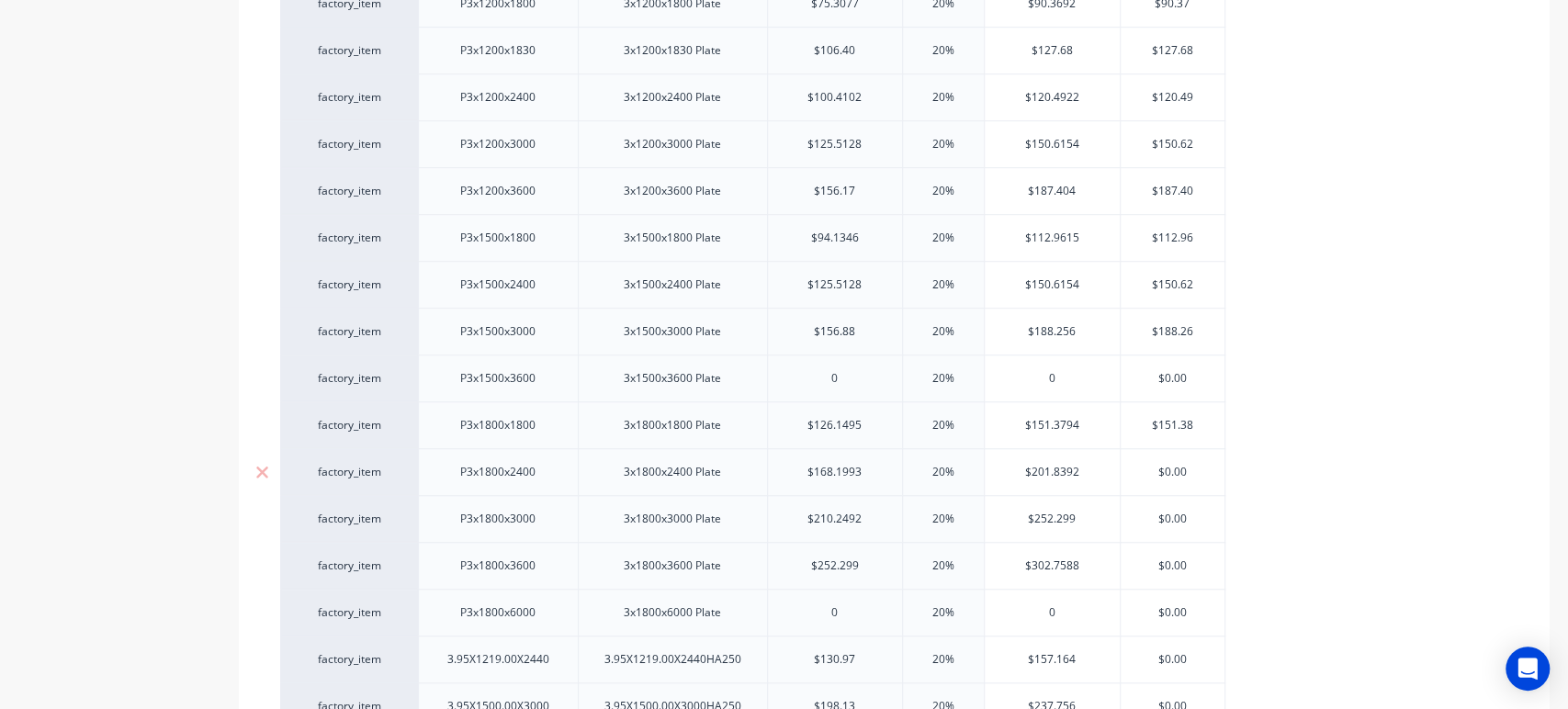 type on "$151.38" 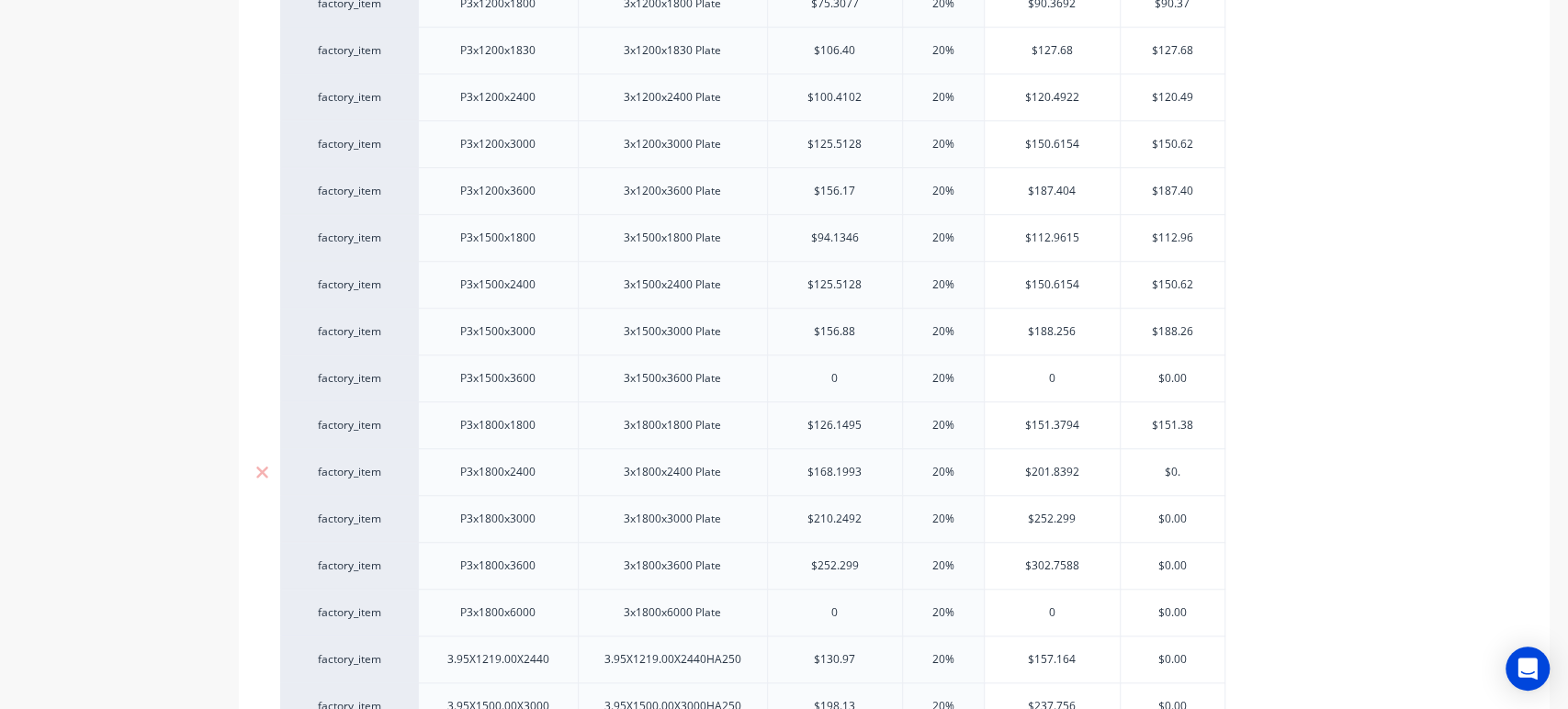 type on "$0" 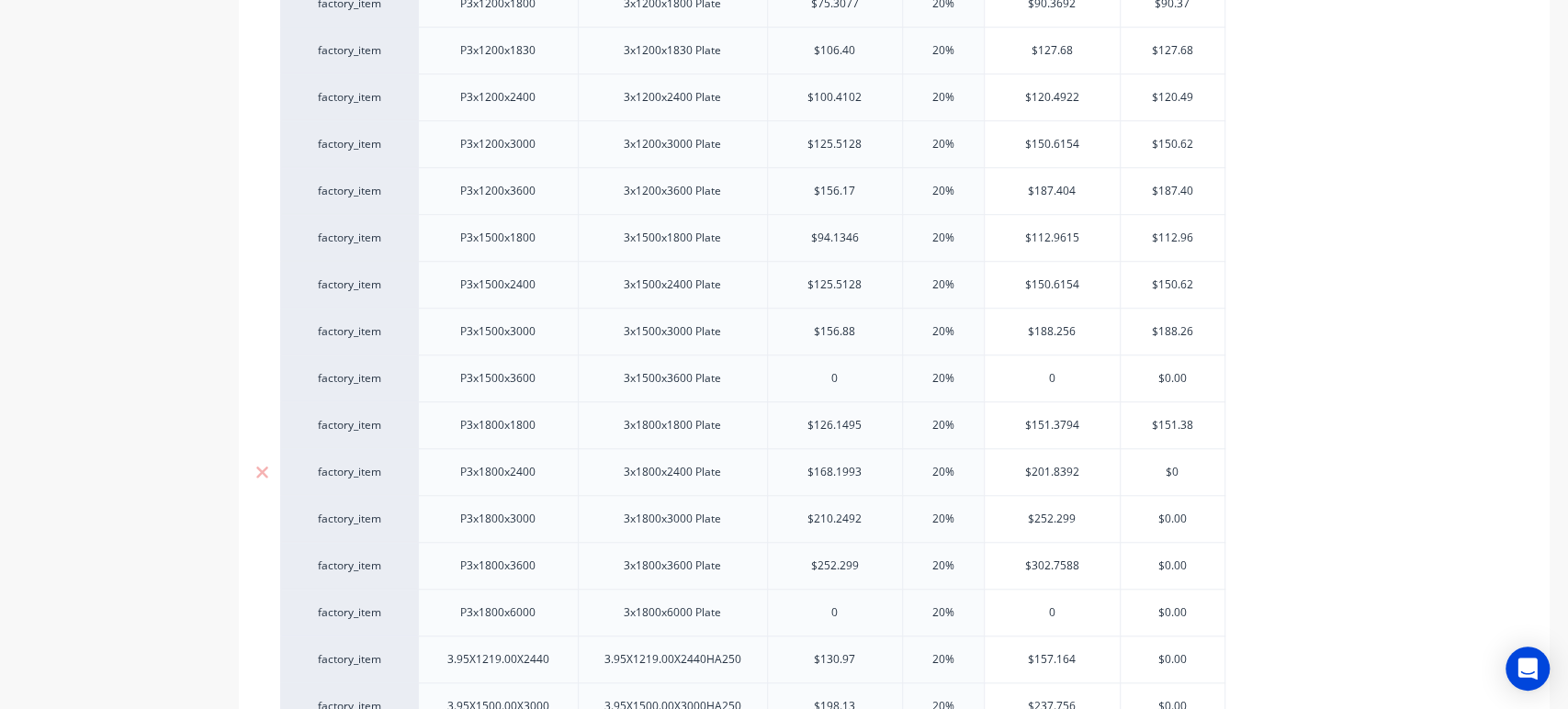 type on "x" 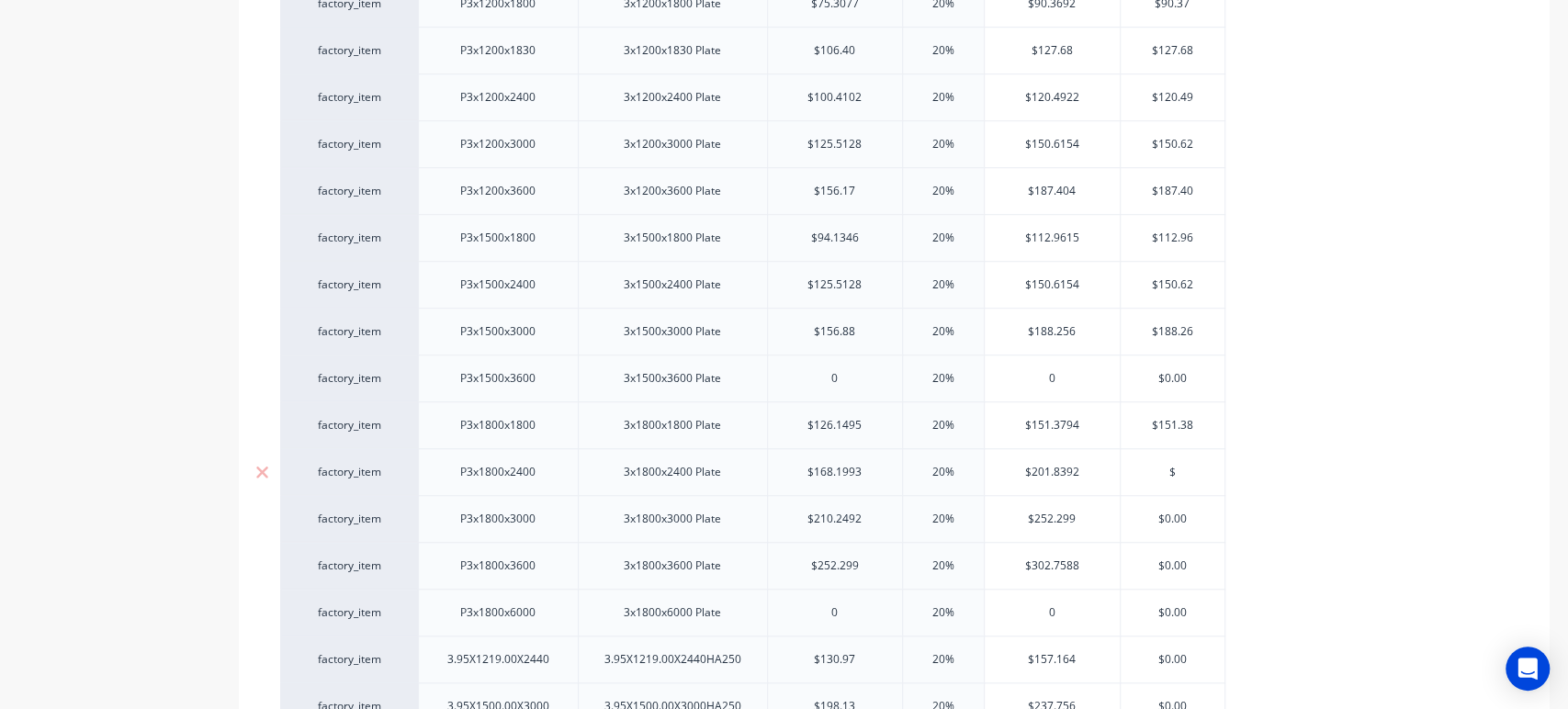 type on "$2" 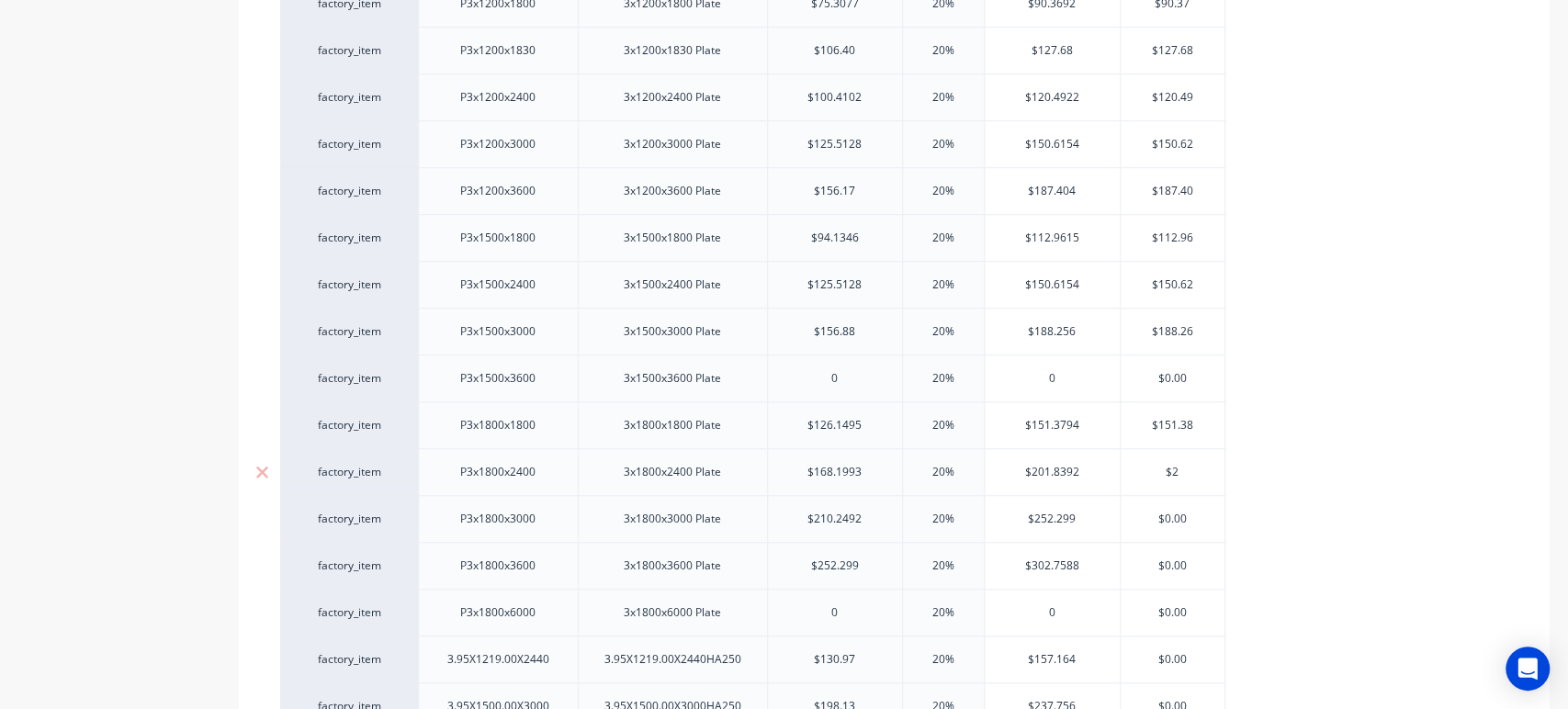type on "x" 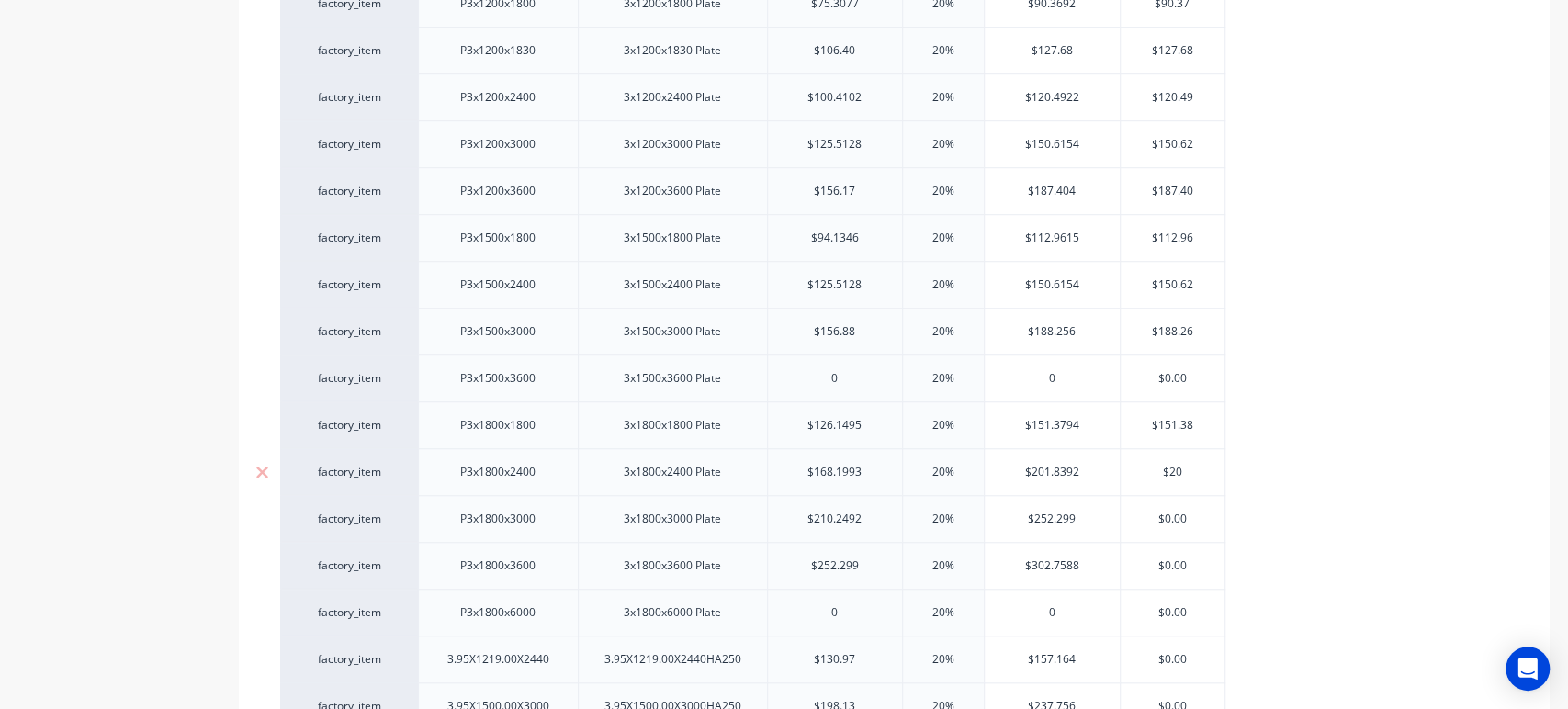 type on "x" 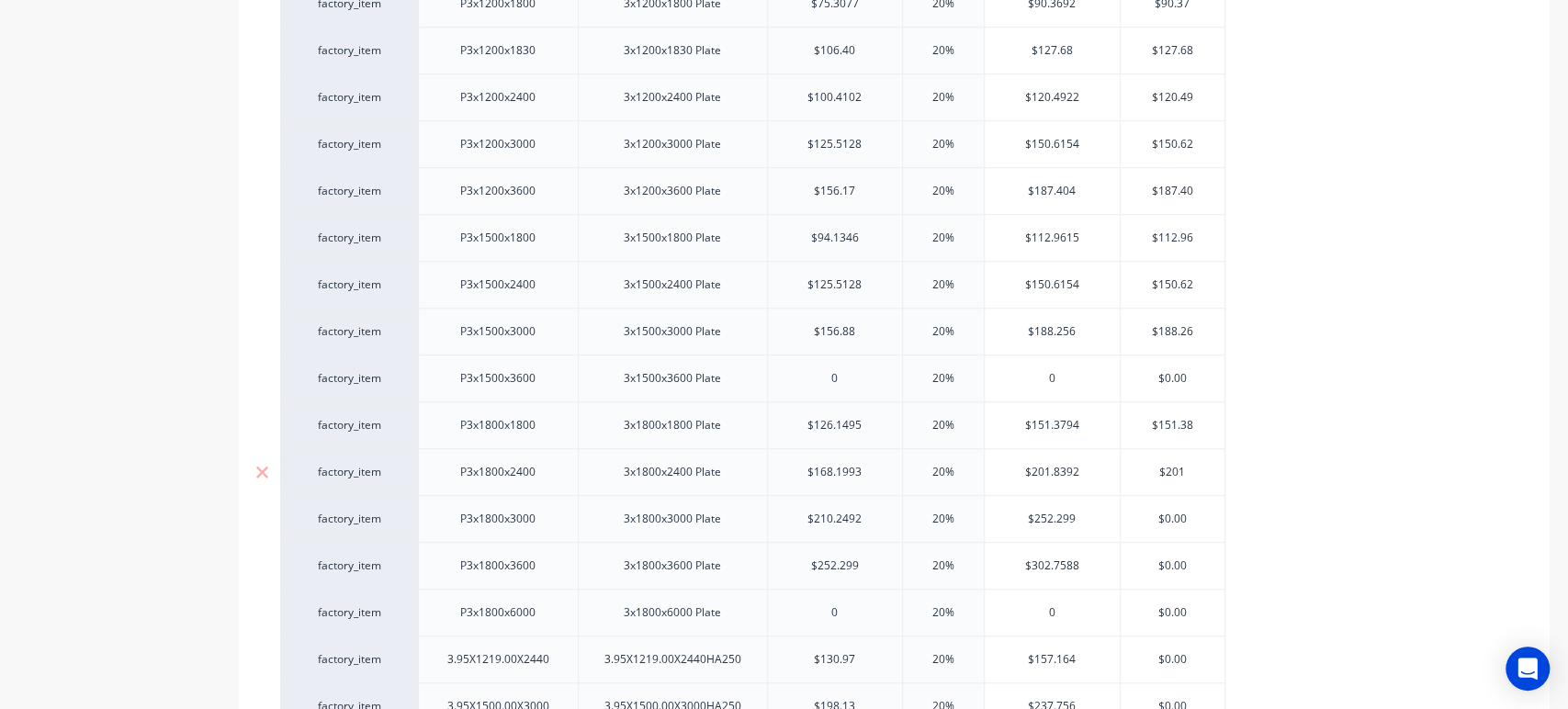 type on "x" 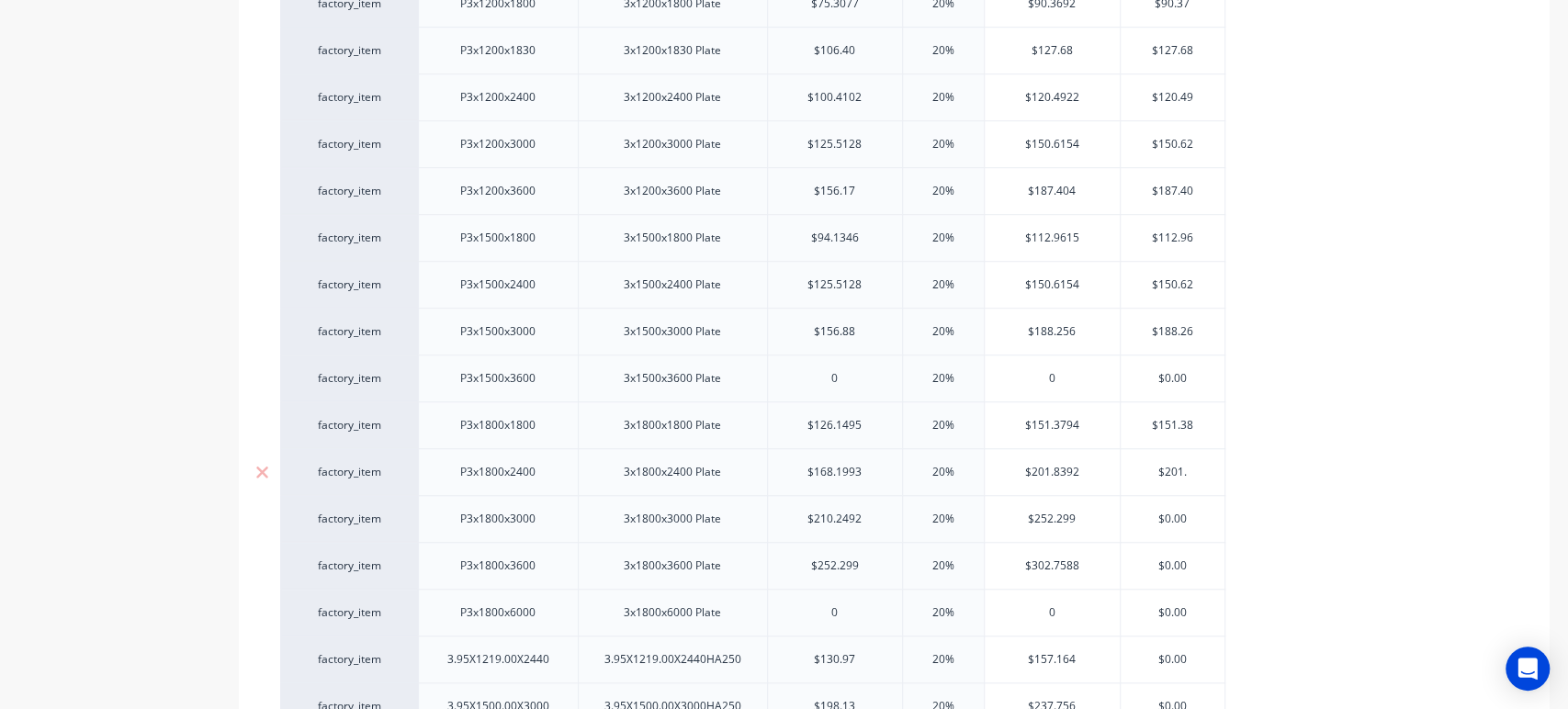type on "$201.8" 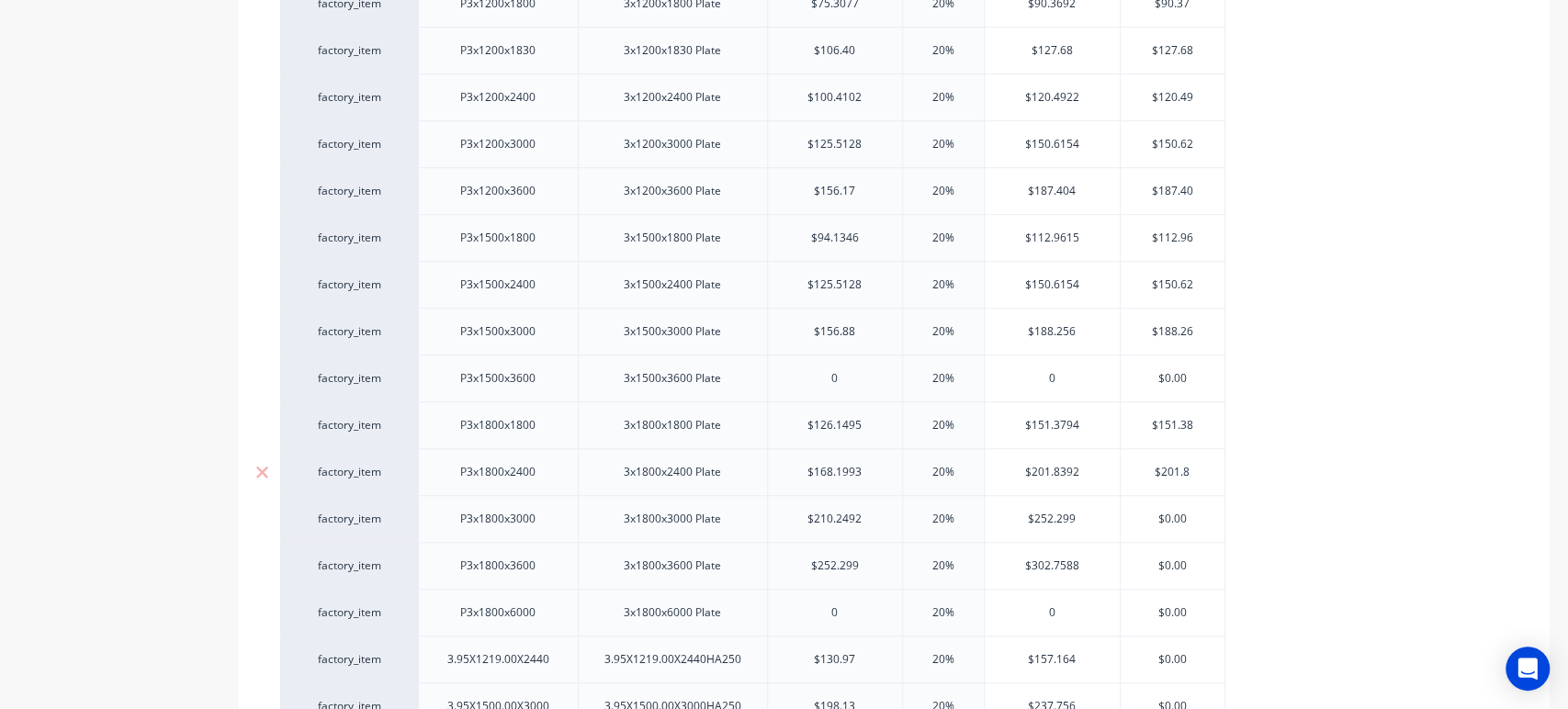 type on "x" 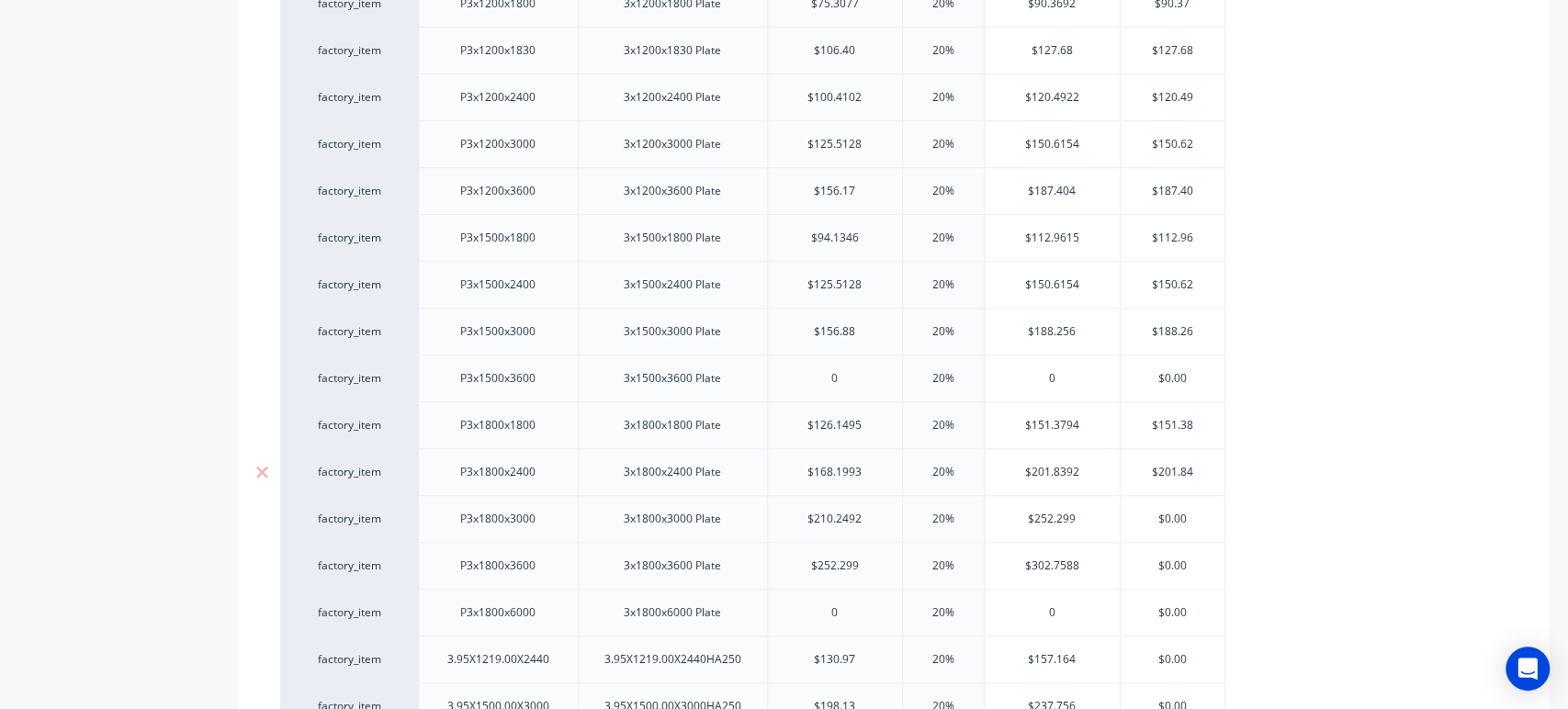 type on "x" 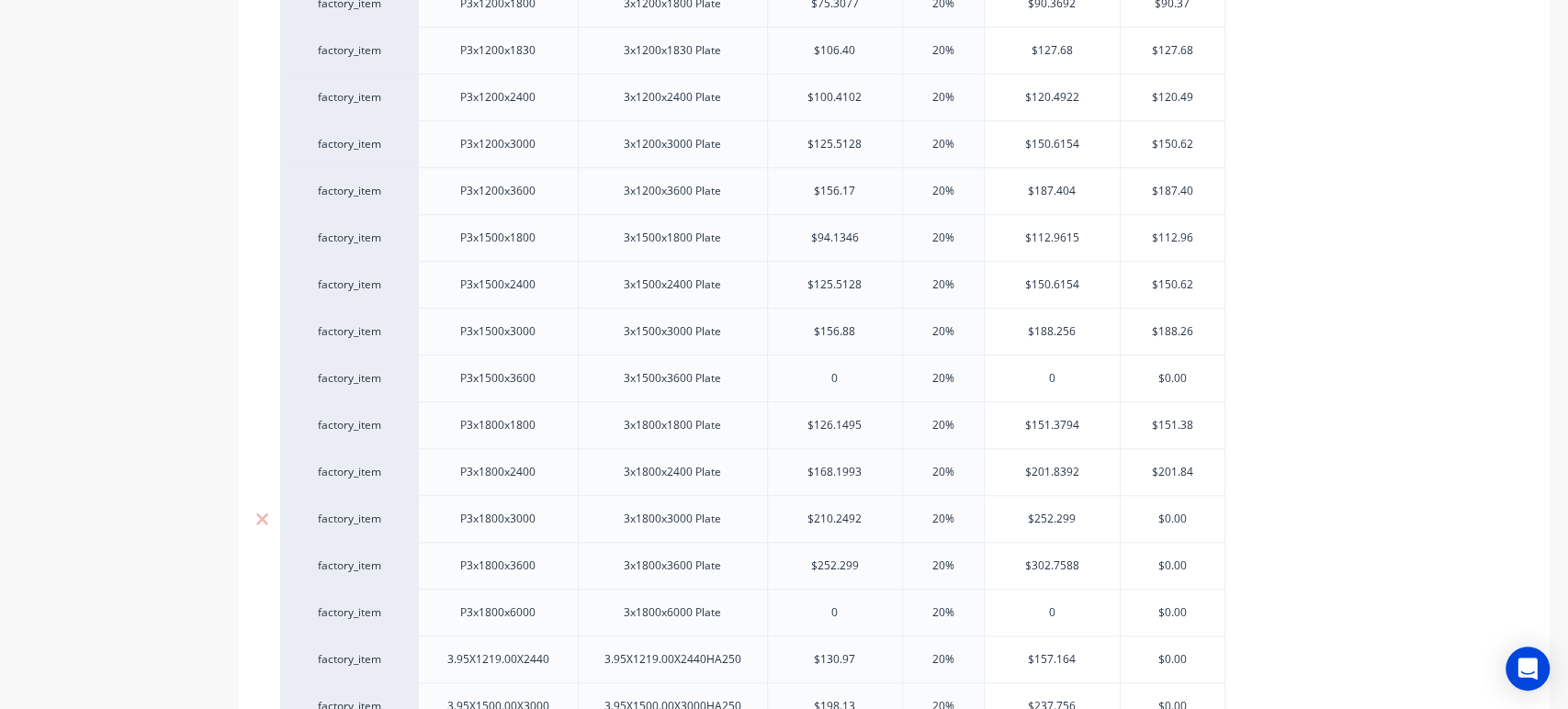 type on "$201.84" 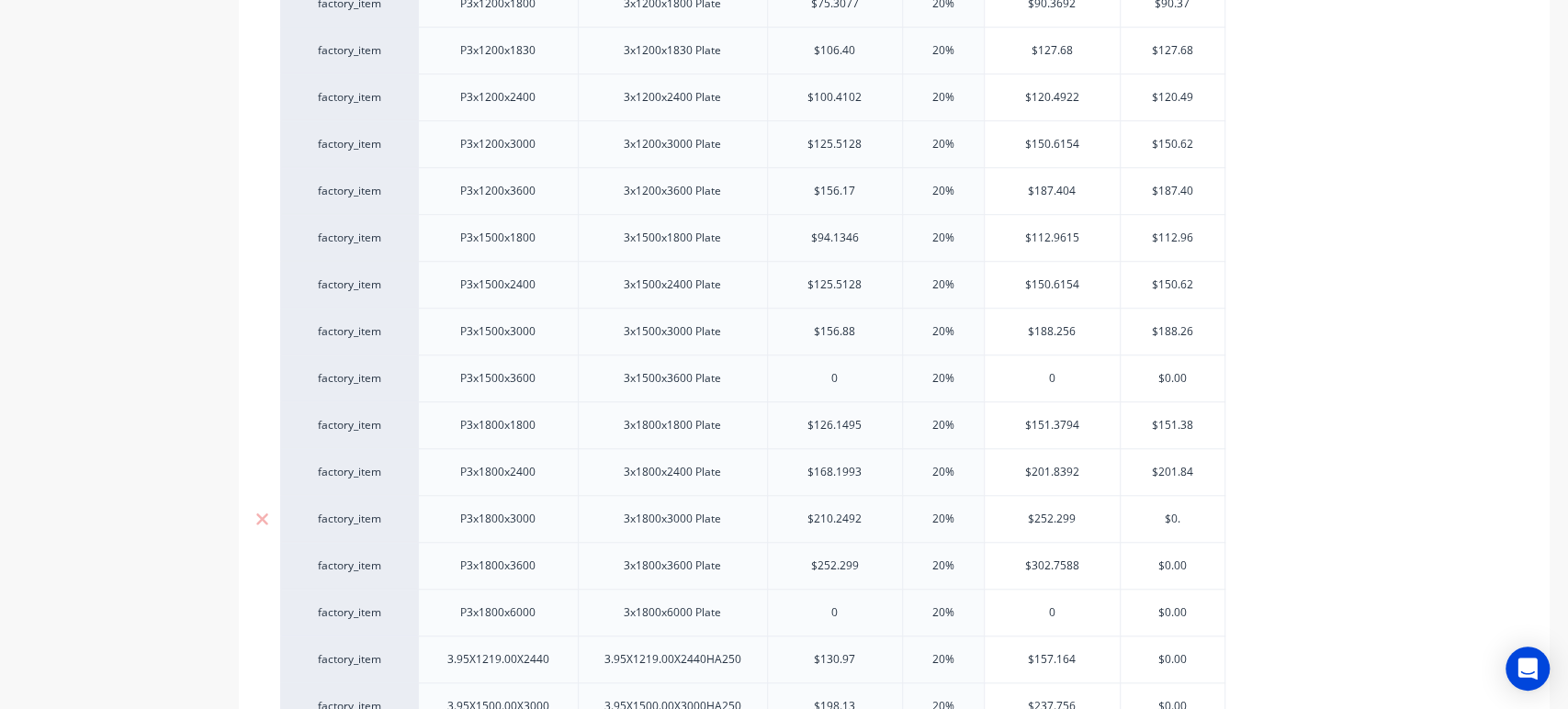 type on "$0" 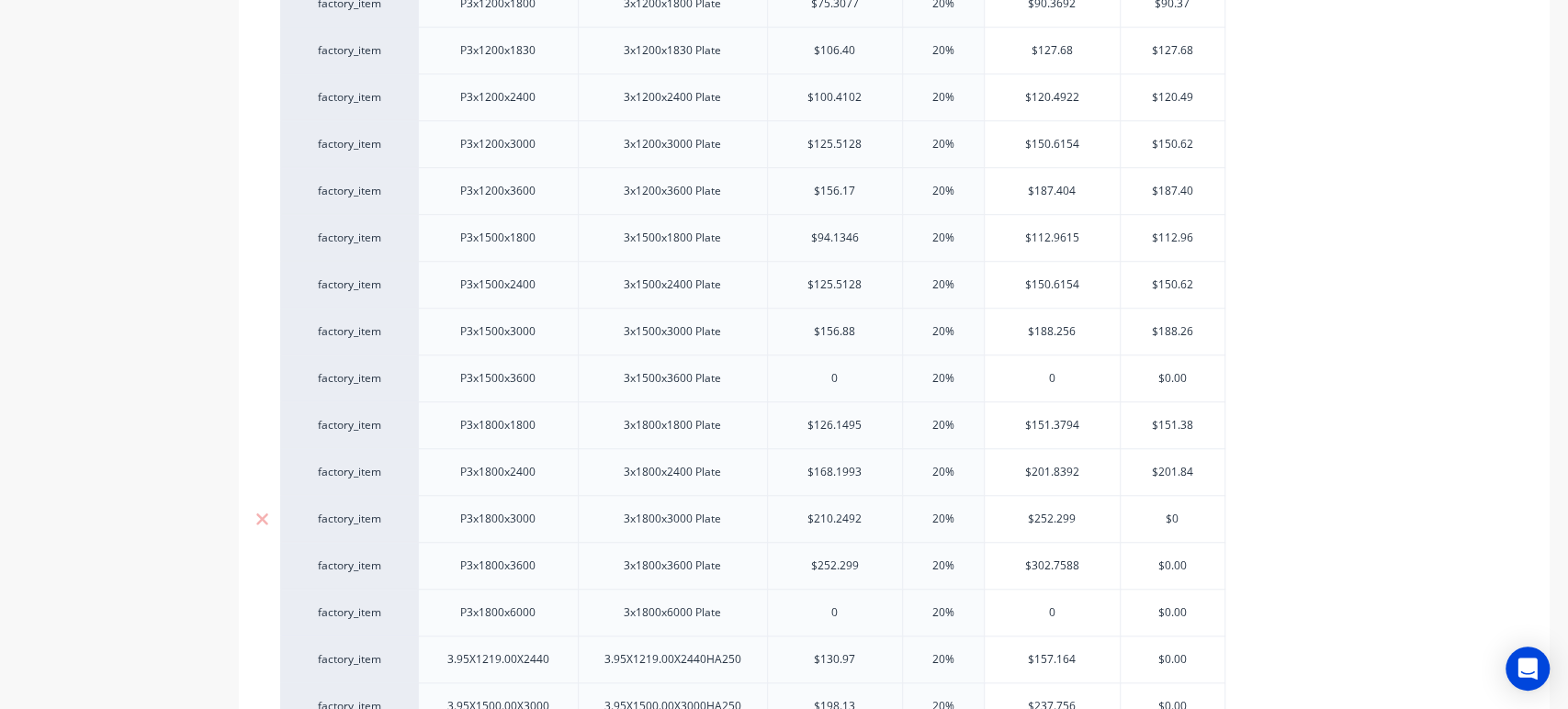 type on "x" 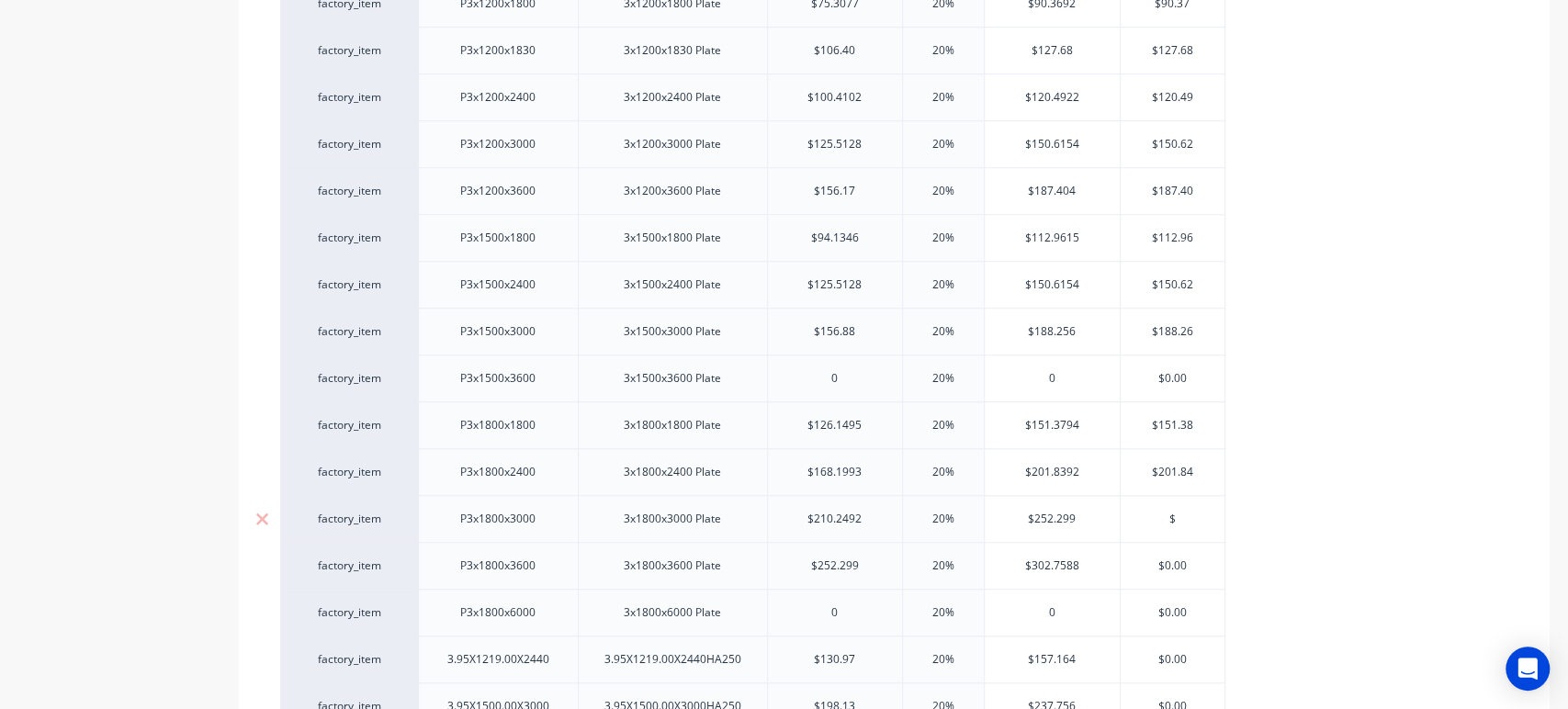 type on "$2" 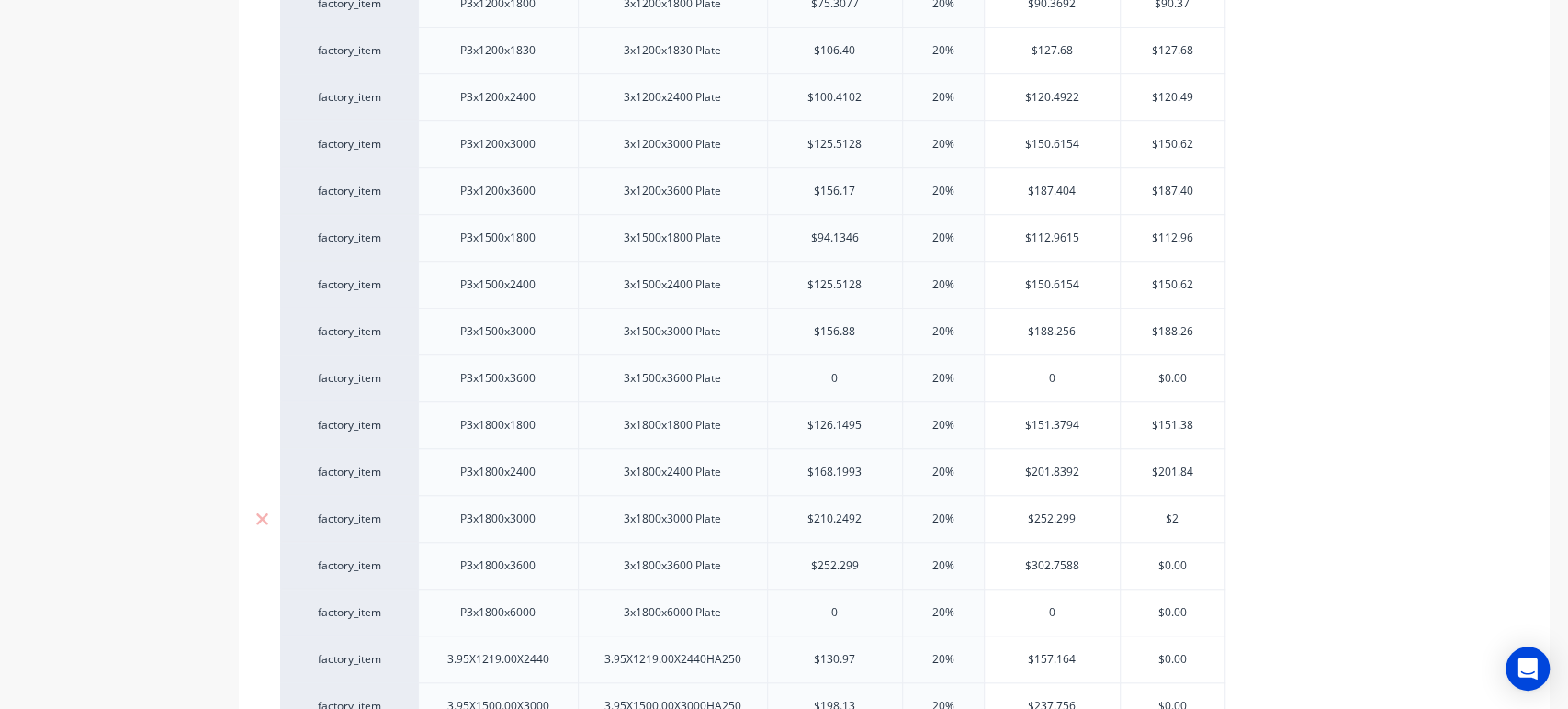 type on "x" 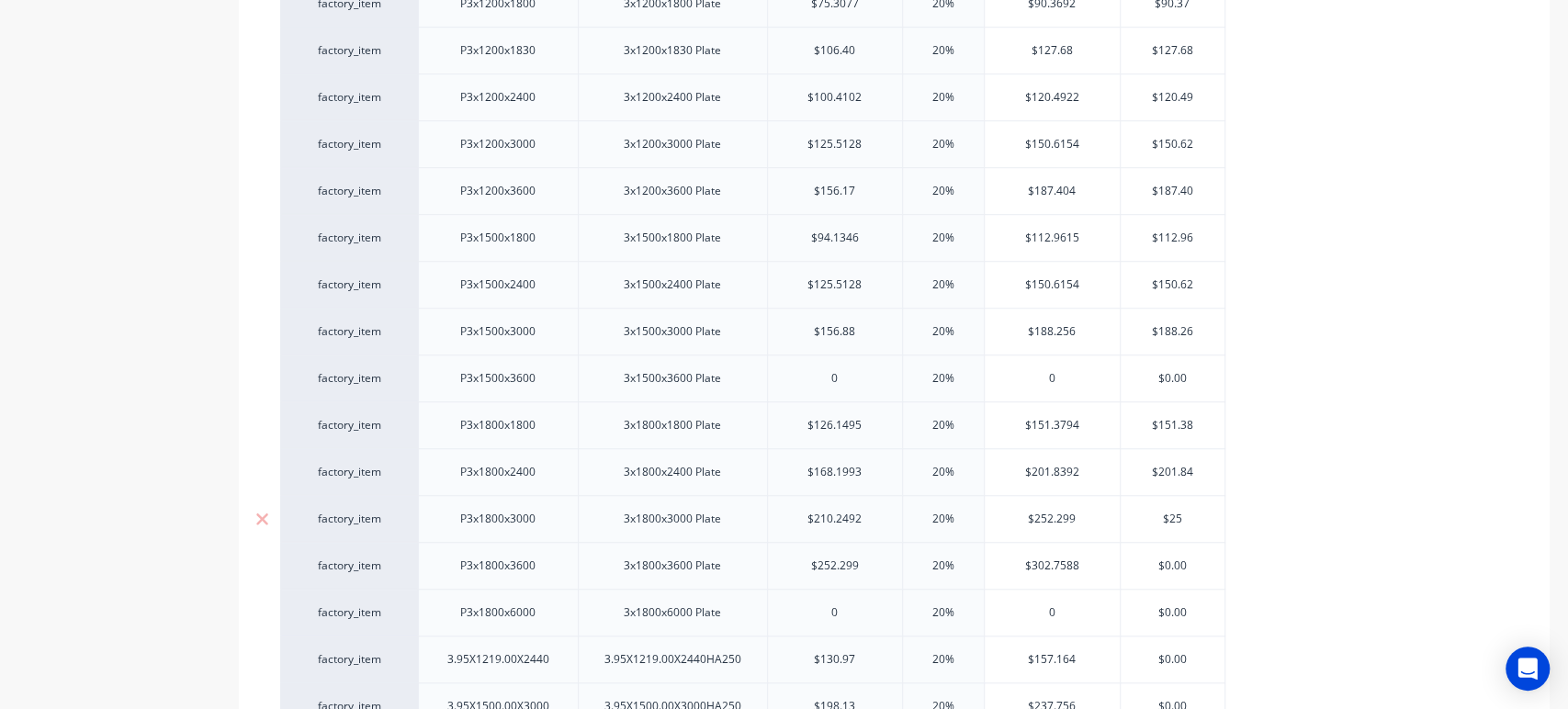 type on "$252" 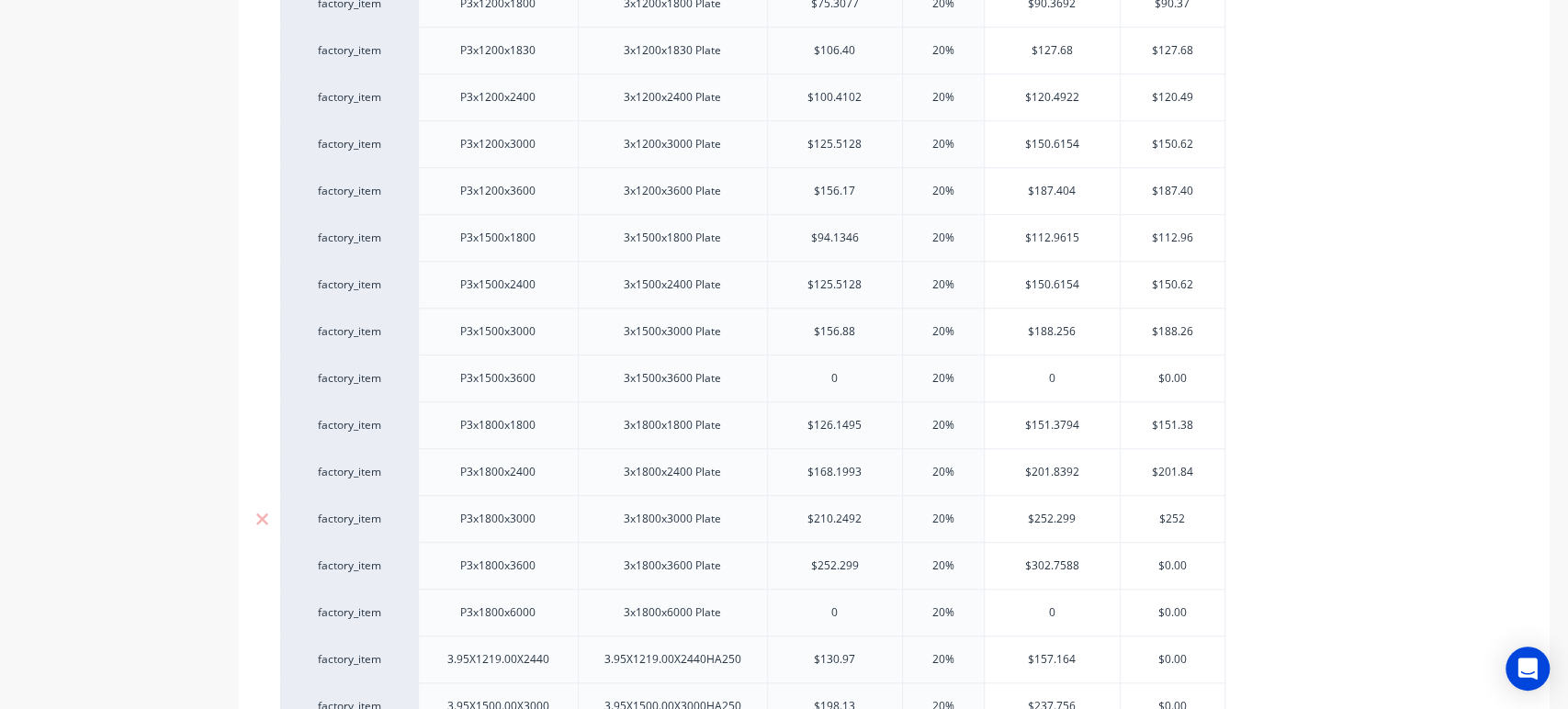 type on "x" 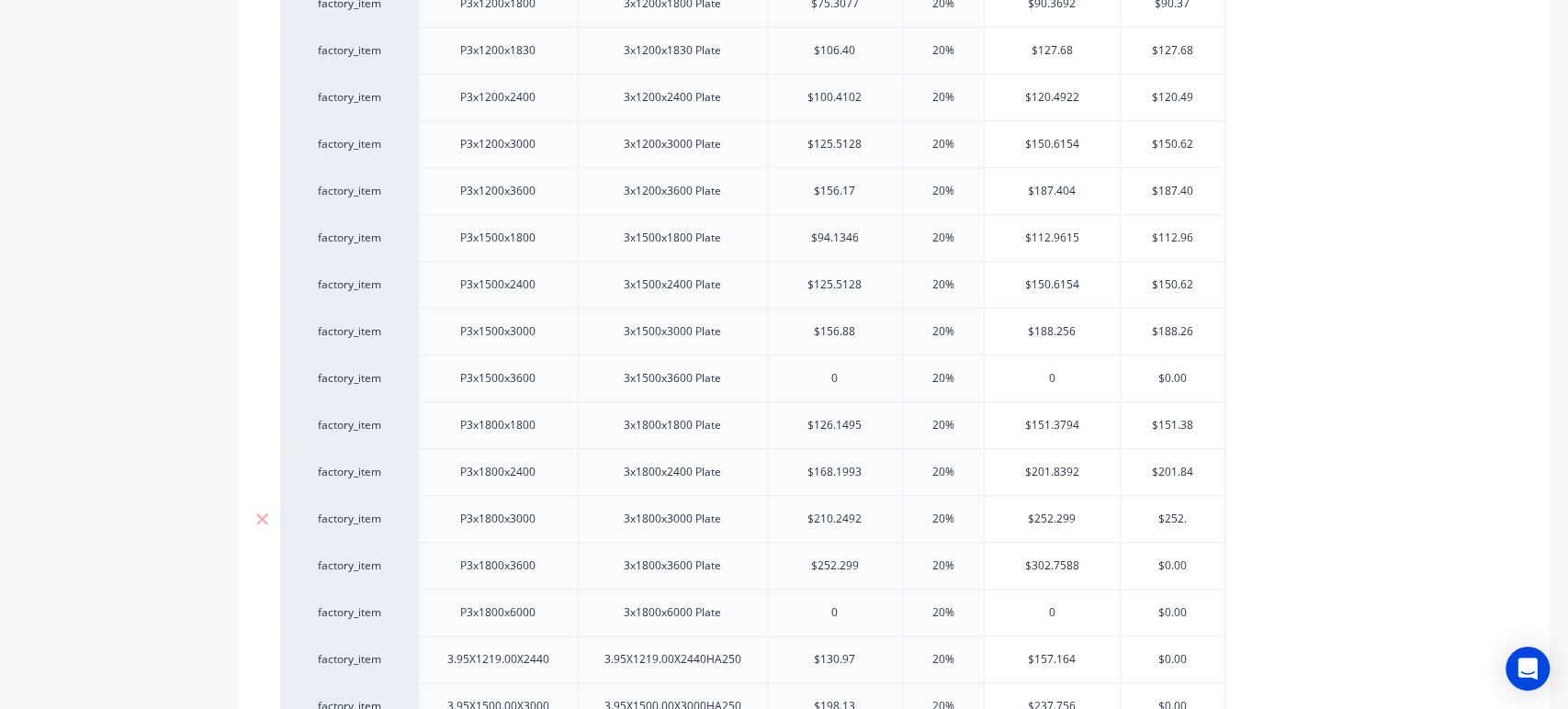 type on "$252.3" 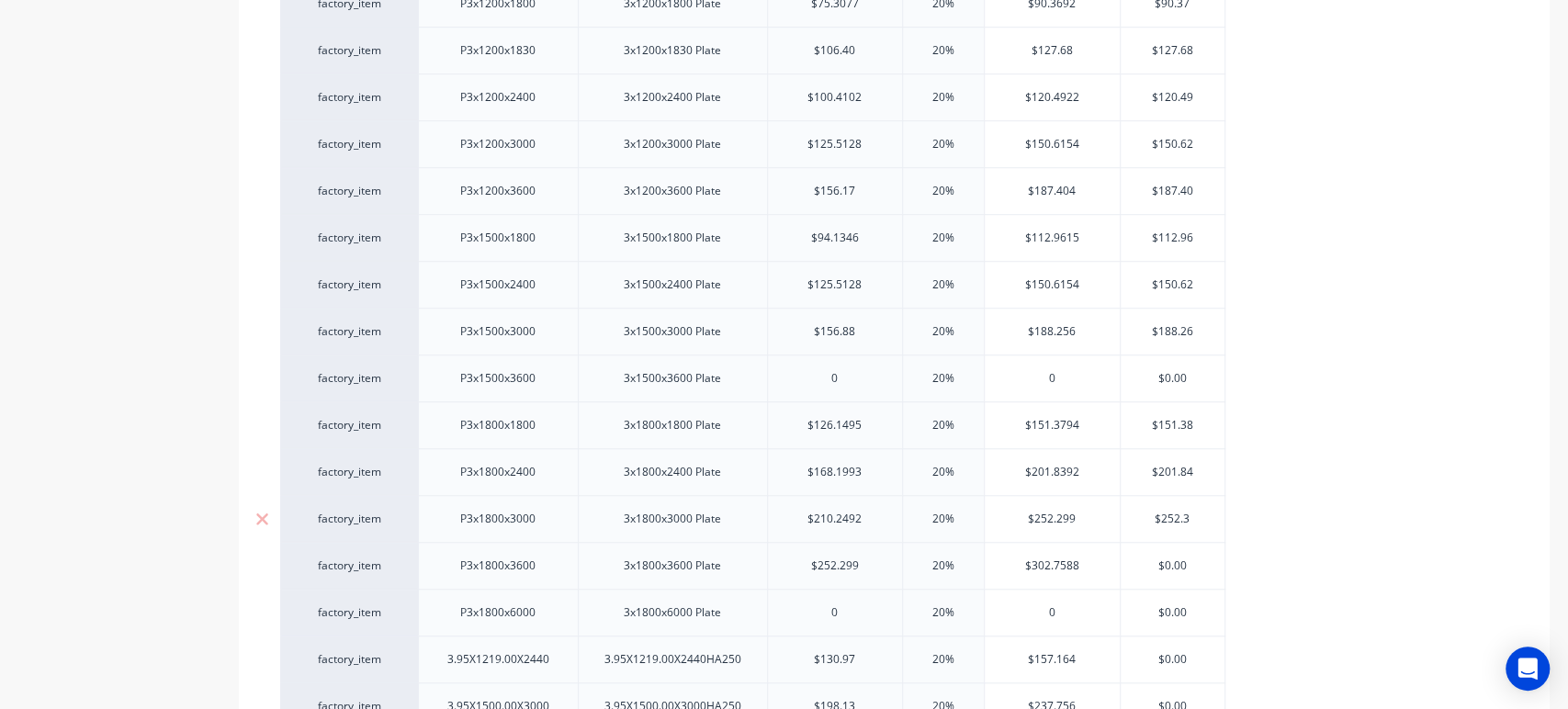 type on "x" 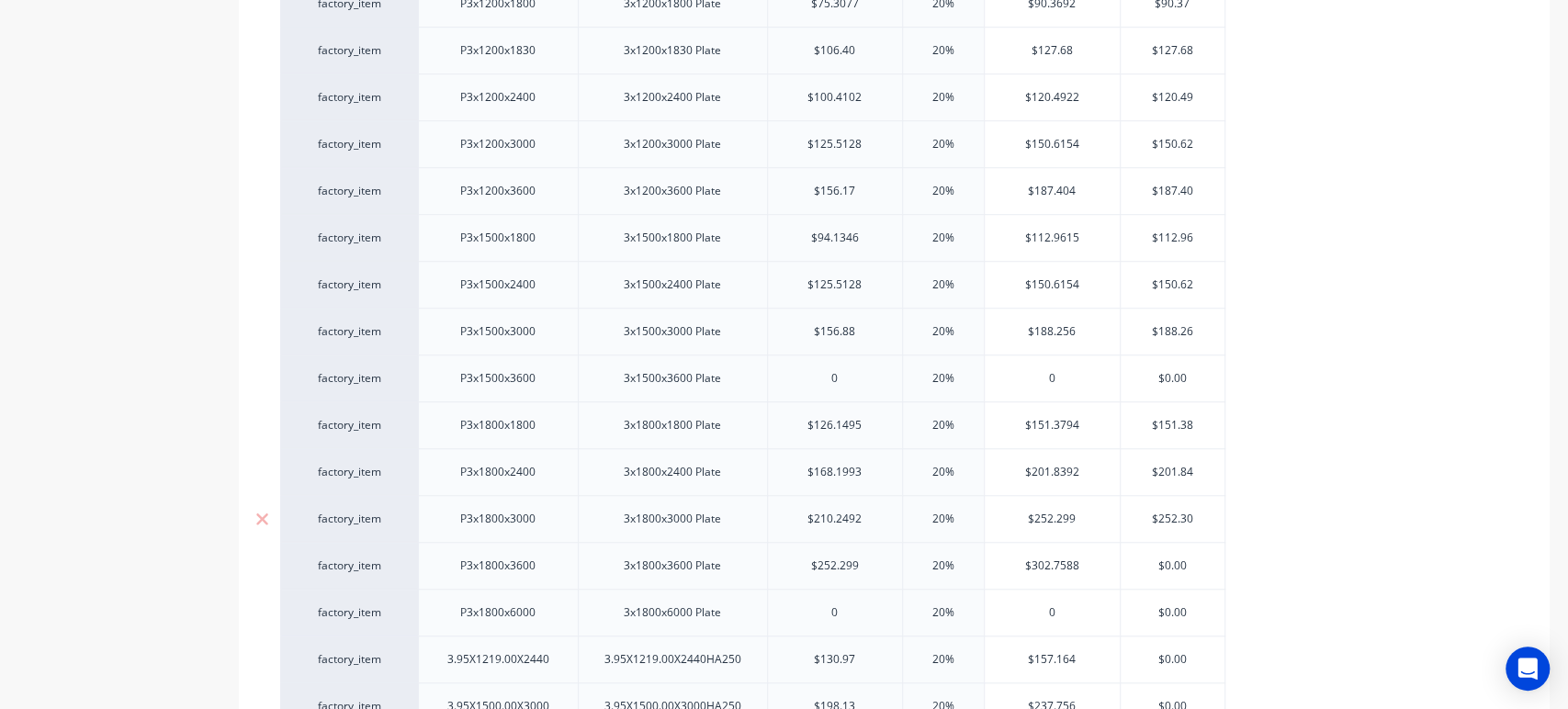 type on "x" 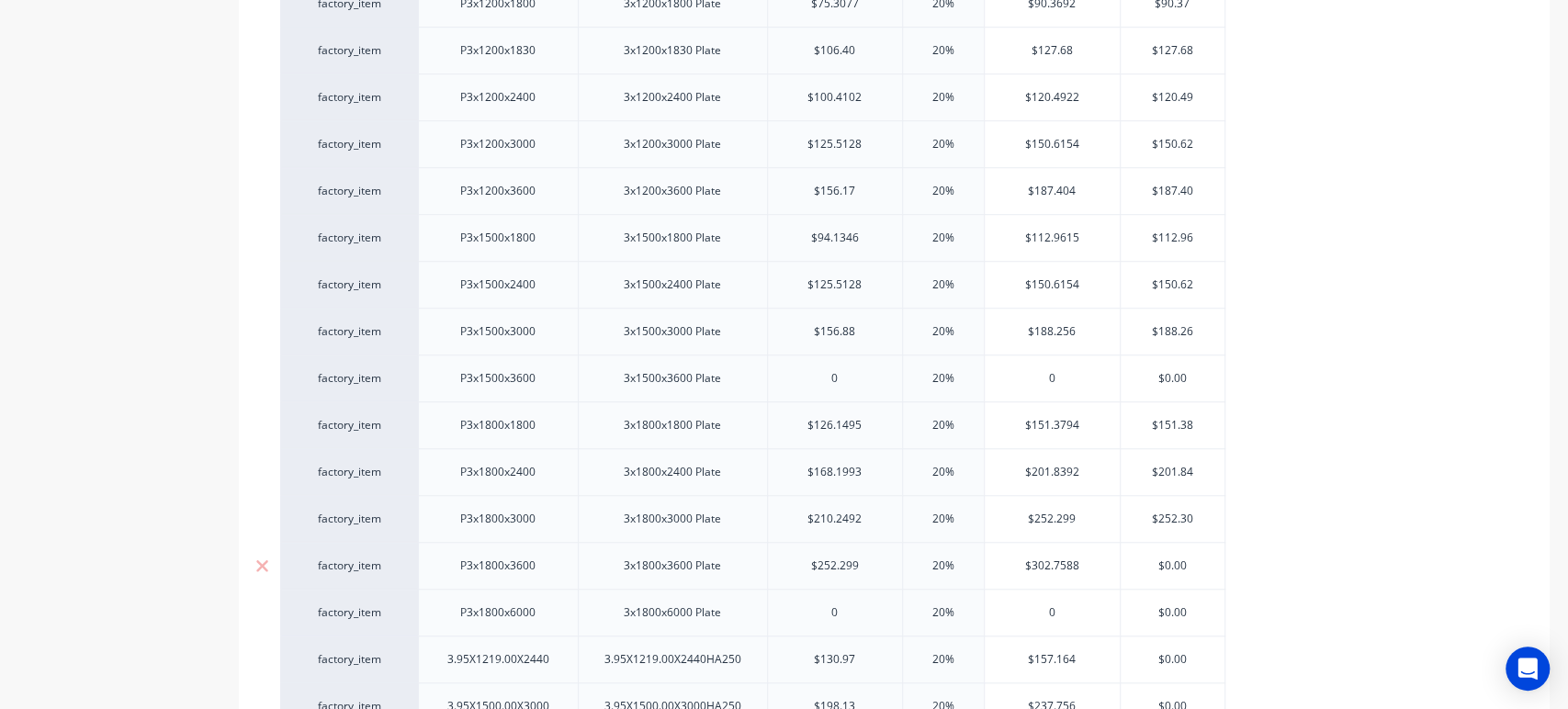 type on "$252.30" 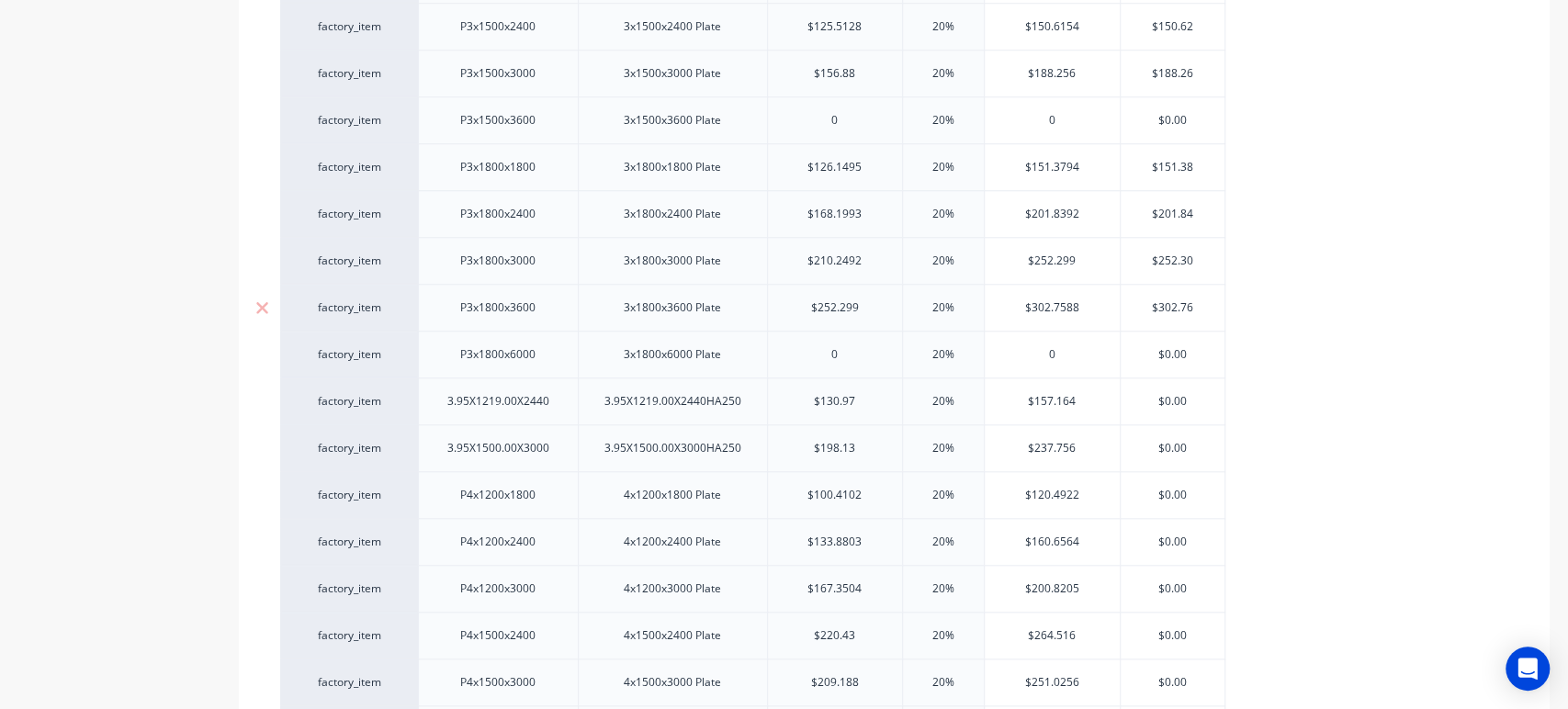 scroll, scrollTop: 1101, scrollLeft: 0, axis: vertical 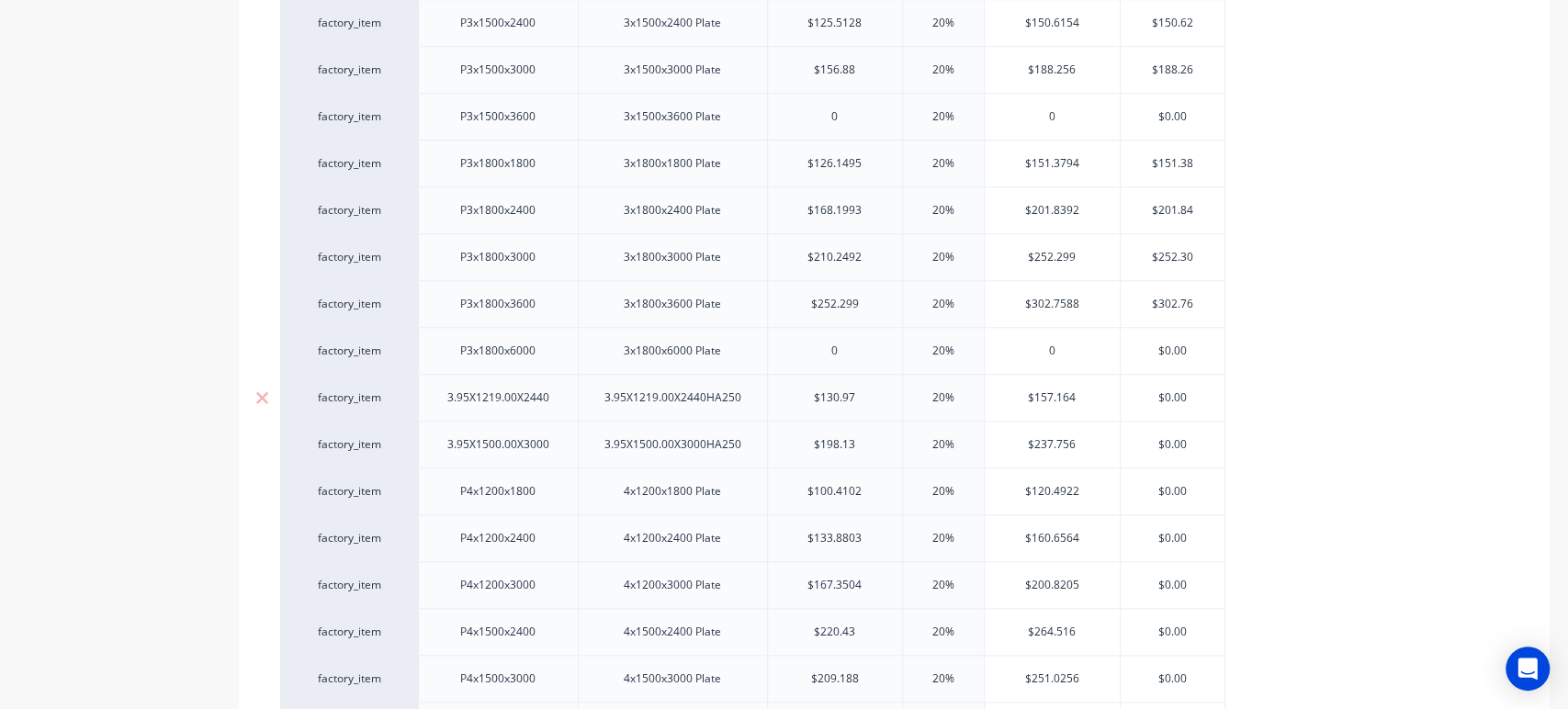 click on "$0.00" at bounding box center (1172, 398) 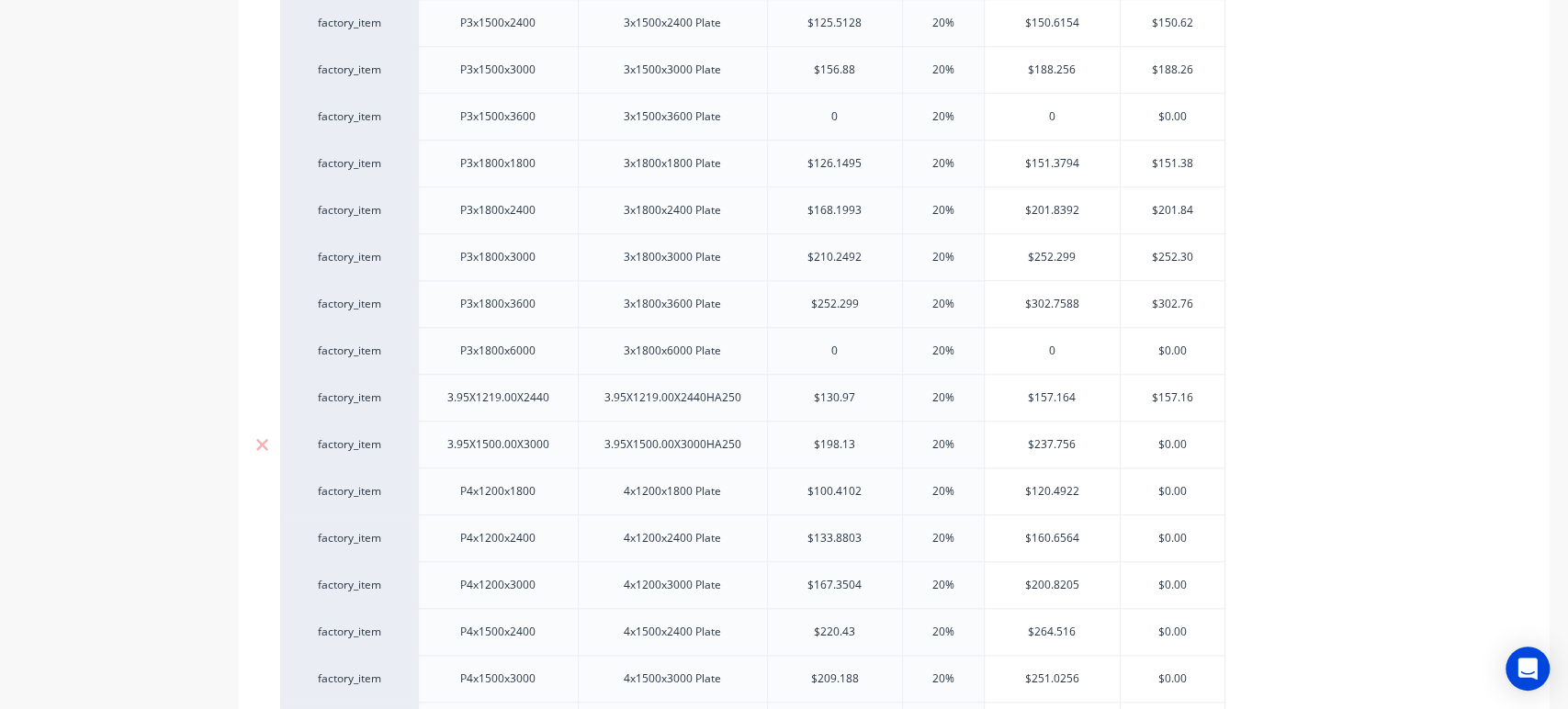 click on "$0.00" at bounding box center [1172, 445] 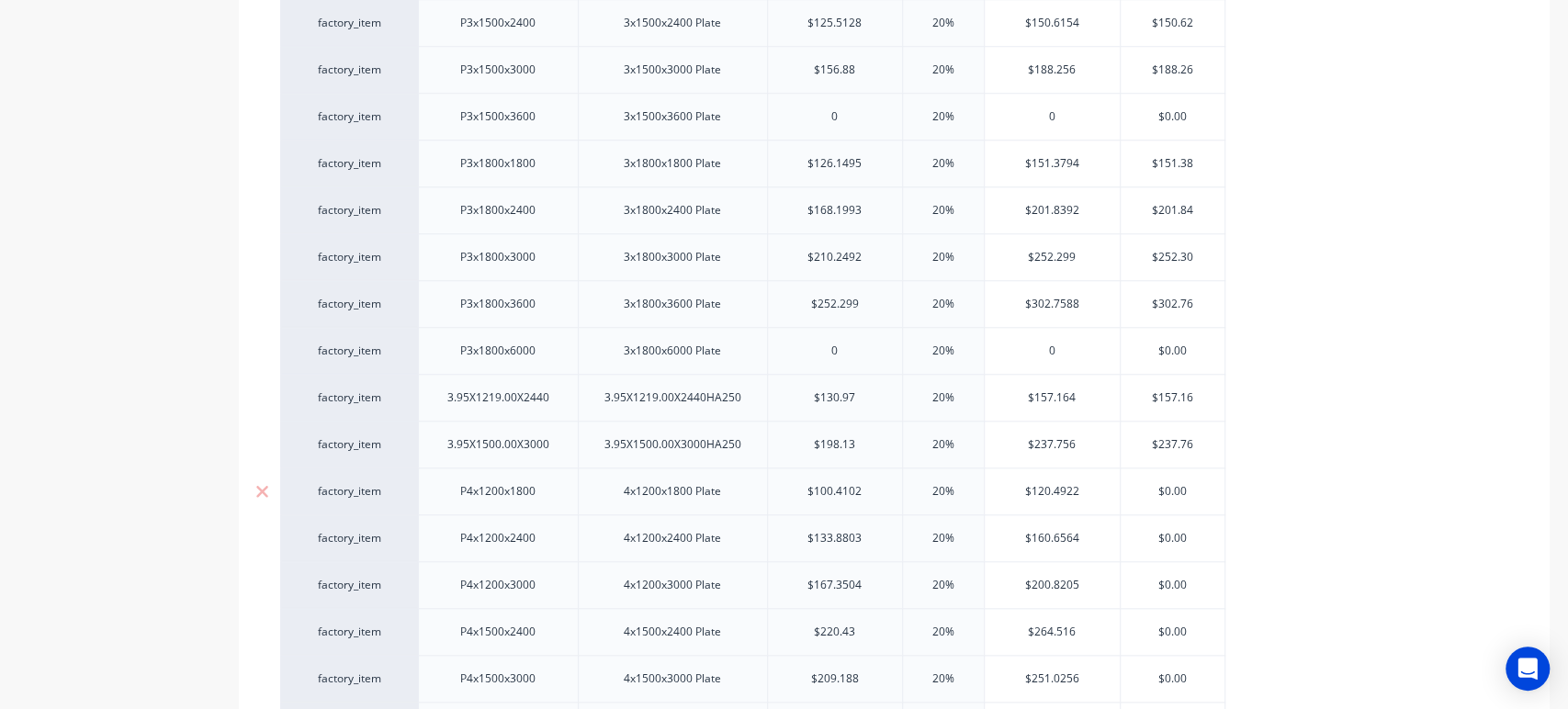 click on "$0.00" at bounding box center (1172, 491) 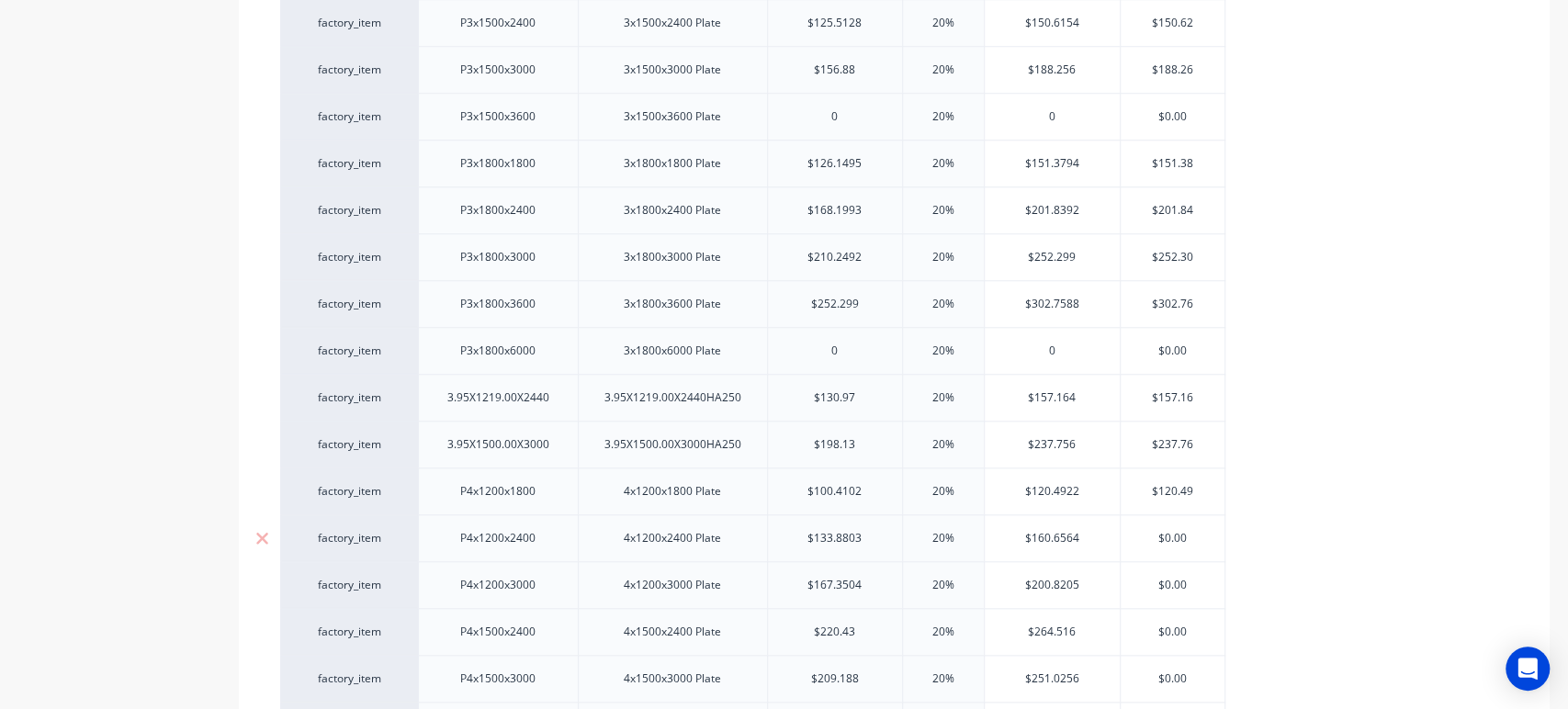 click on "$0.00" at bounding box center [1172, 538] 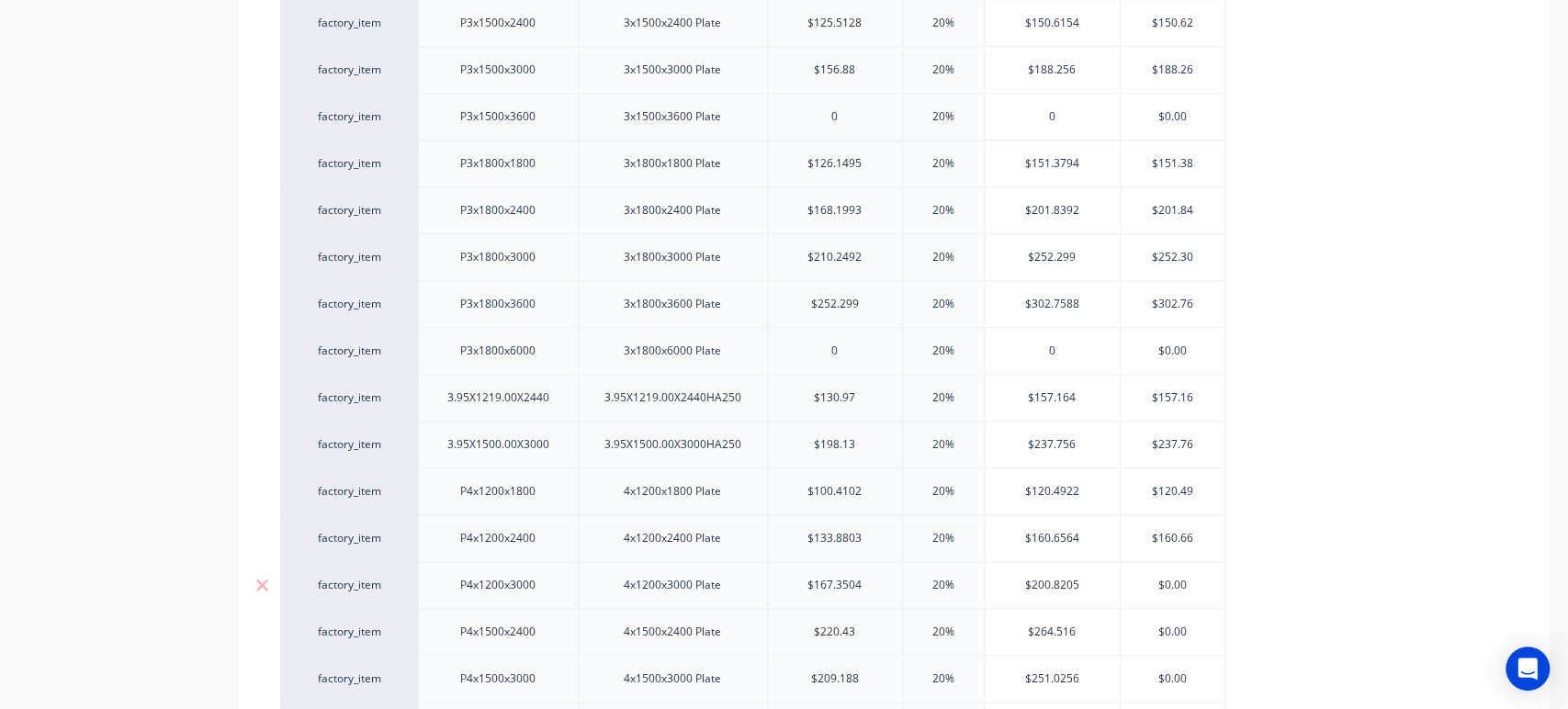 click on "$0.00" at bounding box center (1172, 585) 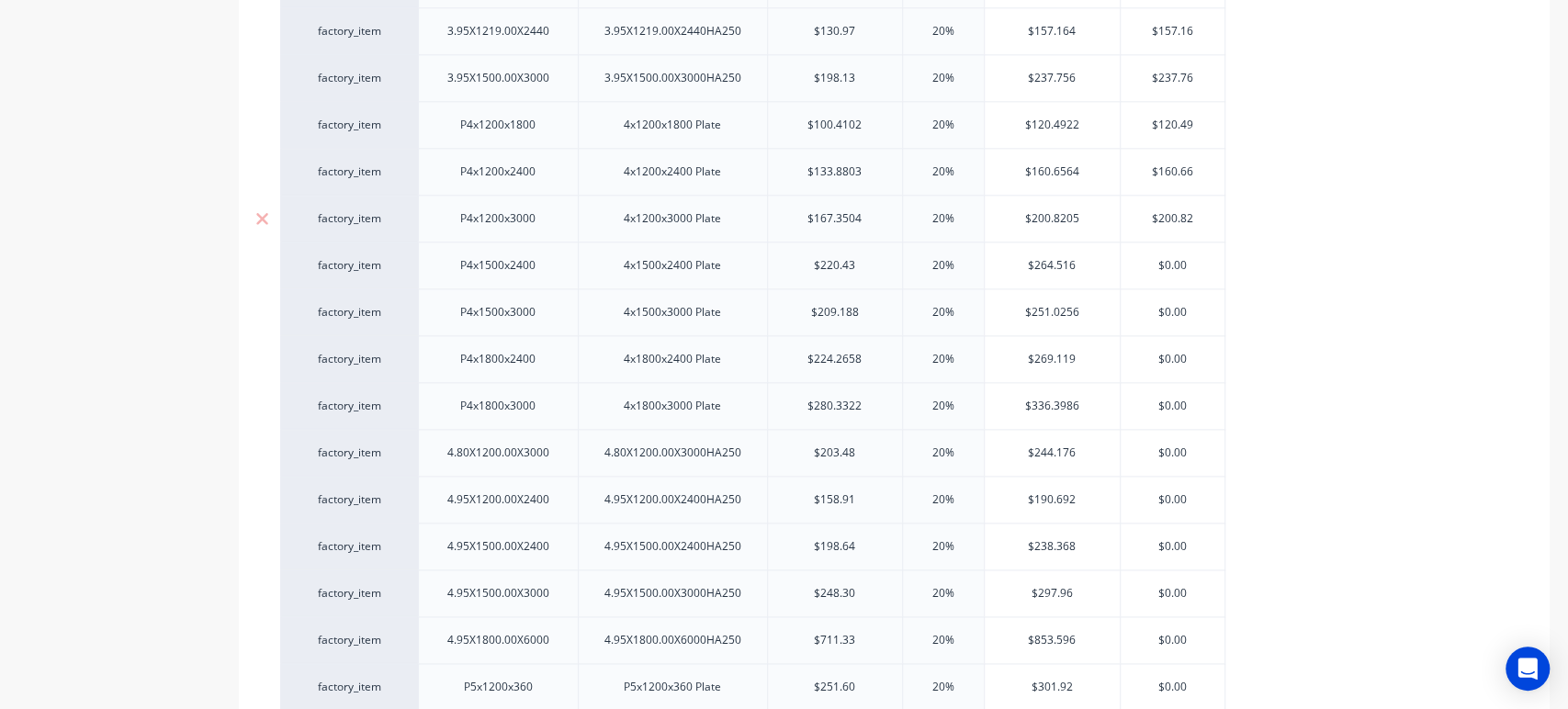 scroll, scrollTop: 1469, scrollLeft: 0, axis: vertical 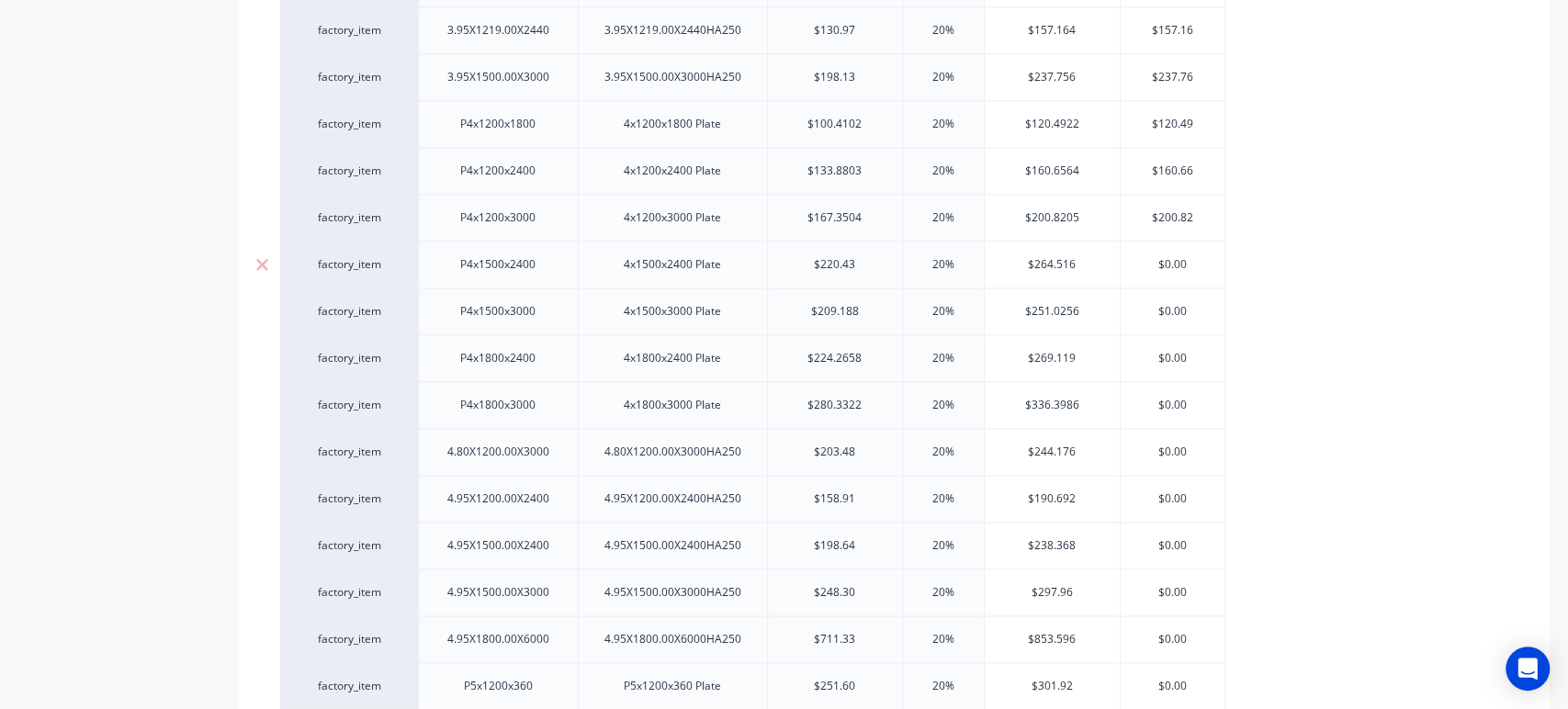 click on "$0.00" at bounding box center (1172, 264) 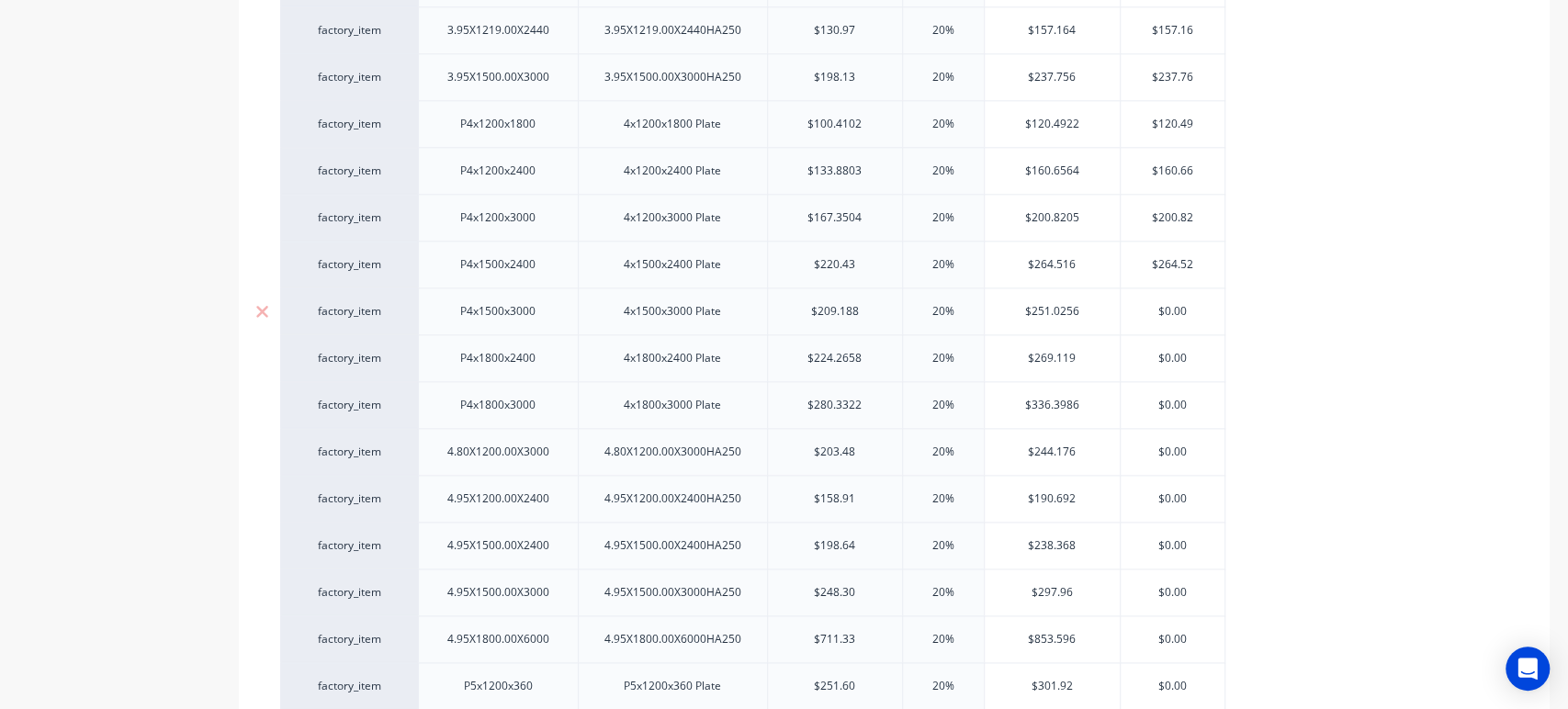 click on "$0.00" at bounding box center [1172, 311] 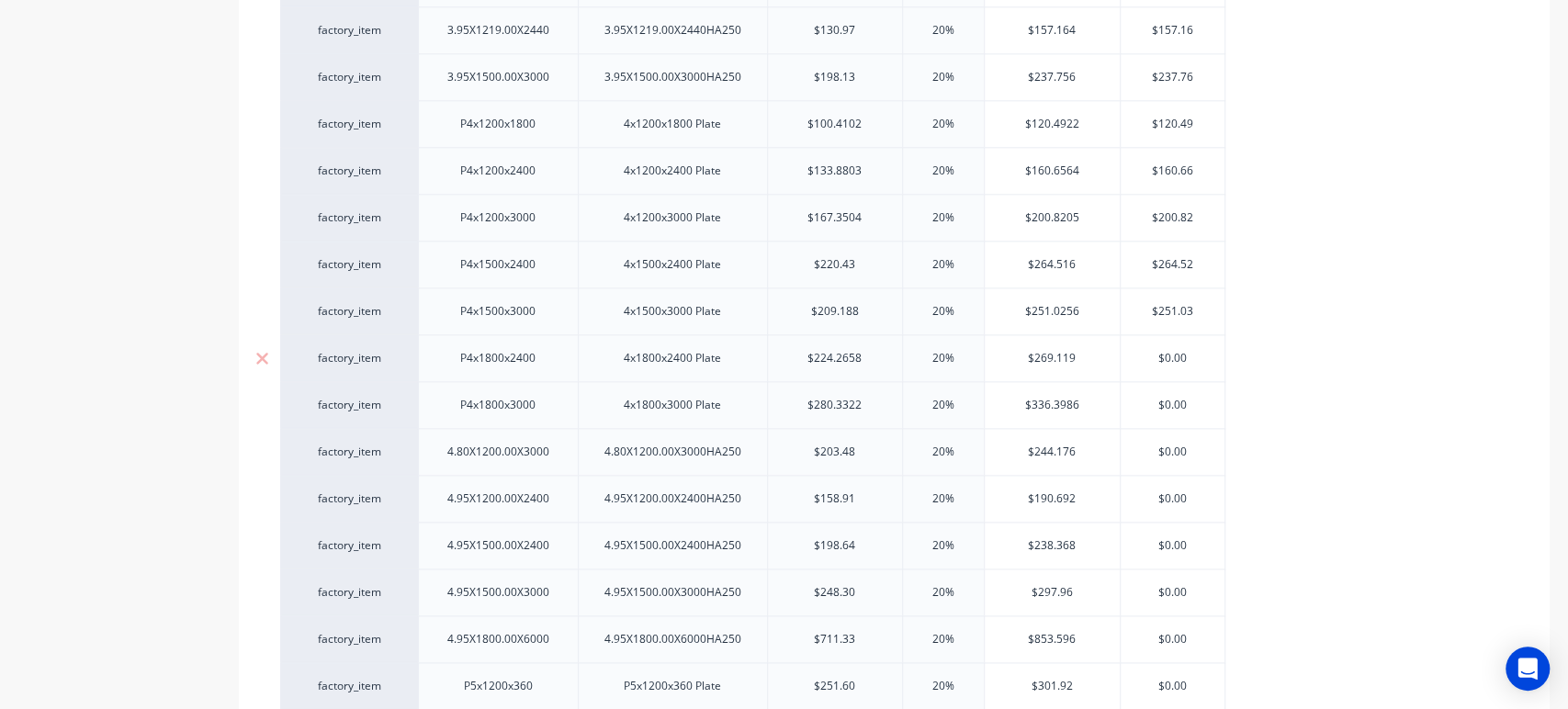 click on "$0.00" at bounding box center (1172, 358) 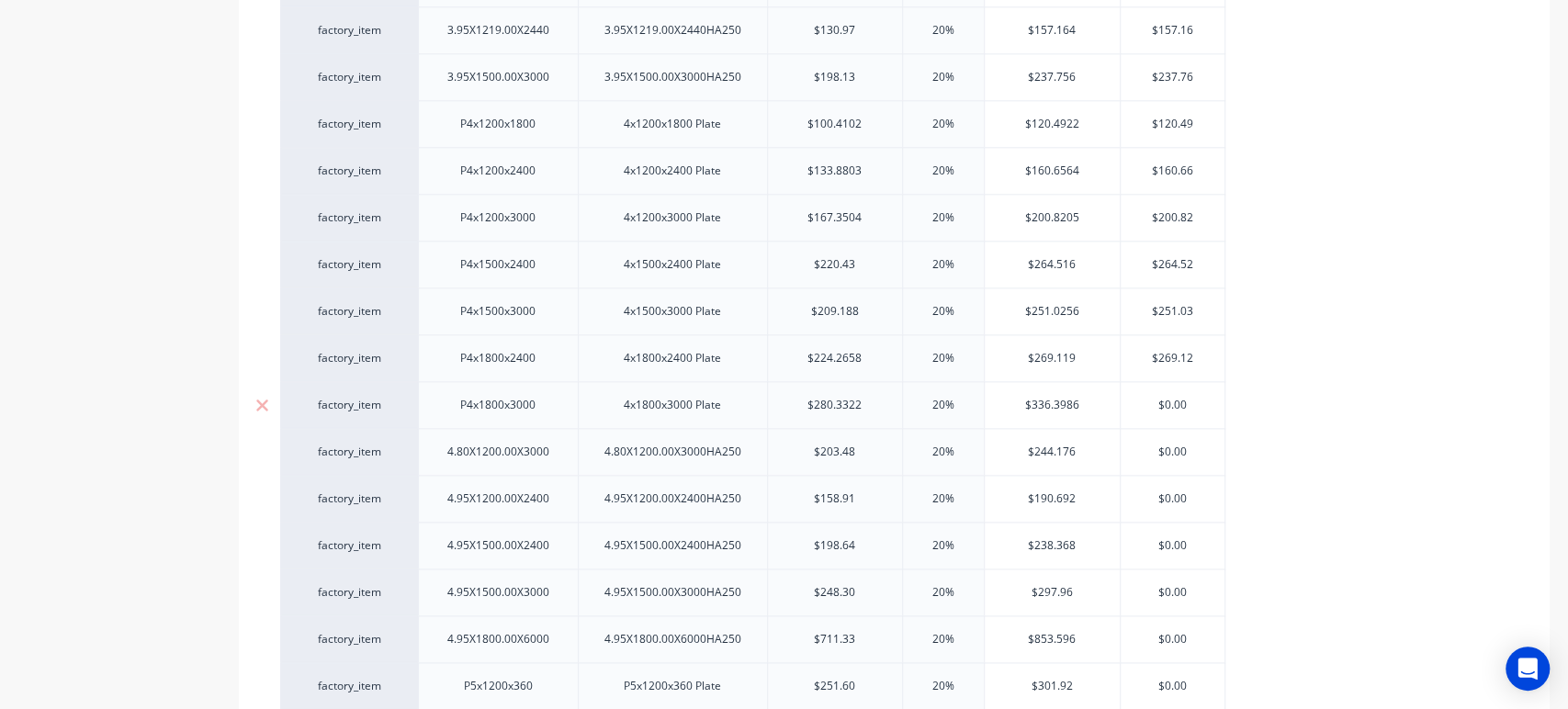 click on "$0.00" at bounding box center (1172, 405) 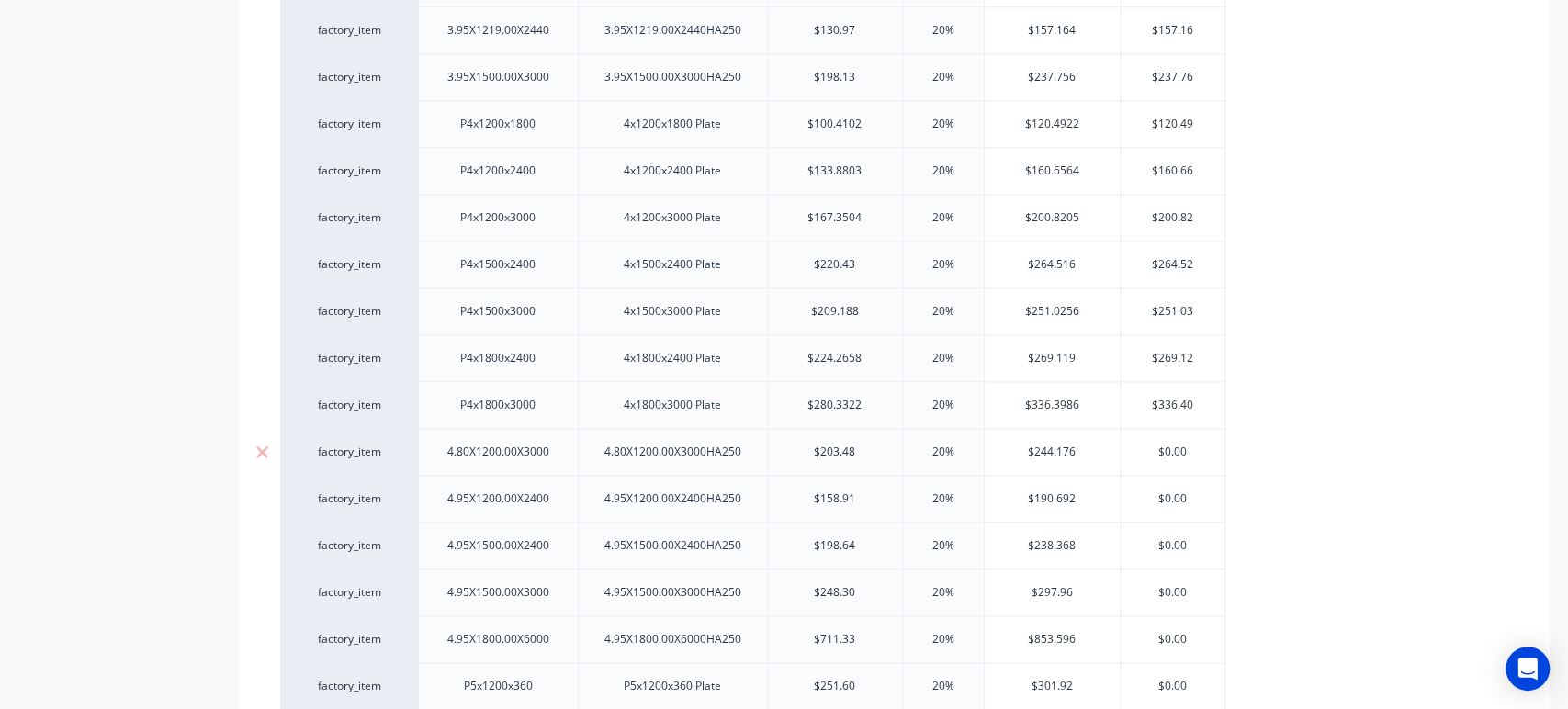 click on "$0.00" at bounding box center [1172, 452] 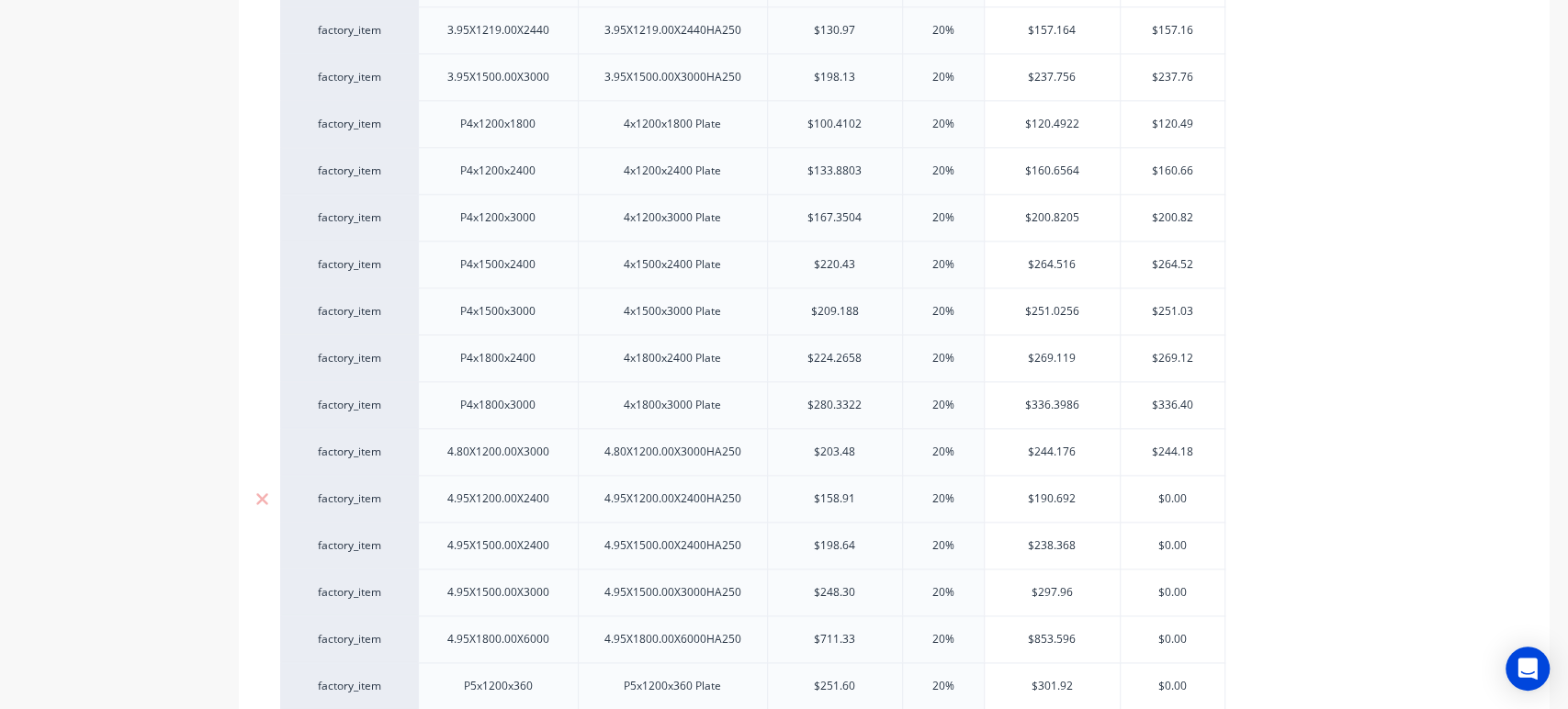 click on "$0.00" at bounding box center [1172, 499] 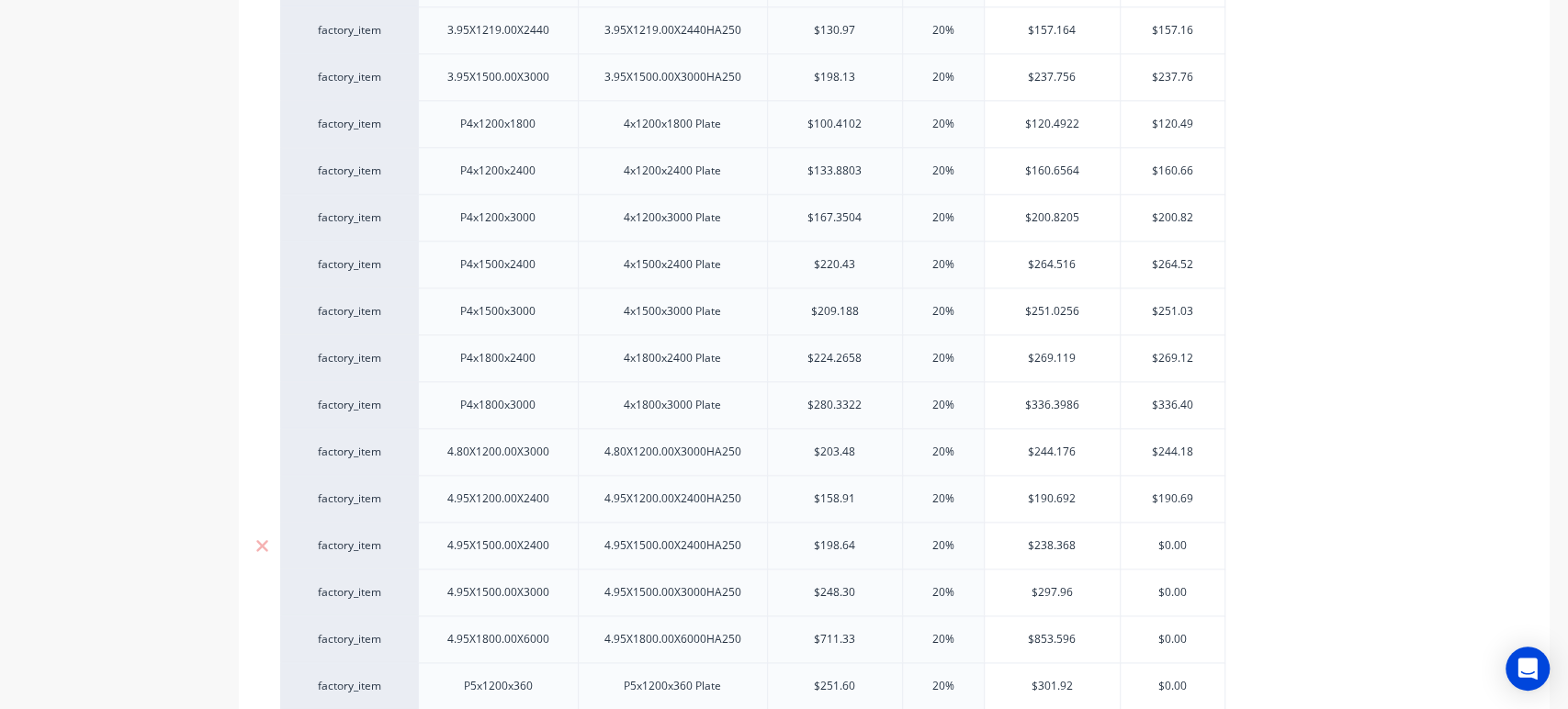 click on "$0.00" at bounding box center (1172, 546) 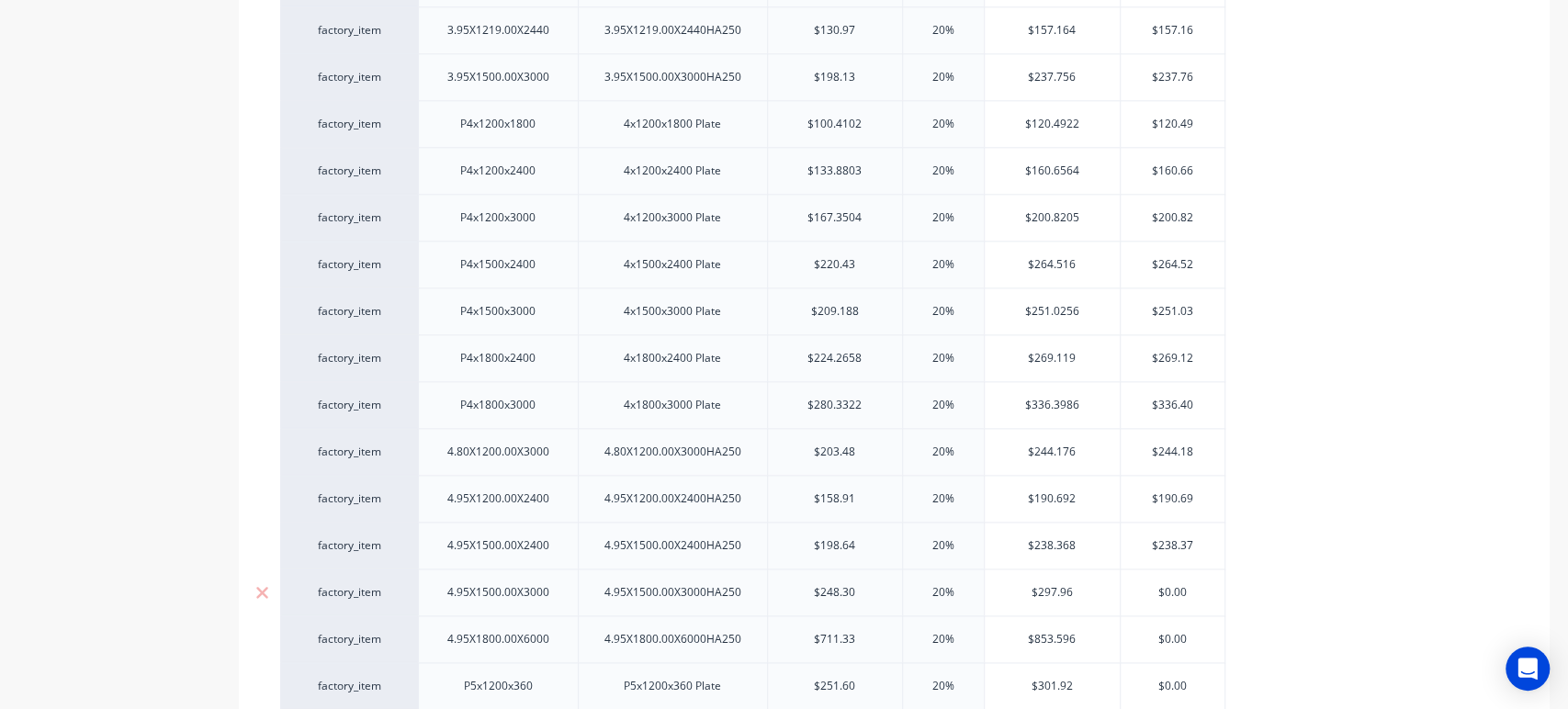 click on "$0.00" at bounding box center (1172, 592) 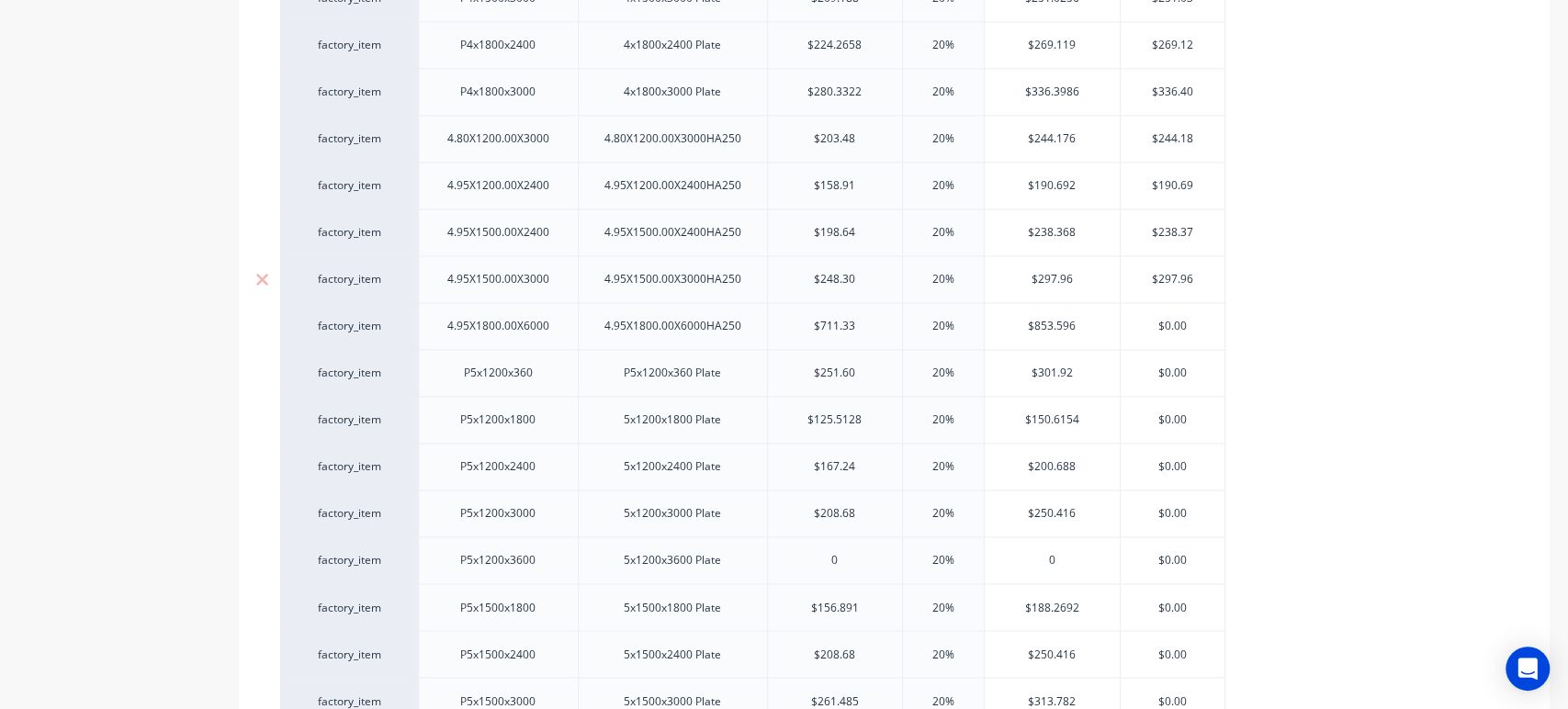 scroll, scrollTop: 1783, scrollLeft: 0, axis: vertical 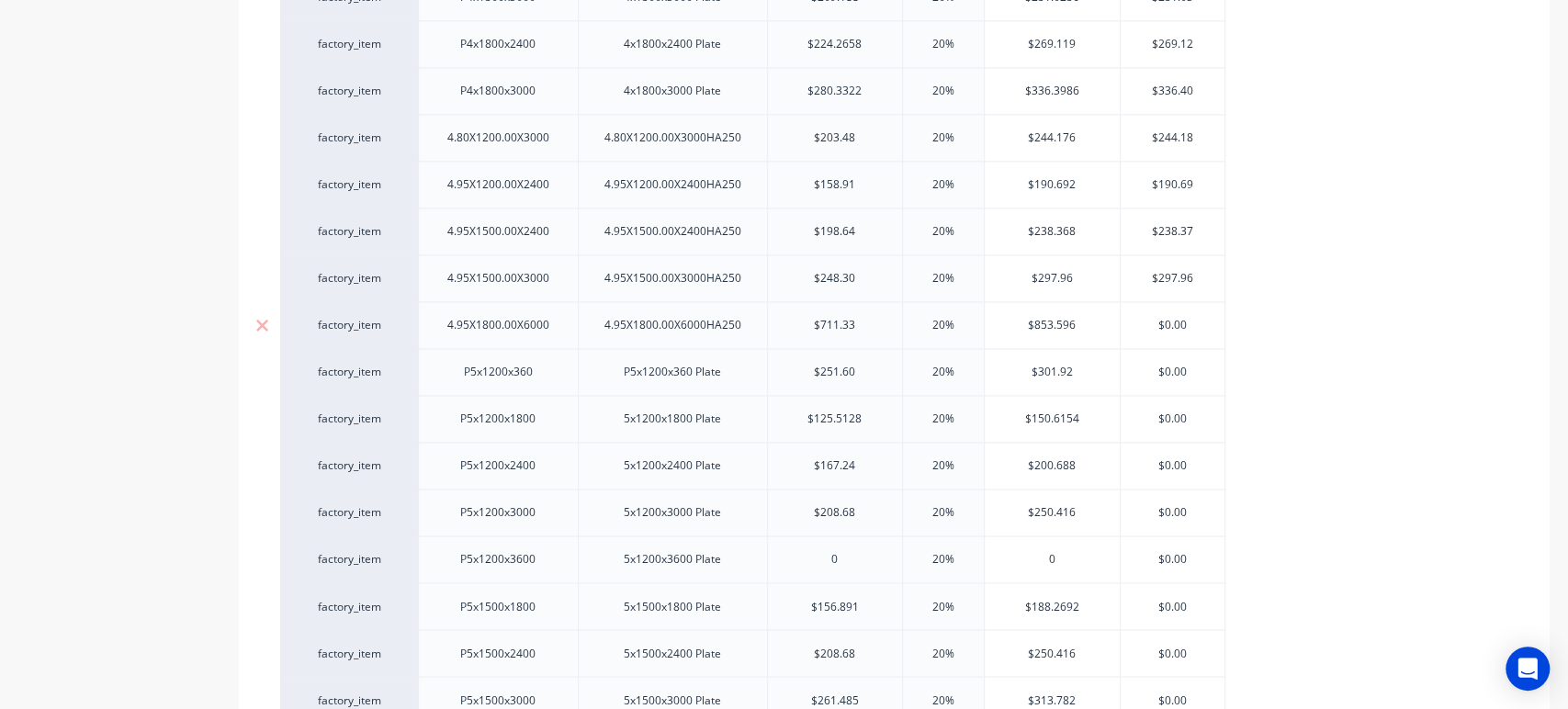 click on "$0.00" at bounding box center [1172, 325] 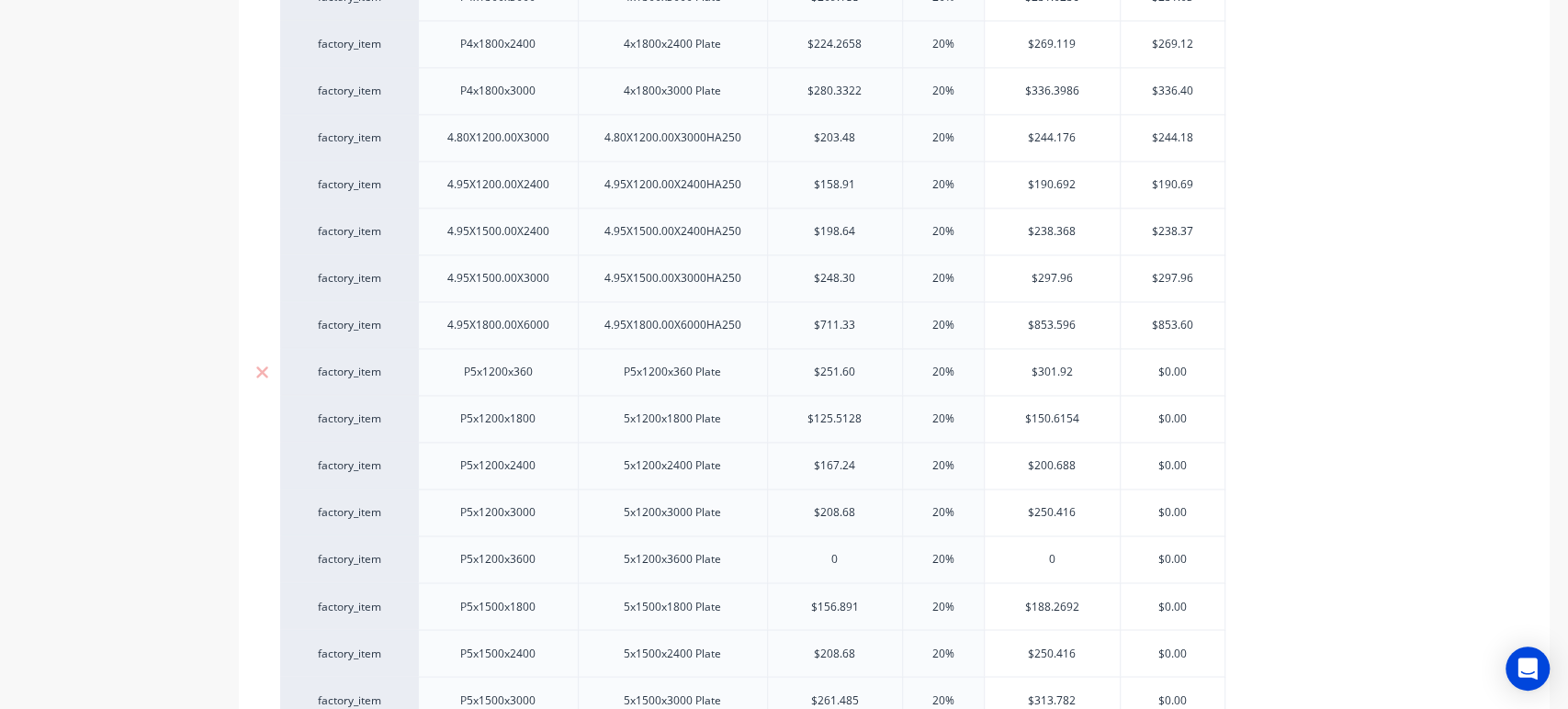 click on "$0.00" at bounding box center [1172, 372] 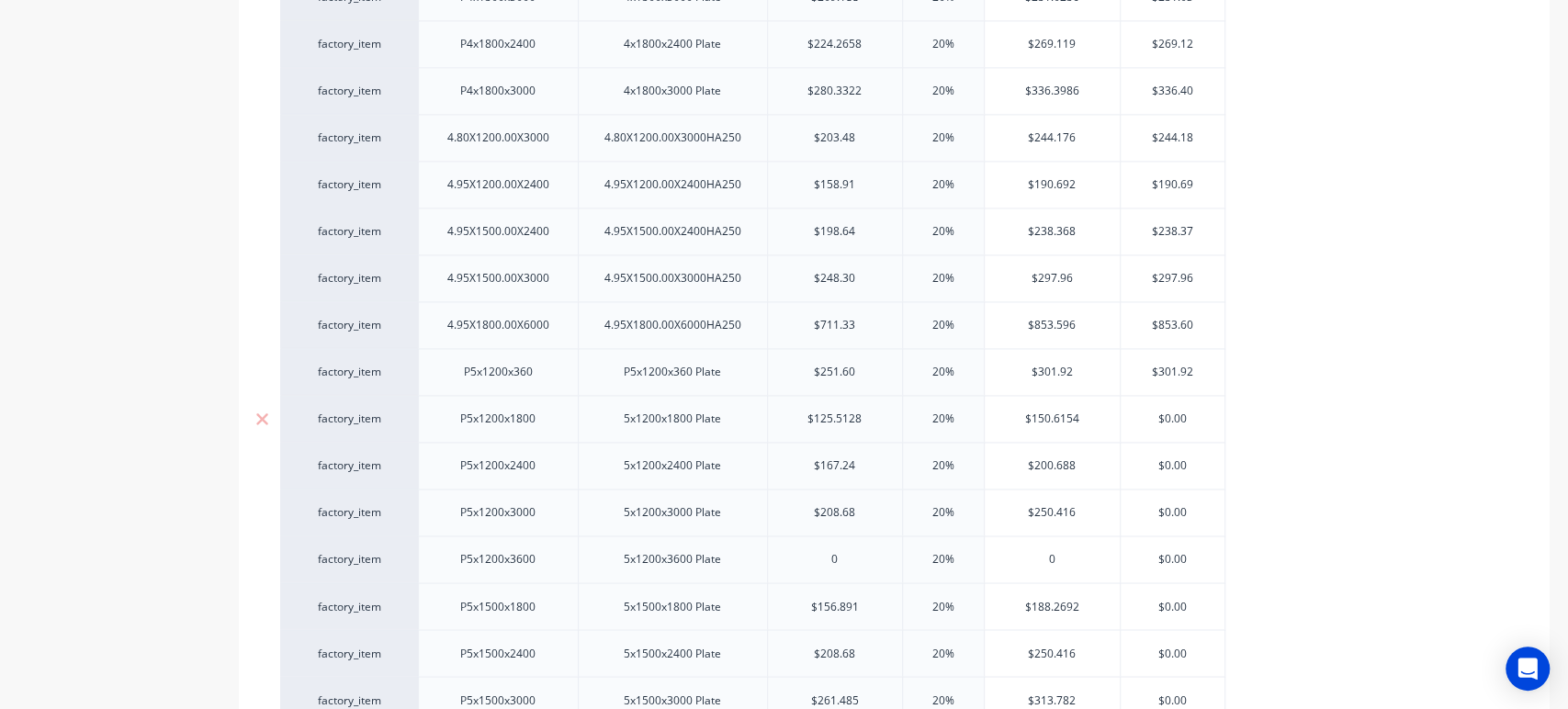 click on "$0.00" at bounding box center (1172, 419) 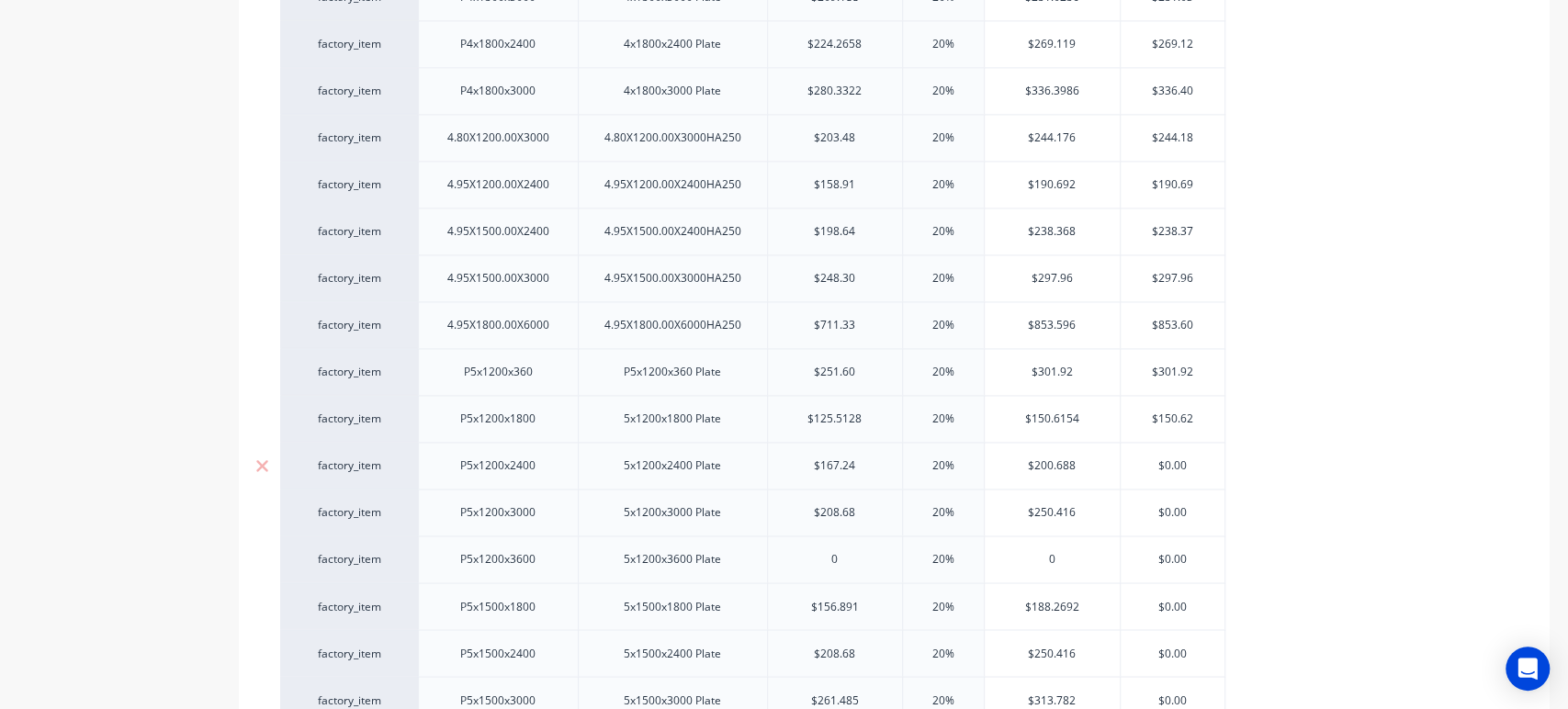 click on "$0.00" at bounding box center (1172, 466) 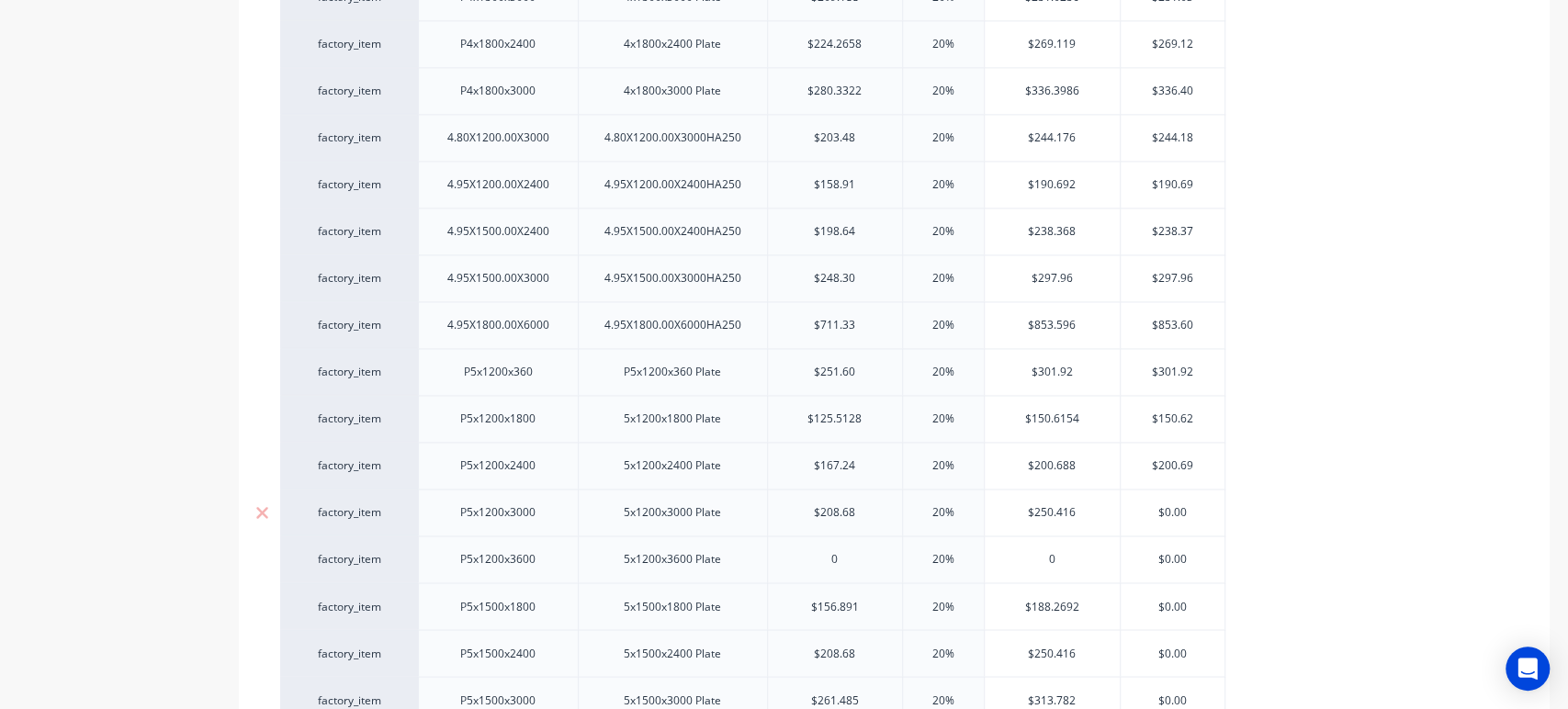 click on "$0.00" at bounding box center (1172, 512) 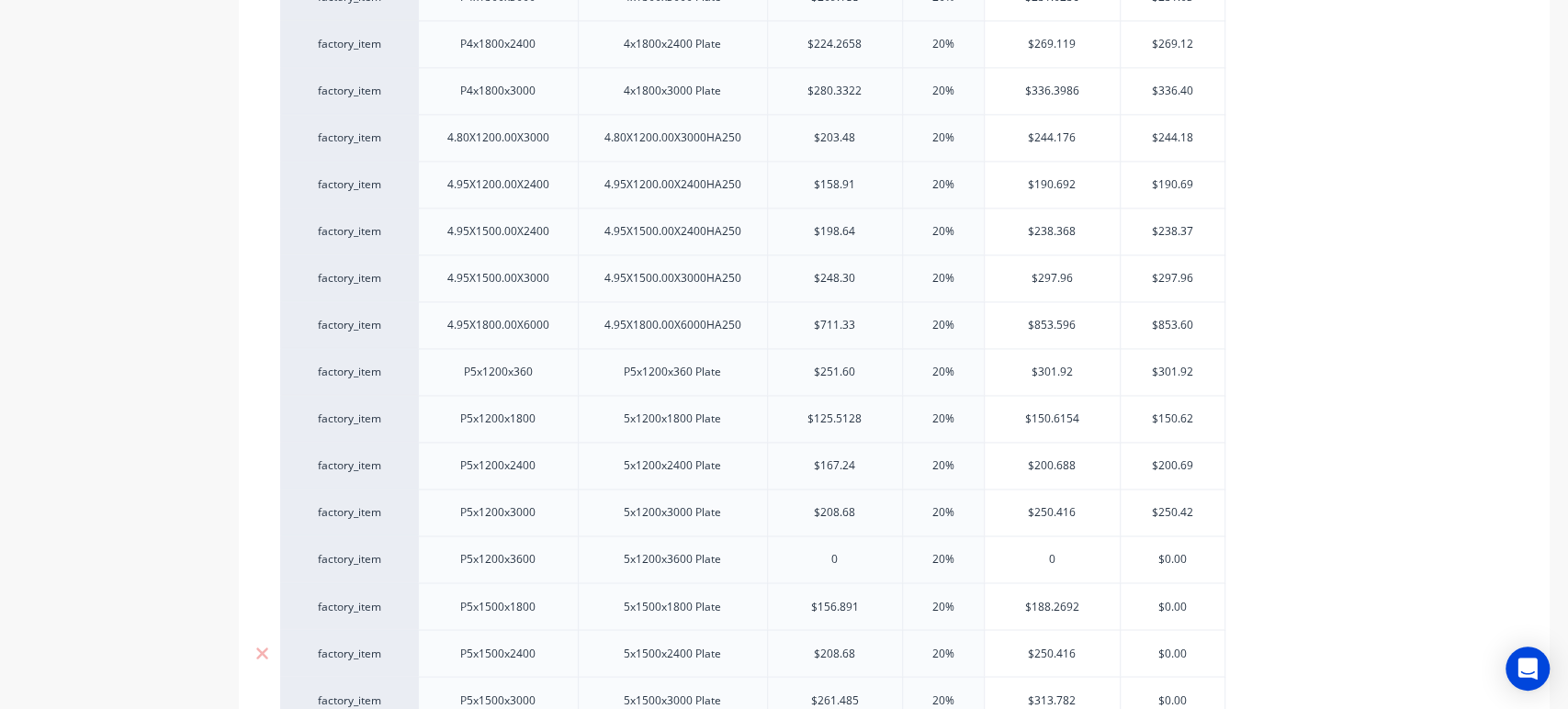 click on "$0.00" at bounding box center (1172, 653) 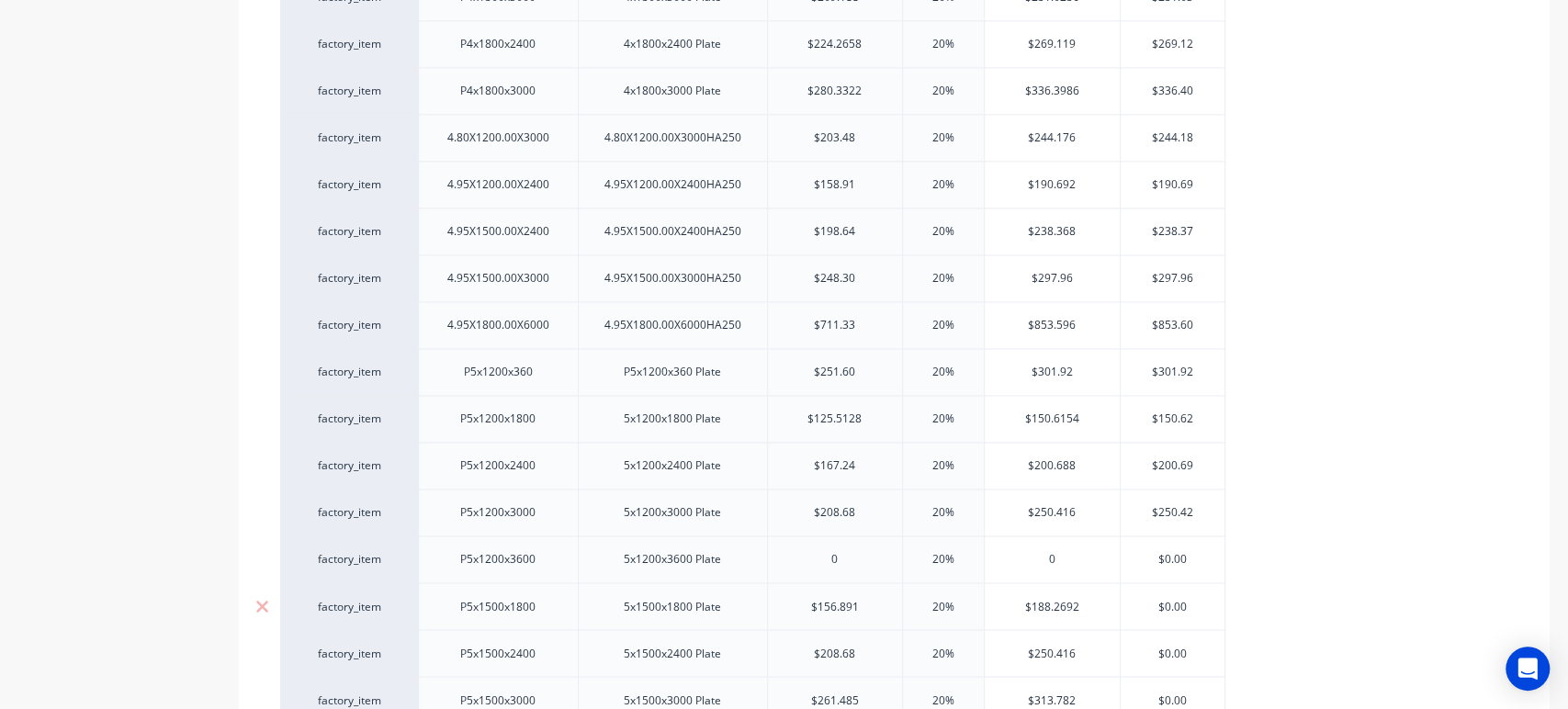 click on "$0.00" at bounding box center (1172, 606) 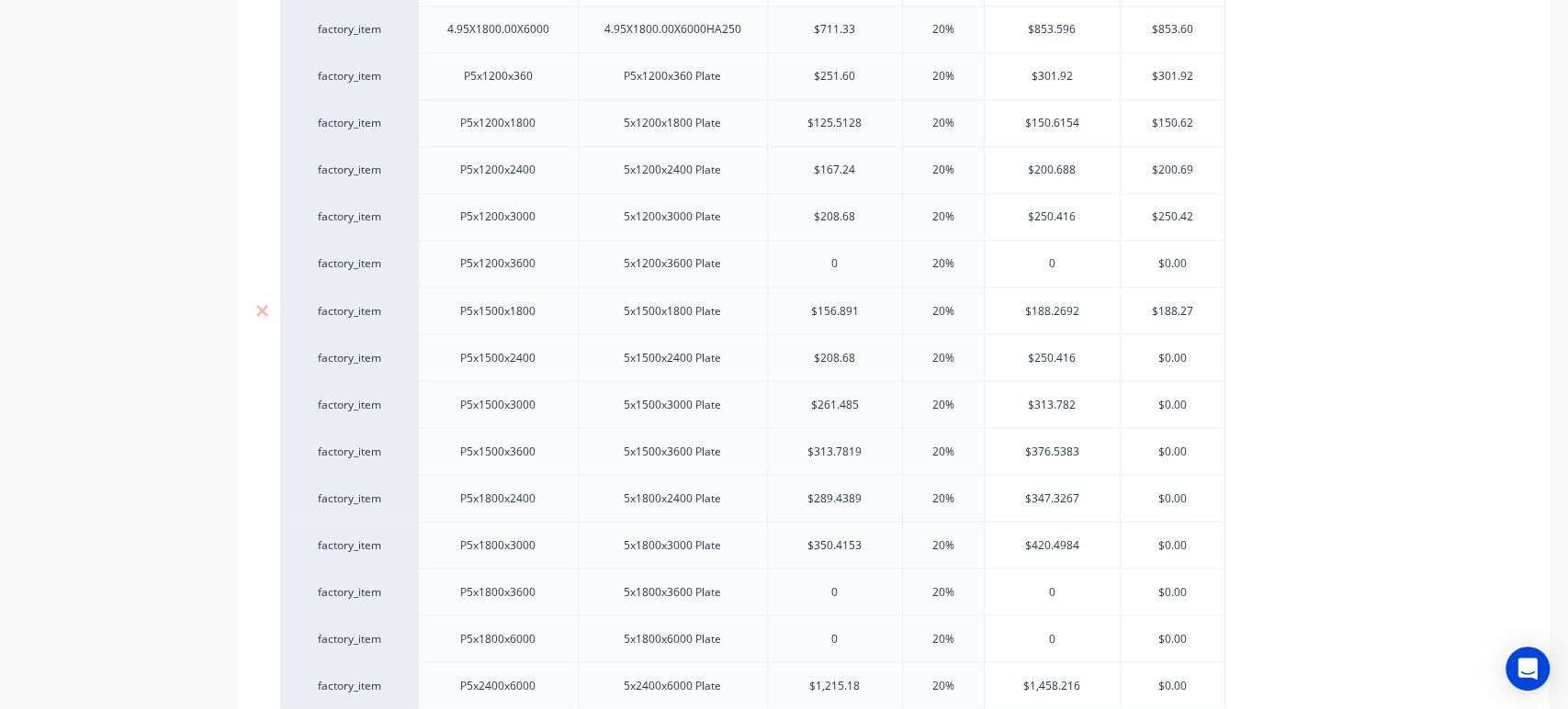 scroll, scrollTop: 2079, scrollLeft: 0, axis: vertical 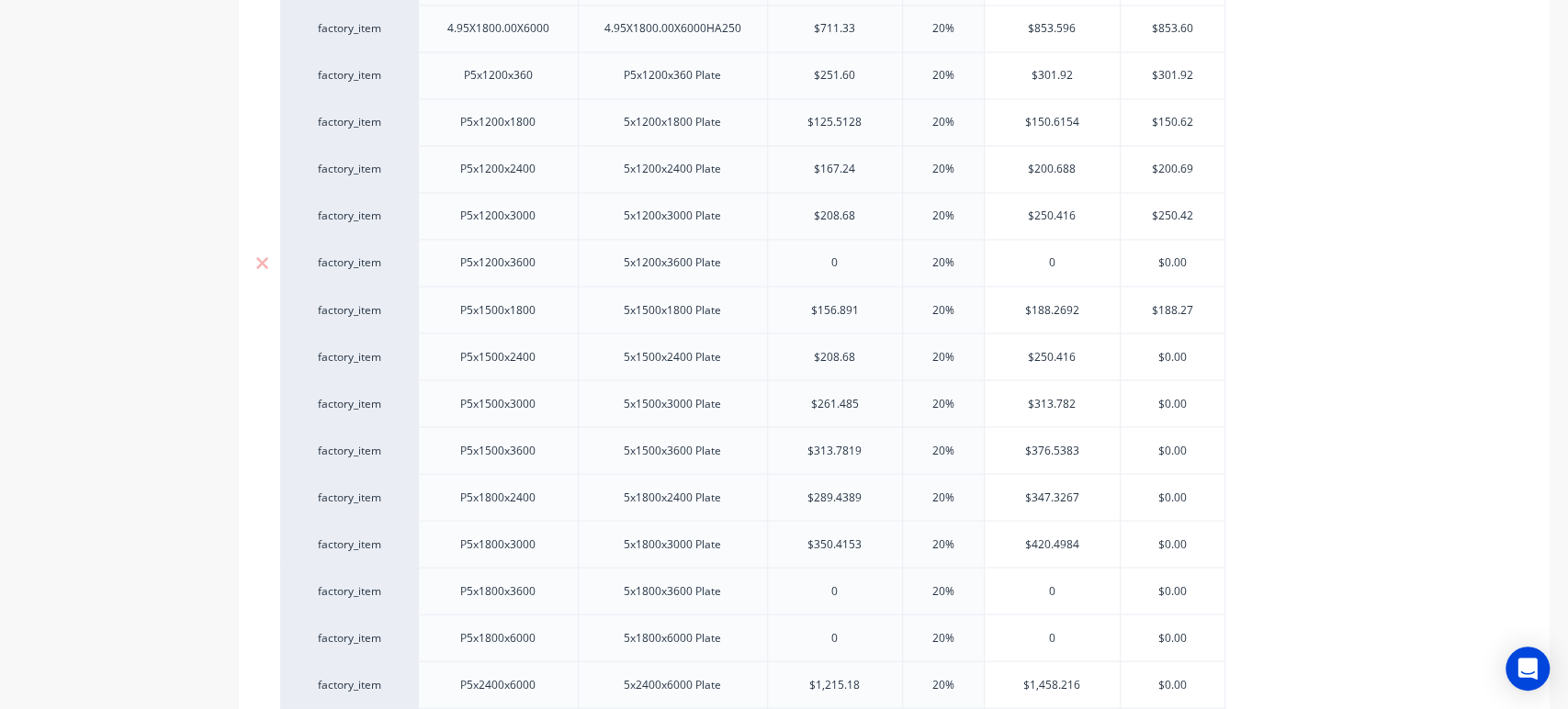 click on "$0.00" at bounding box center (1172, 263) 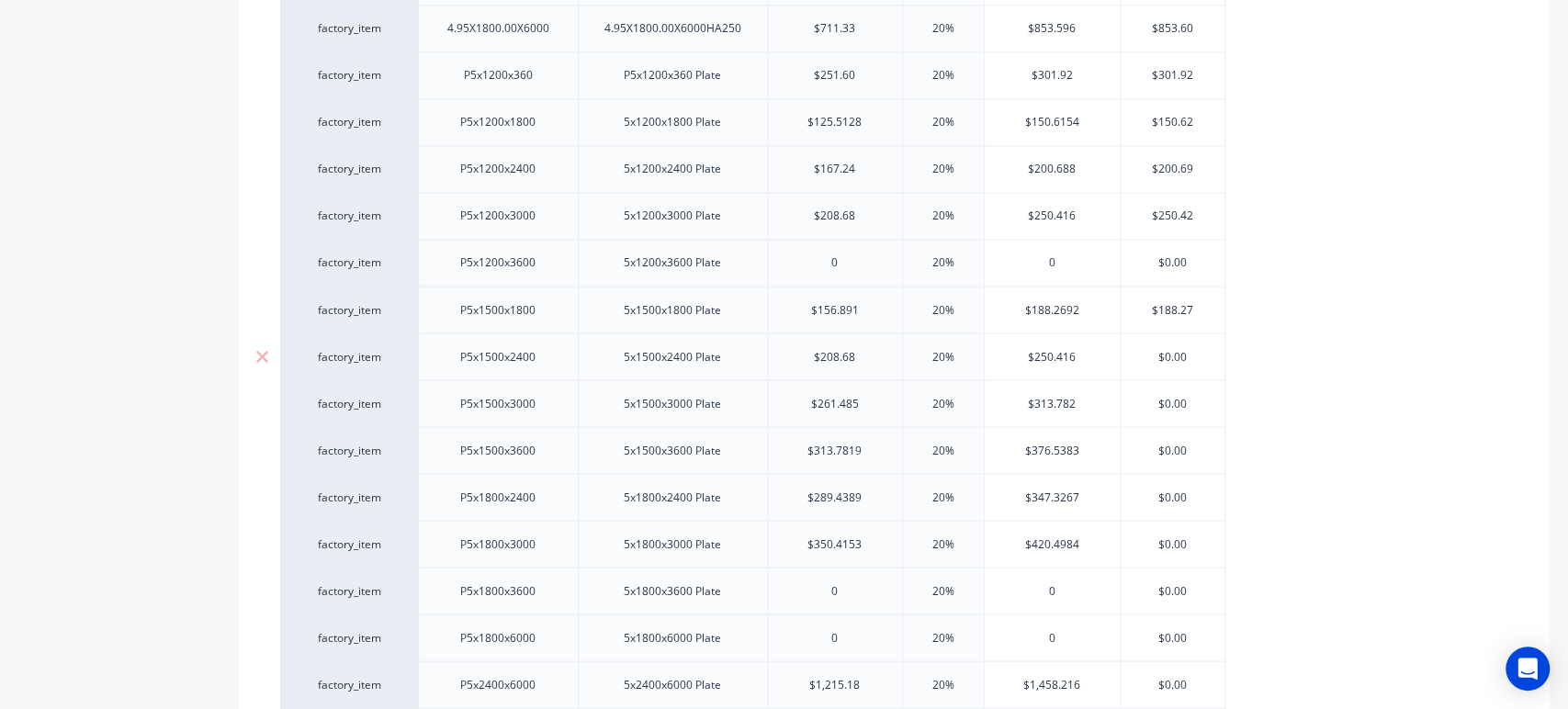 click on "$0.00" at bounding box center (1172, 356) 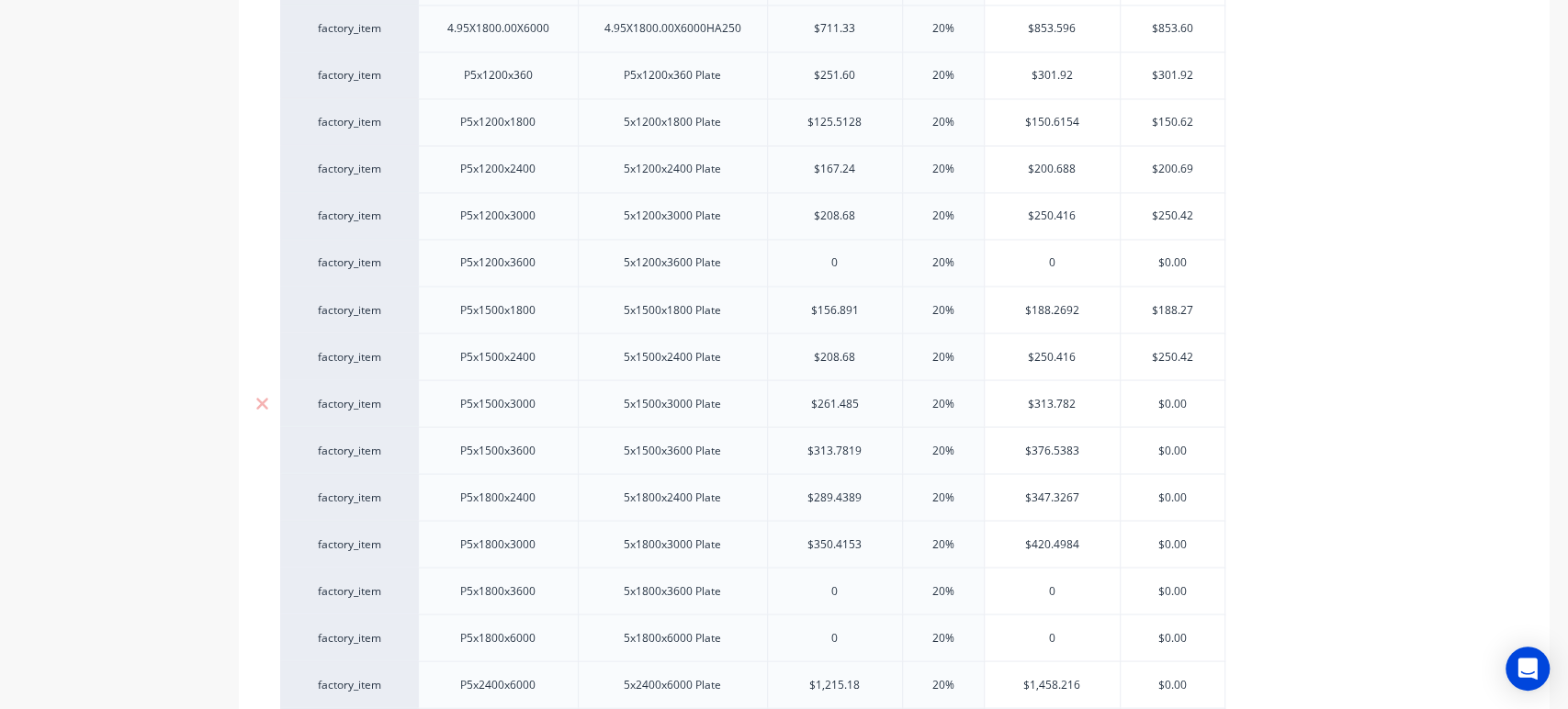 click on "$0.00" at bounding box center (1172, 403) 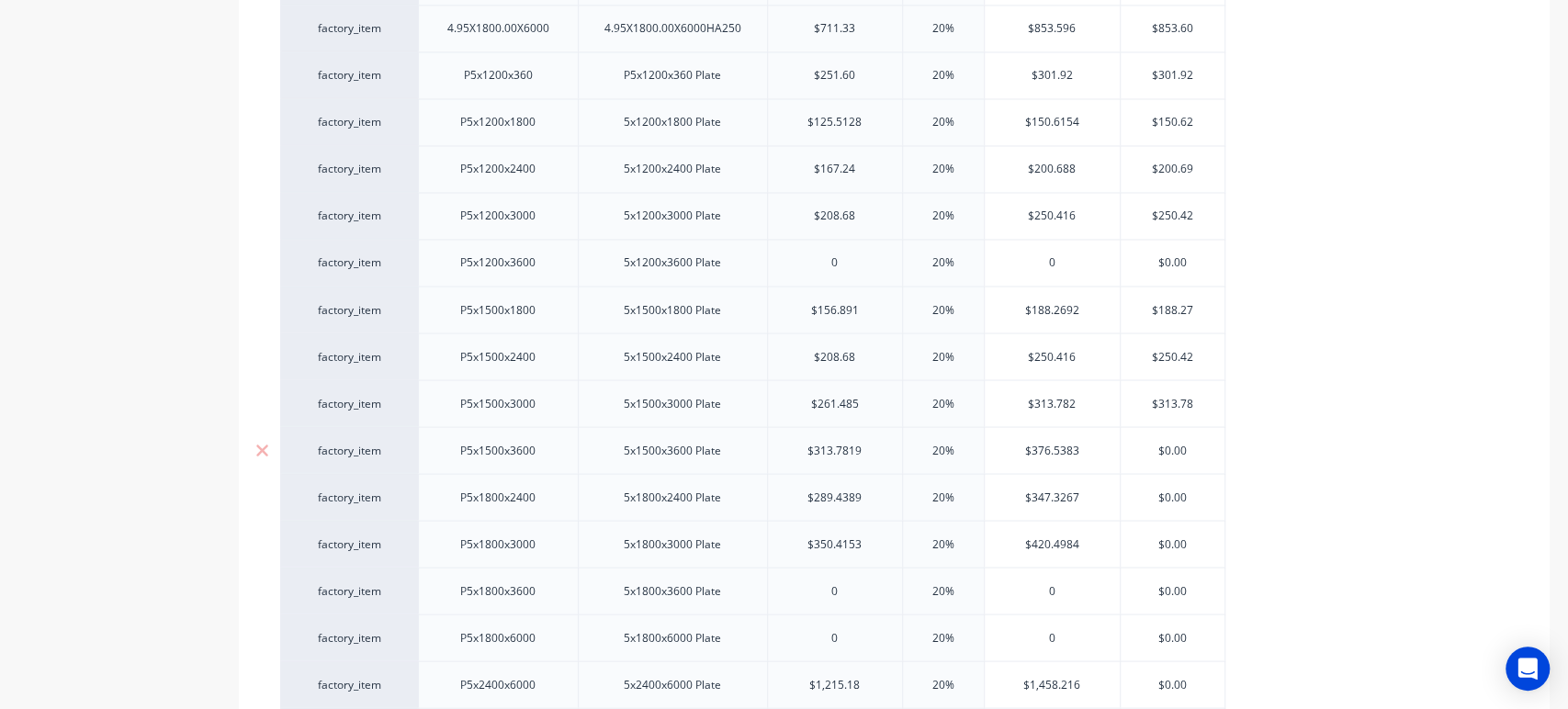 click on "$0.00" at bounding box center [1172, 450] 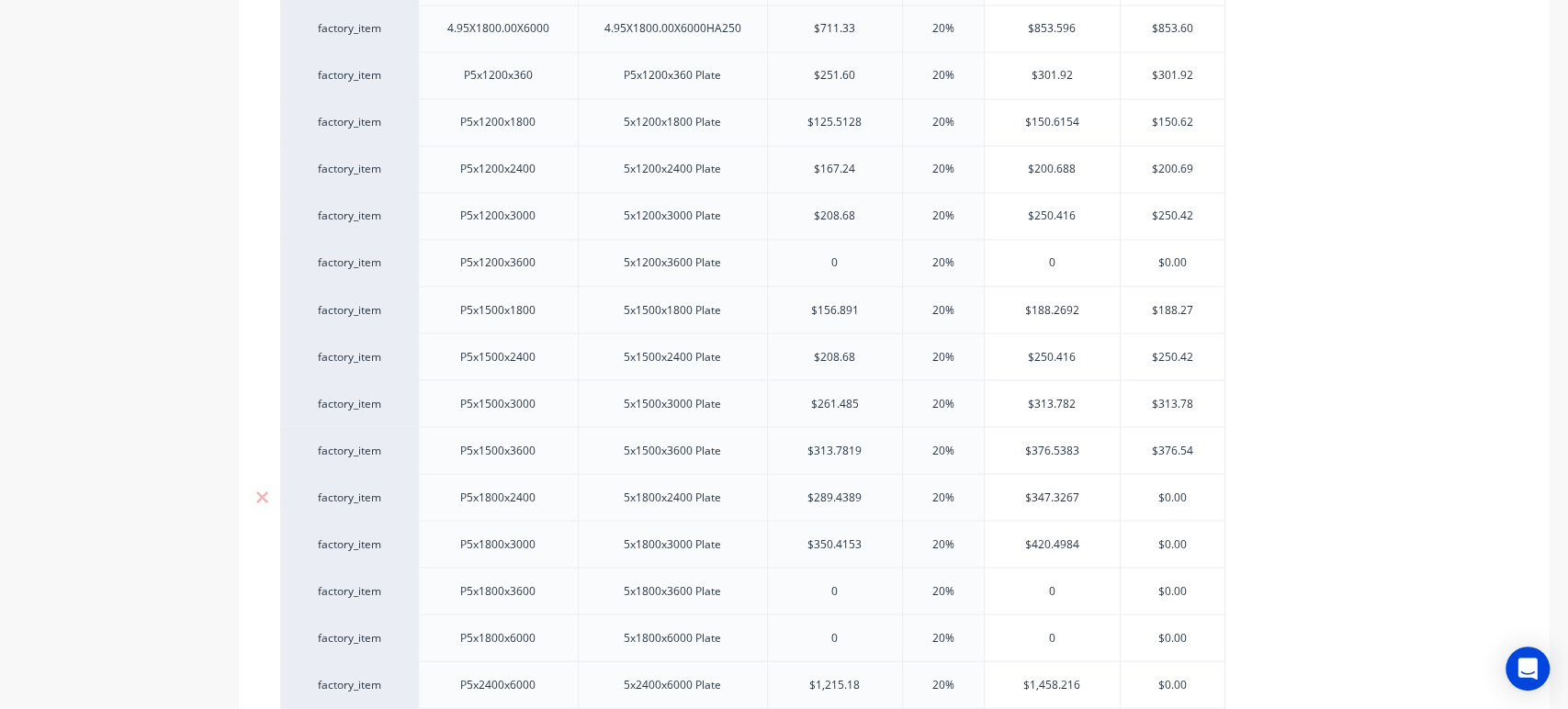 click on "$0.00" at bounding box center [1172, 497] 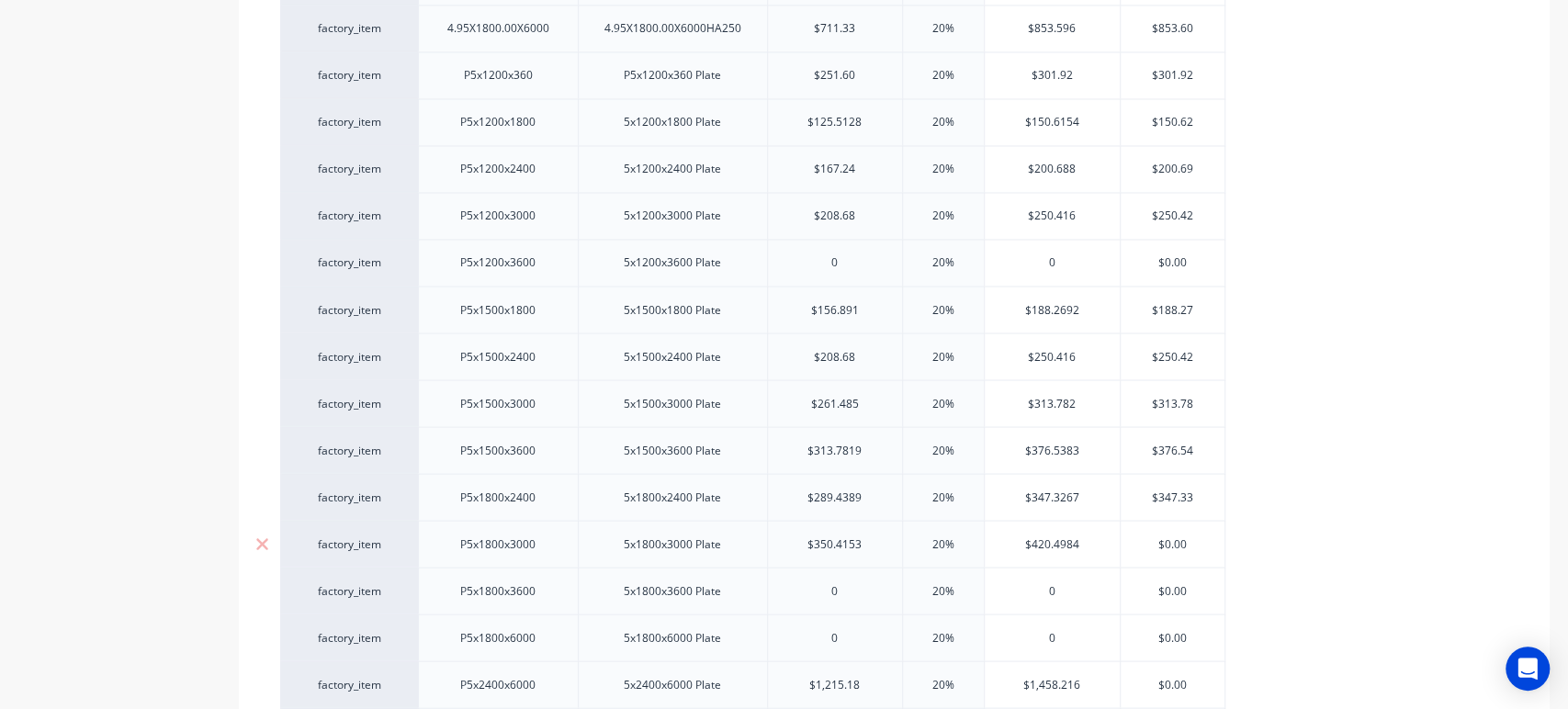 click on "$0.00" at bounding box center (1172, 544) 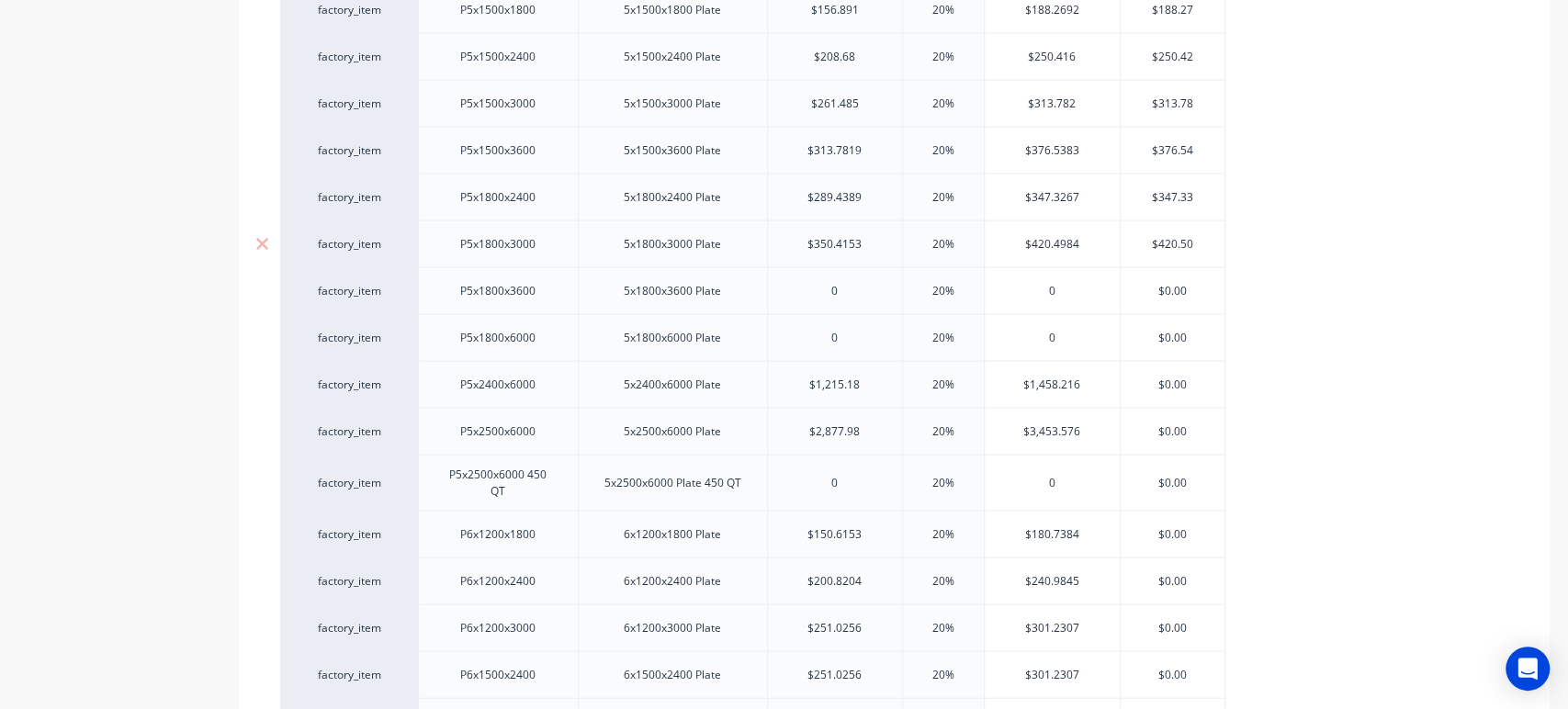 scroll, scrollTop: 2398, scrollLeft: 0, axis: vertical 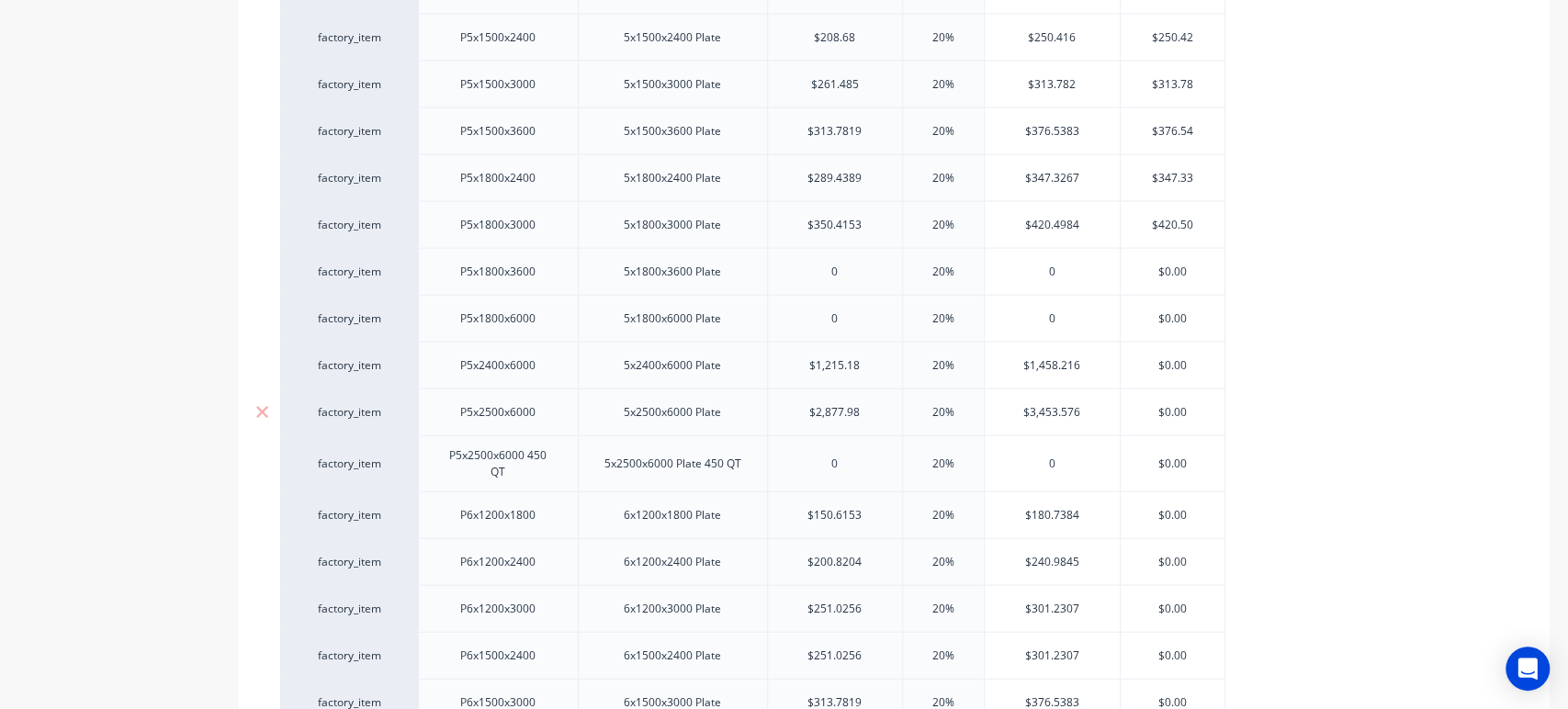 click on "$0.00" at bounding box center [1172, 412] 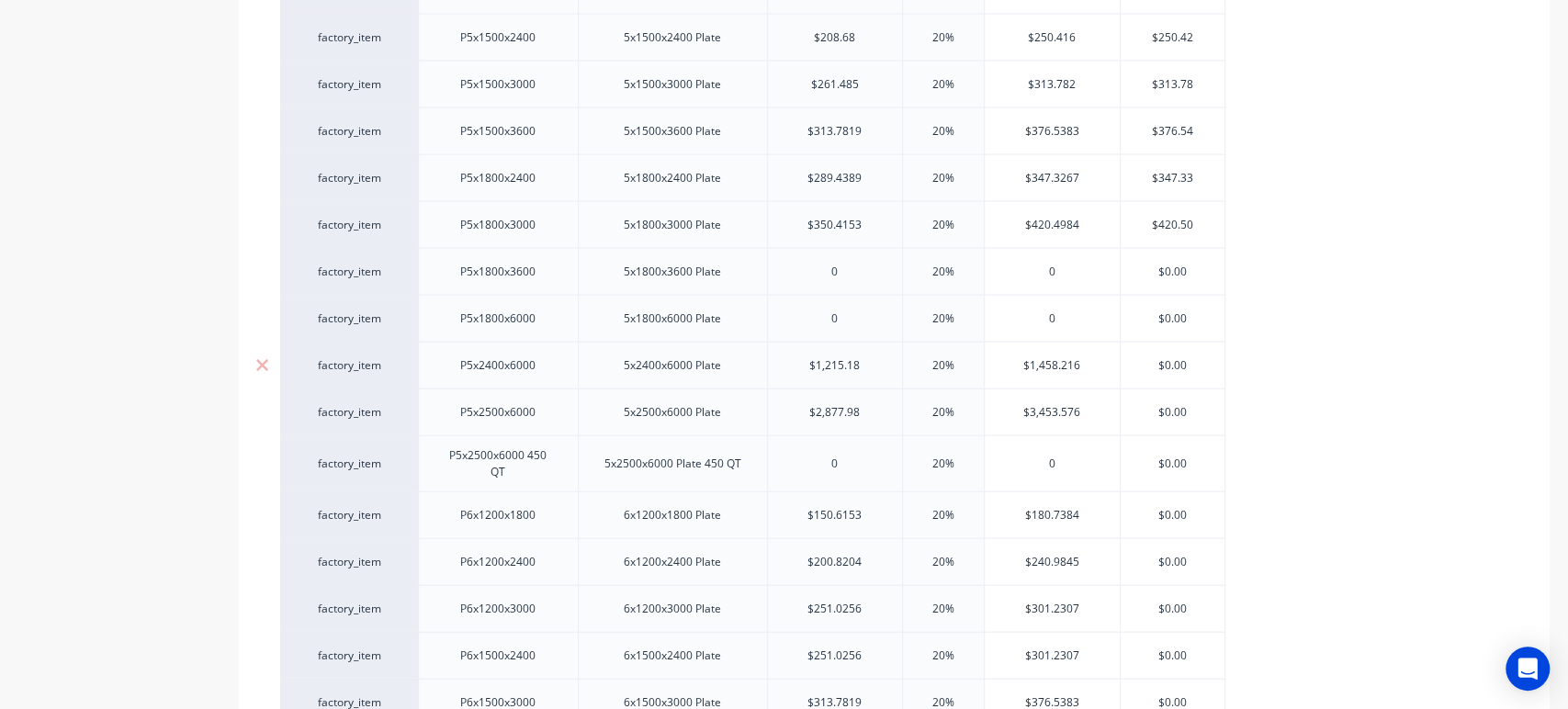 click on "$0.00" at bounding box center [1172, 366] 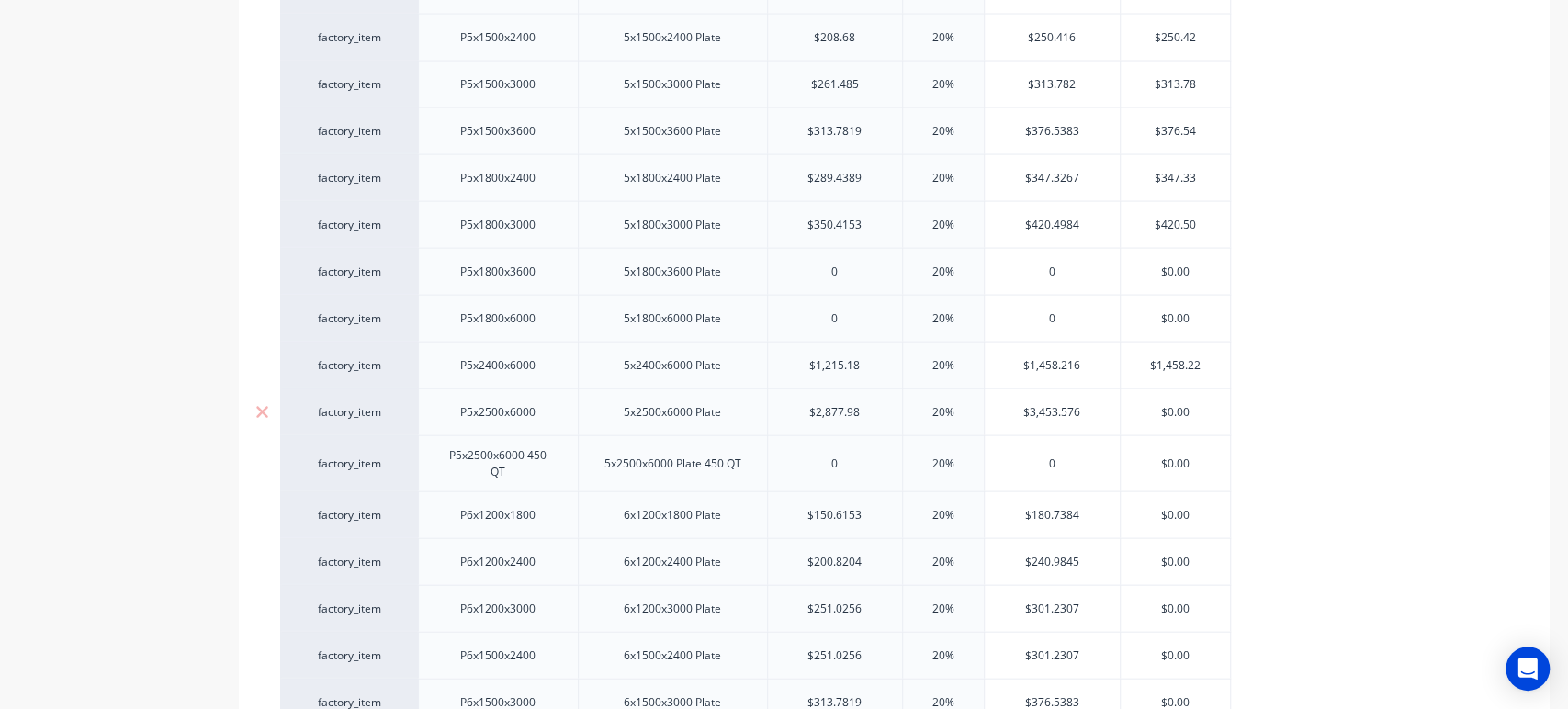 click on "$0.00" at bounding box center (1176, 412) 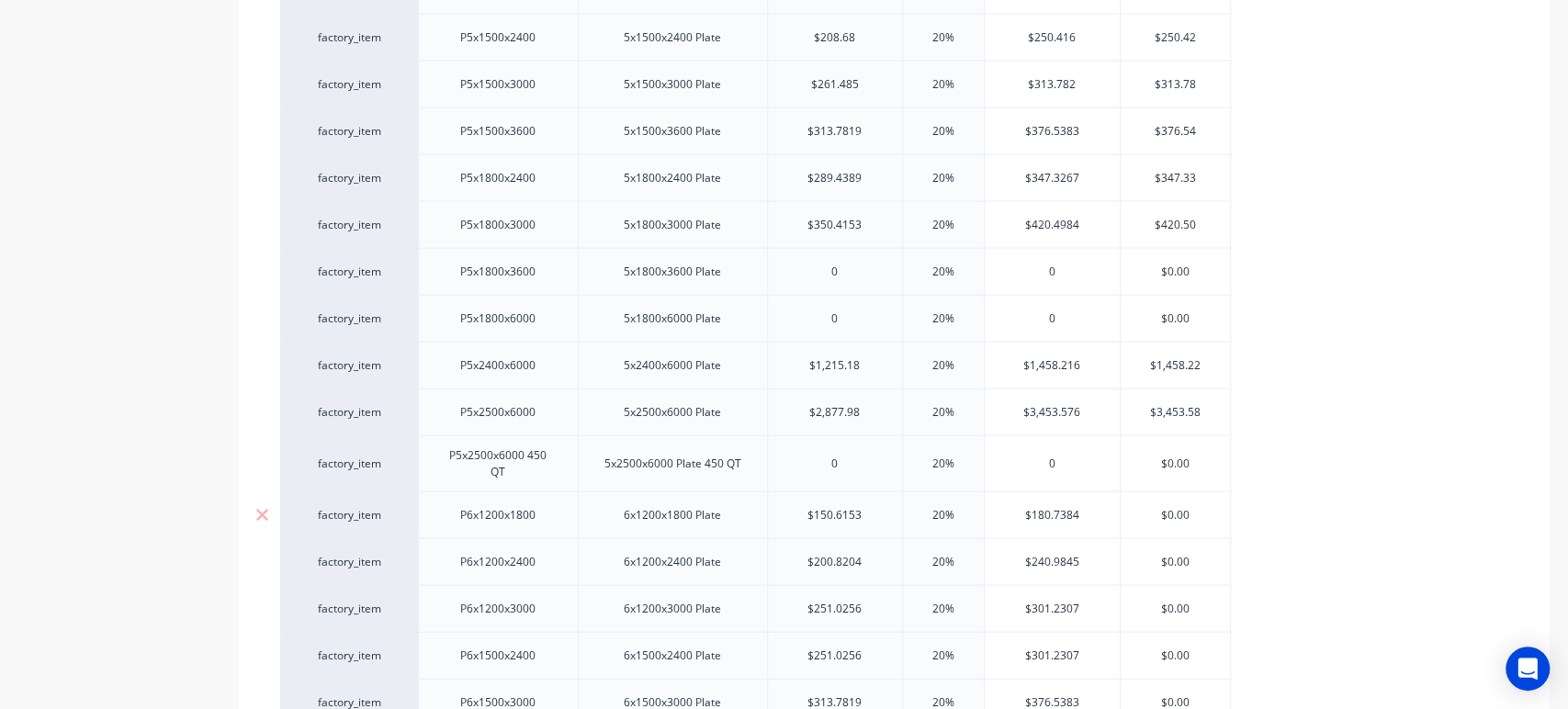 click on "$0.00" at bounding box center [1176, 515] 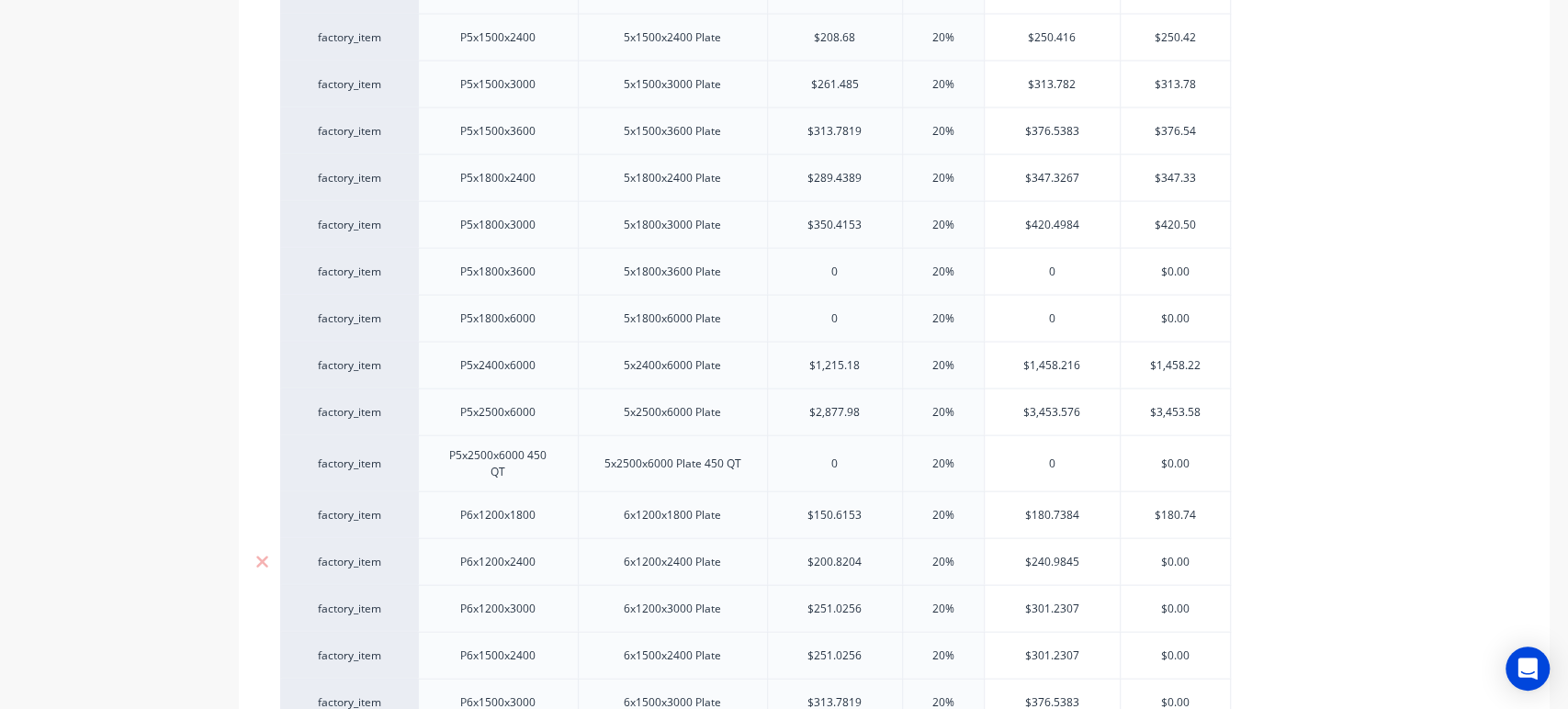click on "$0.00" at bounding box center [1176, 562] 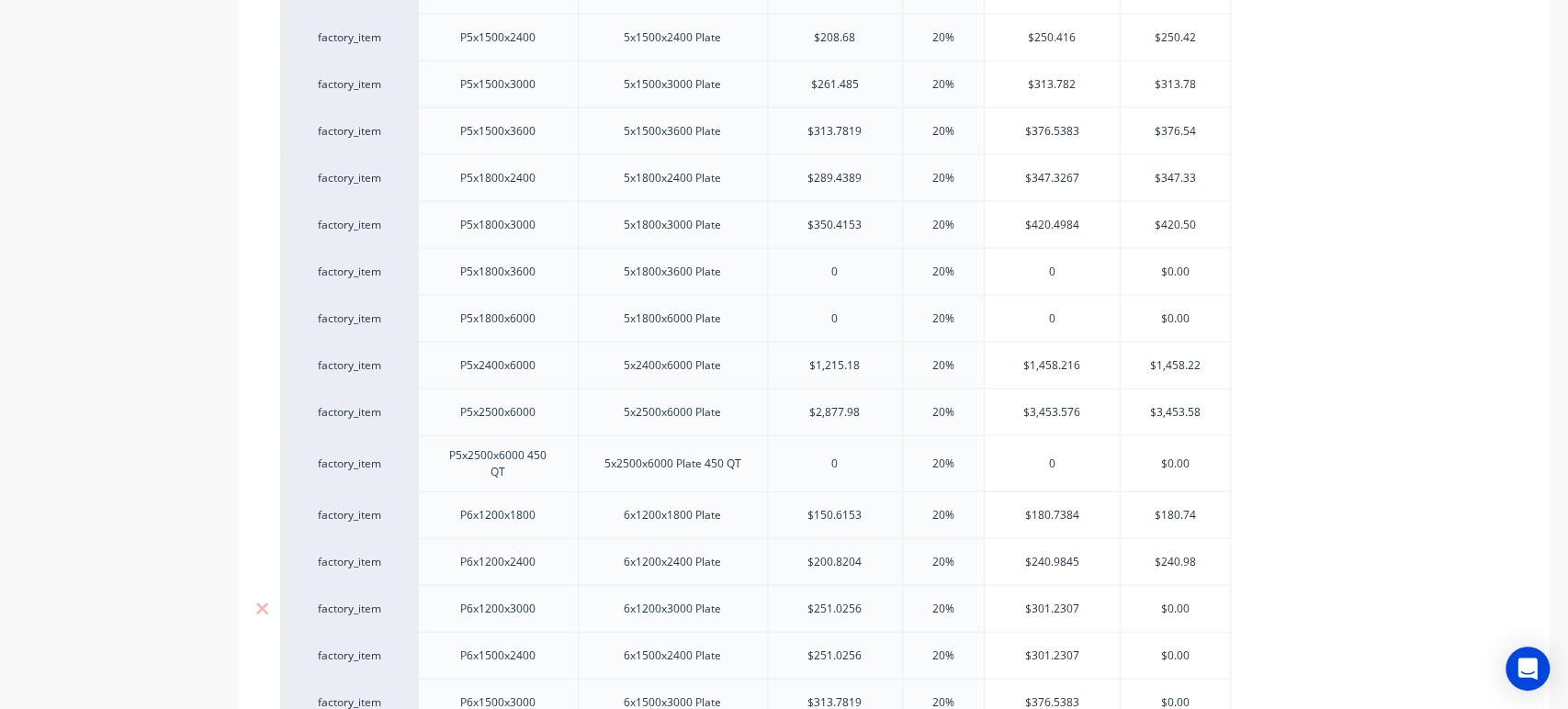 click on "$0.00" at bounding box center (1176, 609) 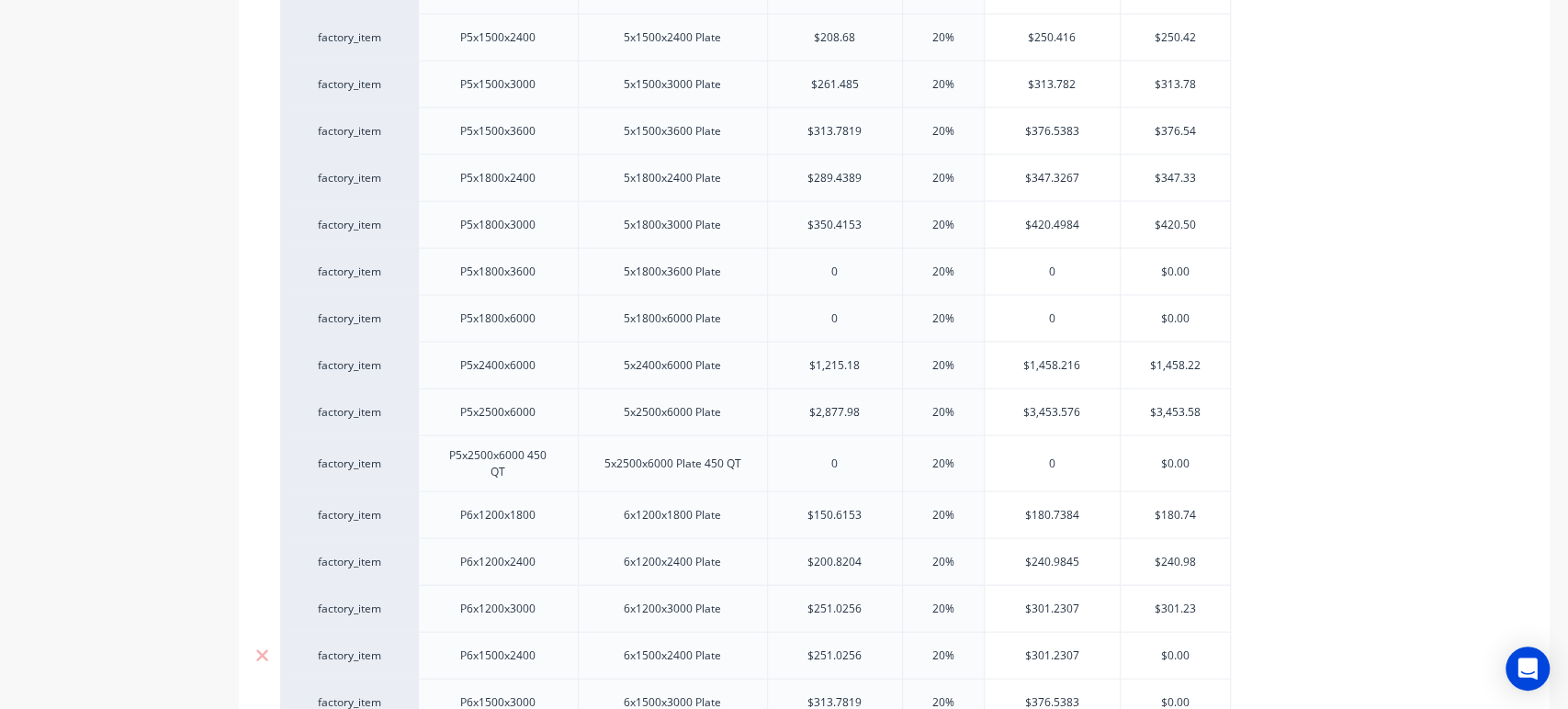click on "$0.00" at bounding box center [1176, 656] 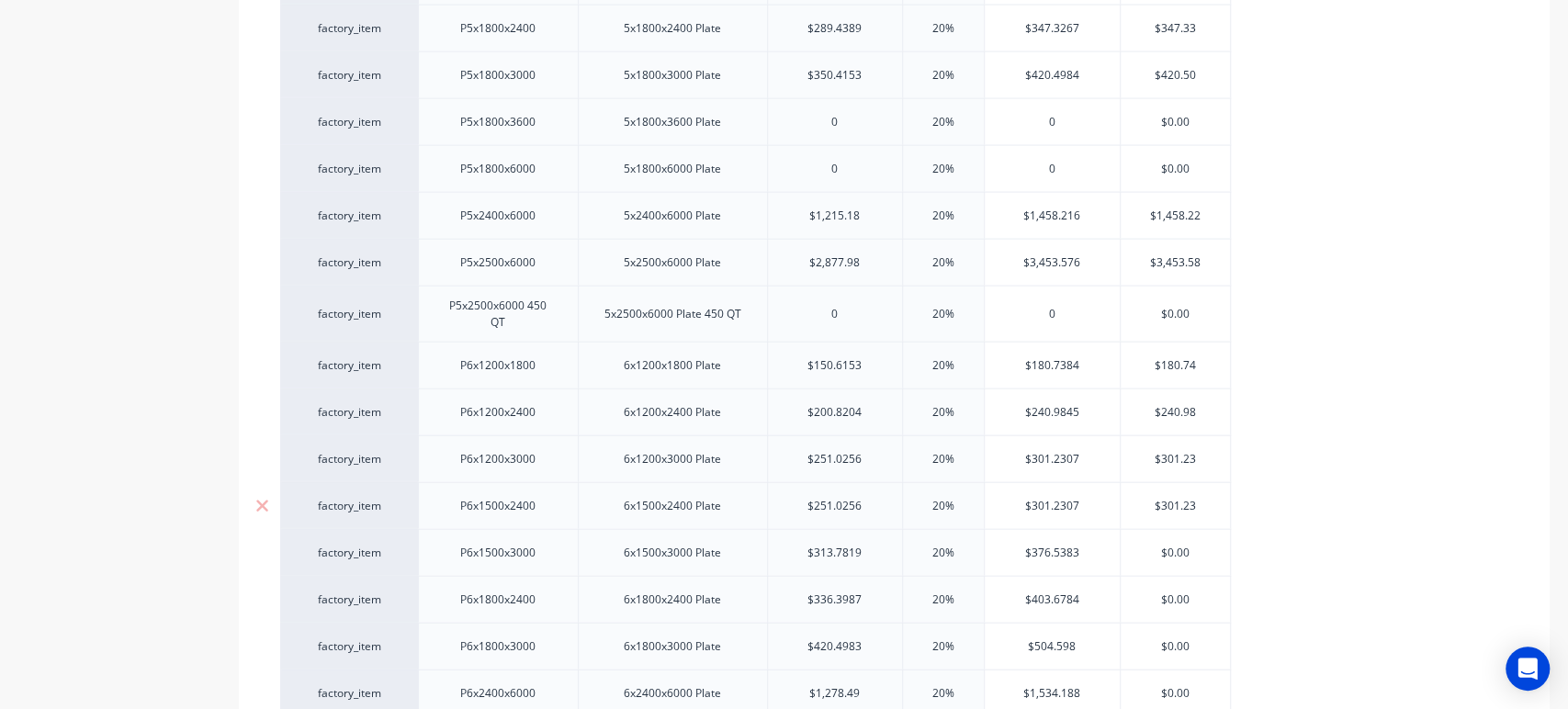 scroll, scrollTop: 2549, scrollLeft: 0, axis: vertical 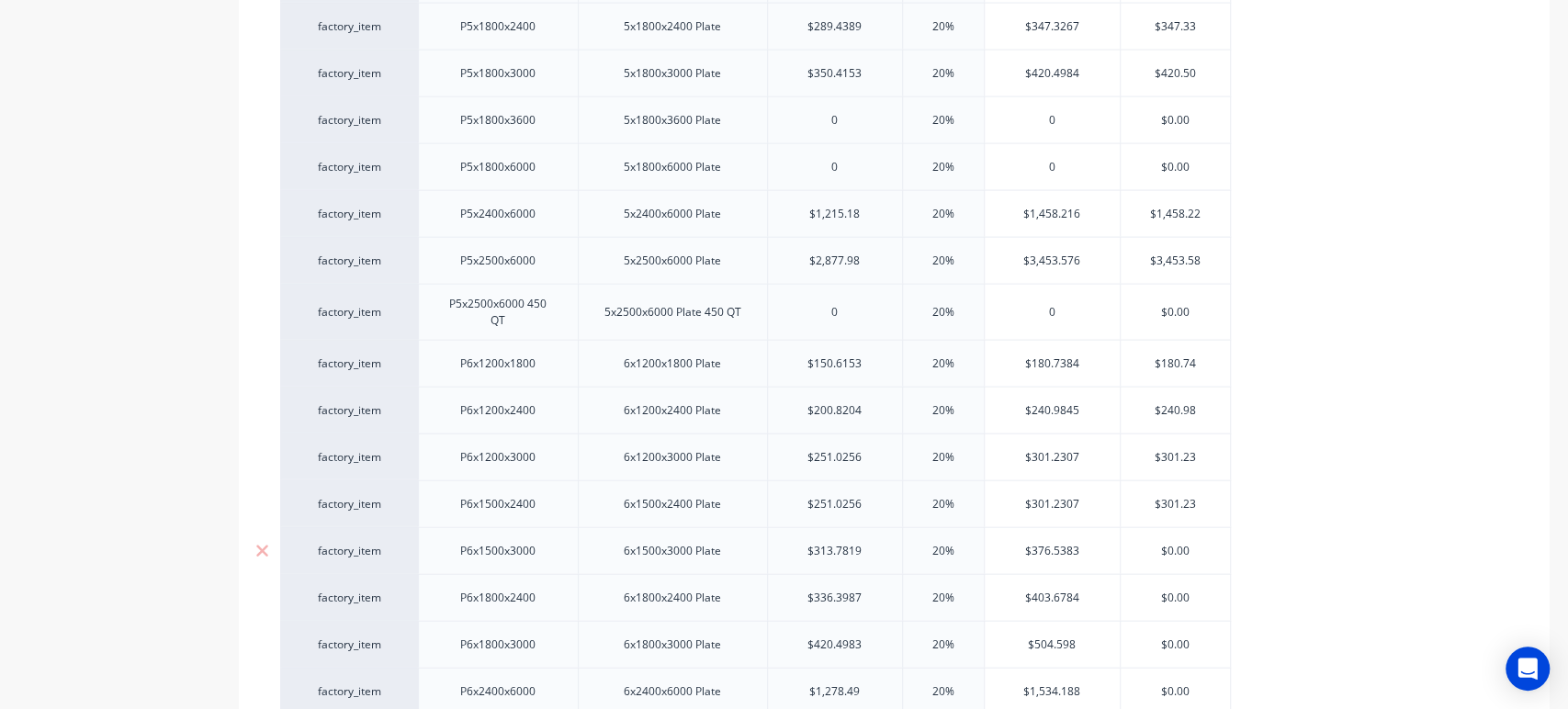click on "$0.00" at bounding box center (1176, 551) 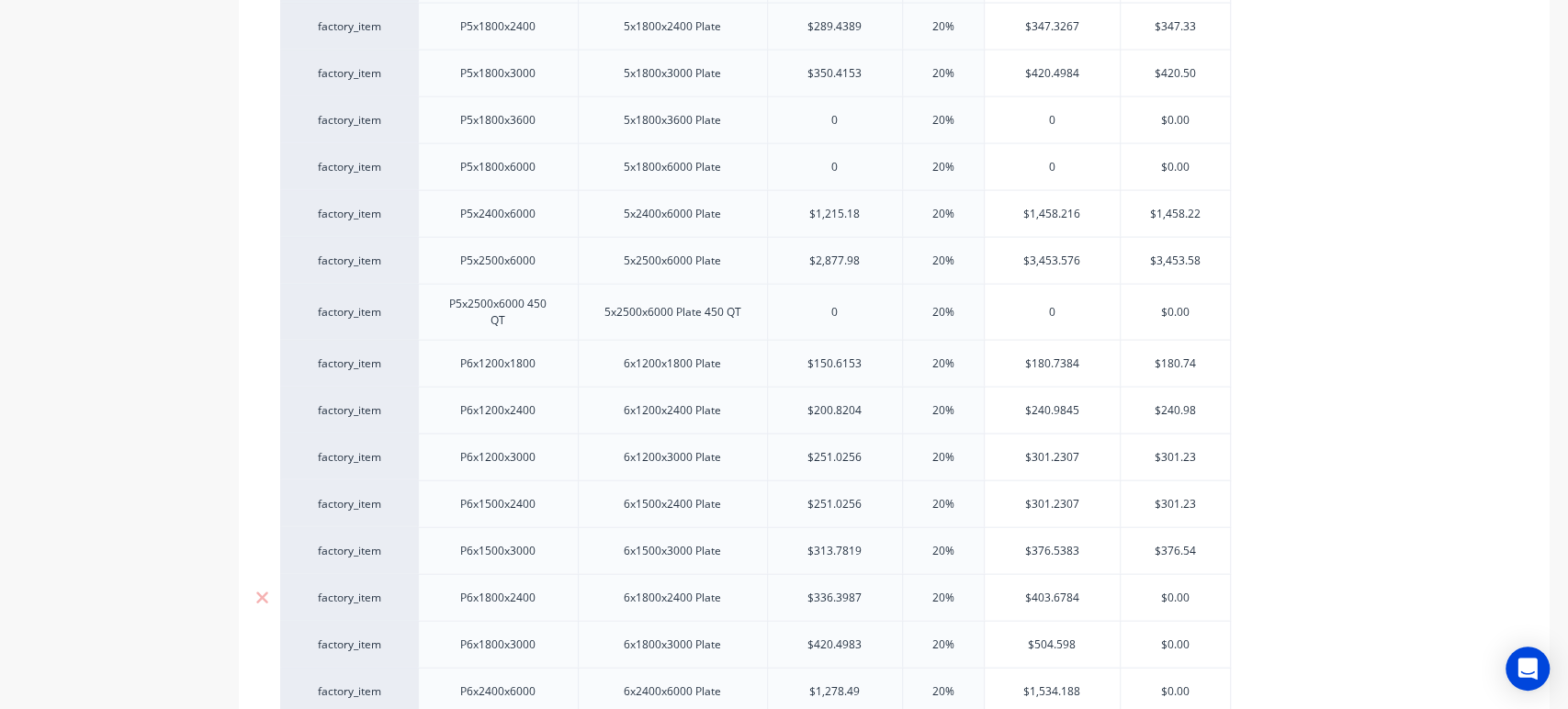 click on "$0.00" at bounding box center (1176, 598) 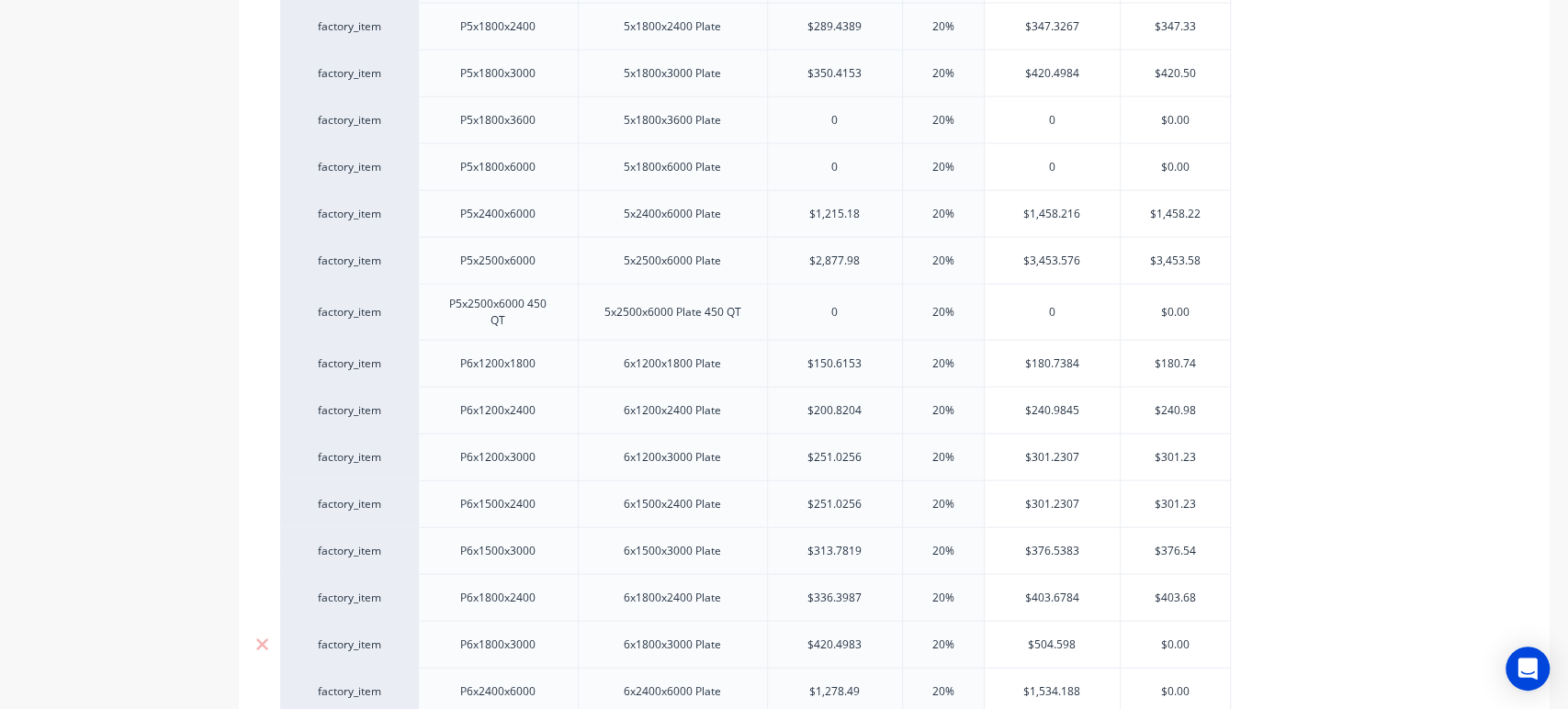 click on "$0.00" at bounding box center (1176, 645) 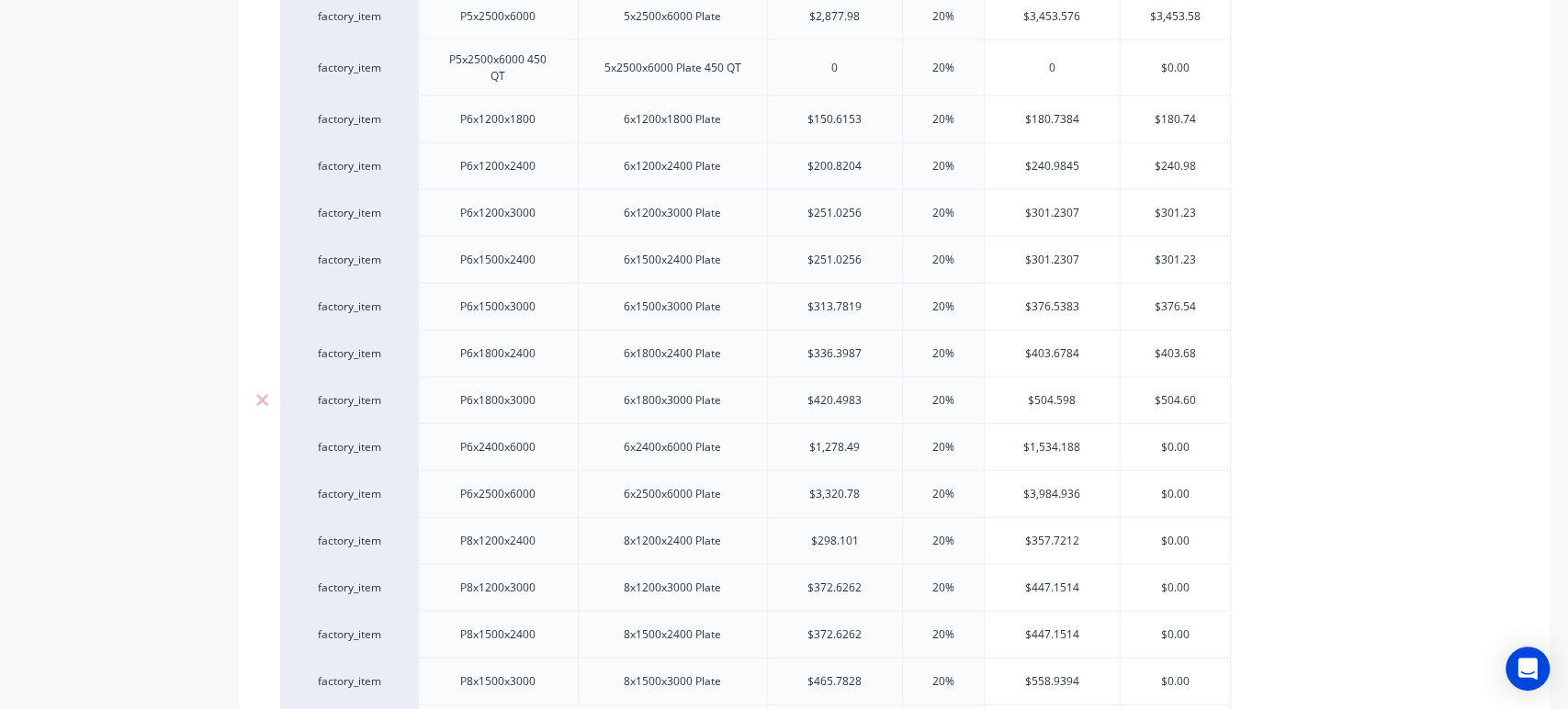 scroll, scrollTop: 2799, scrollLeft: 0, axis: vertical 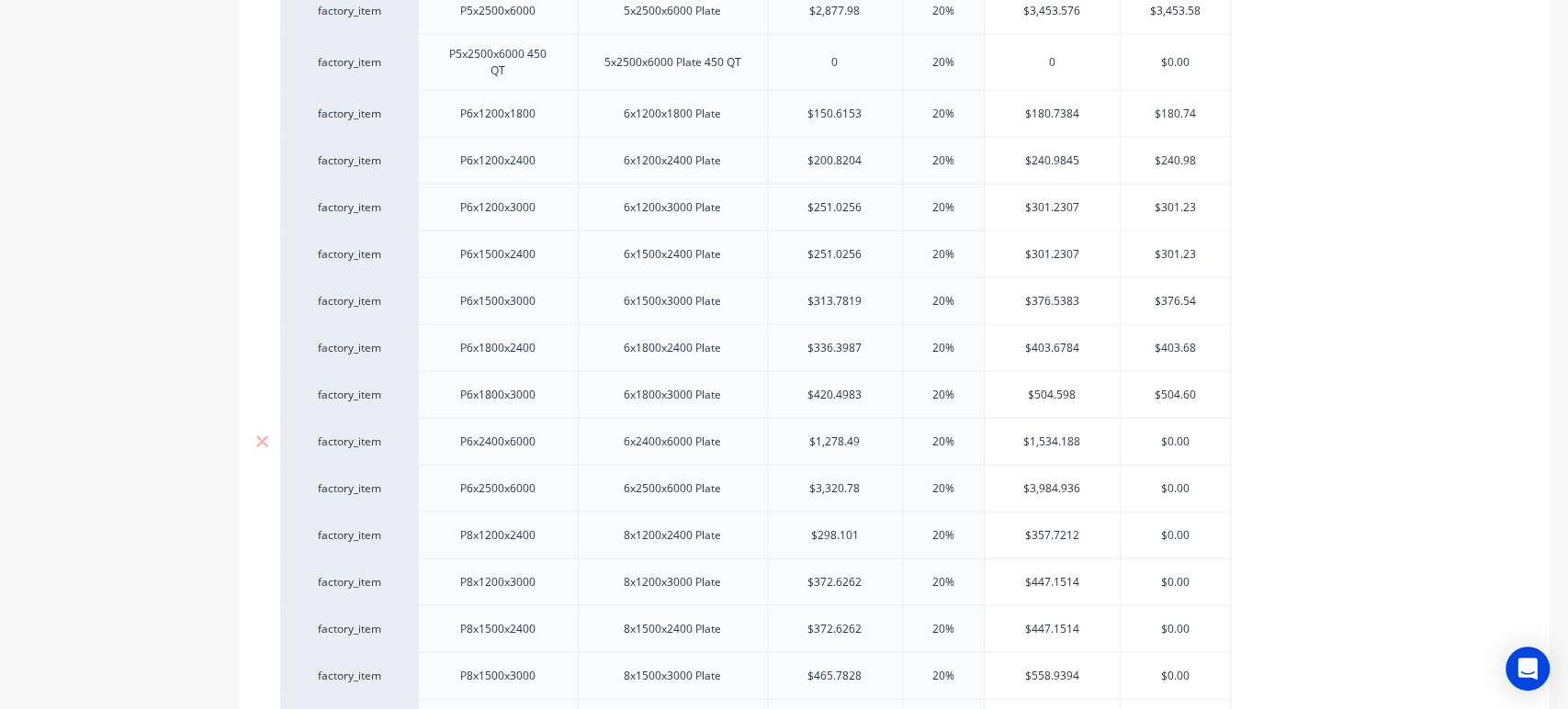 click on "$0.00" at bounding box center (1176, 442) 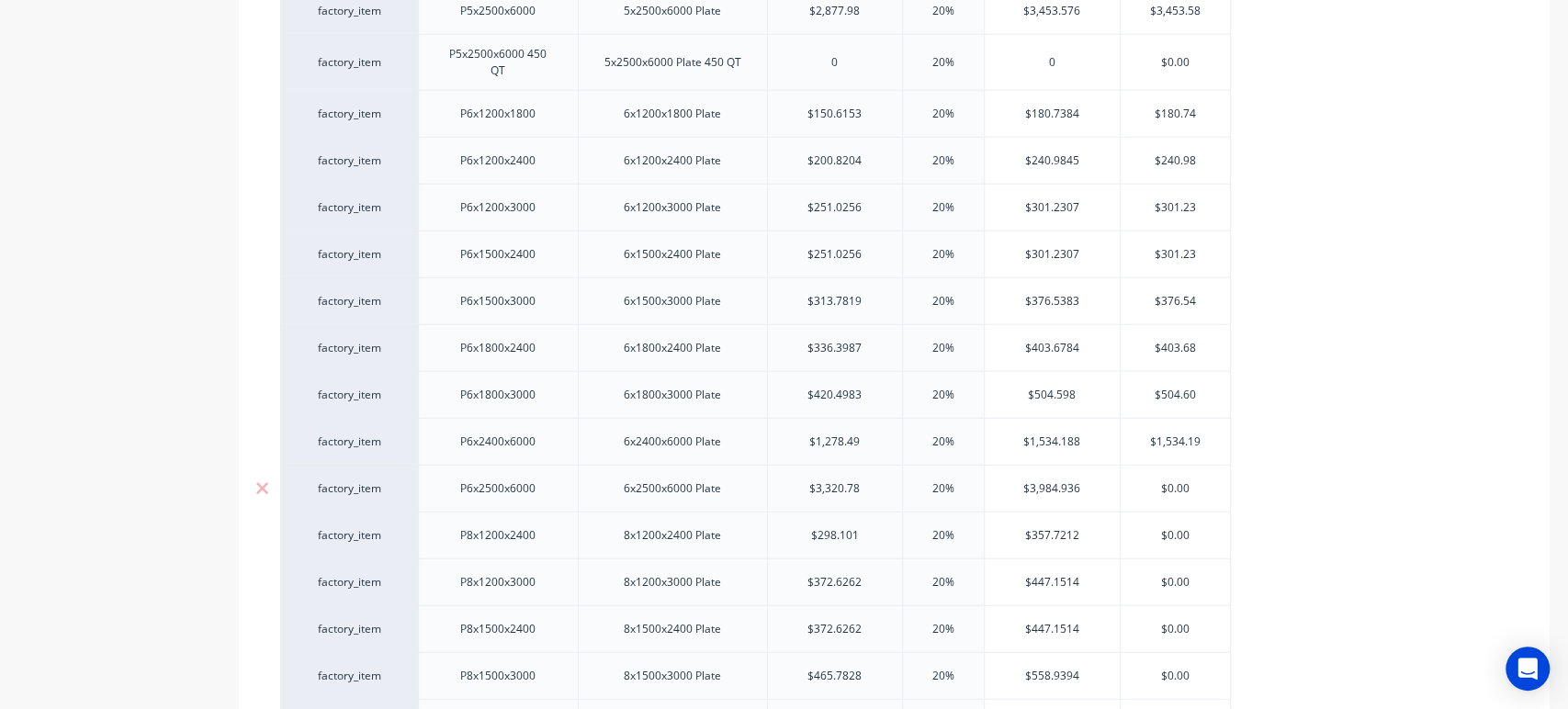 click on "$0.00" at bounding box center (1176, 489) 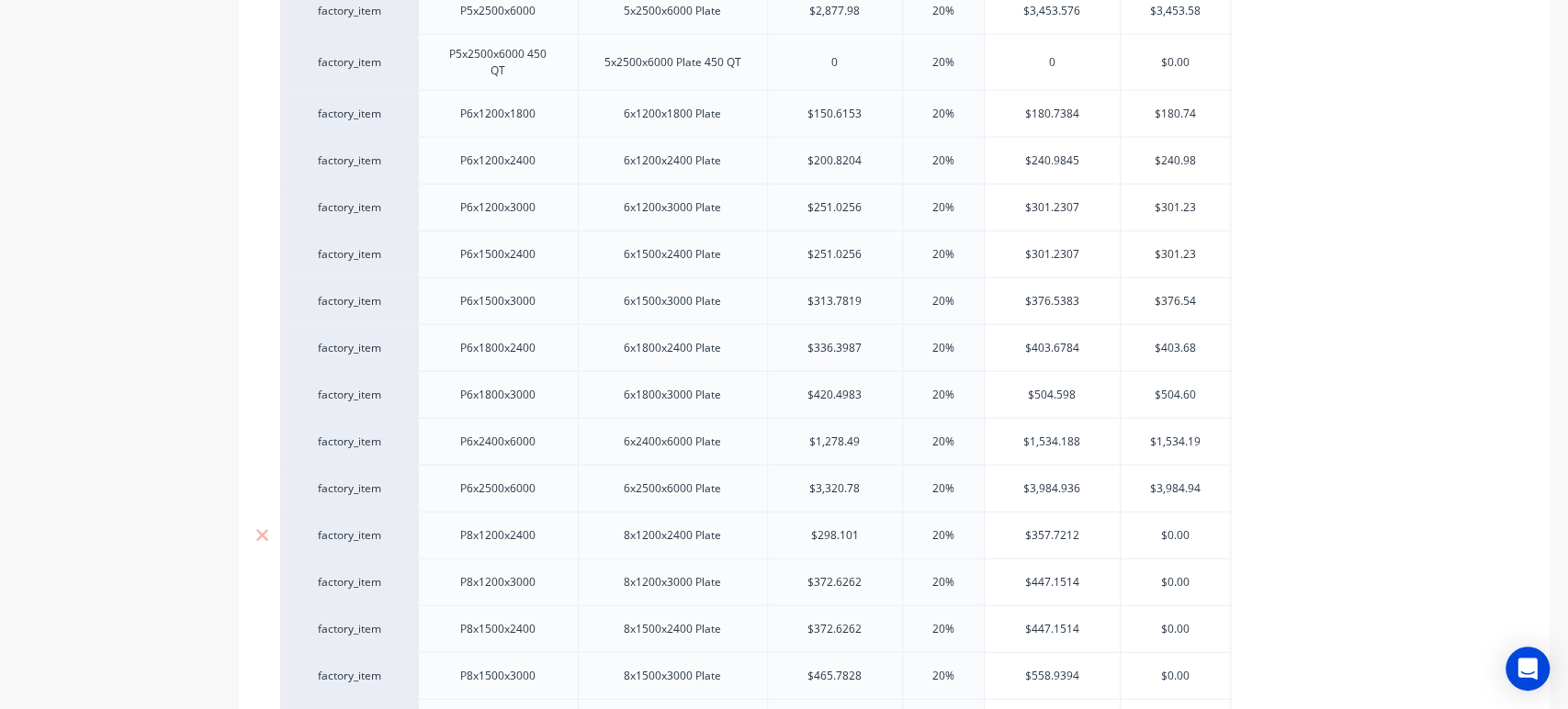 click on "$0.00" at bounding box center [1176, 535] 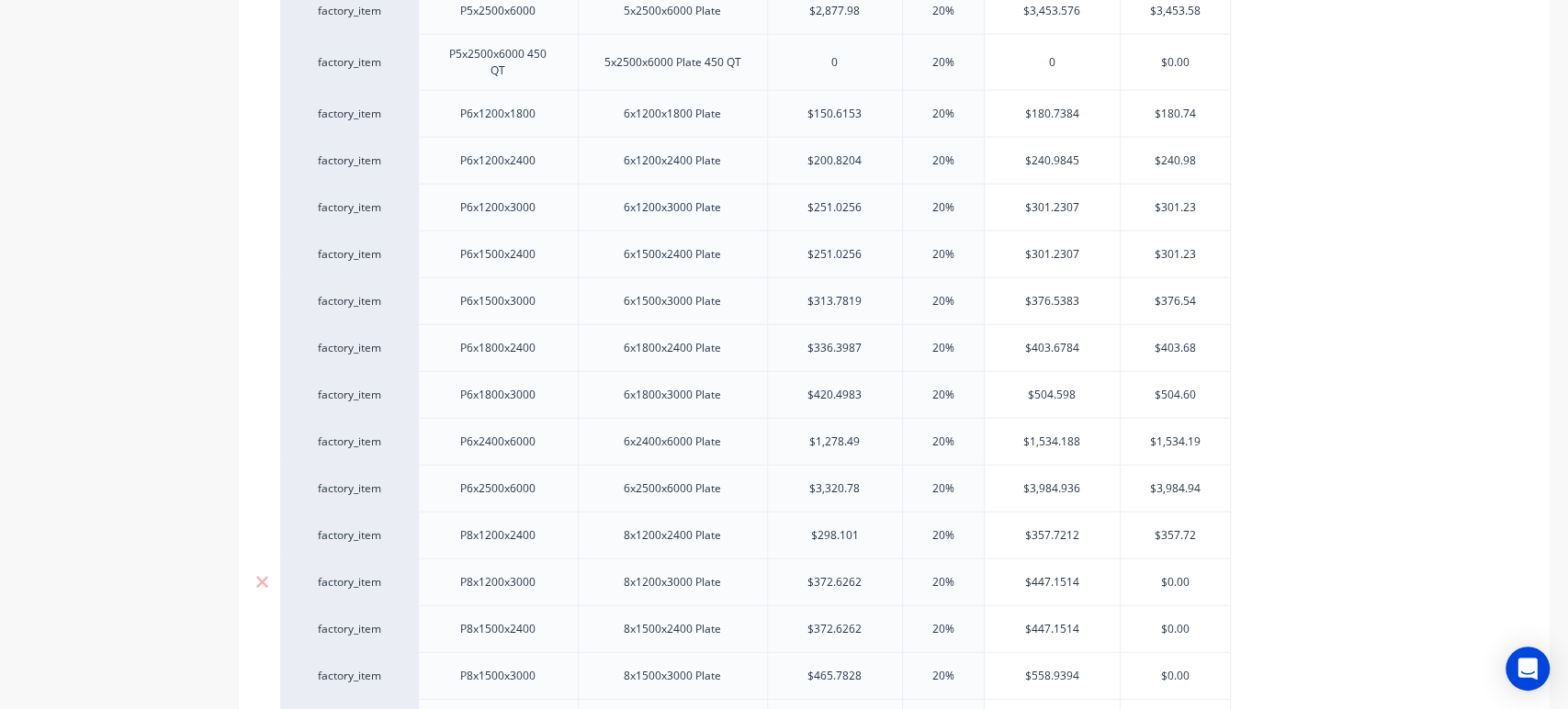 drag, startPoint x: 1215, startPoint y: 525, endPoint x: 1220, endPoint y: 561, distance: 36.345564 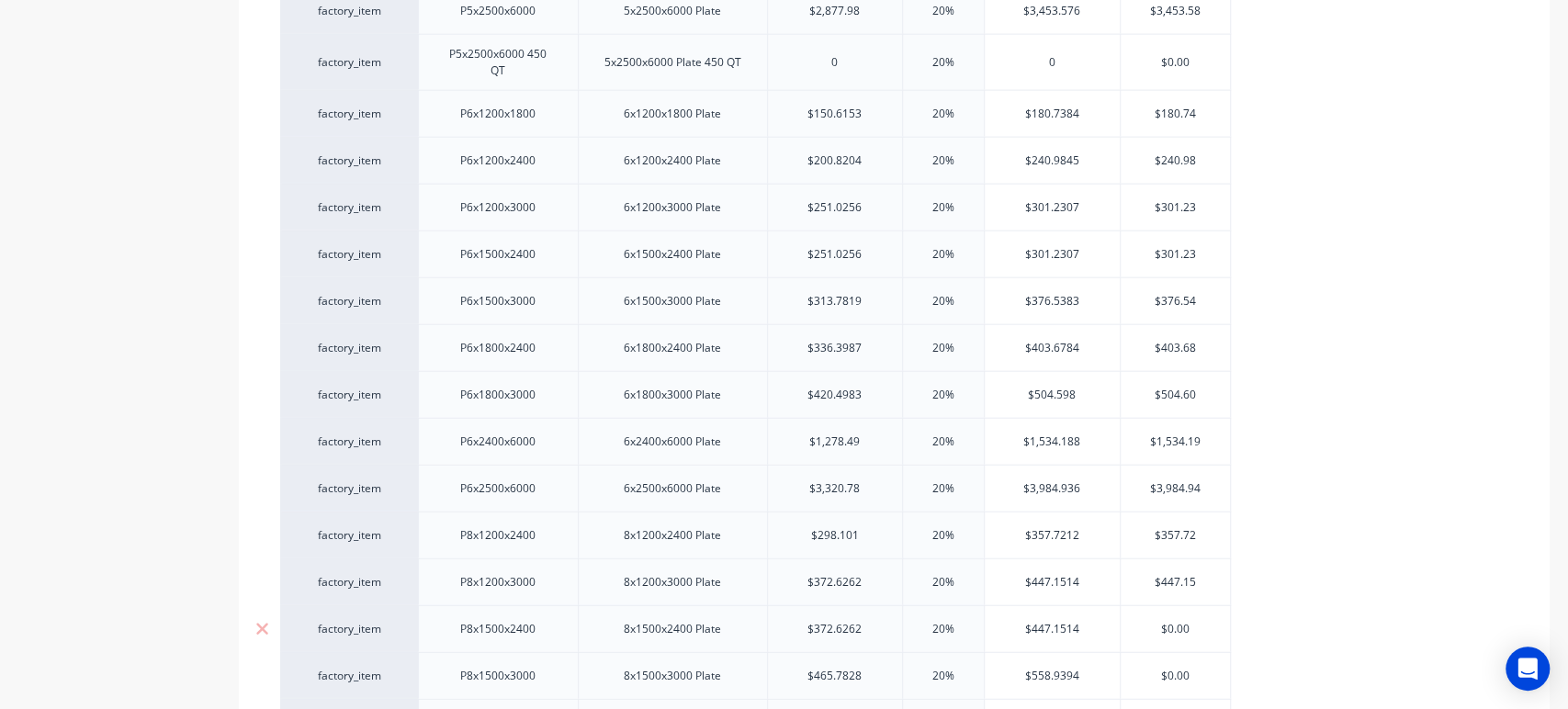 click on "$0.00" at bounding box center [1176, 629] 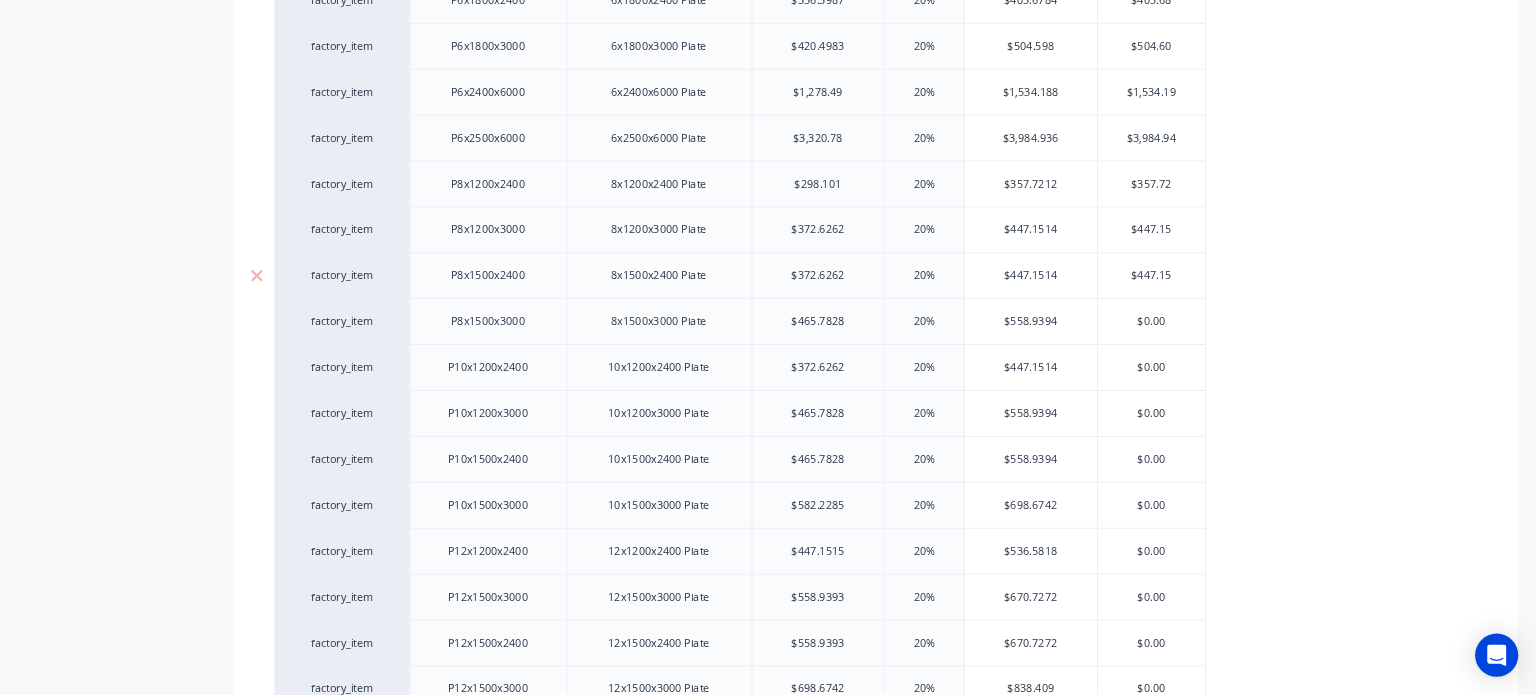 scroll, scrollTop: 3514, scrollLeft: 0, axis: vertical 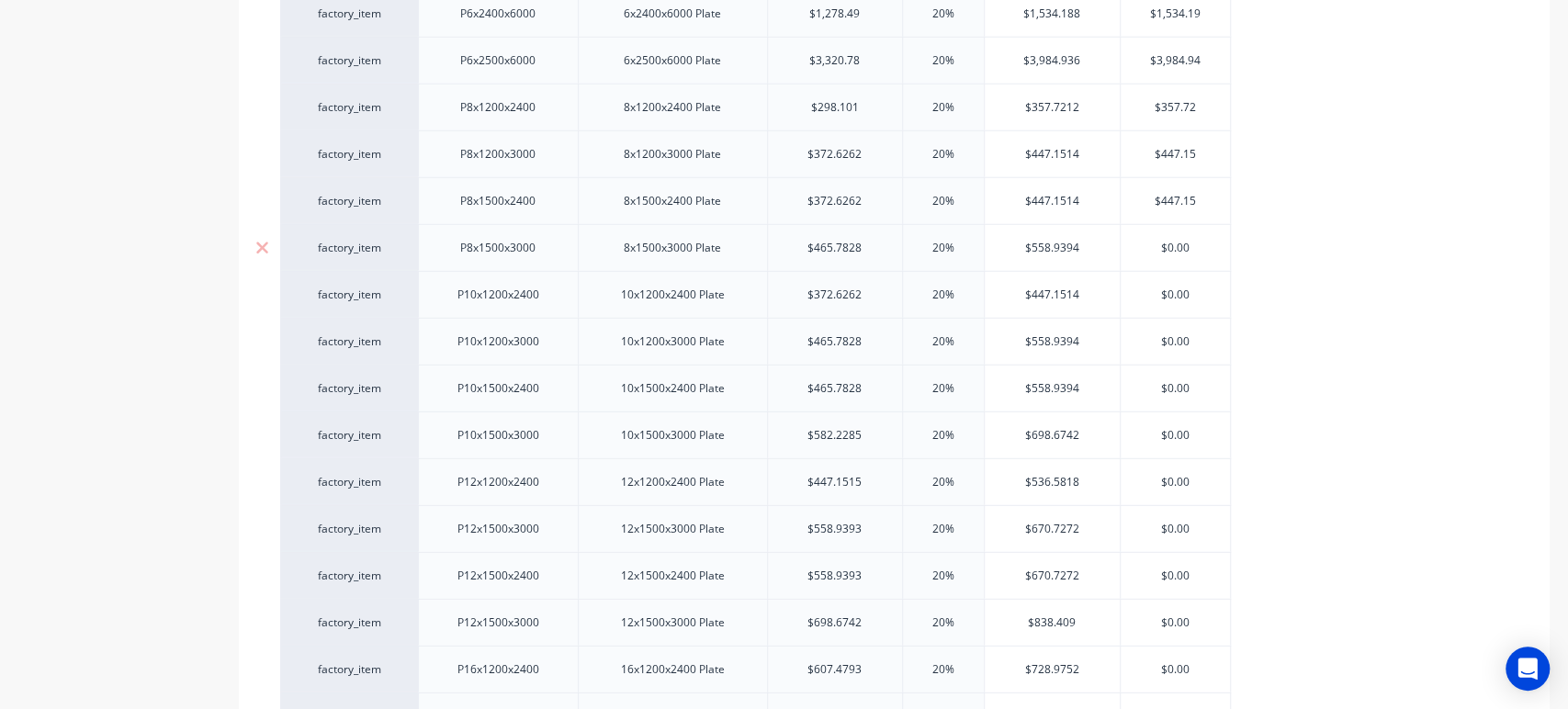 click on "$0.00" at bounding box center [1176, 248] 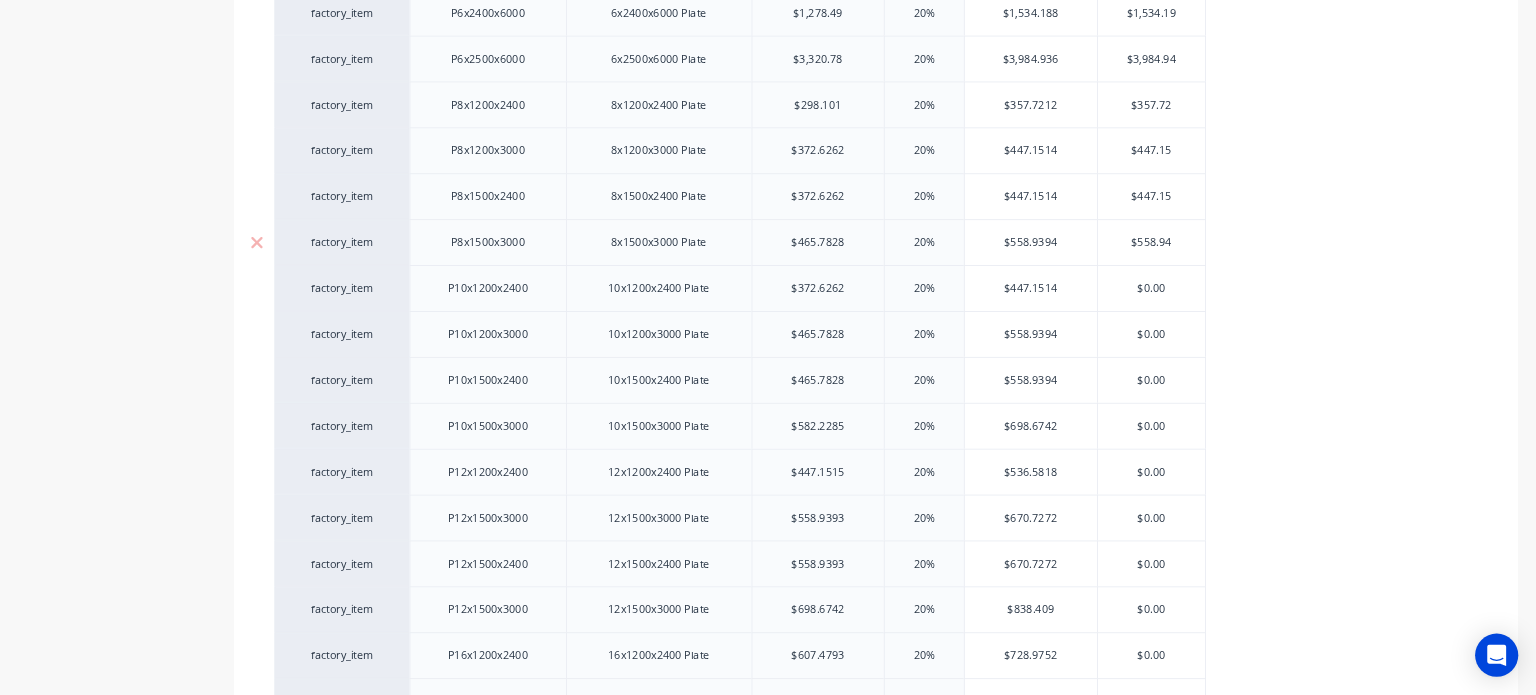 scroll, scrollTop: 3514, scrollLeft: 0, axis: vertical 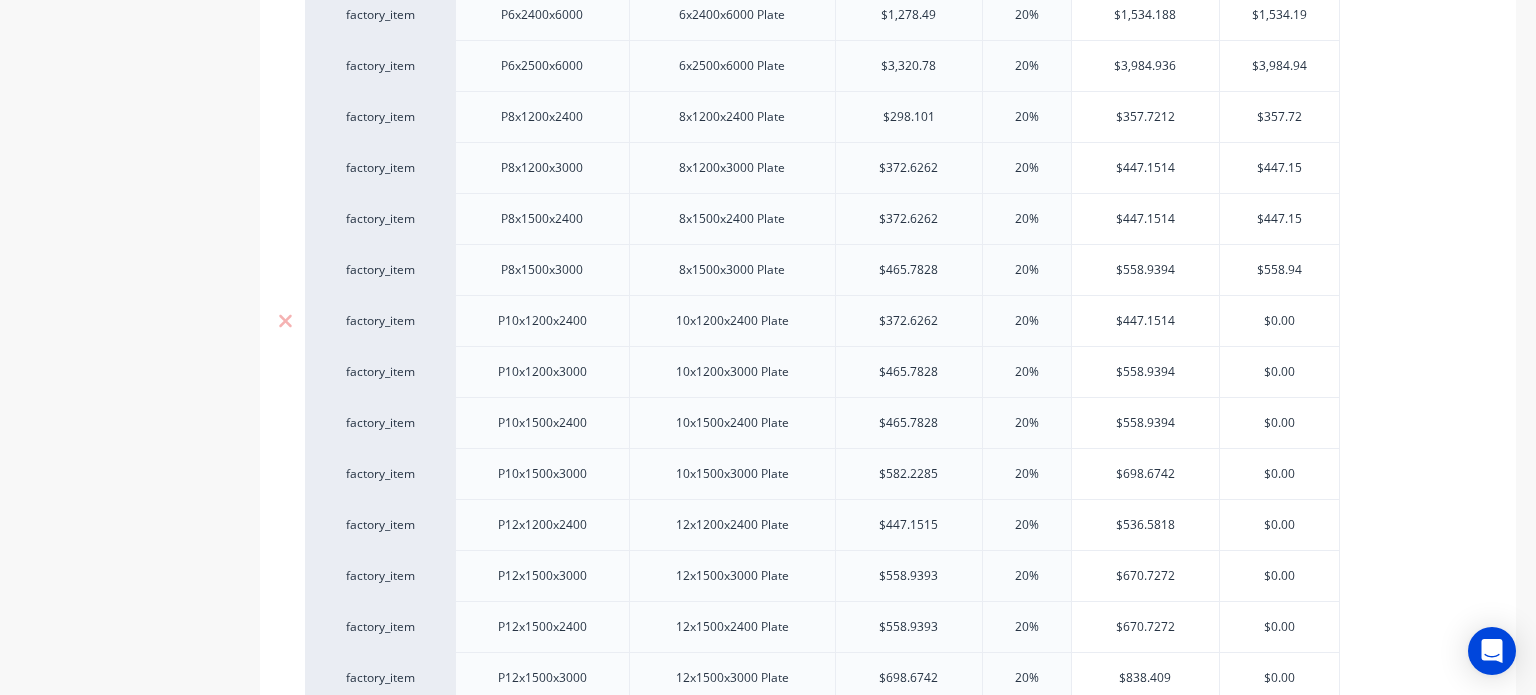 click on "$0.00" at bounding box center [1280, 321] 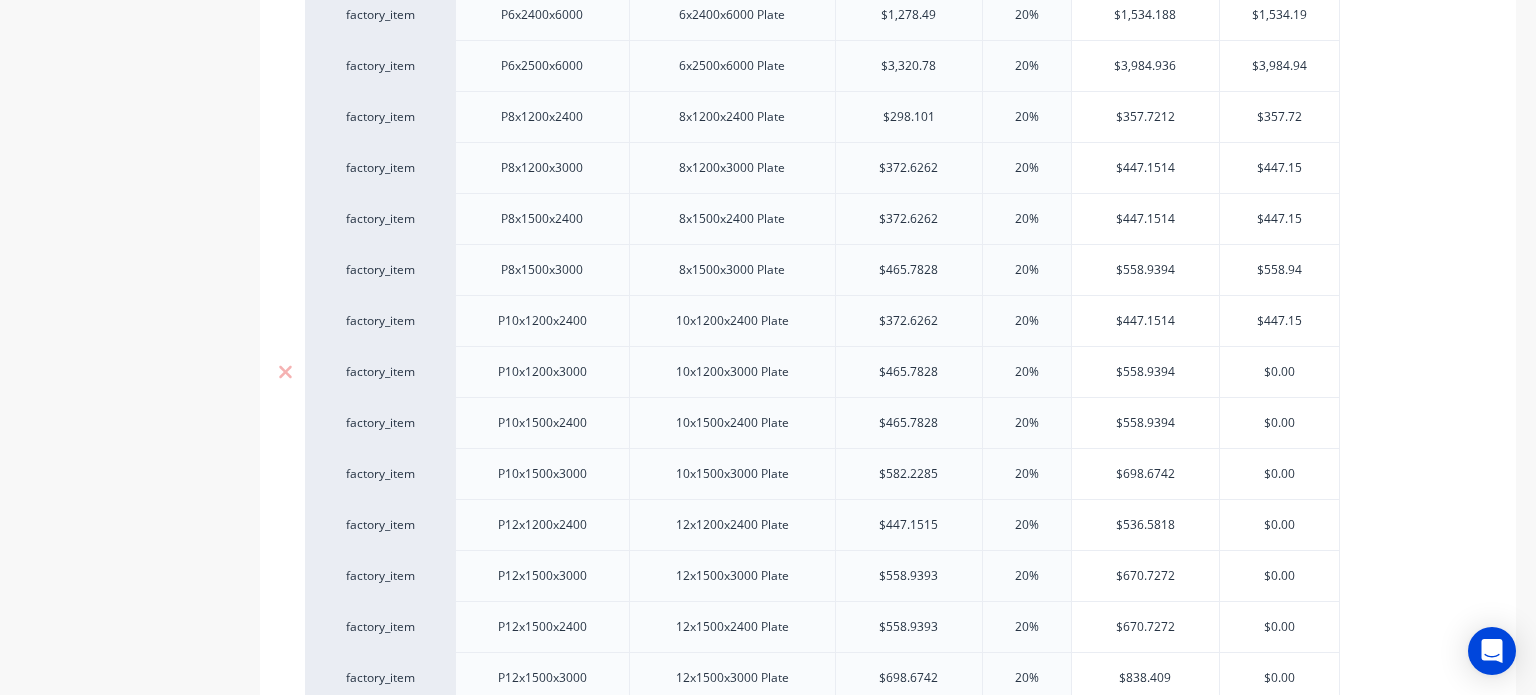 click on "$0.00" at bounding box center (1280, 372) 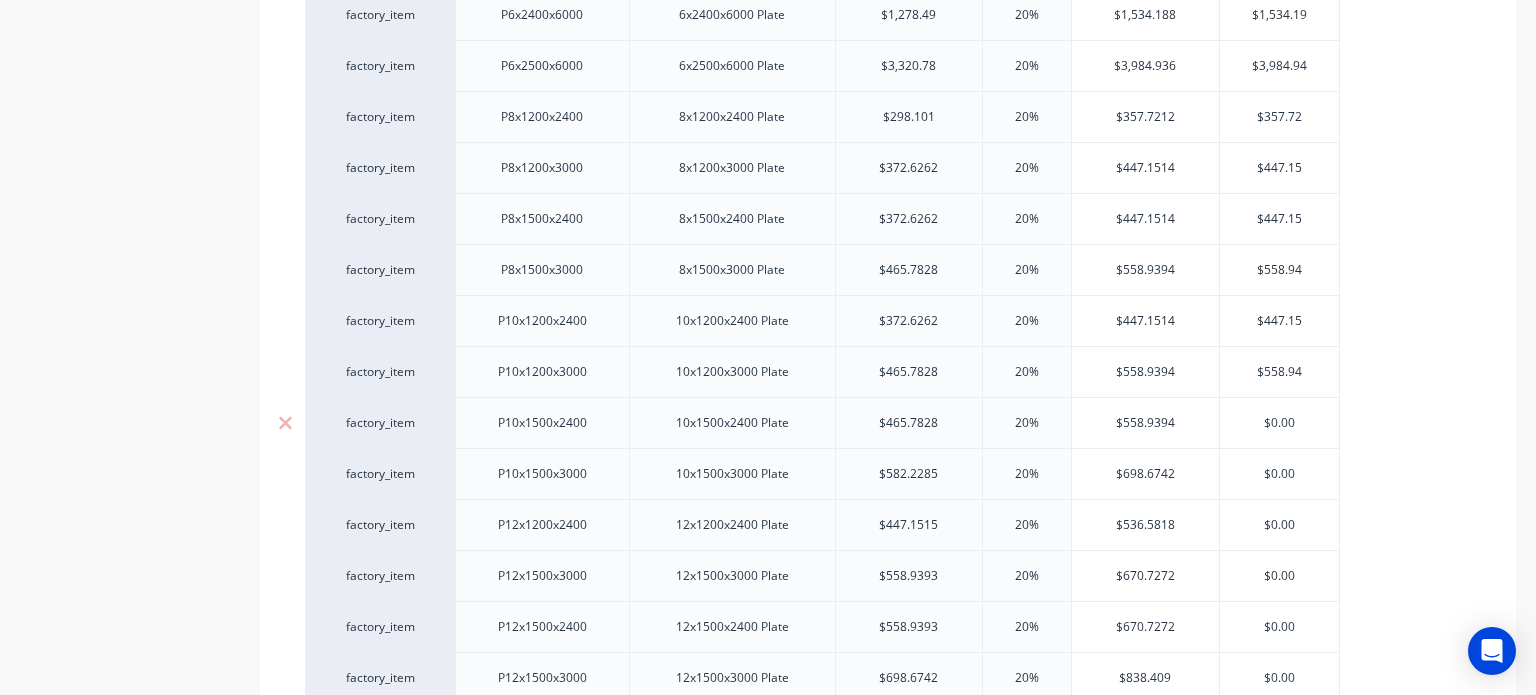 click on "$0.00" at bounding box center [1280, 423] 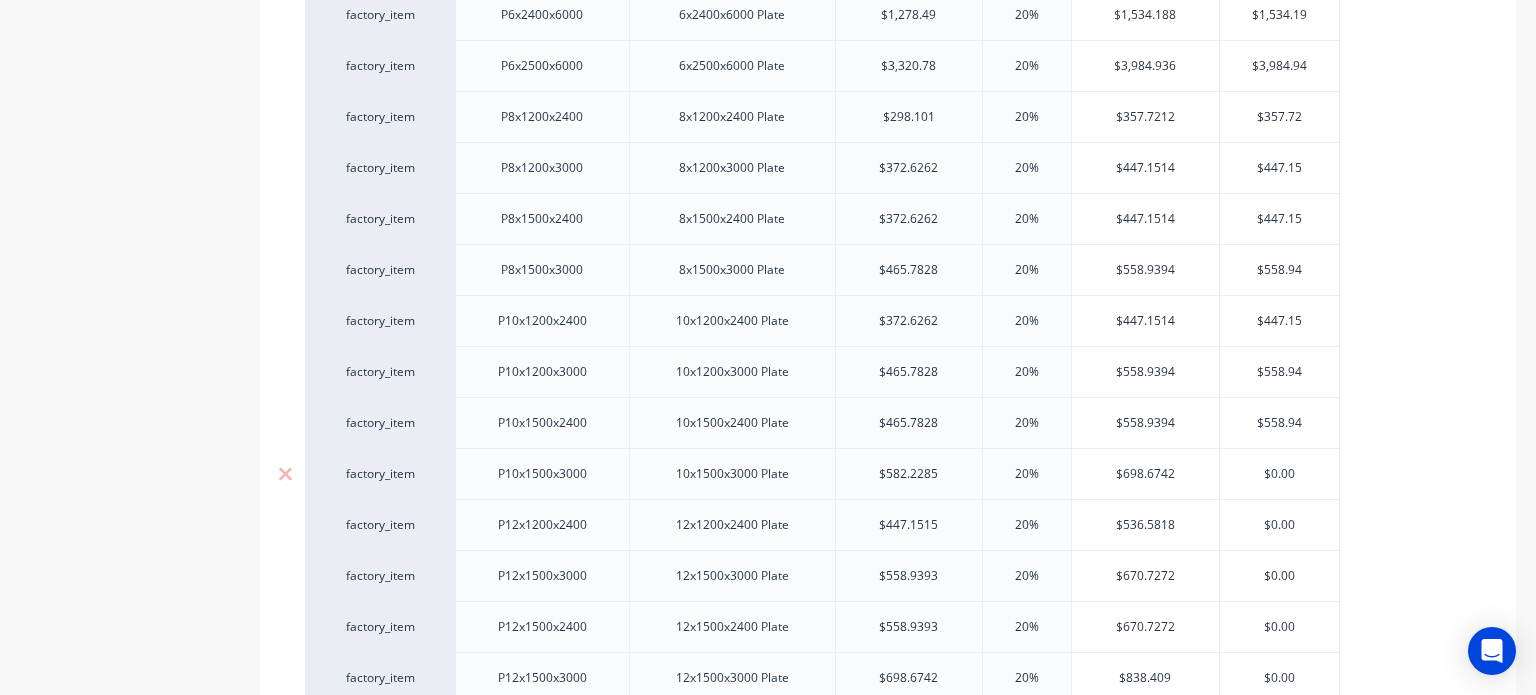 click on "$0.00" at bounding box center [1280, 474] 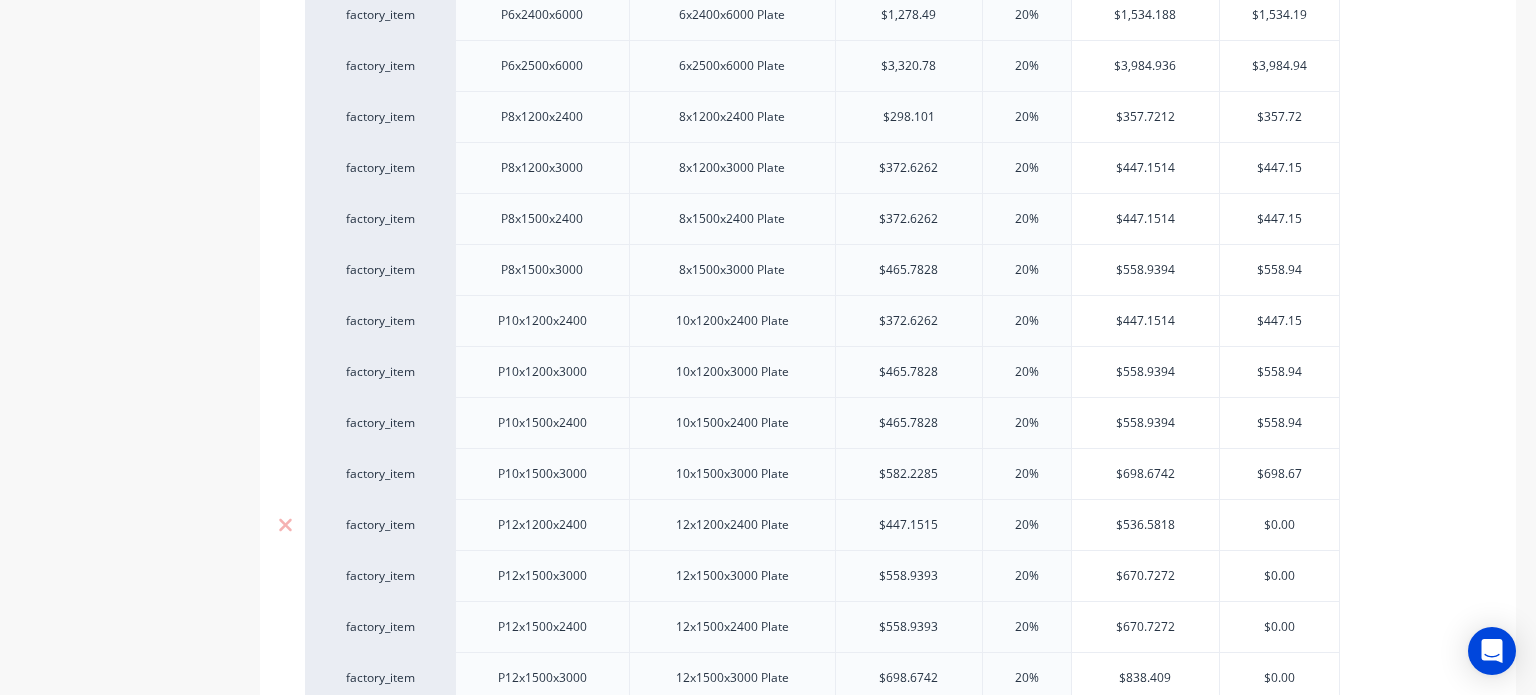click on "$0.00" at bounding box center (1280, 525) 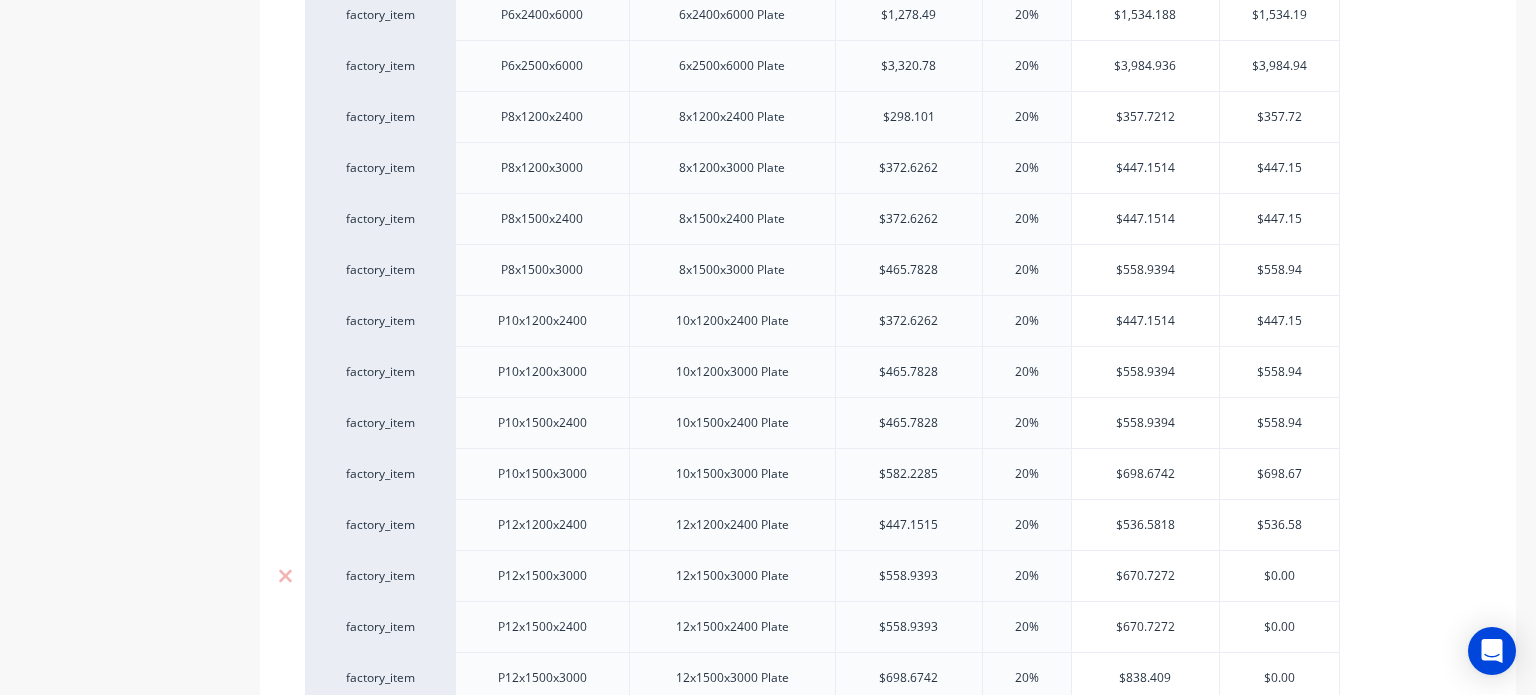 click on "$0.00" at bounding box center (1280, 576) 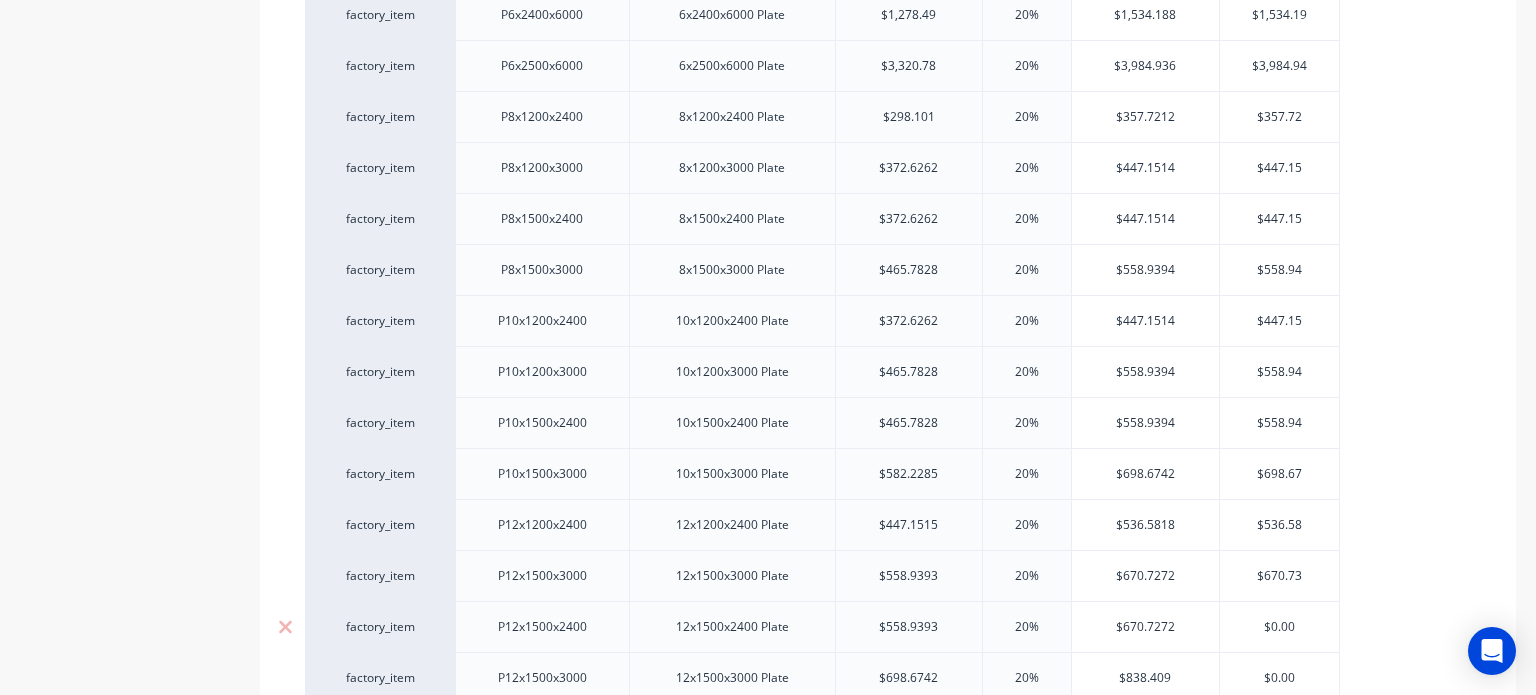 click on "$0.00" at bounding box center [1280, 627] 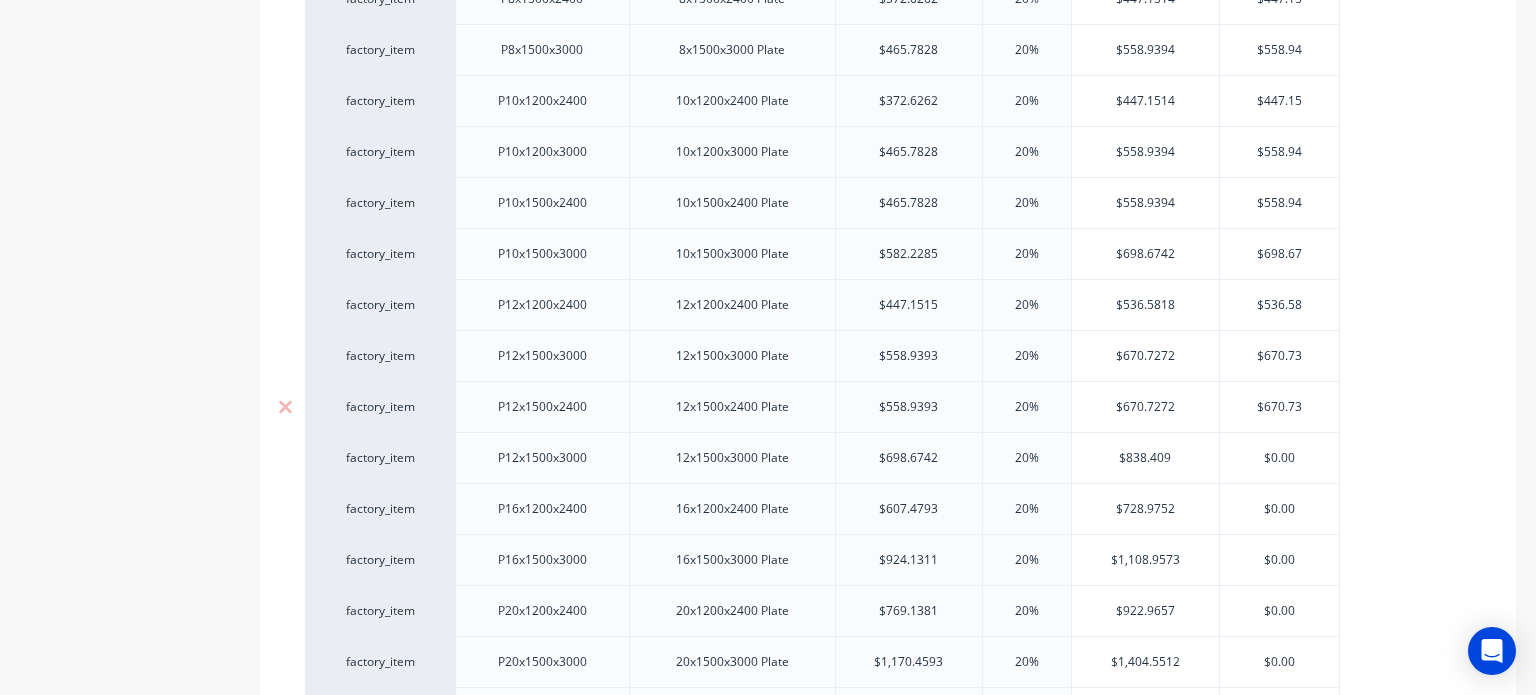 scroll, scrollTop: 3742, scrollLeft: 0, axis: vertical 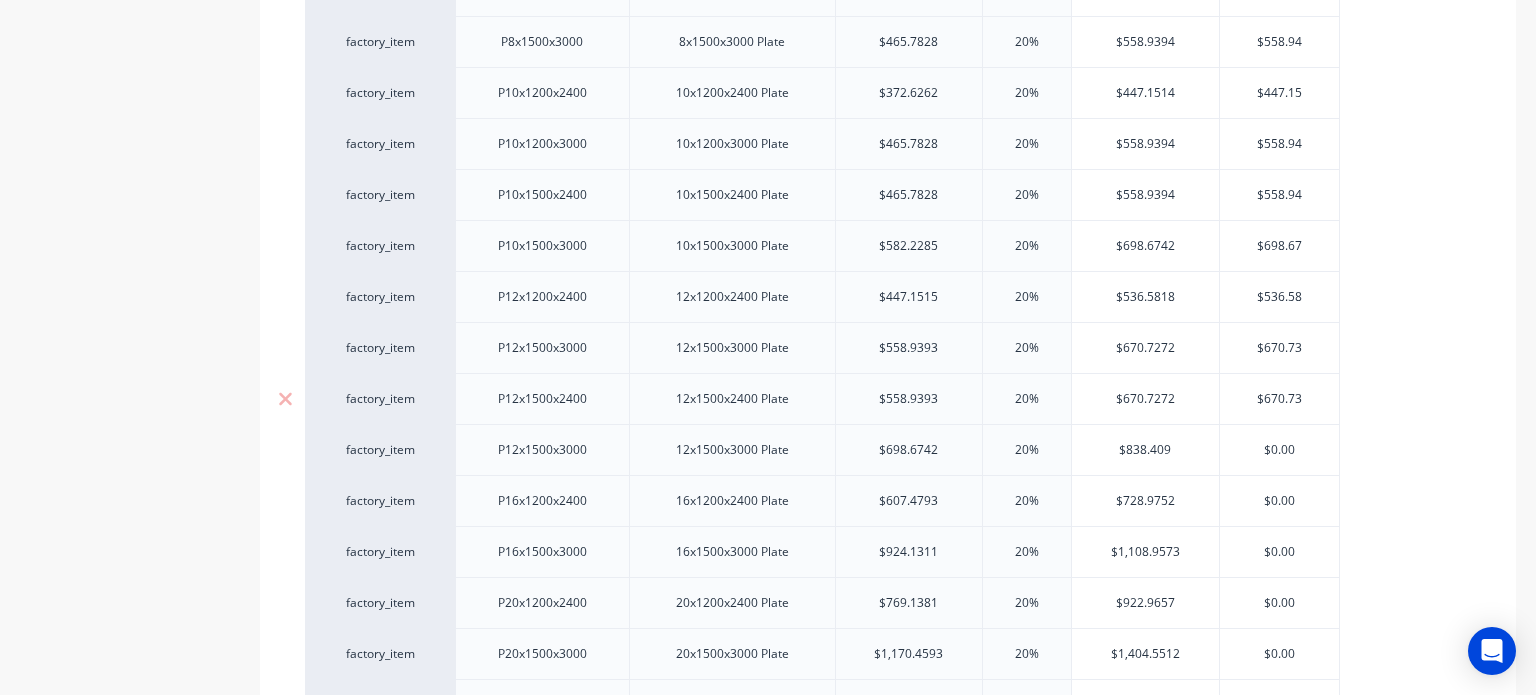 click on "$670.7272" at bounding box center [1145, 399] 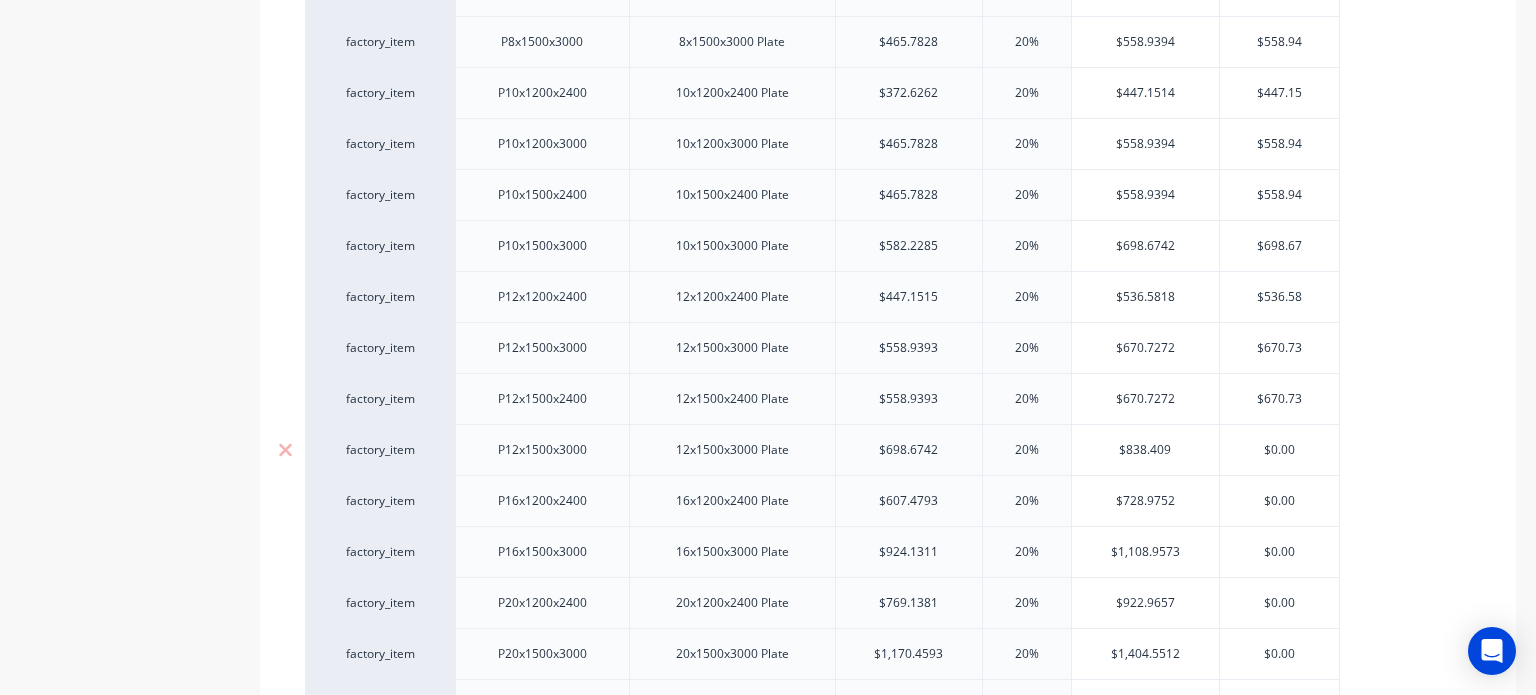 click on "$0.00" at bounding box center (1280, 450) 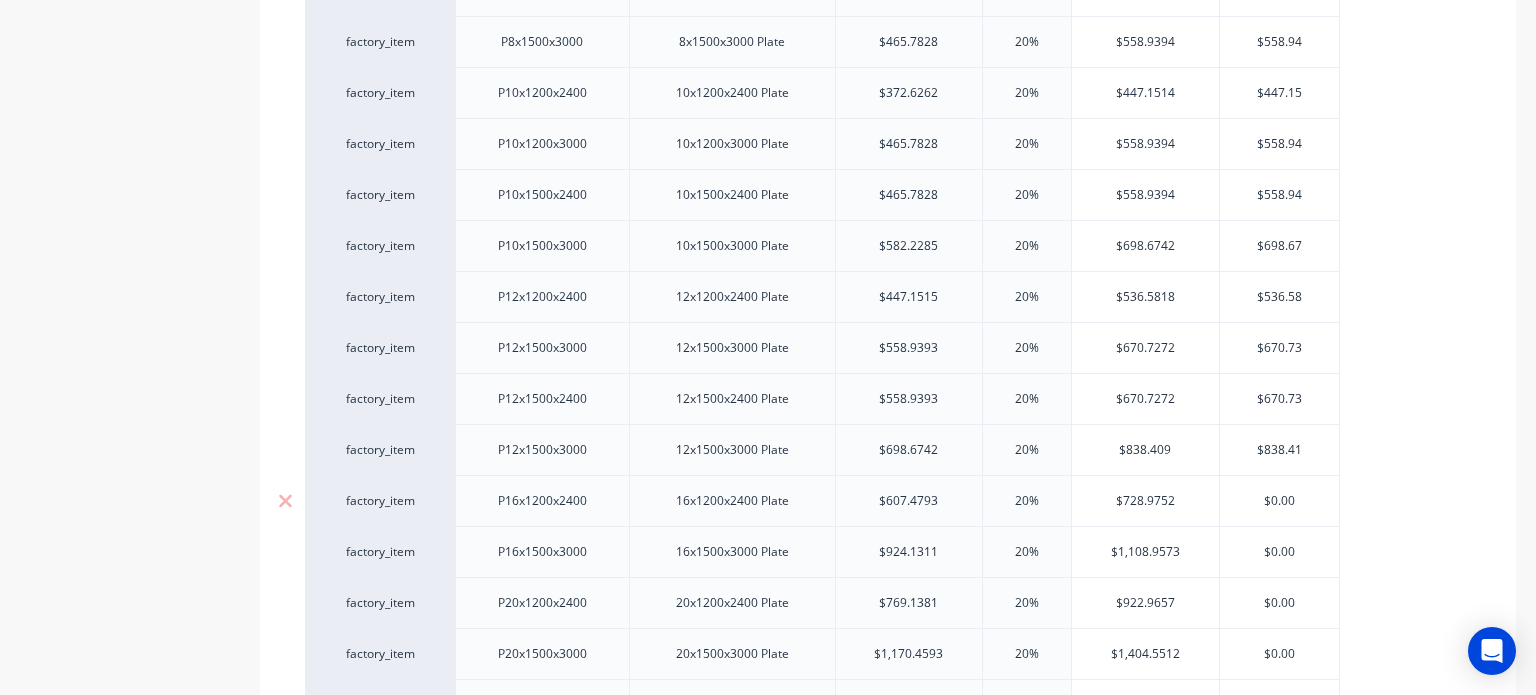 click on "$0.00" at bounding box center [1280, 501] 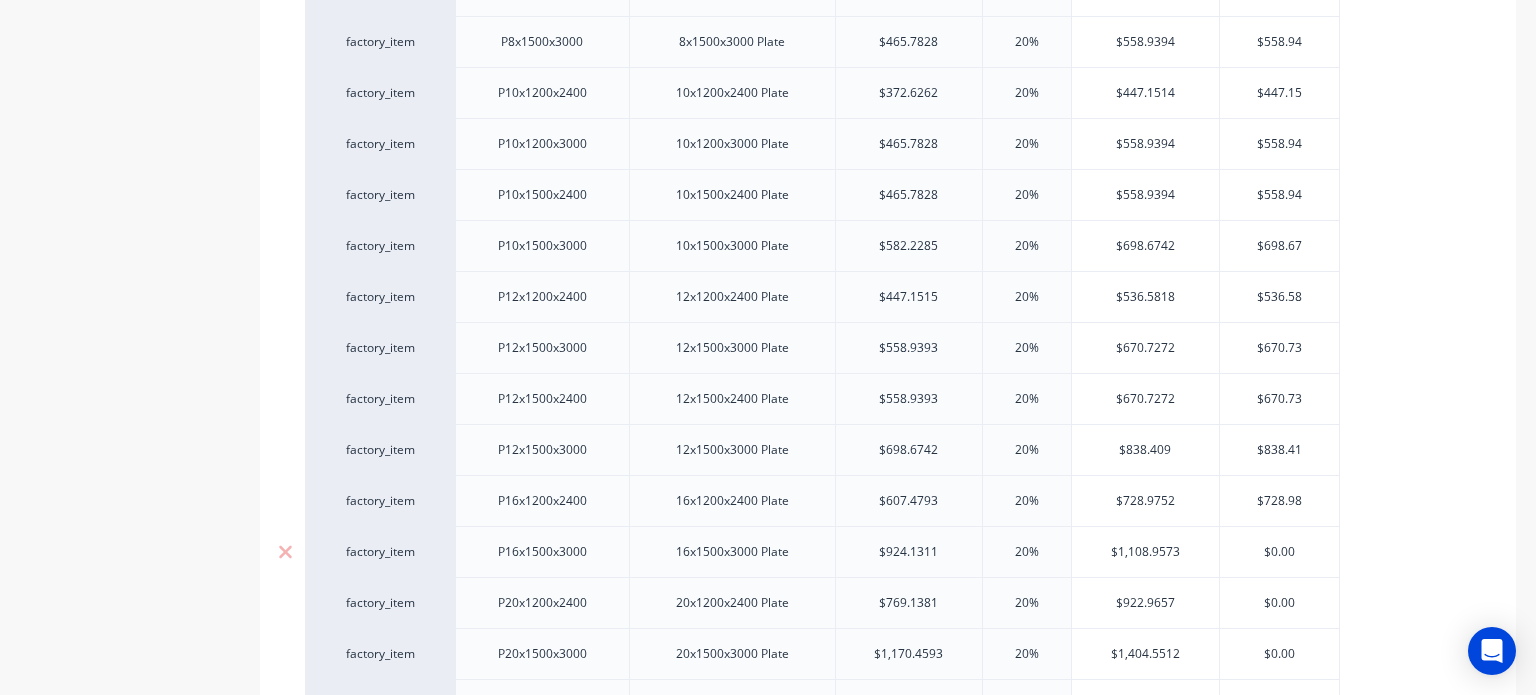 click on "$0.00" at bounding box center (1280, 552) 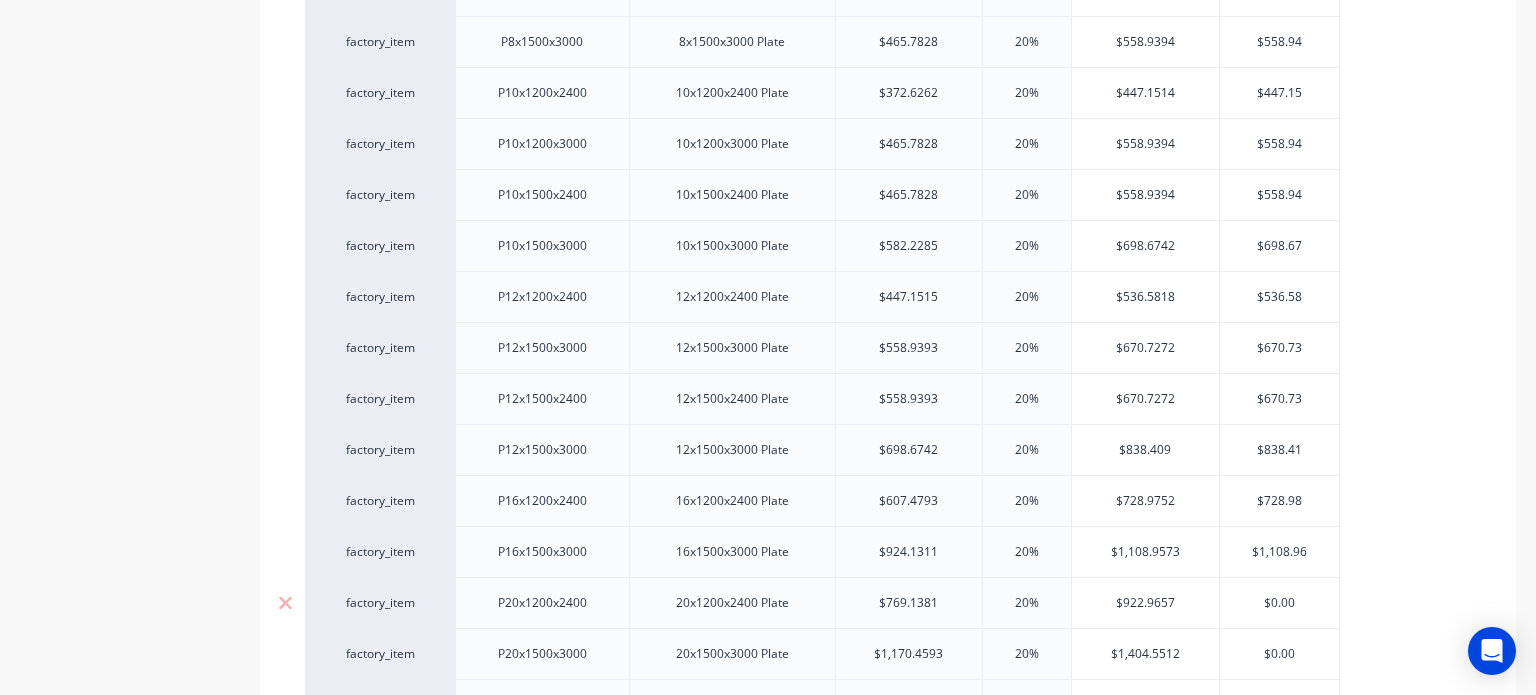 click on "$0.00" at bounding box center (1280, 603) 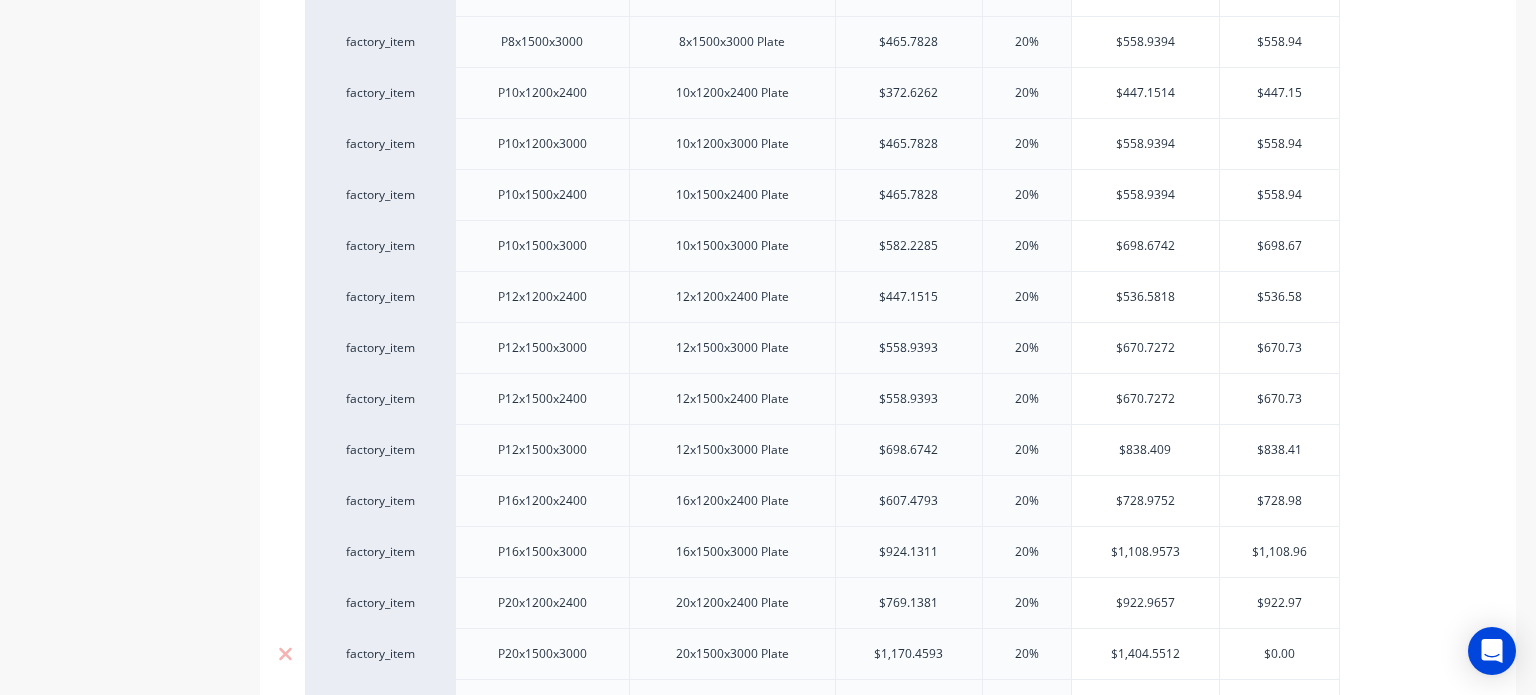 click on "$0.00" at bounding box center [1280, 654] 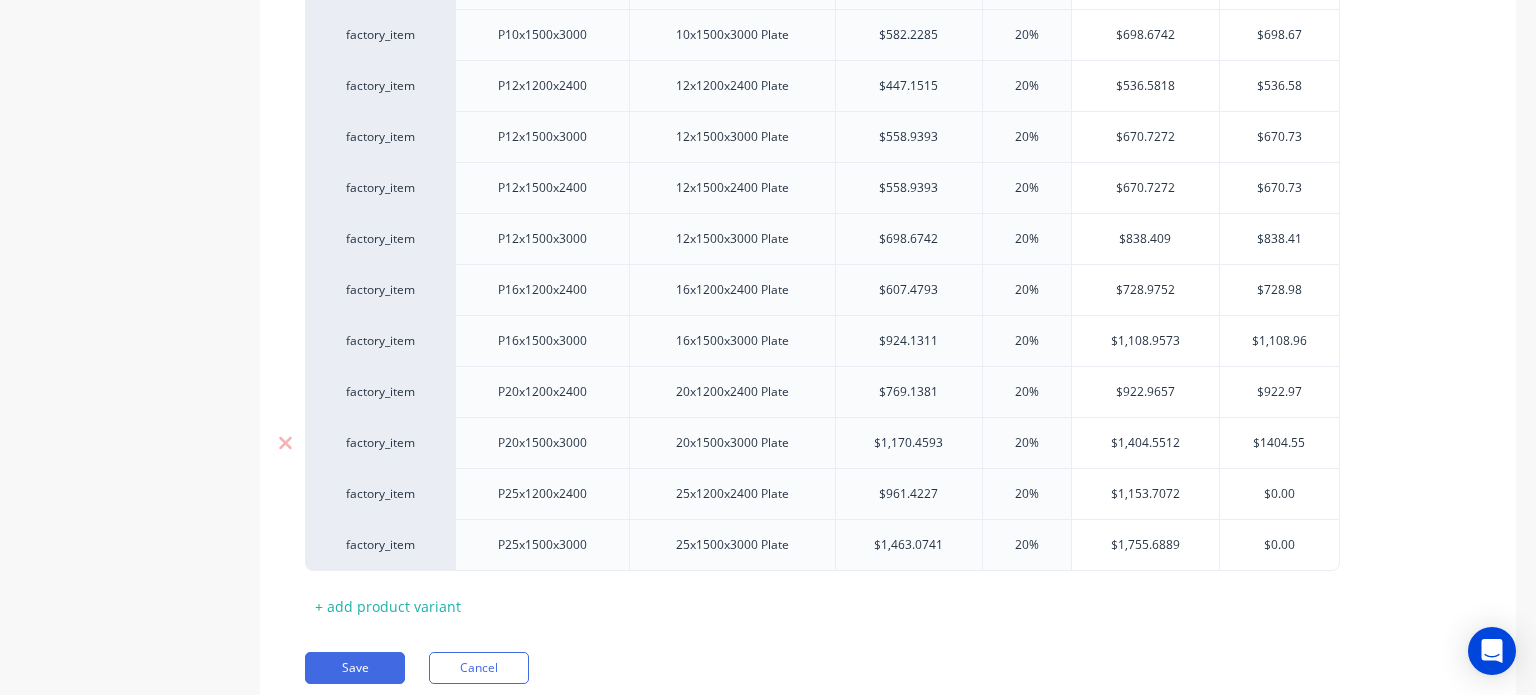 scroll, scrollTop: 4000, scrollLeft: 0, axis: vertical 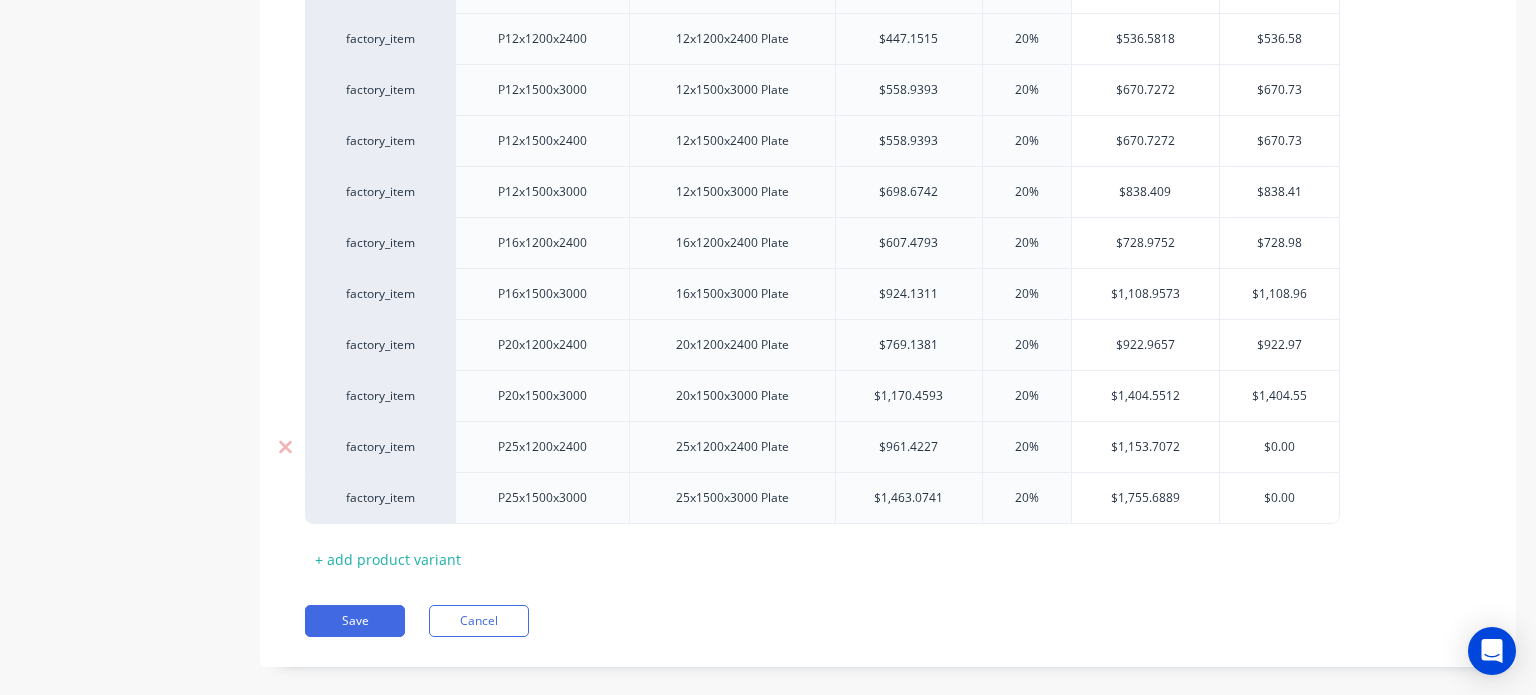 click on "$0.00" at bounding box center [1280, 447] 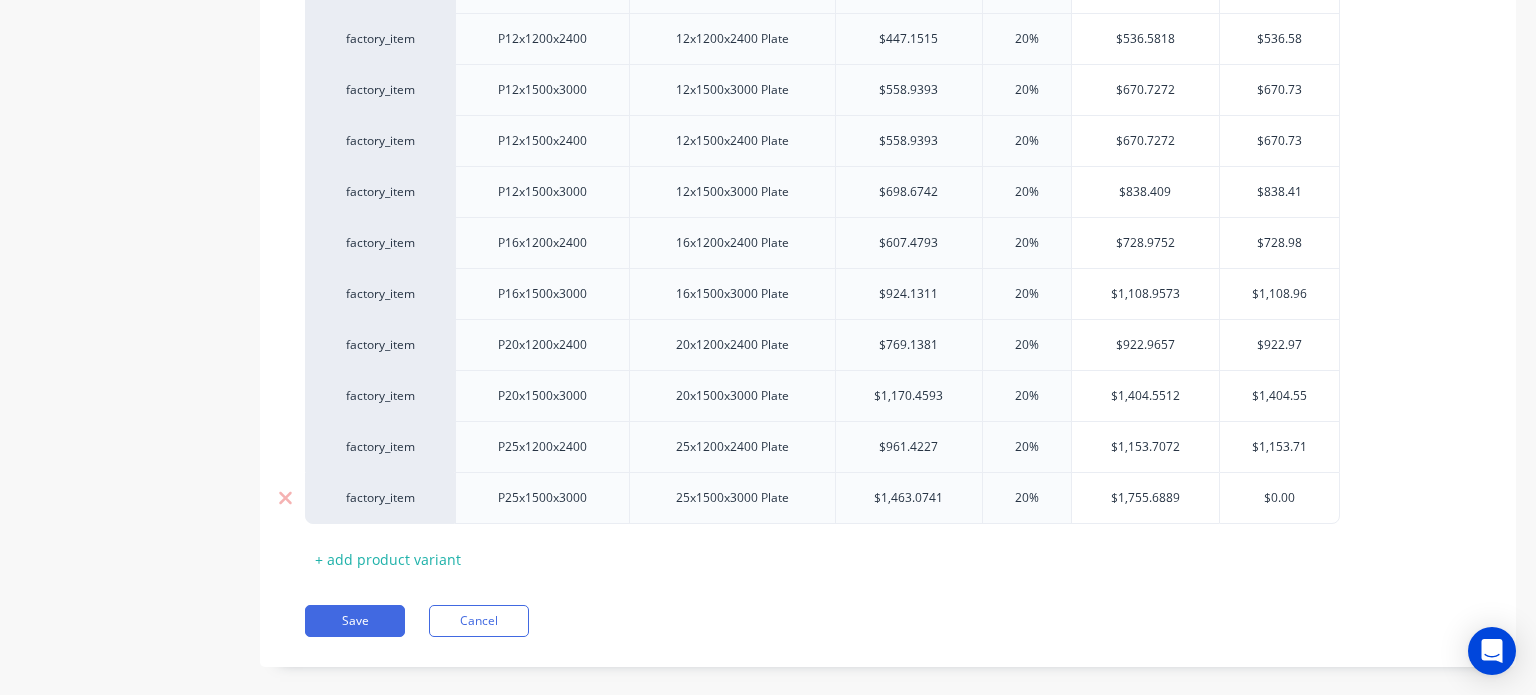 click on "$0.00" at bounding box center [1280, 498] 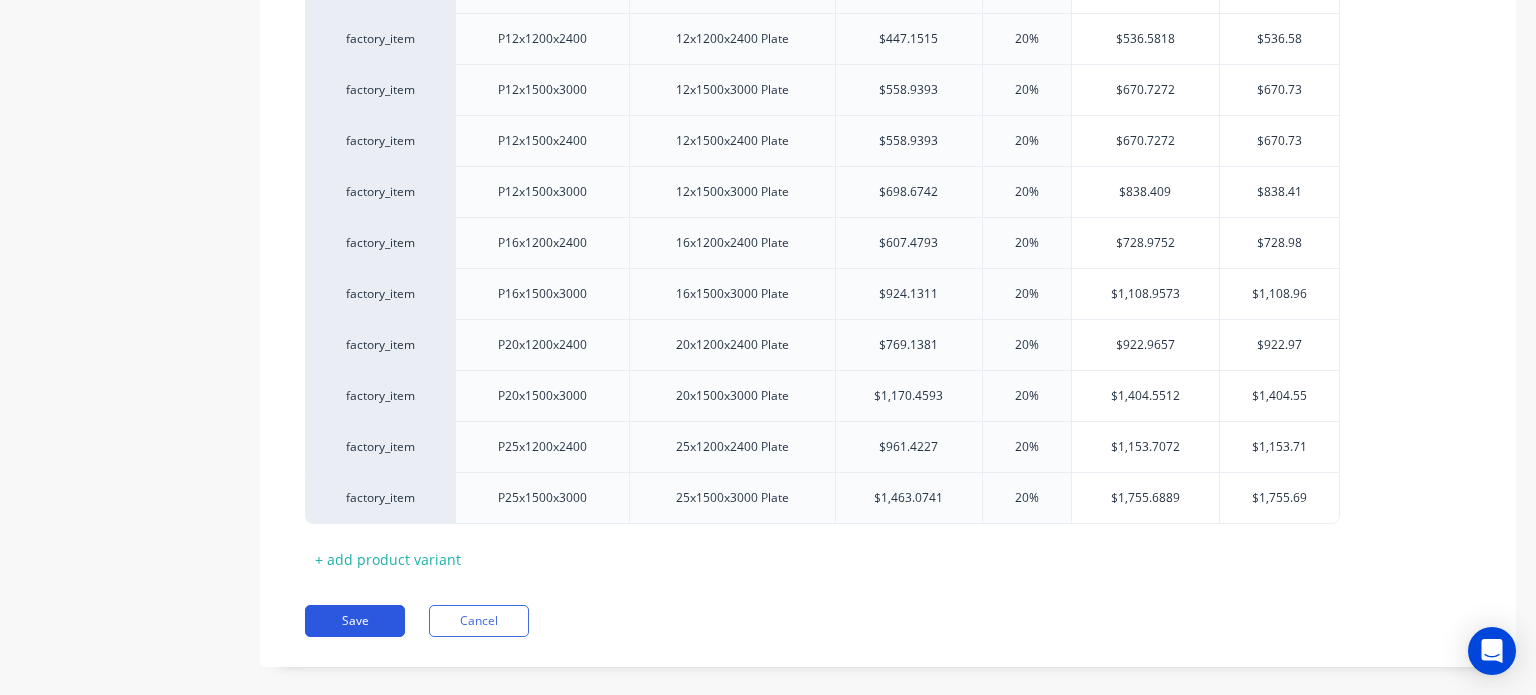 click on "Save" at bounding box center [355, 621] 